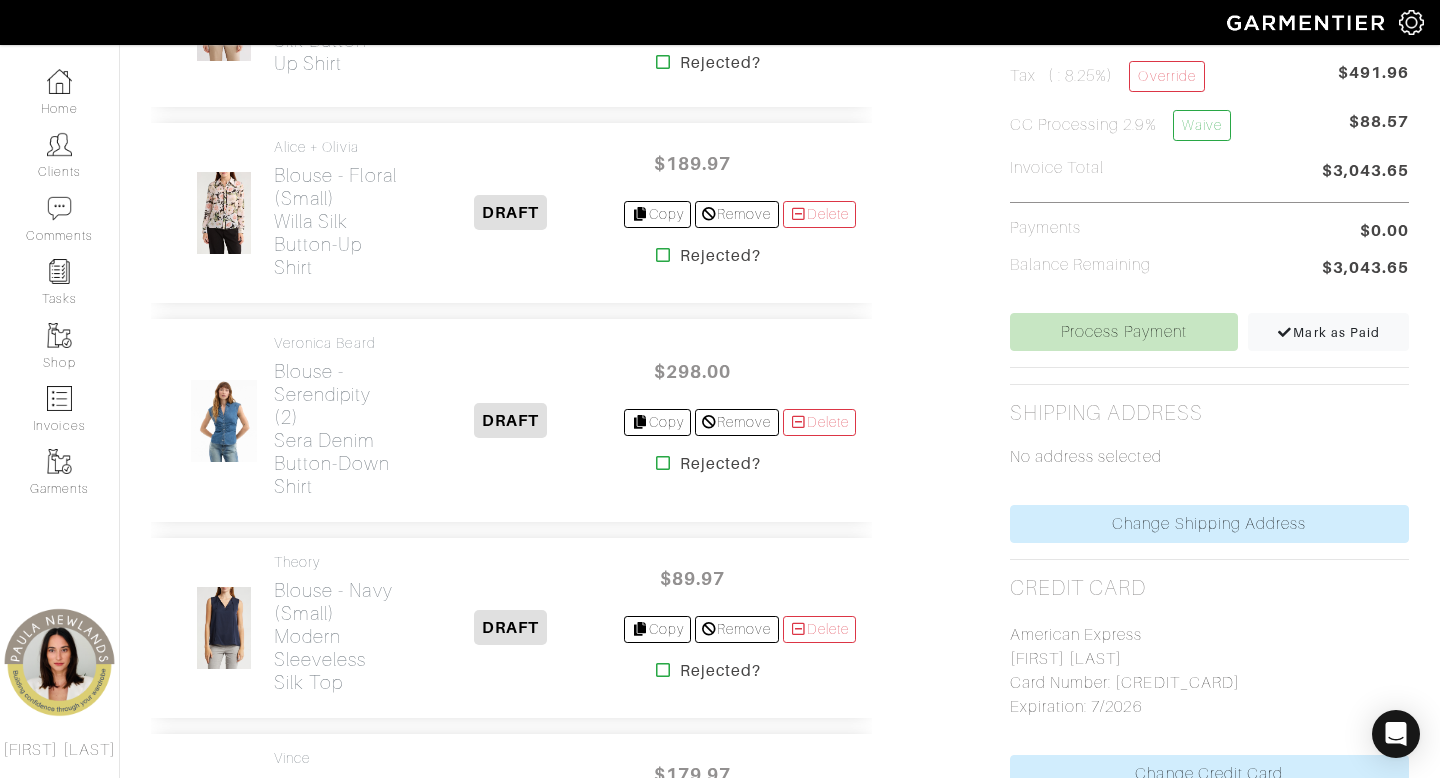 scroll, scrollTop: 0, scrollLeft: 0, axis: both 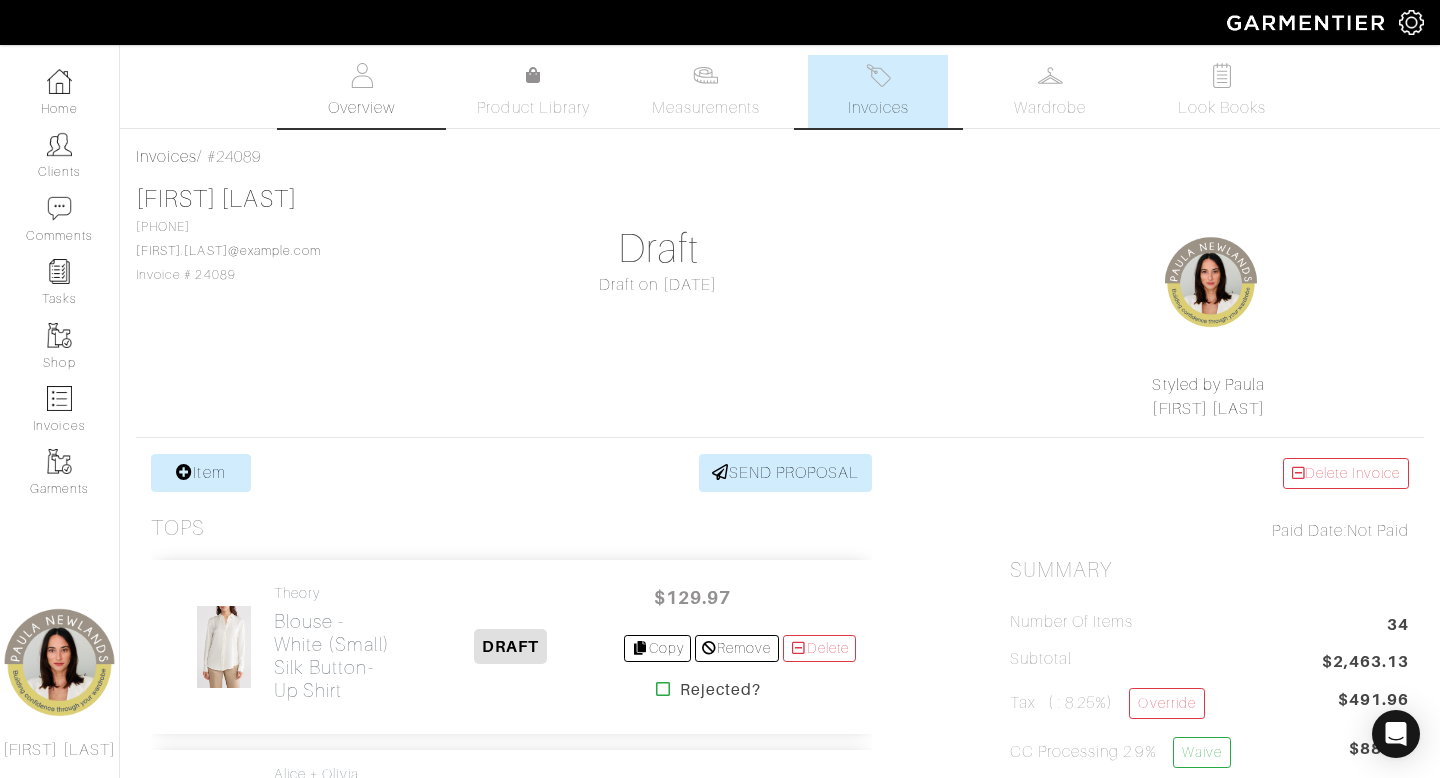 click on "Overview" at bounding box center (362, 91) 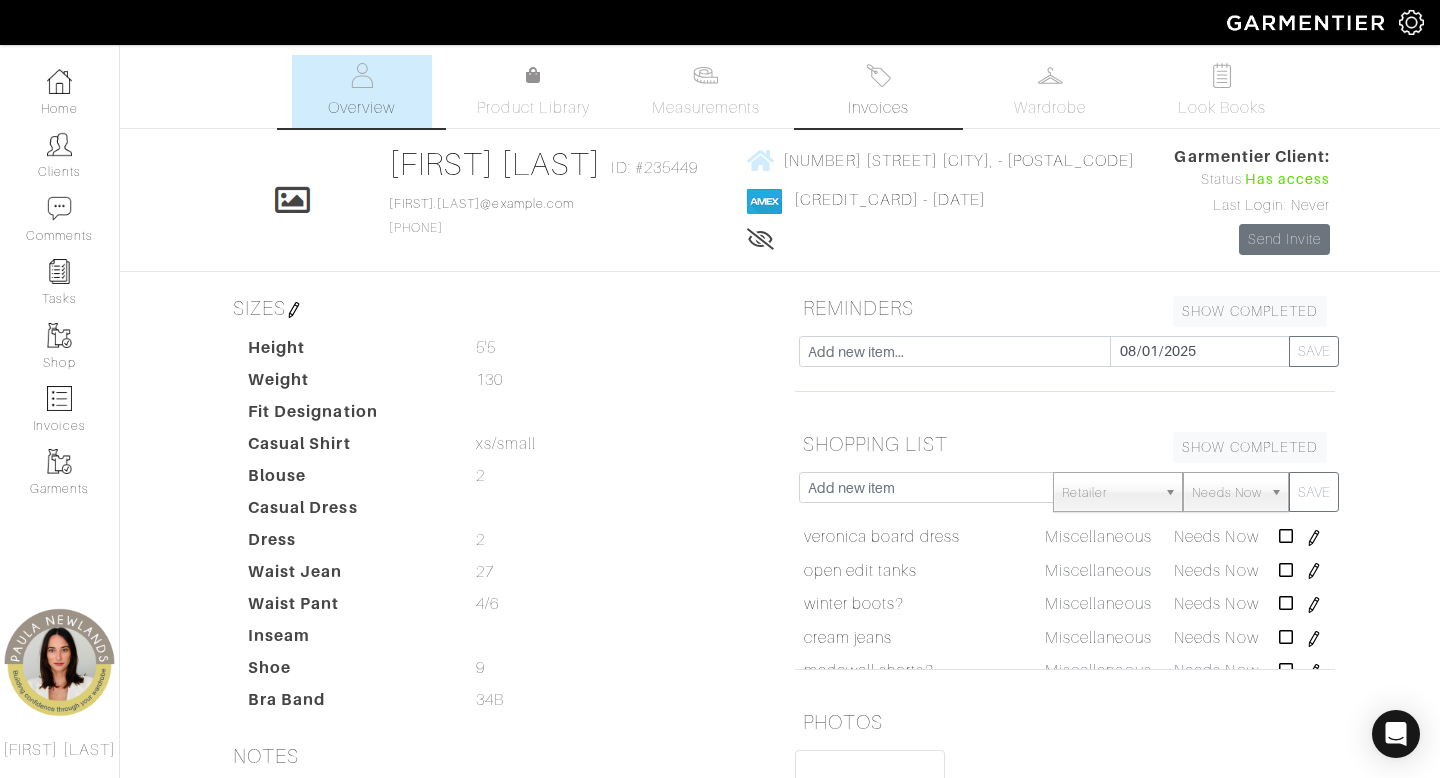 click on "Invoices" at bounding box center (878, 91) 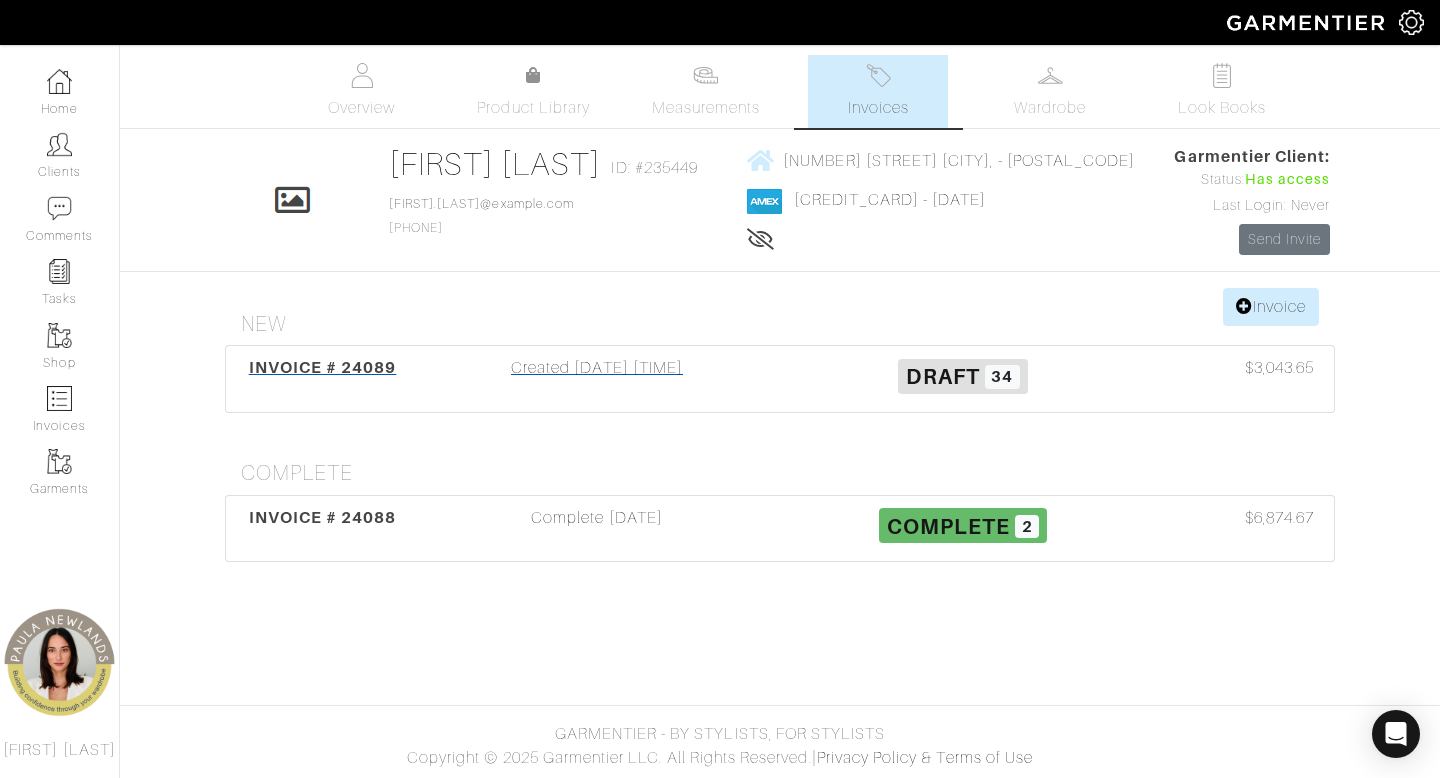 click on "Created 07/11/25 07:32PM" at bounding box center [597, 379] 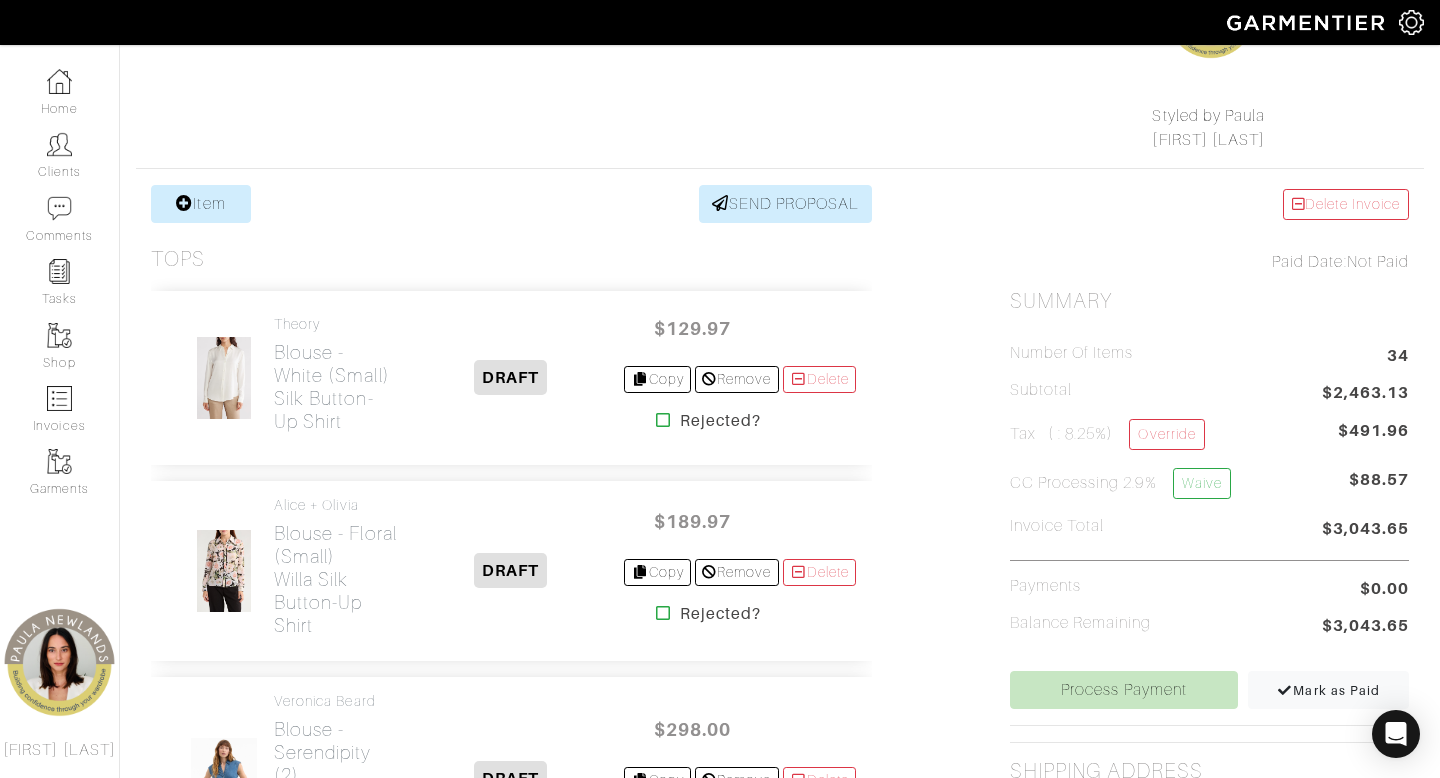 scroll, scrollTop: 272, scrollLeft: 0, axis: vertical 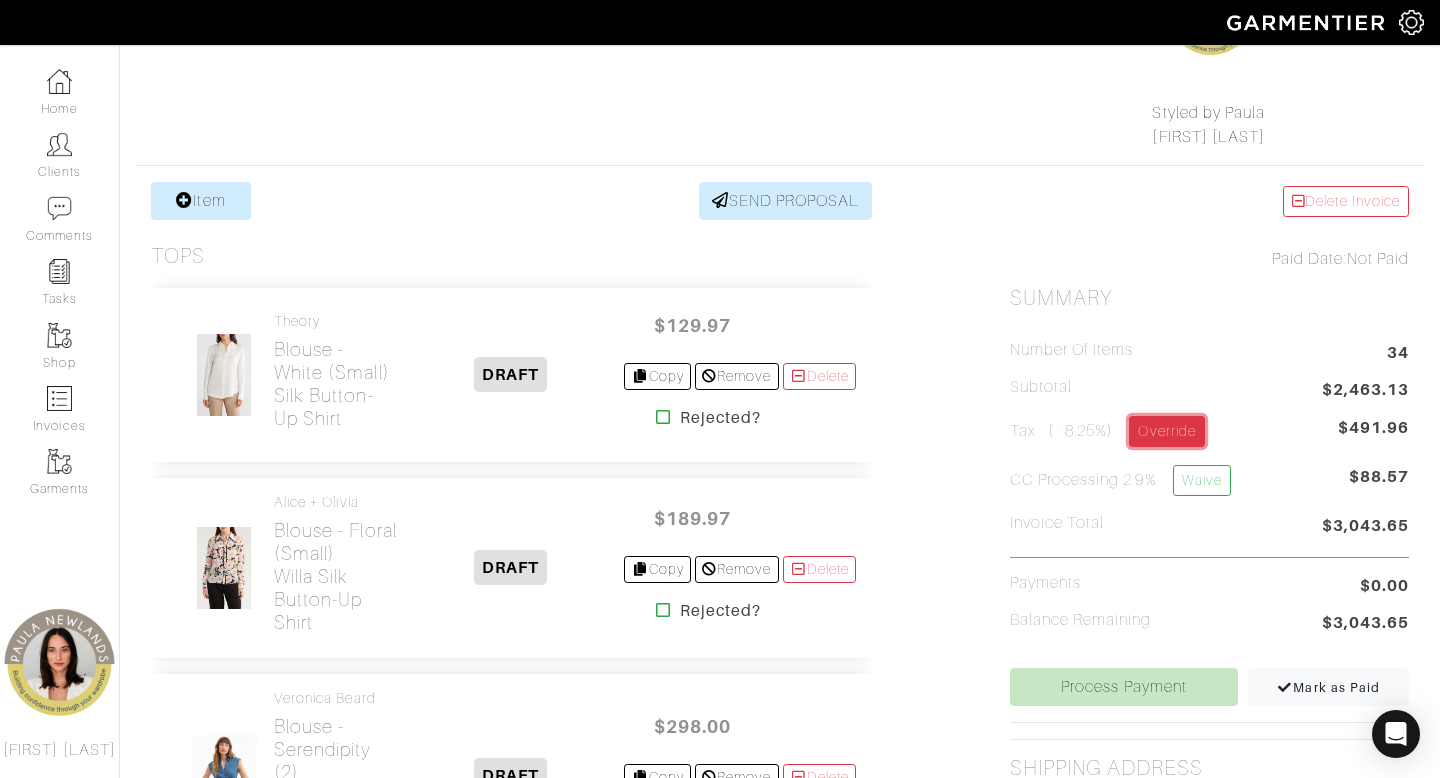 click on "Override" at bounding box center [1166, 431] 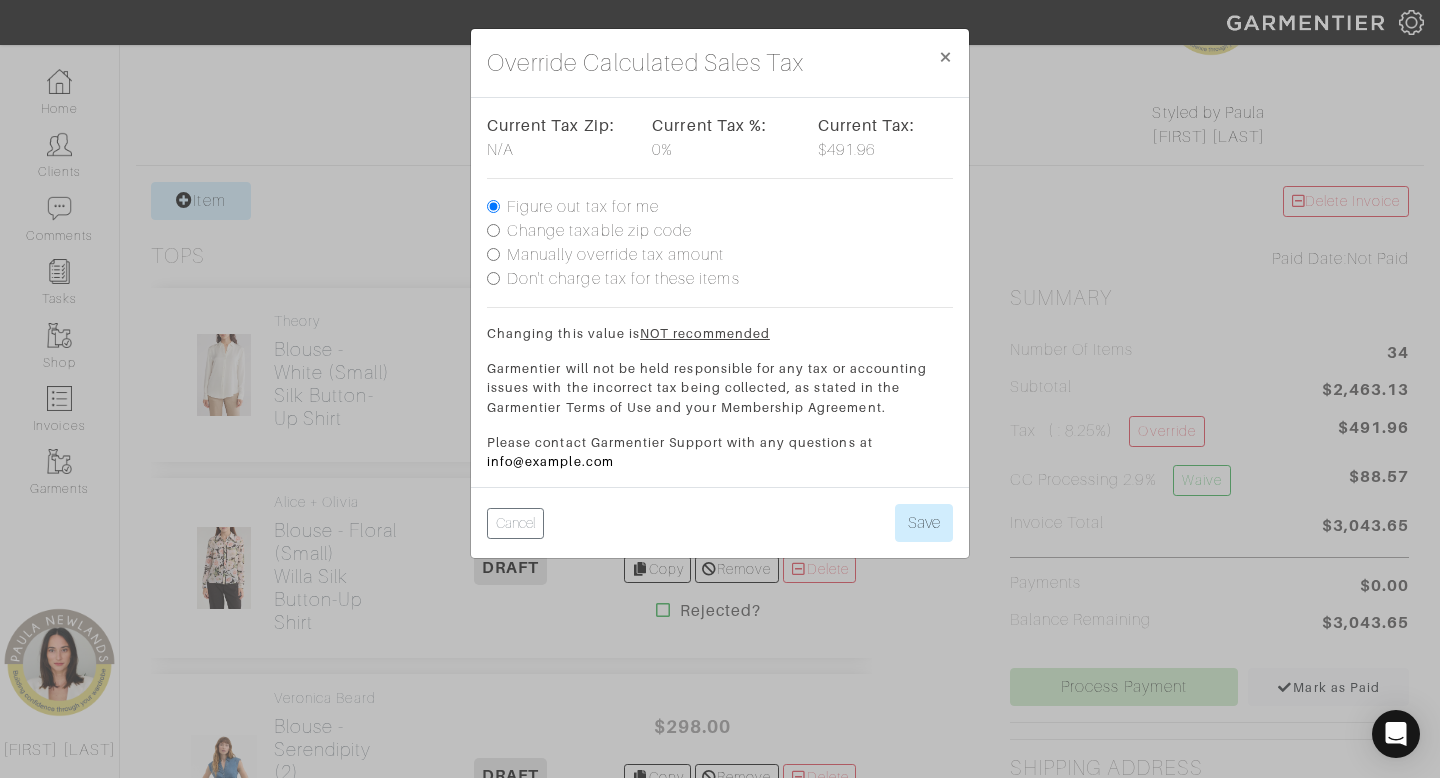 click on "Change taxable zip code" at bounding box center [493, 230] 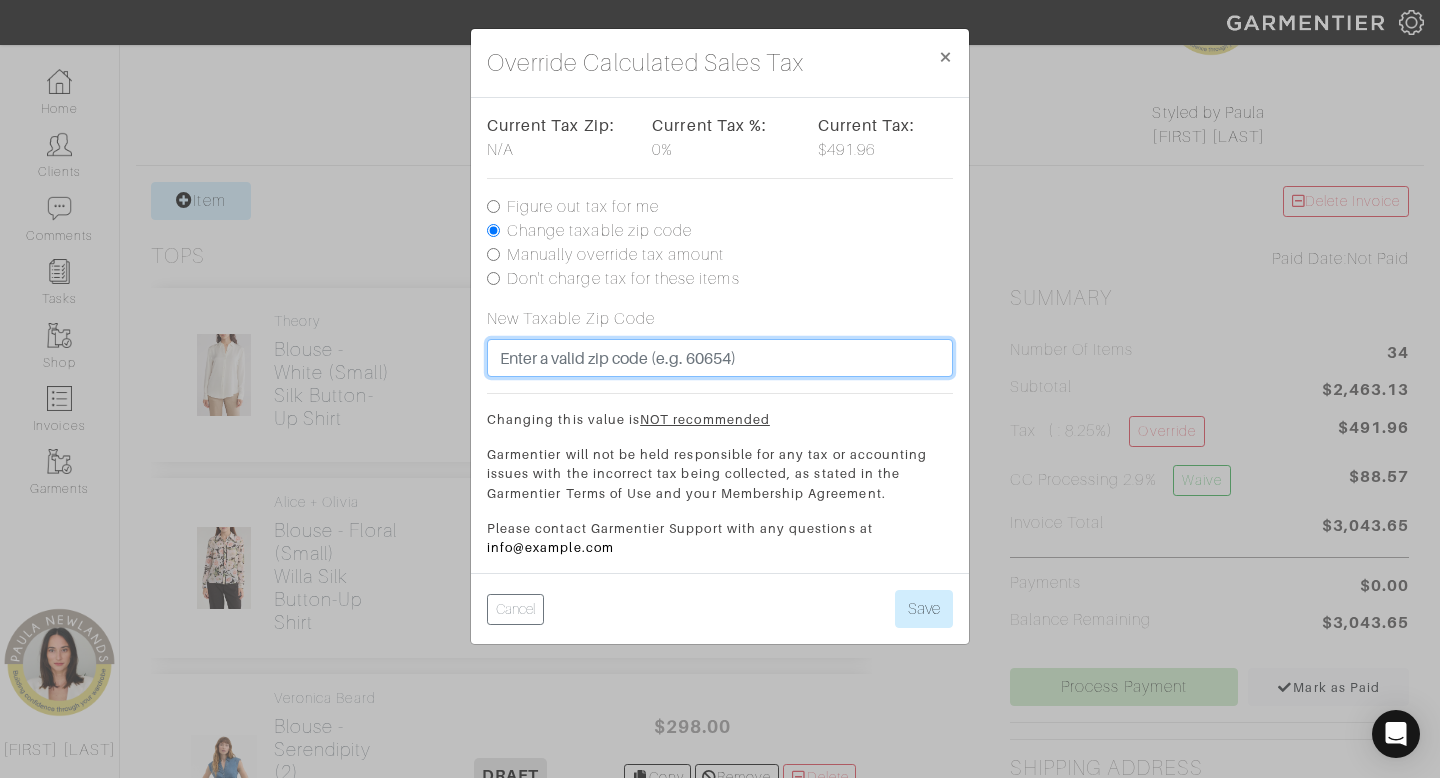 click at bounding box center [720, 358] 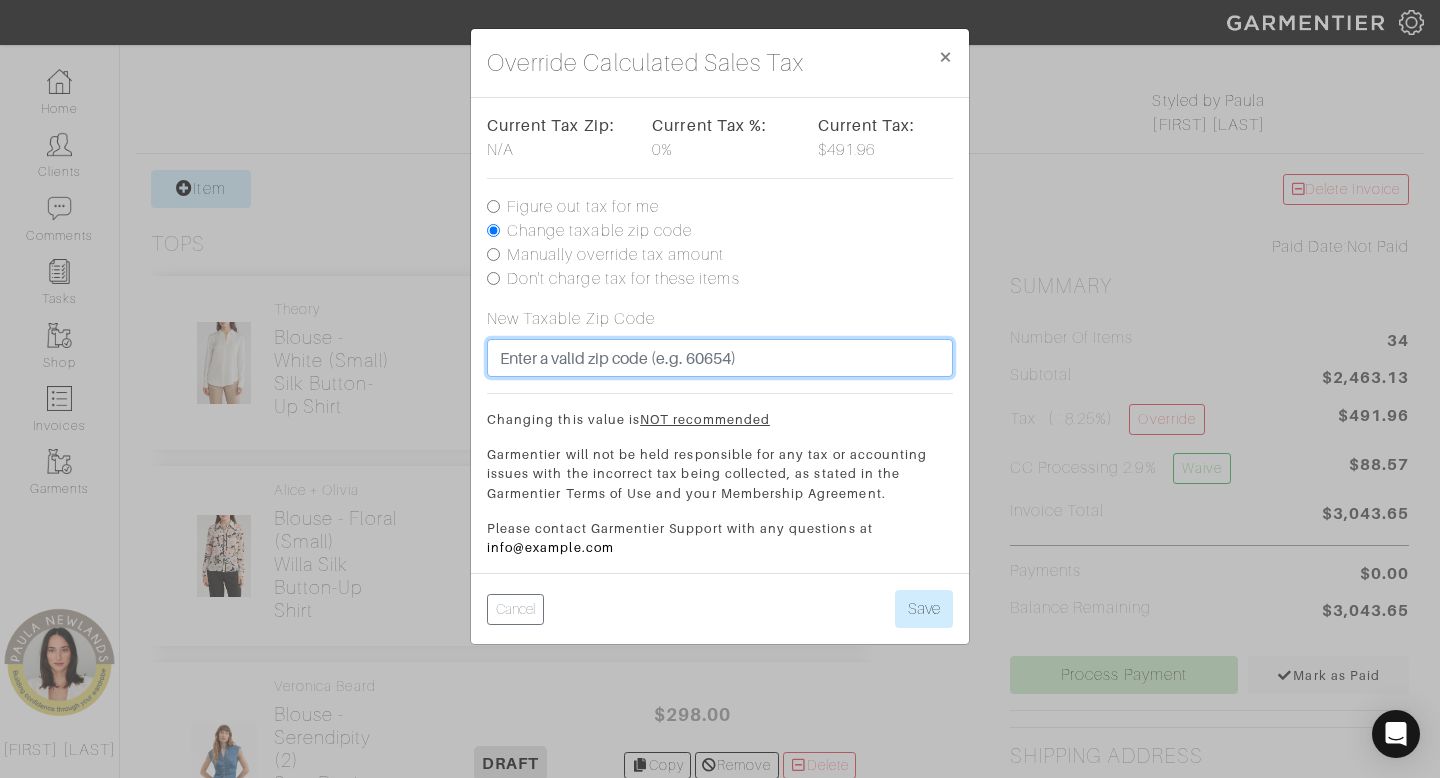 scroll, scrollTop: 0, scrollLeft: 0, axis: both 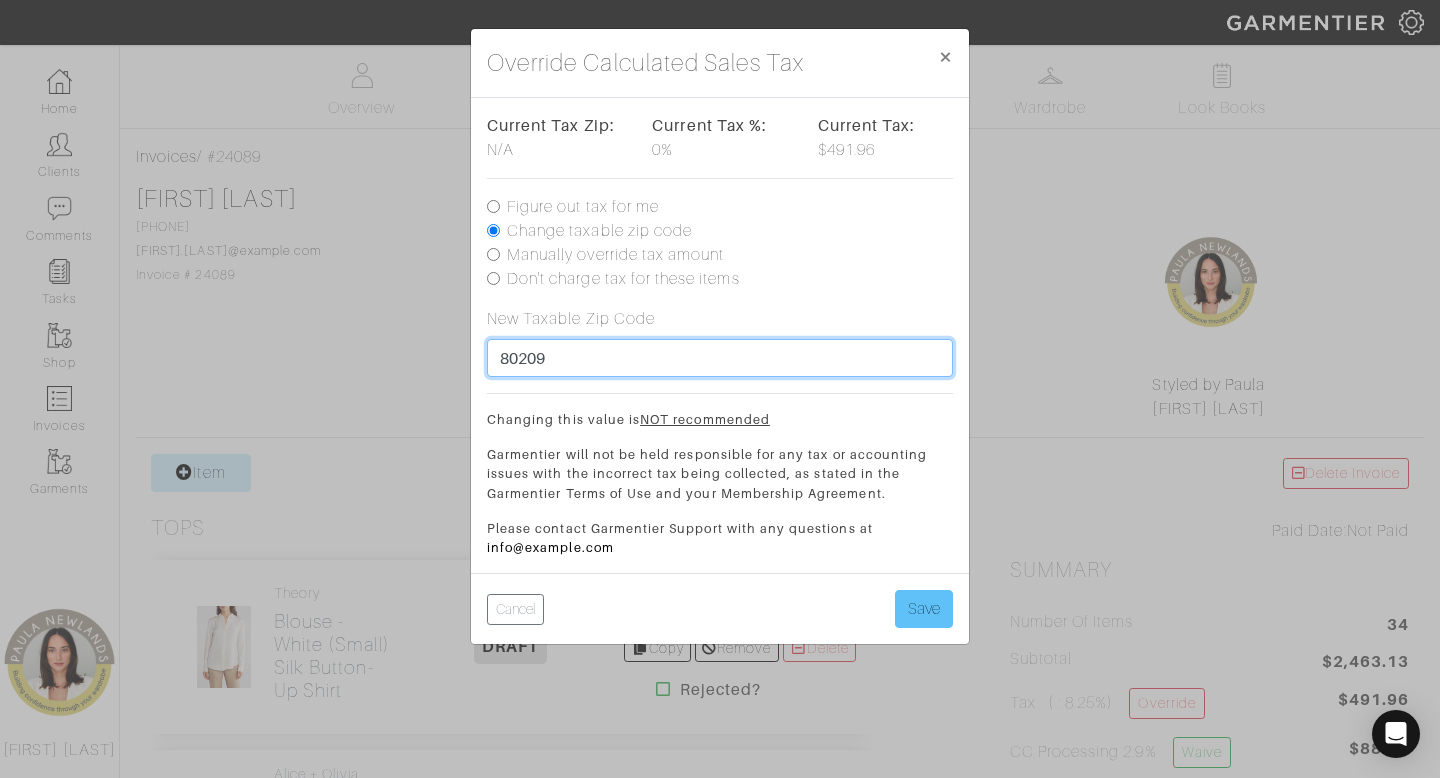 type on "80209" 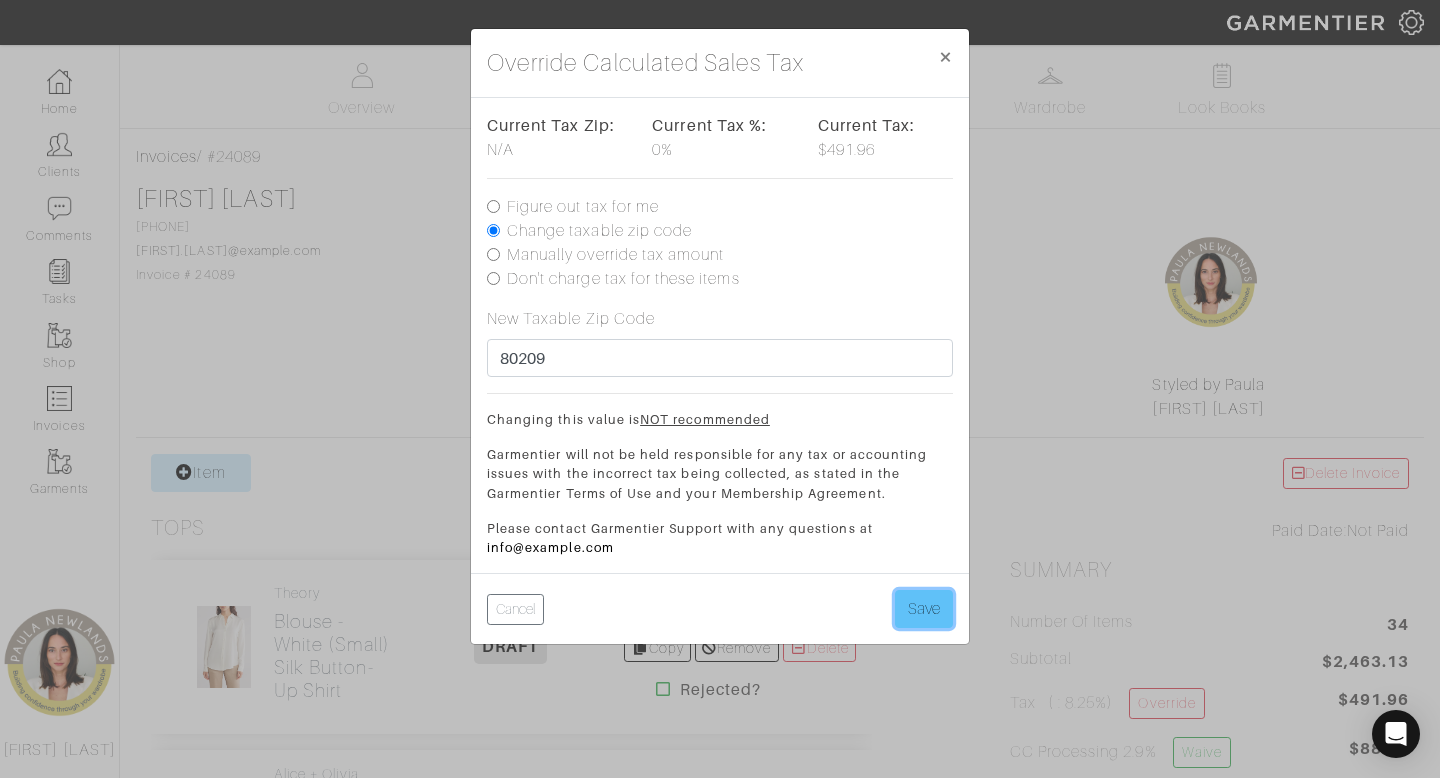 click on "Save" at bounding box center (924, 609) 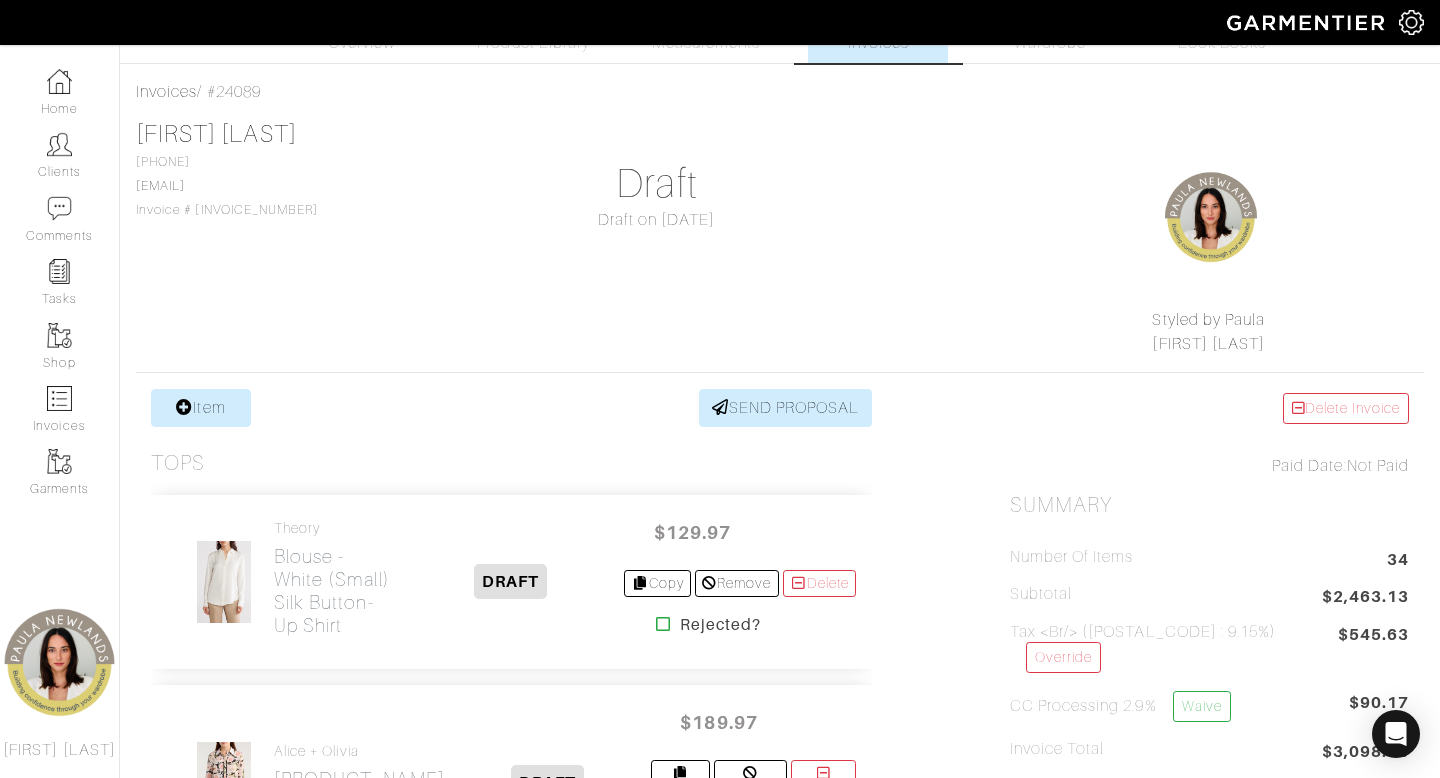 scroll, scrollTop: 0, scrollLeft: 0, axis: both 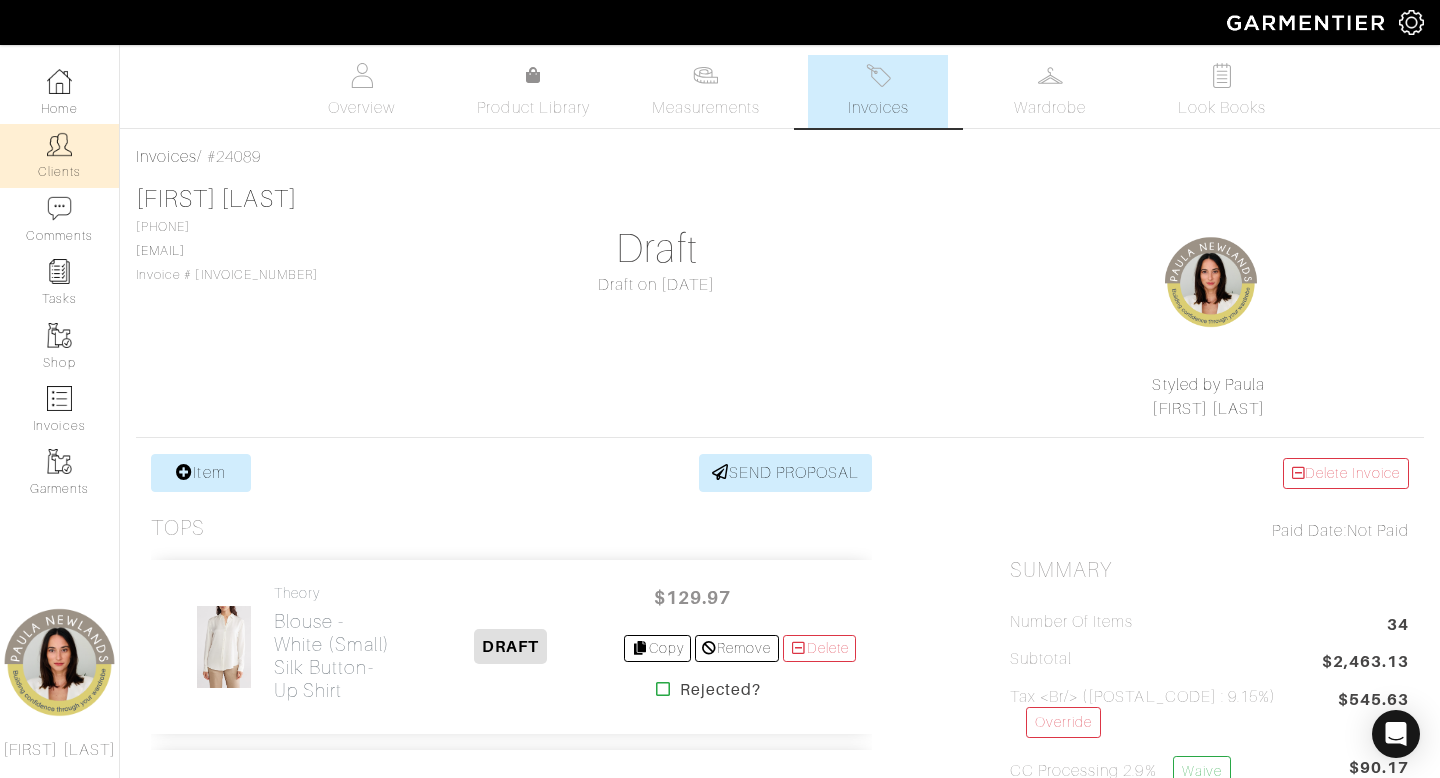 click at bounding box center (59, 144) 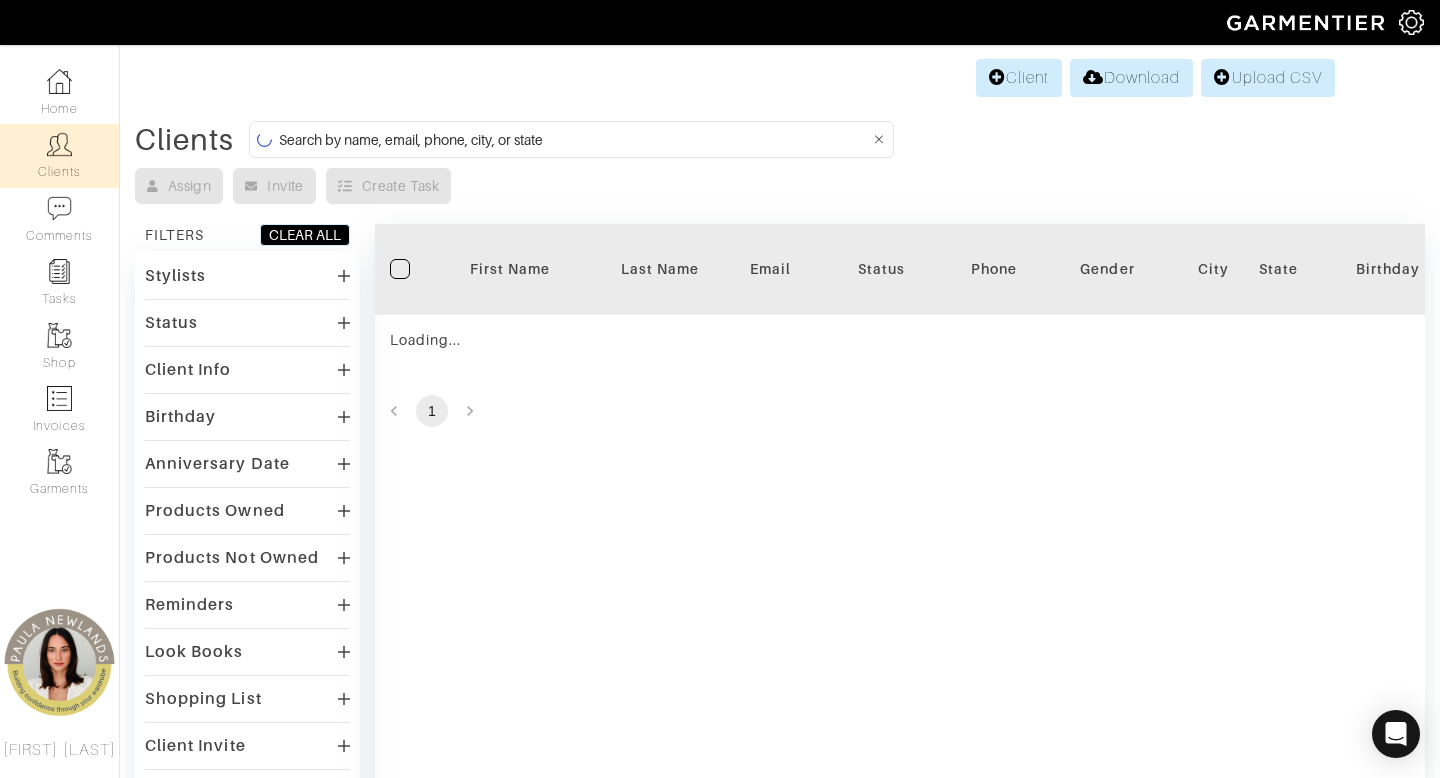 click on "Clients Assign Invite Create Task FILTERS CLEAR ALL Stylists Paula Newlands Status Client Prospect Inactive Client Info Has phone Has address Has birthday Birthday Any Never Custom Range Anniversary Date Any Never Custom Range Products Owned Bottoms Tops Dresses Jumpsuits Sport Coats Suiting Outerwear Shoes Swimwear Accessories Custom Uncategorized Products Not Owned Bottoms Tops Dresses Jumpsuits Sport Coats Suiting Outerwear Shoes Swimwear Accessories Custom Uncategorized Reminders Overdue None Look Books Unopened look books No look books Has look books Opened all look books Shopping List Has no items Has items Client Invite Sent Not sent Last Client Login Any Never Custom Range Last Purchase All No purchases Custom Range Lifetime Spend All Custom Range Average Transaction Value Any Custom Range Filter     First Name   Last Name   Email   Status   Phone   Gender   City   State   Birthday   Anniversary   Lifetime Value   Average Transaction Value   Last Purchase   Stylist   Reminders   Shopping List" at bounding box center (780, 540) 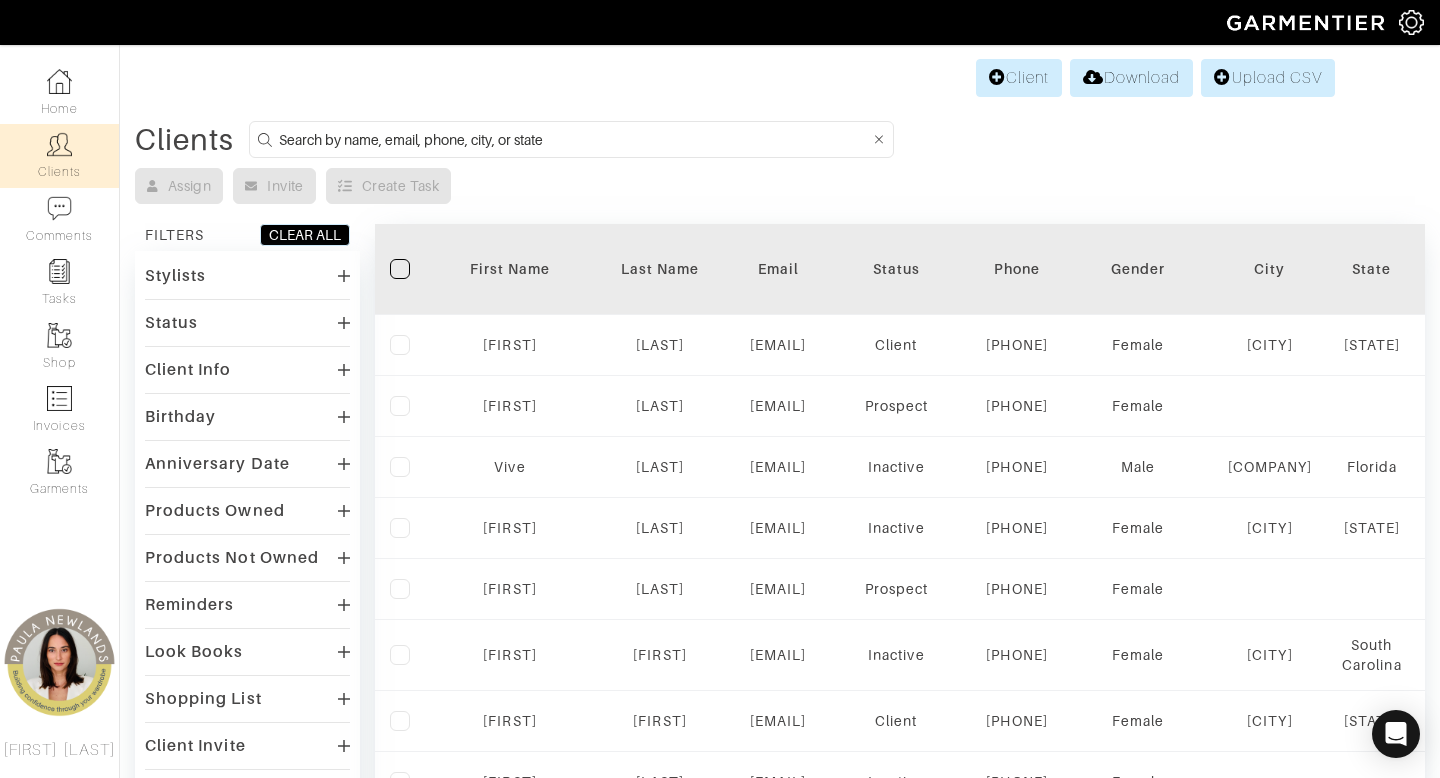 click at bounding box center (574, 139) 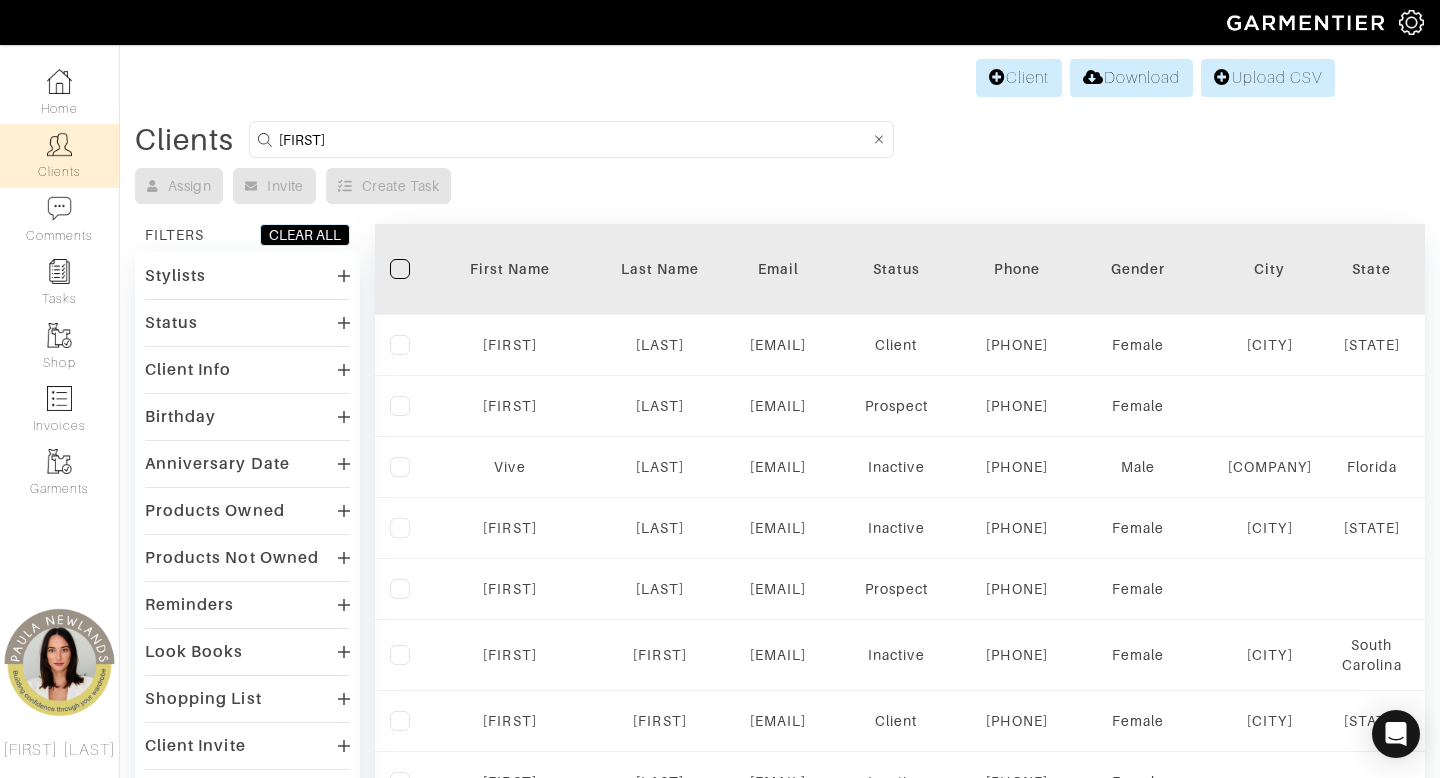 type on "rebecca" 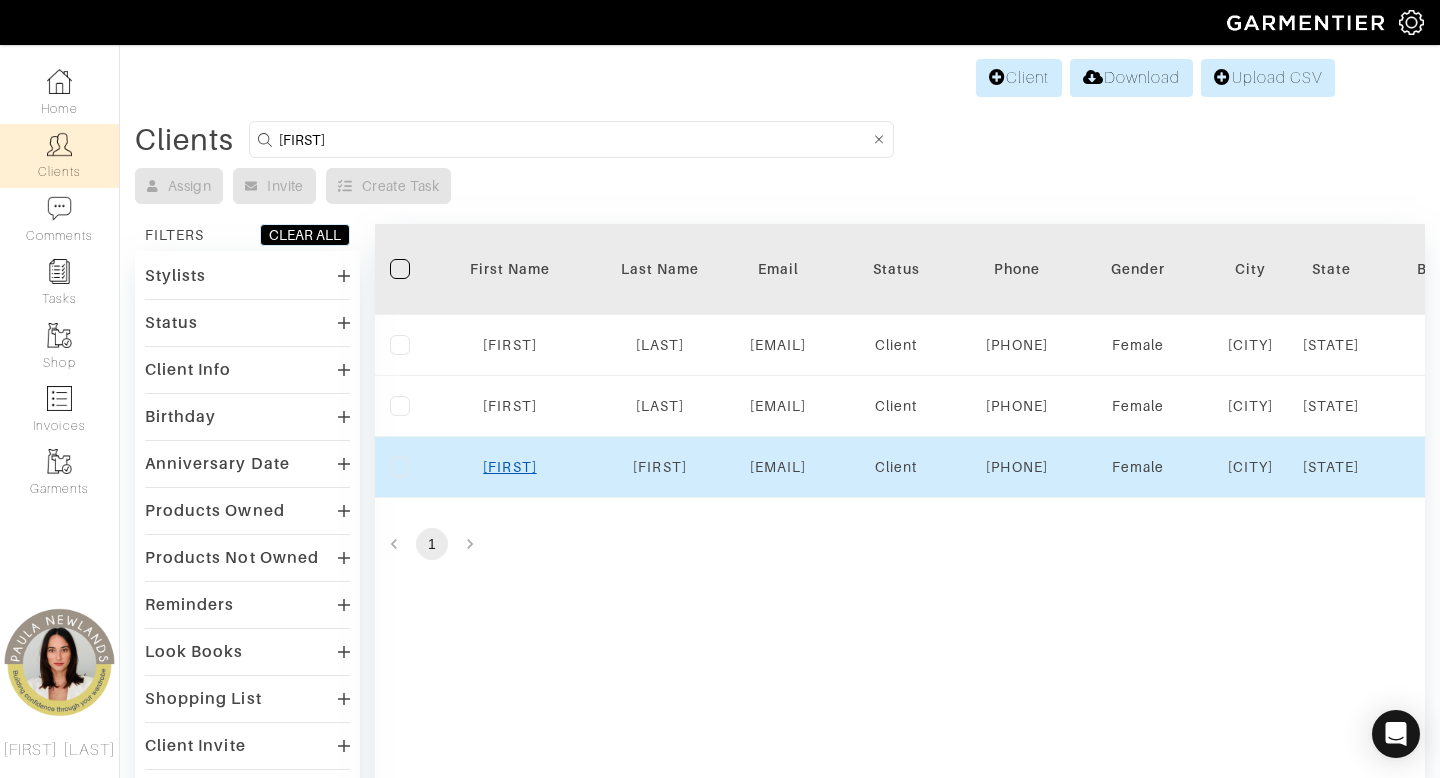 click on "Rebecca" at bounding box center (509, 467) 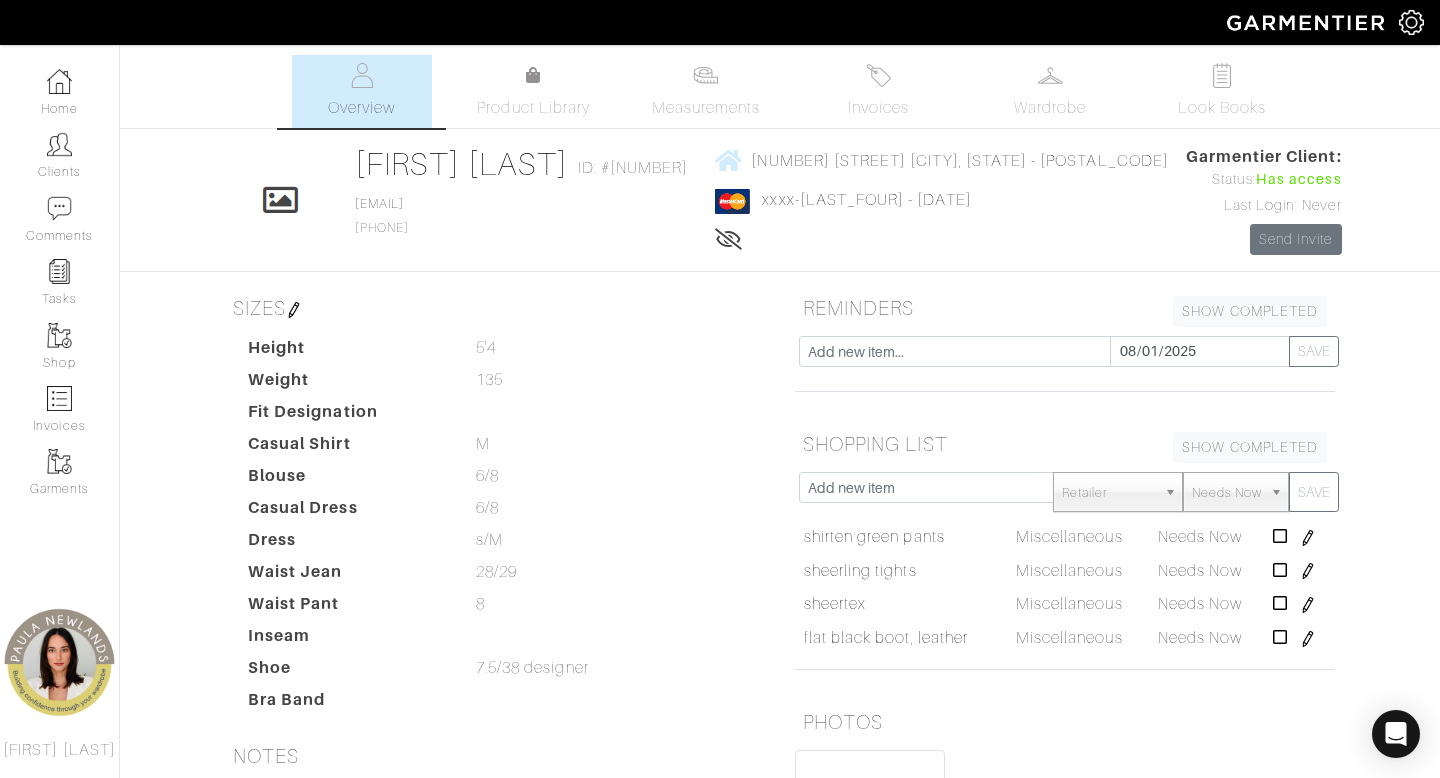 scroll, scrollTop: 0, scrollLeft: 0, axis: both 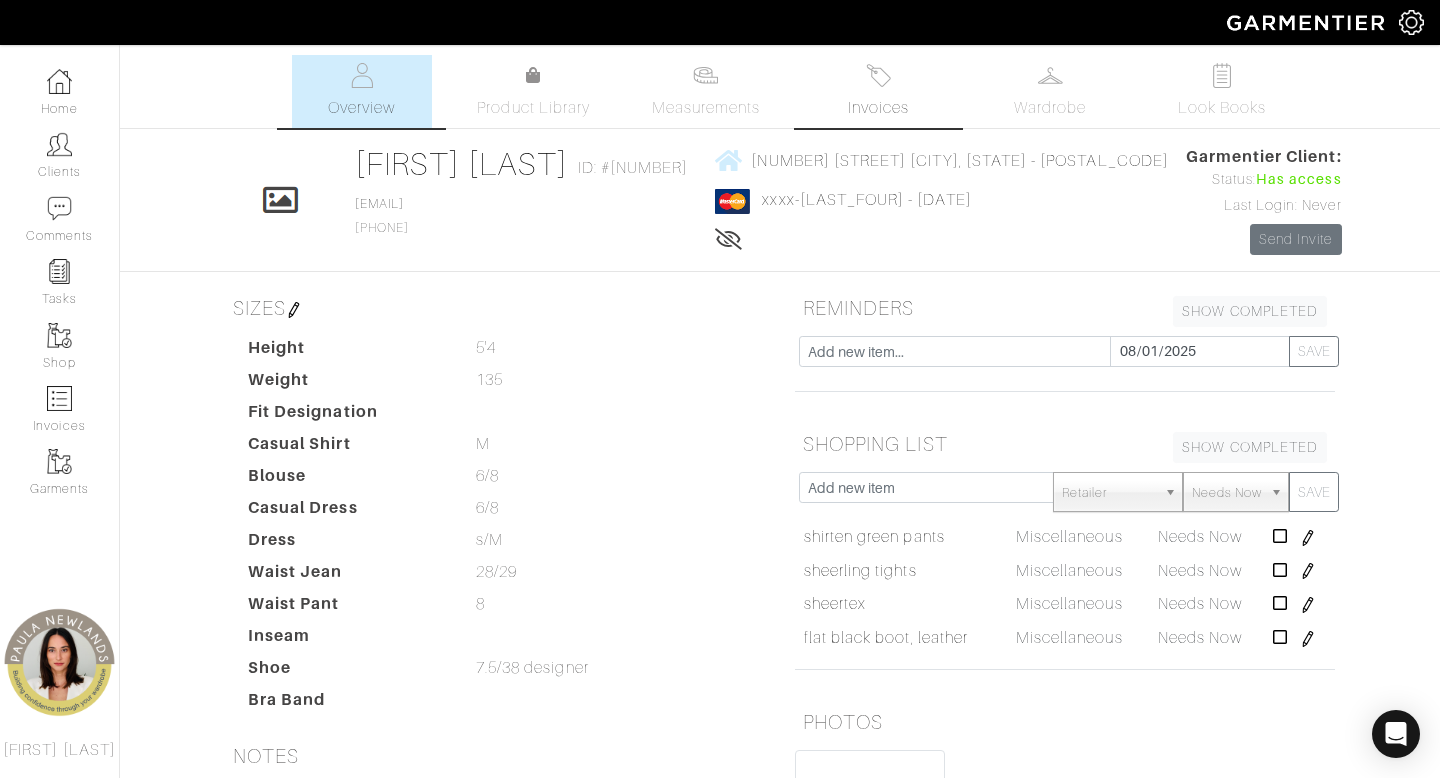 click on "Invoices" at bounding box center [878, 91] 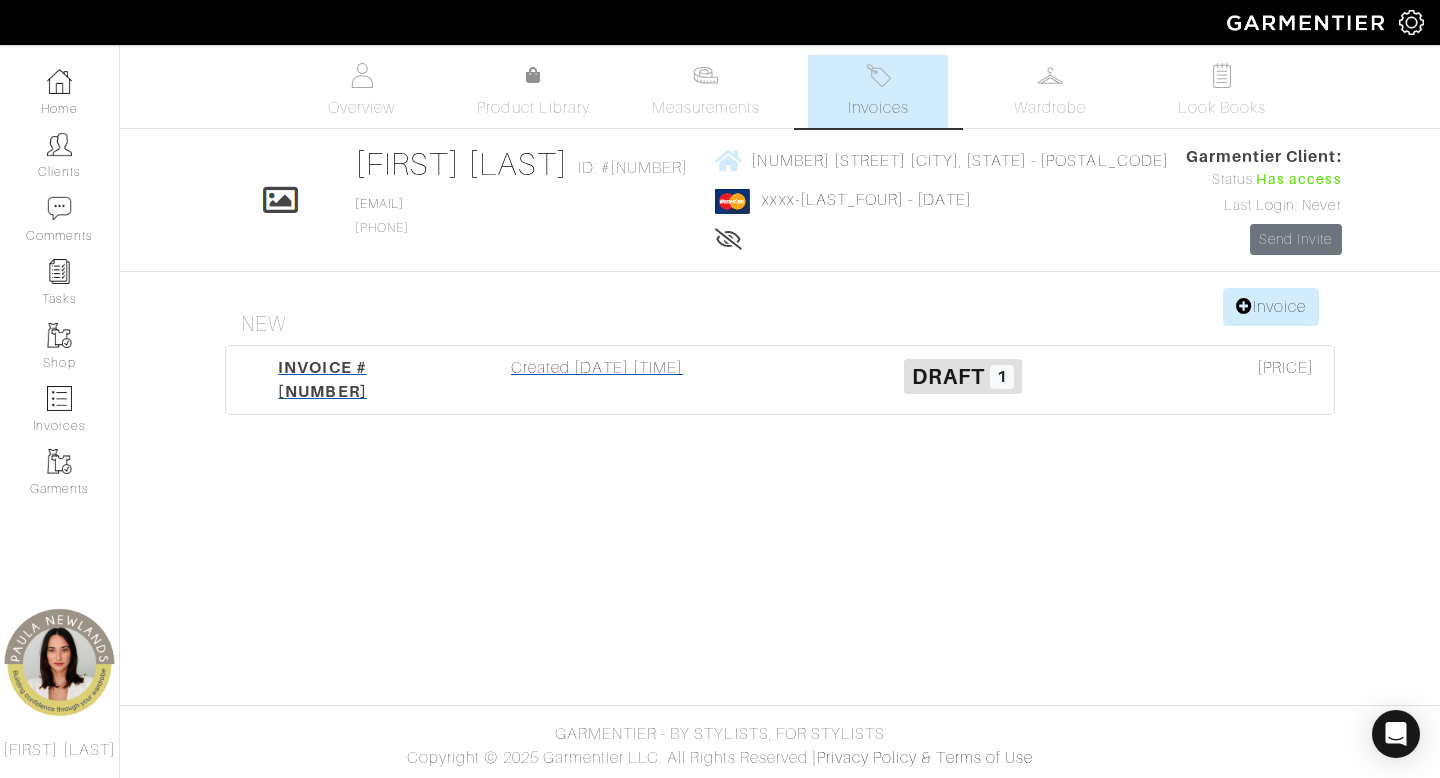 click on "Created [DATE] [TIME]" at bounding box center [597, 380] 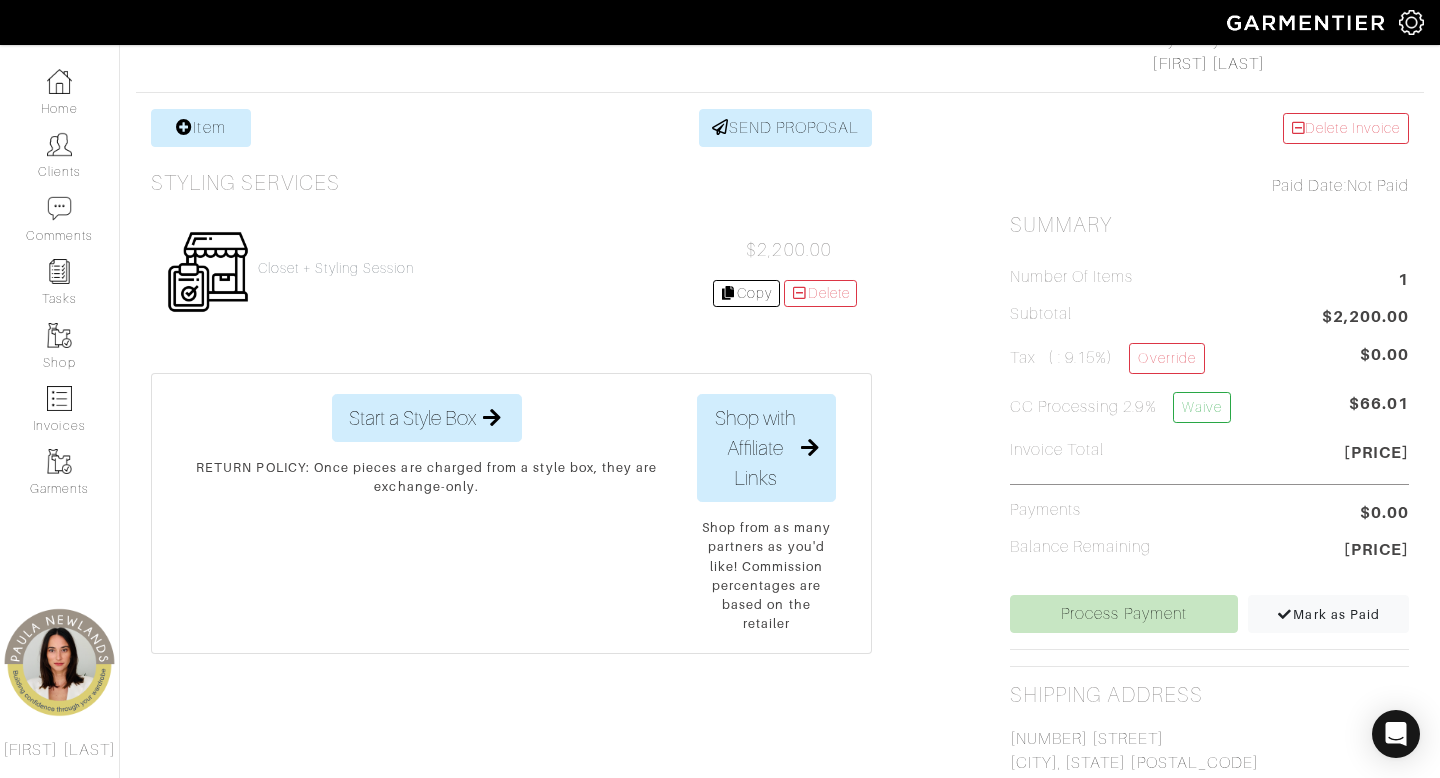 scroll, scrollTop: 0, scrollLeft: 0, axis: both 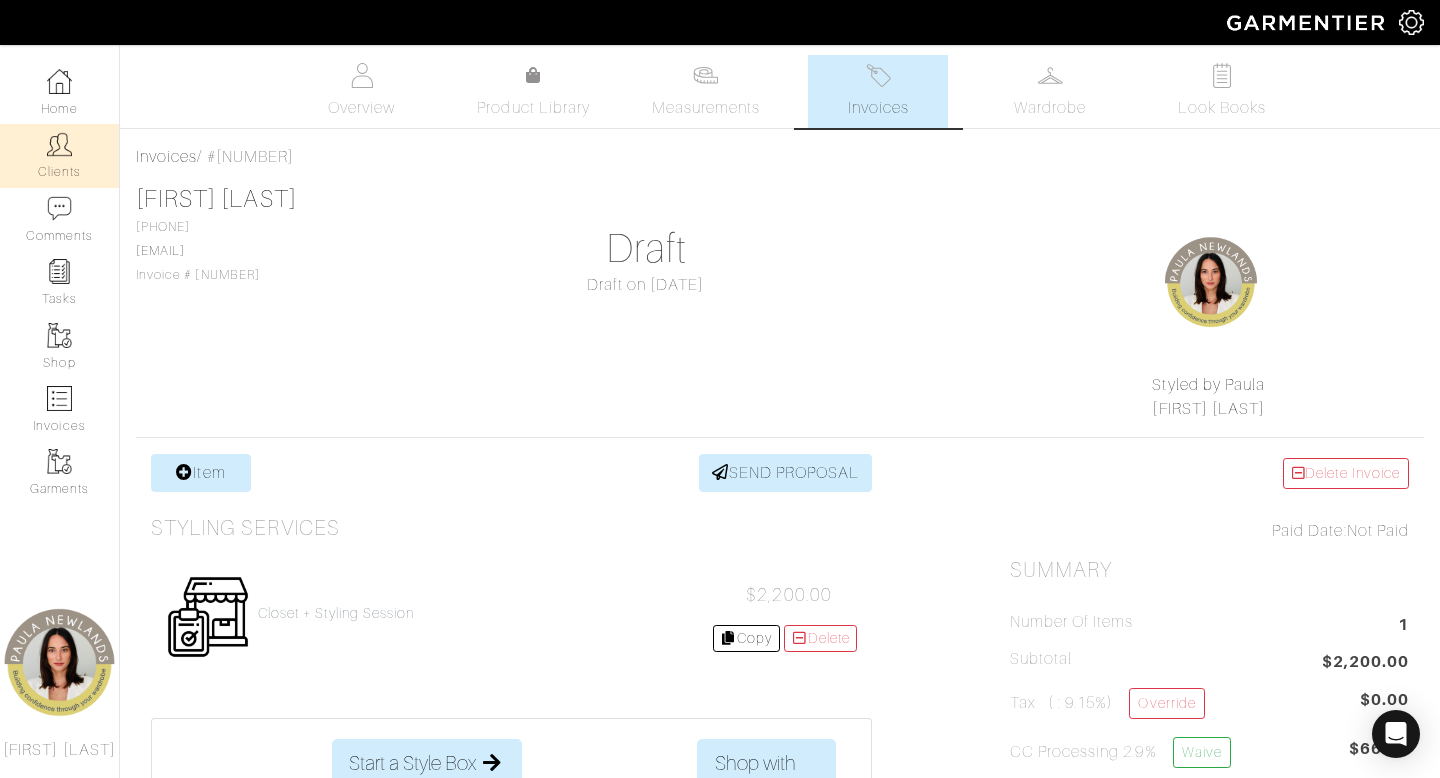 click at bounding box center [59, 144] 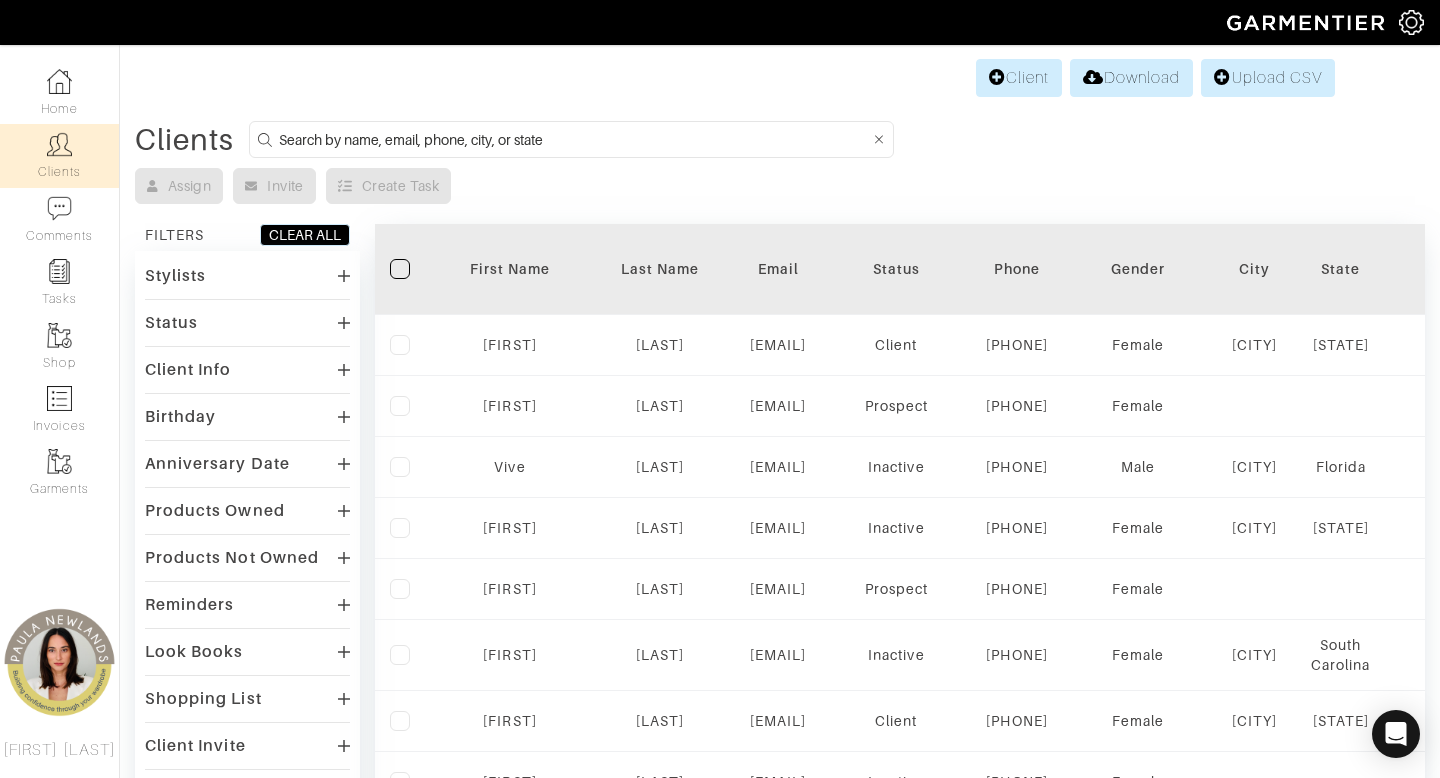 click at bounding box center (574, 139) 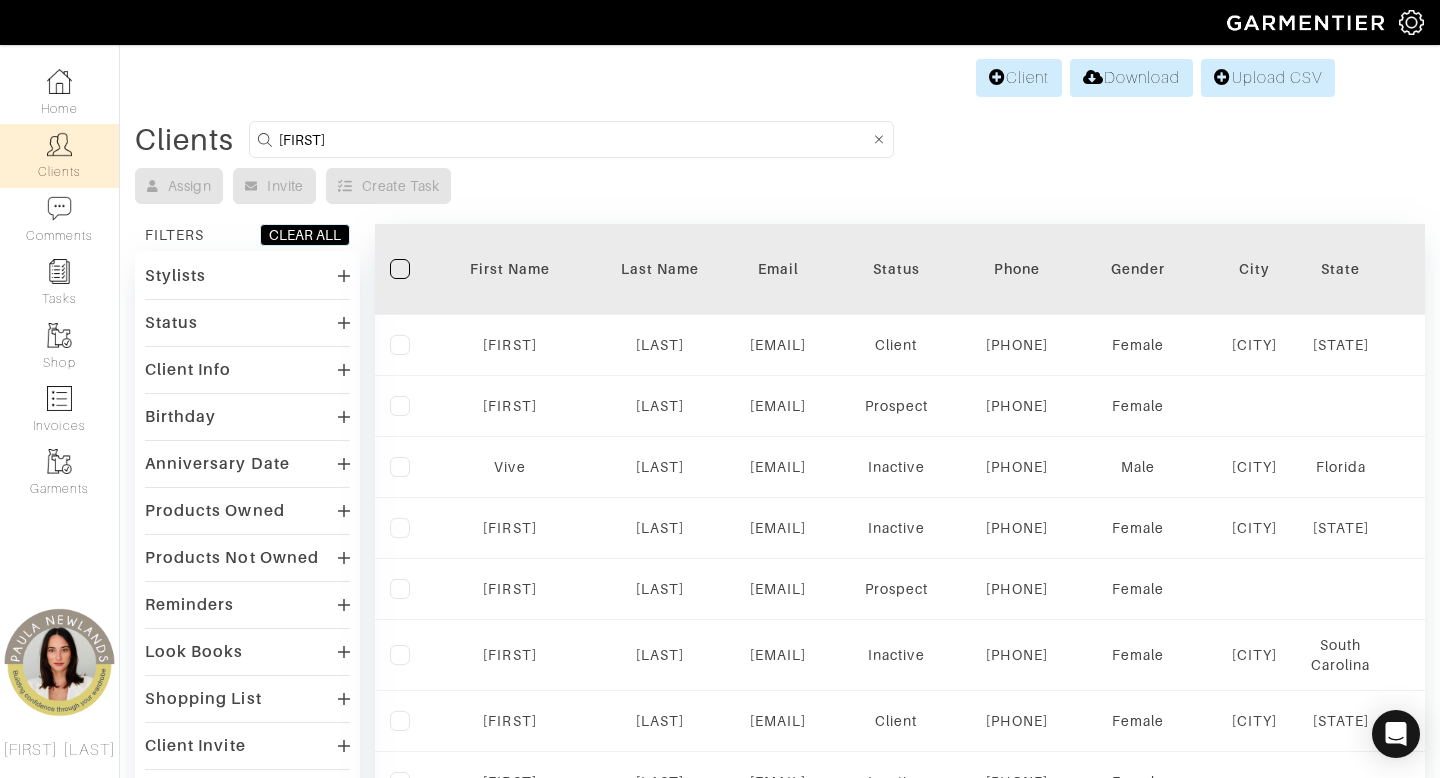 type on "[FIRST]" 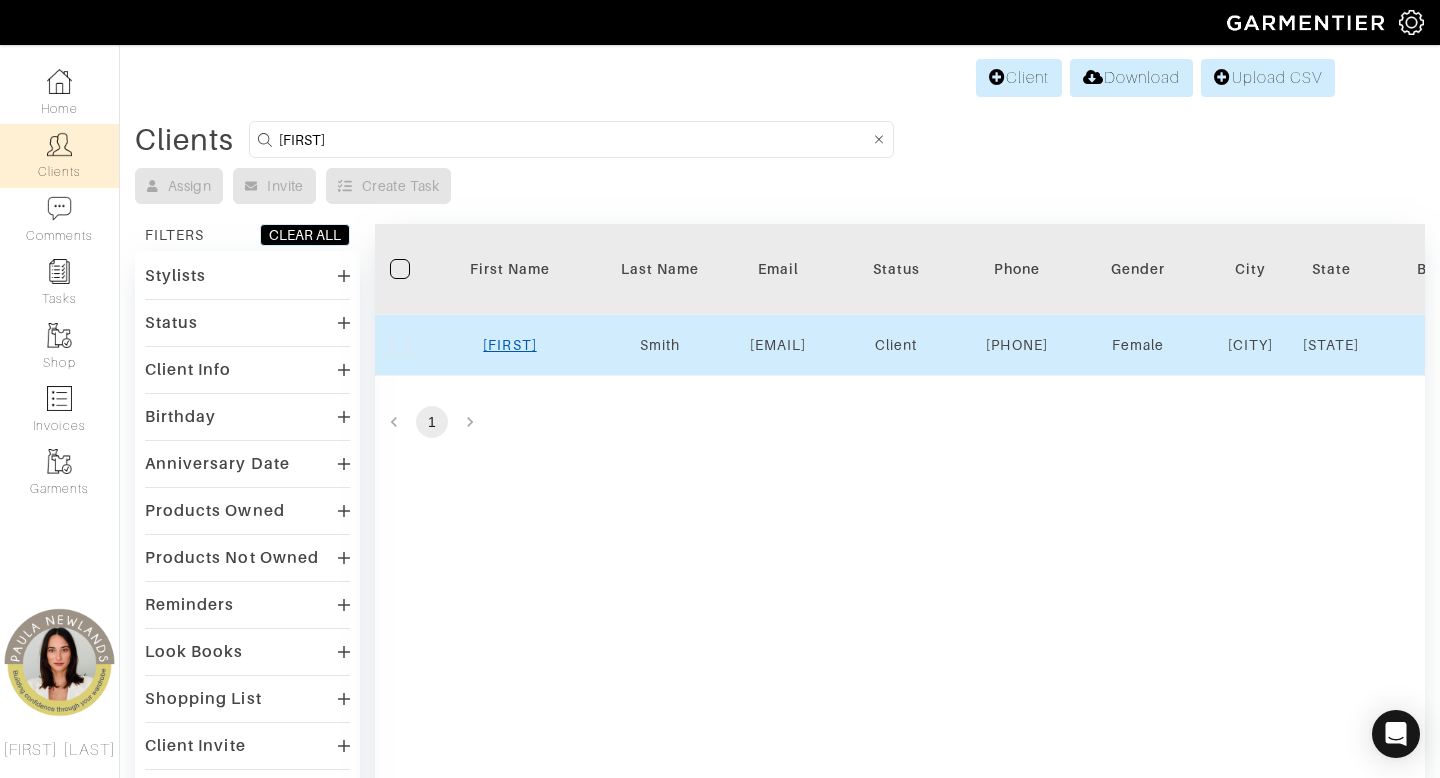 click on "[FIRST]" at bounding box center [509, 345] 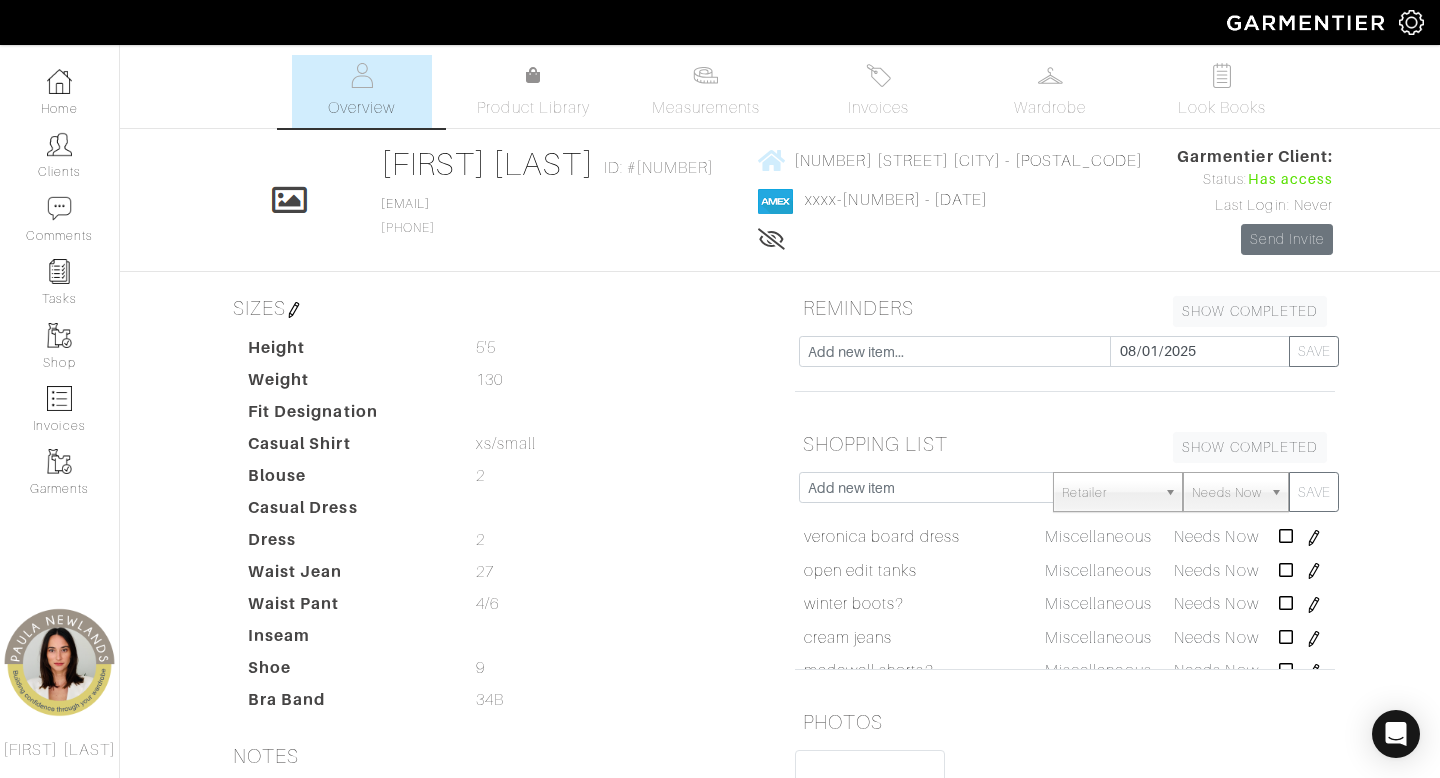 scroll, scrollTop: 0, scrollLeft: 0, axis: both 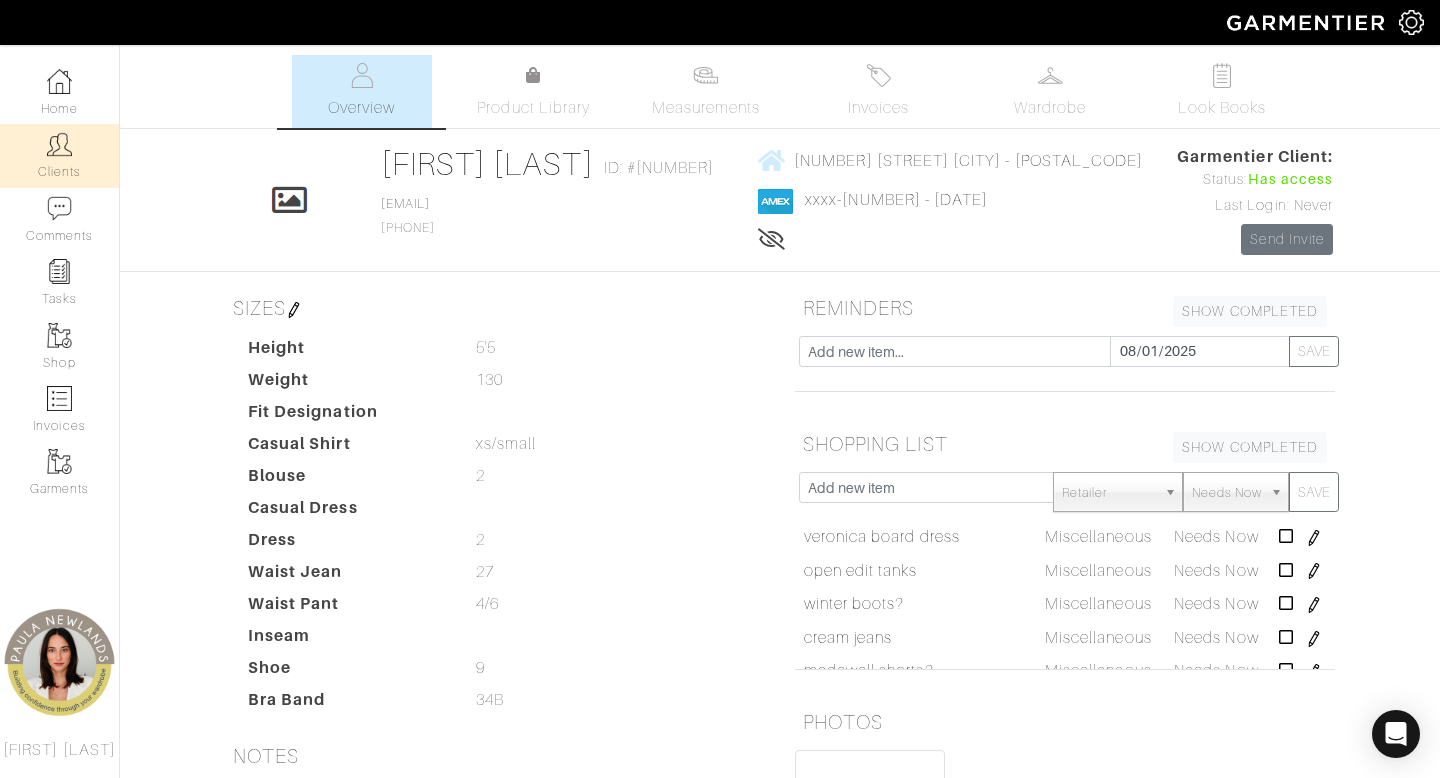 click at bounding box center [59, 144] 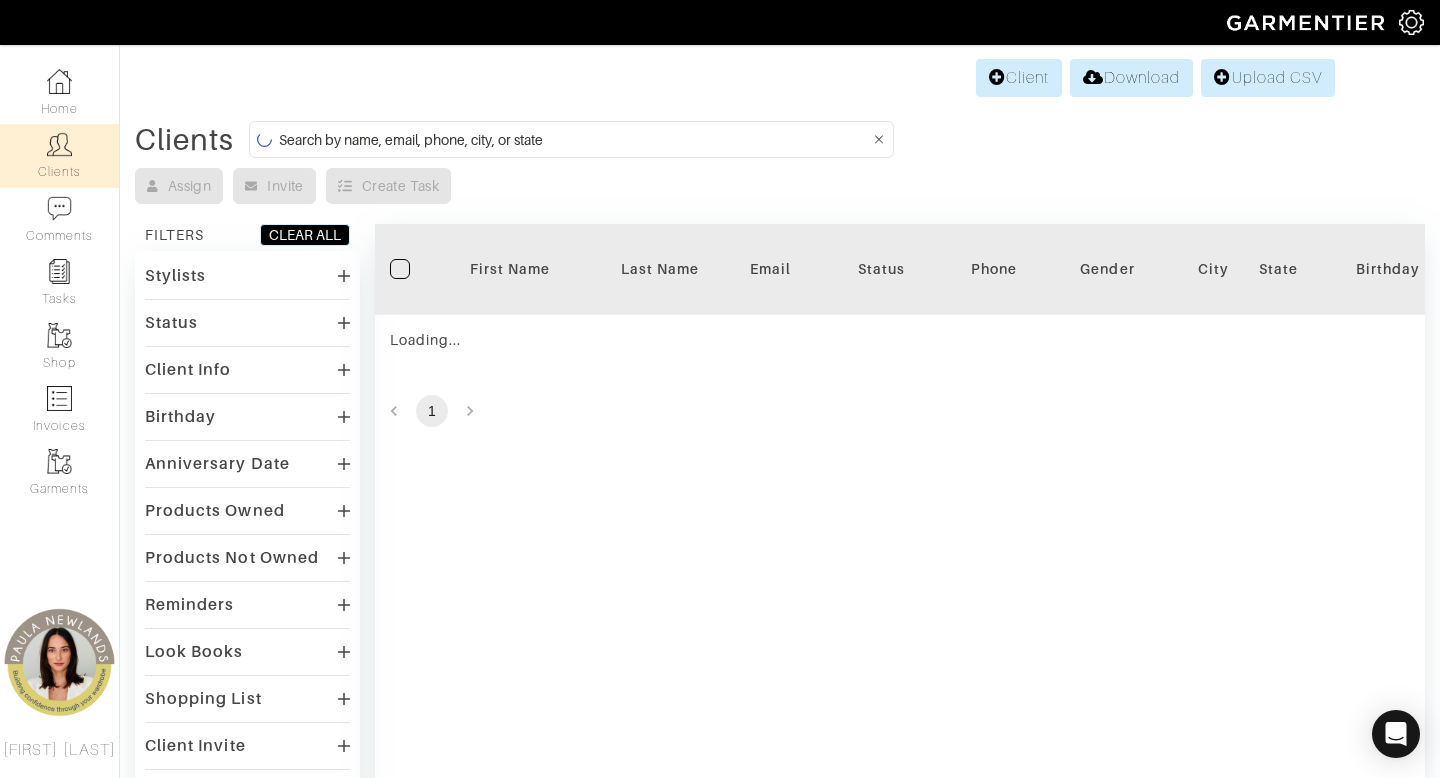 click at bounding box center (574, 139) 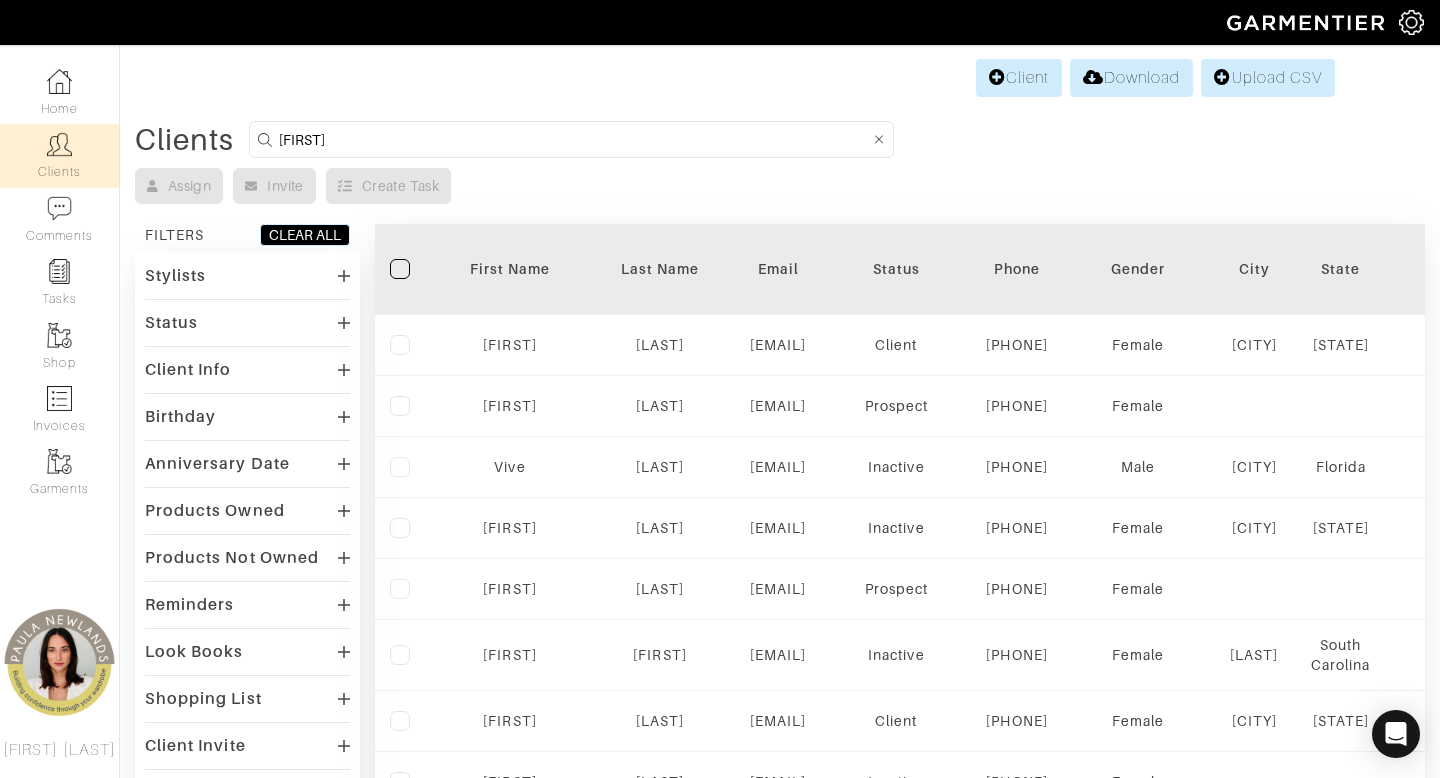 type on "lori" 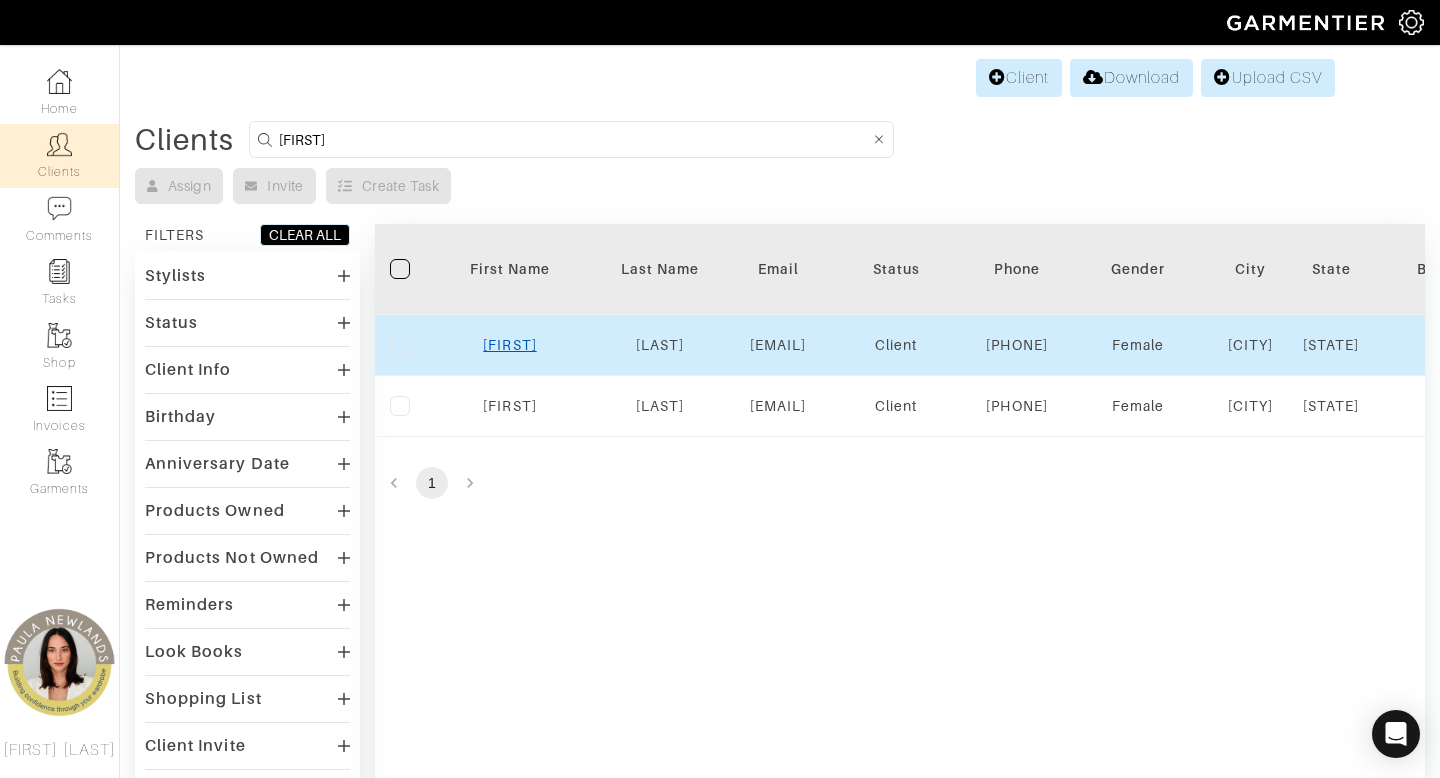 click on "Lori" at bounding box center (509, 345) 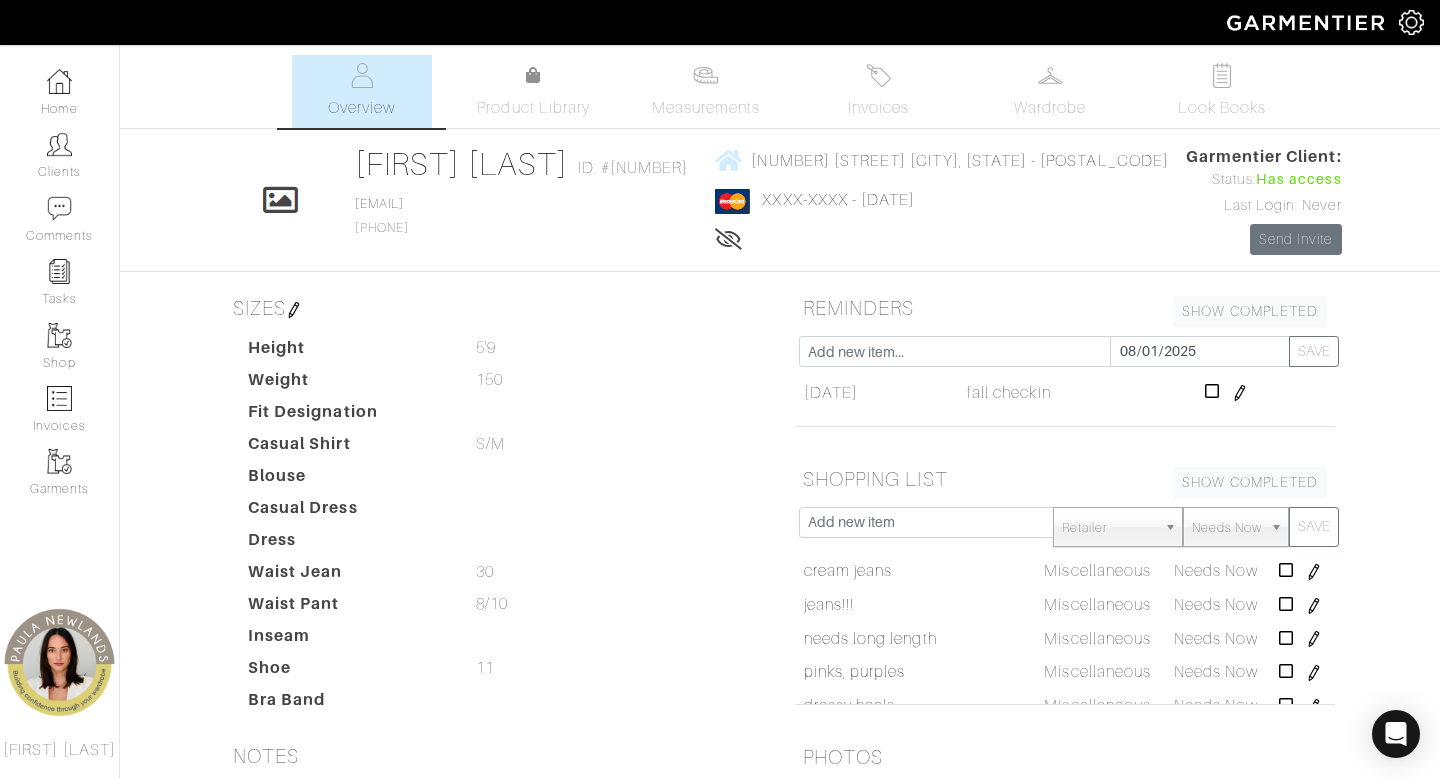 scroll, scrollTop: 0, scrollLeft: 0, axis: both 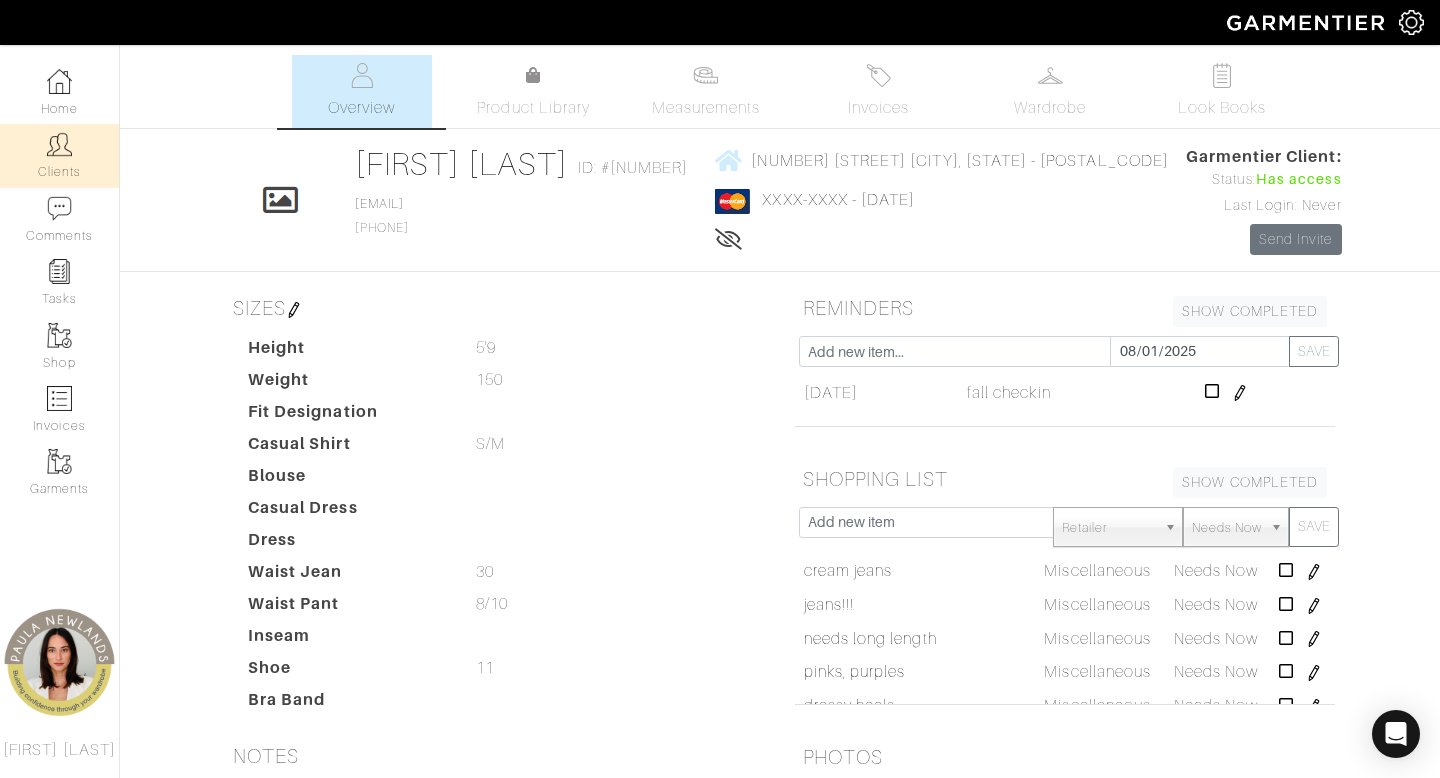 click on "Clients" at bounding box center [59, 155] 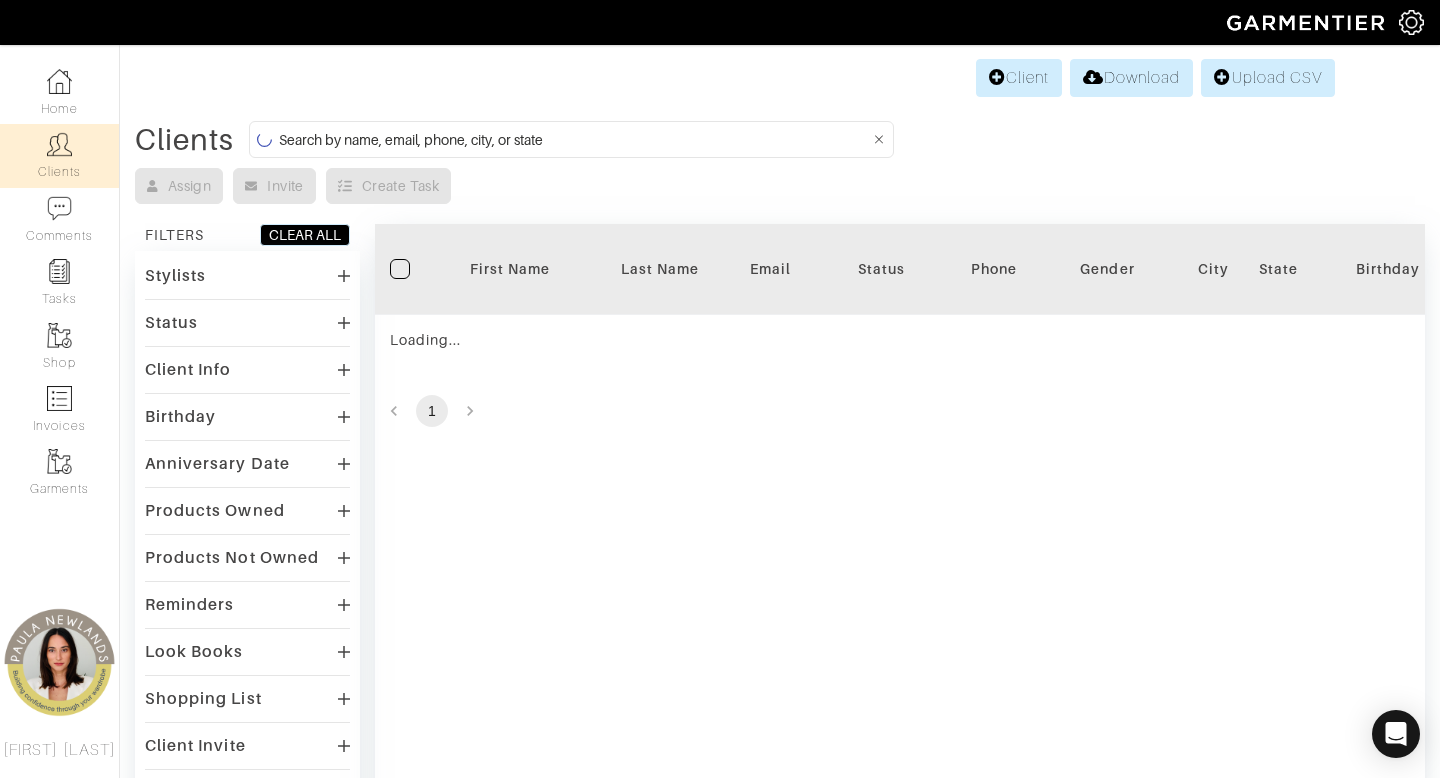 click at bounding box center (574, 139) 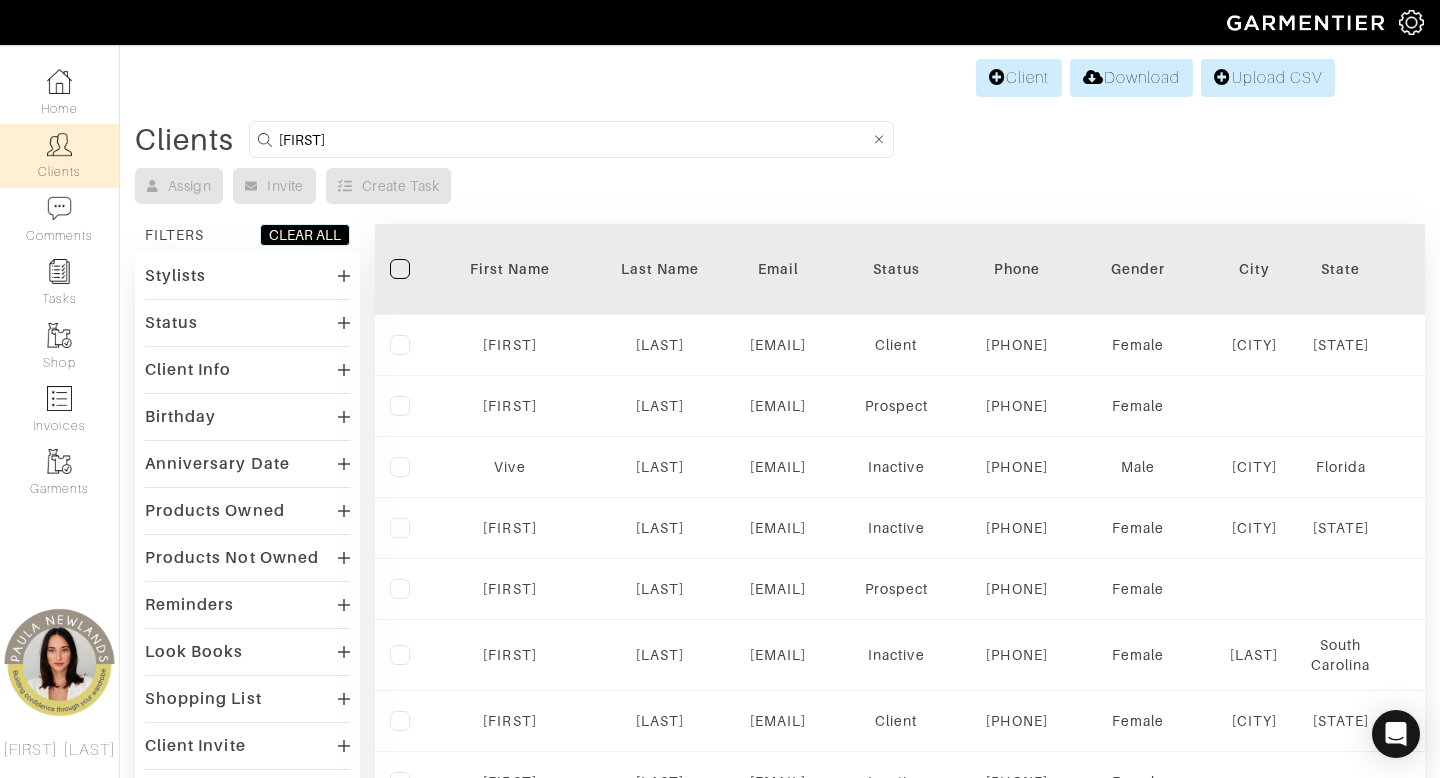 type on "patrick" 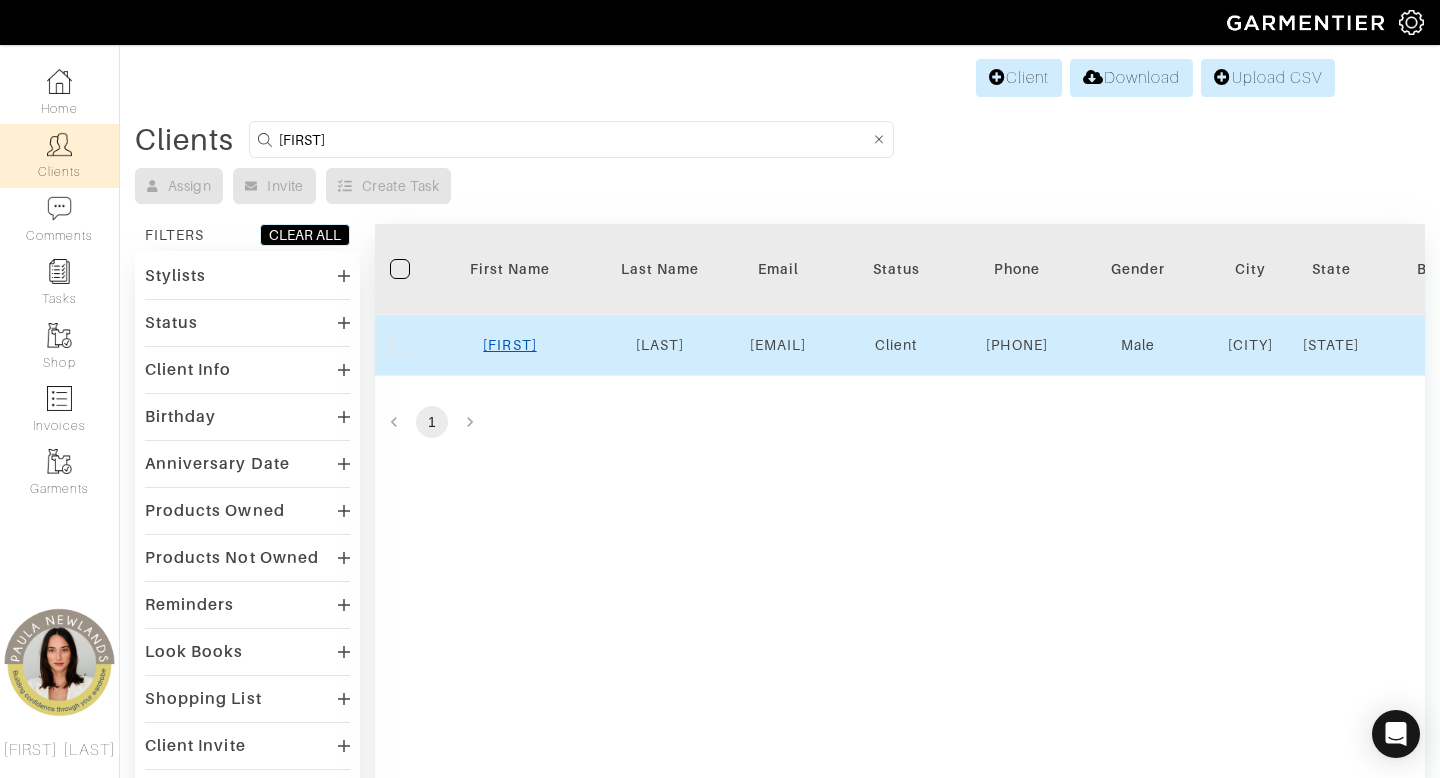 click on "Patrick" at bounding box center (509, 345) 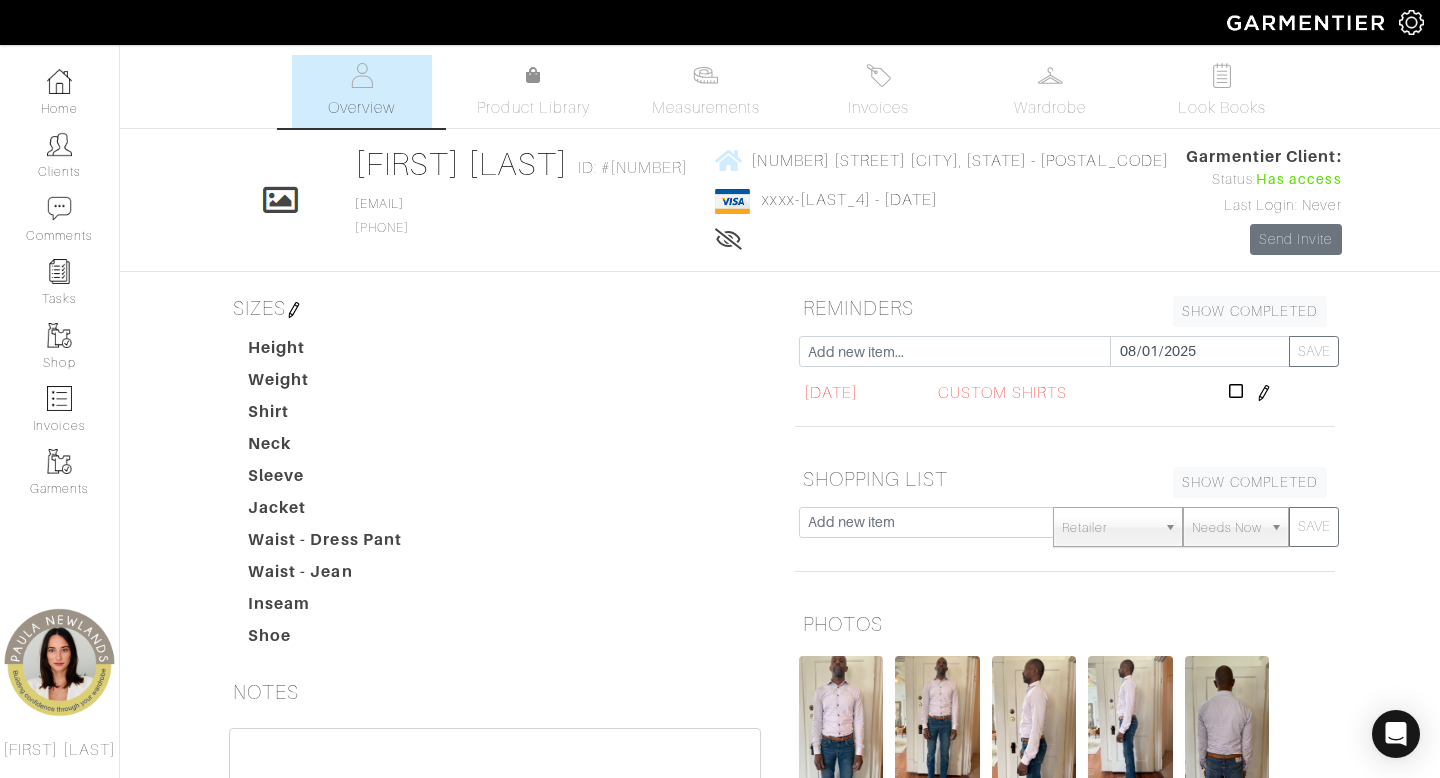 scroll, scrollTop: 0, scrollLeft: 0, axis: both 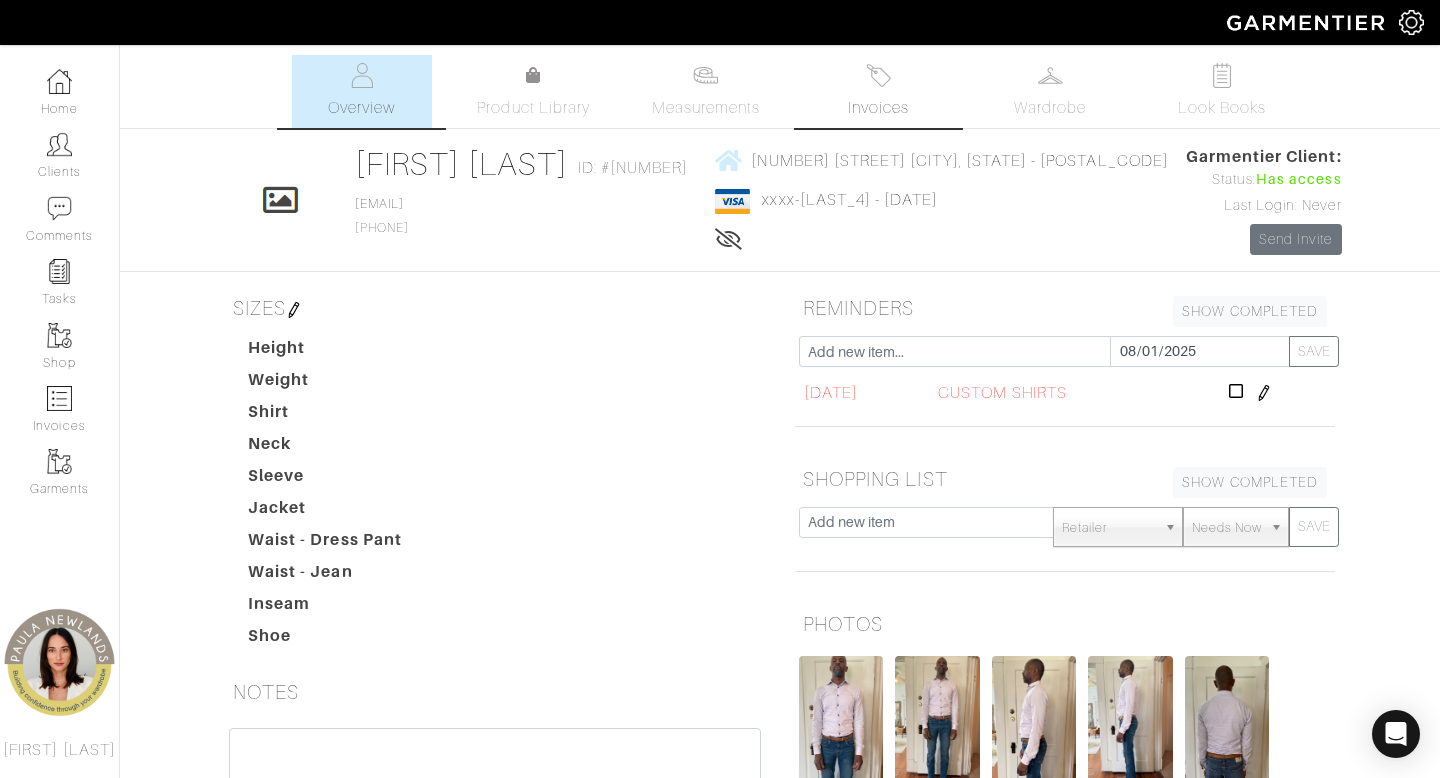 click on "Invoices" at bounding box center (878, 108) 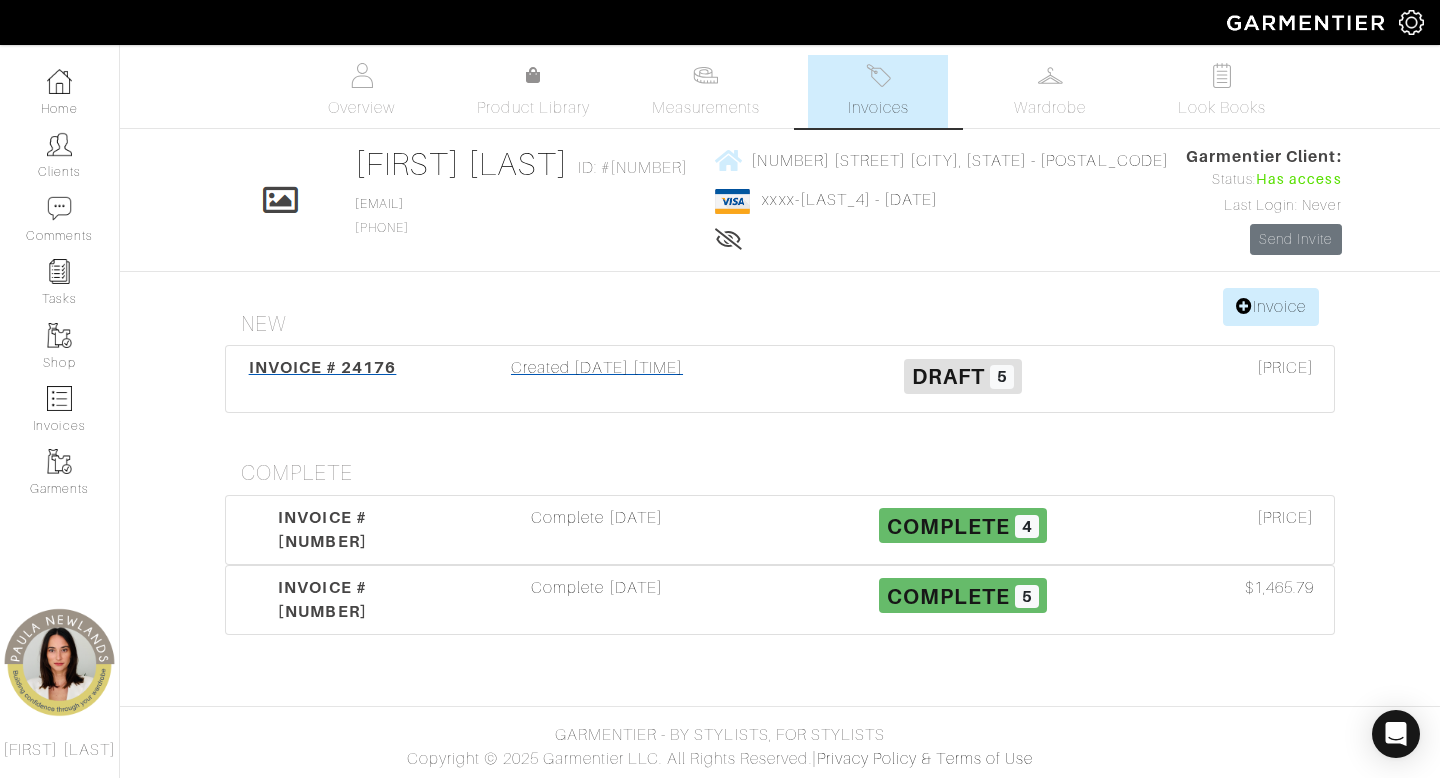 click on "INVOICE # 24176" at bounding box center [323, 367] 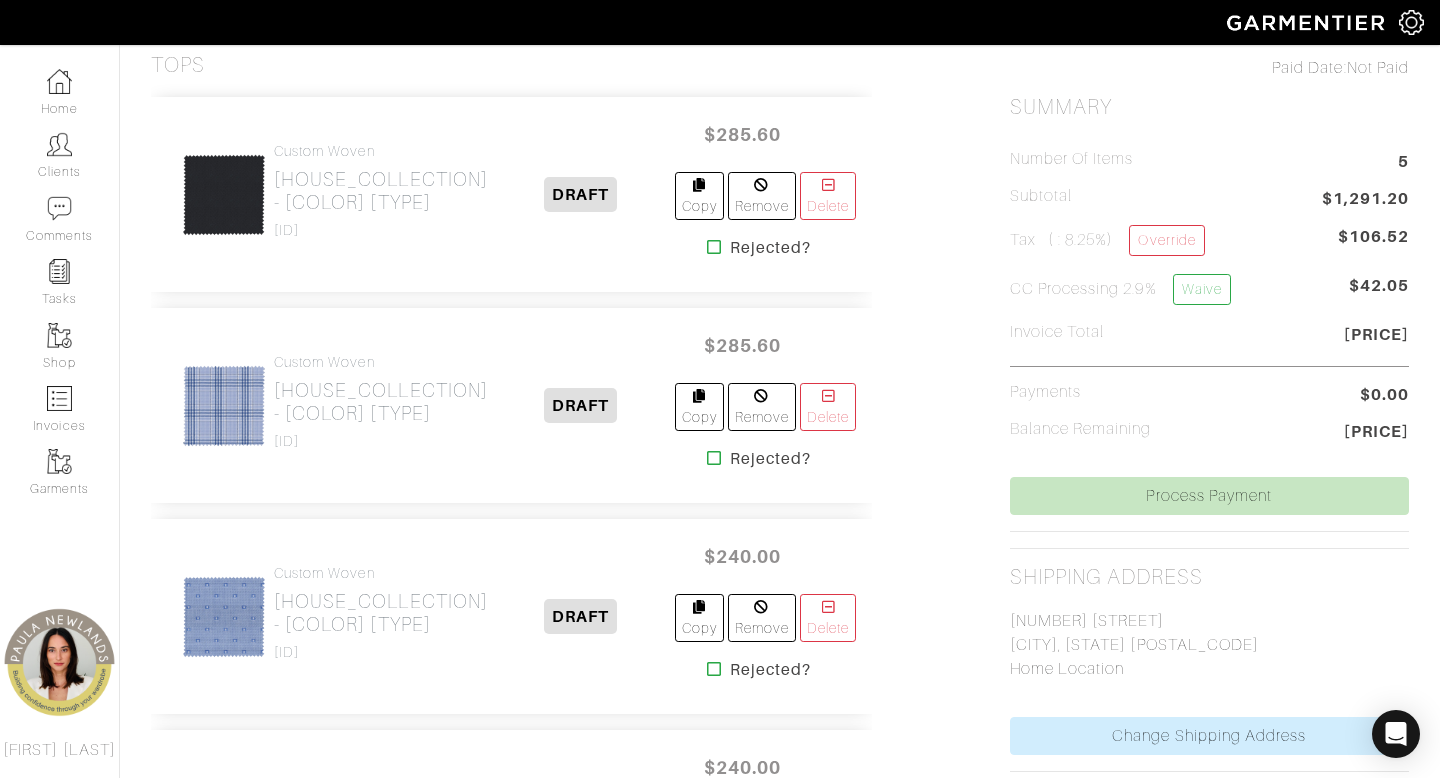 scroll, scrollTop: 469, scrollLeft: 0, axis: vertical 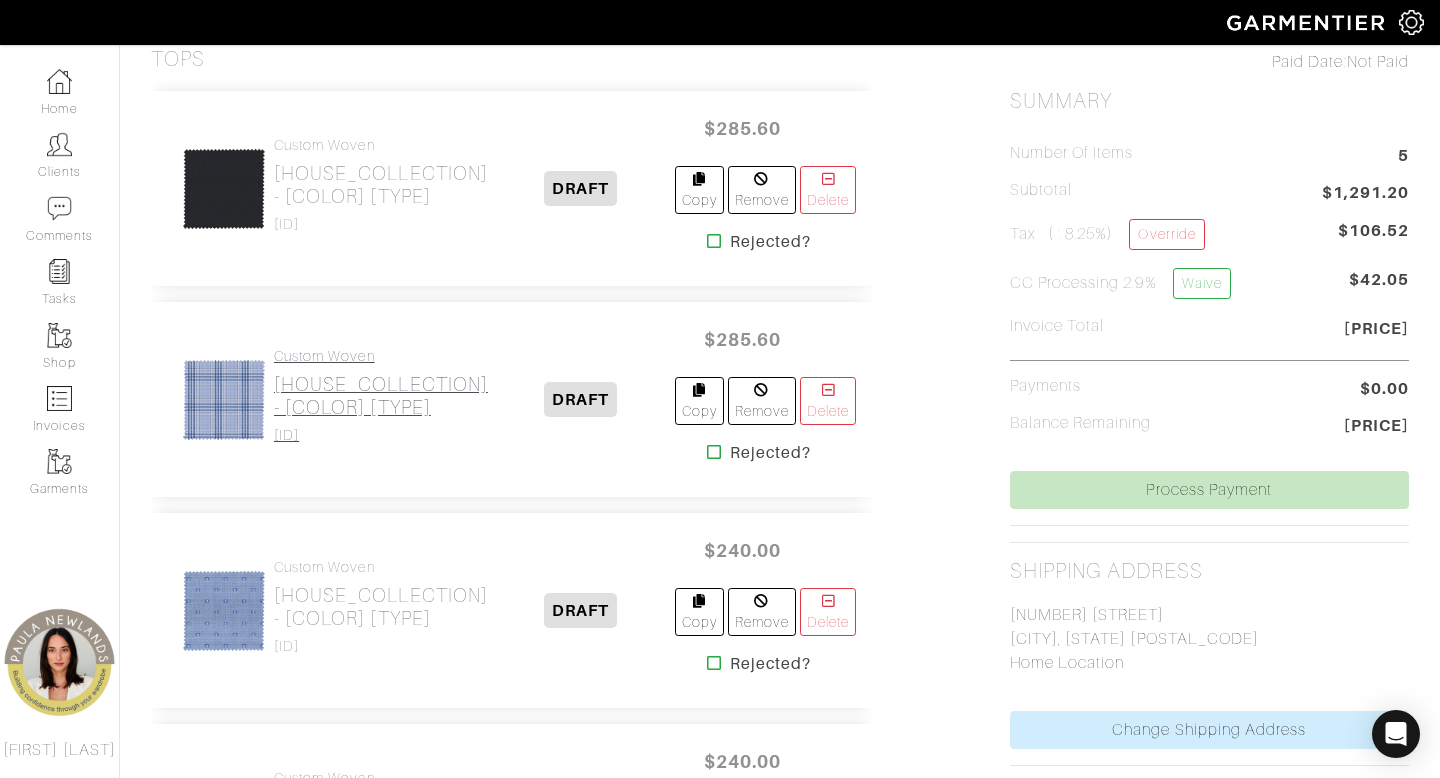 click on "House Collection -
Blue Navy Plaid" at bounding box center (381, 396) 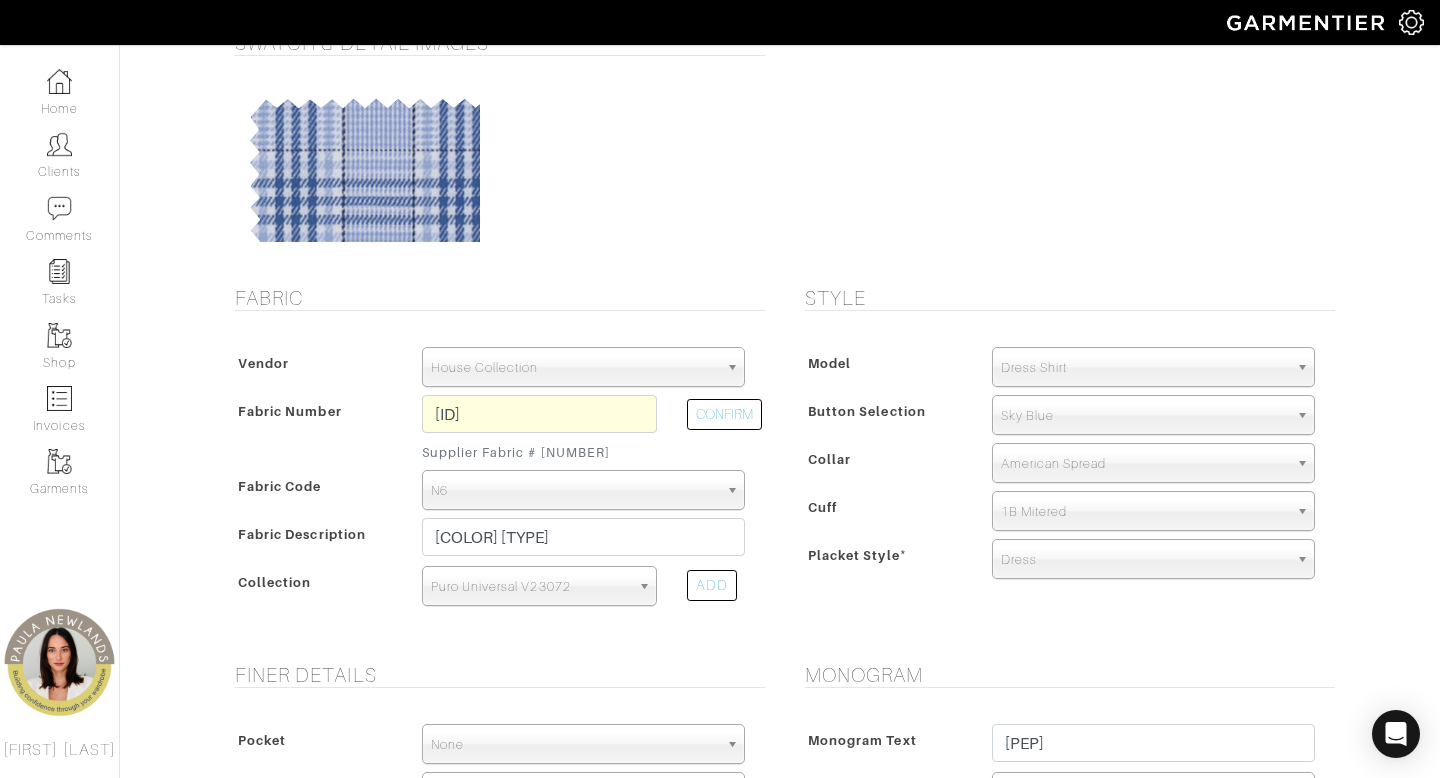 scroll, scrollTop: 227, scrollLeft: 0, axis: vertical 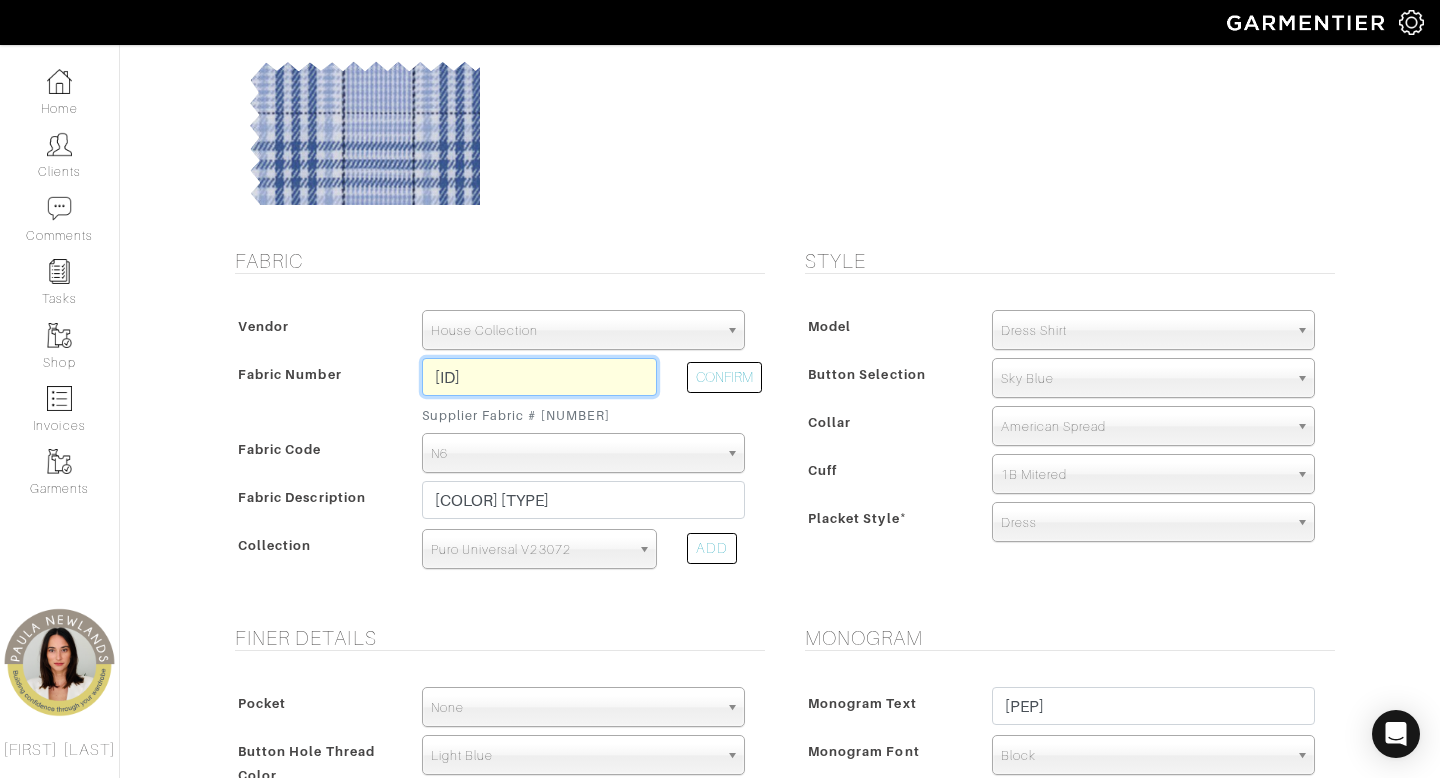 click on "N6-46126112" at bounding box center [539, 377] 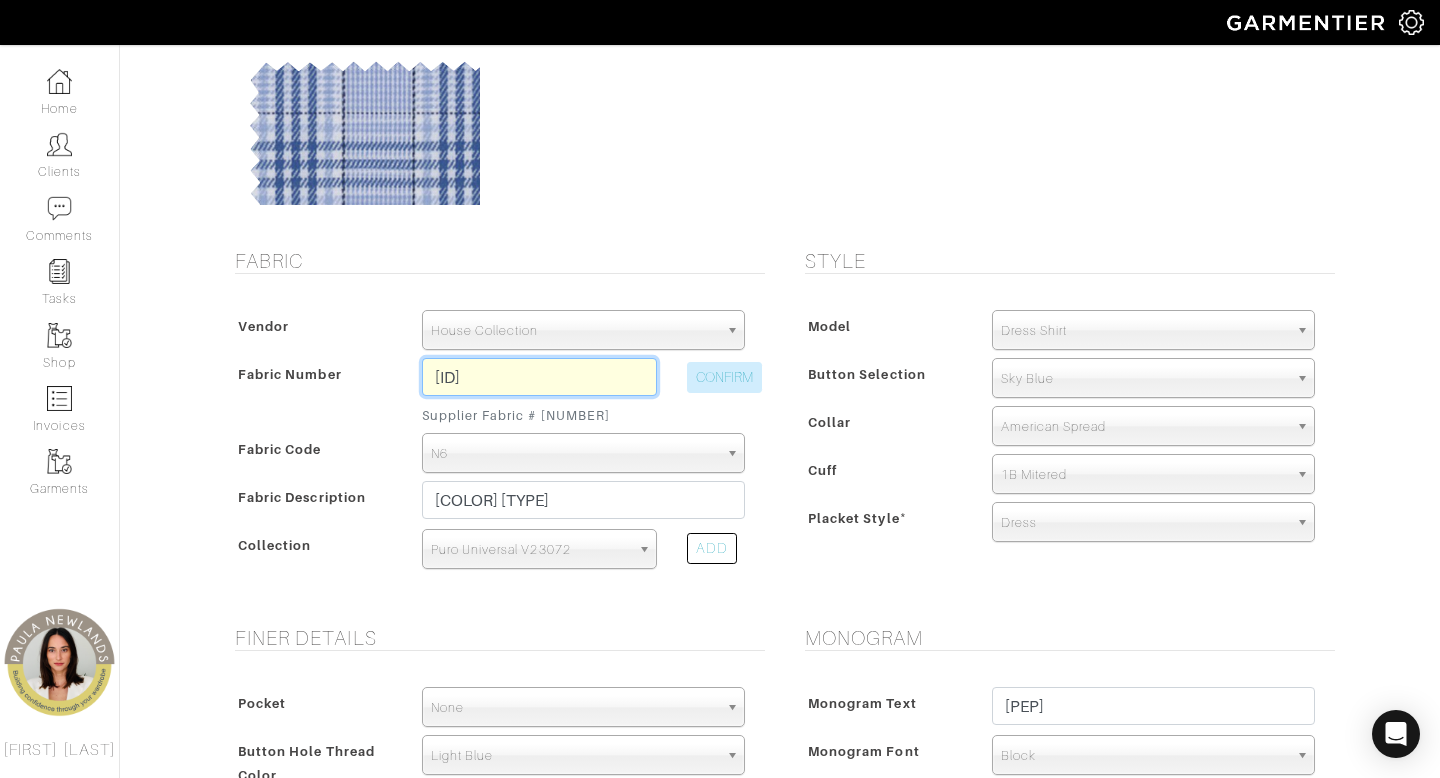 type on "N6-46126148" 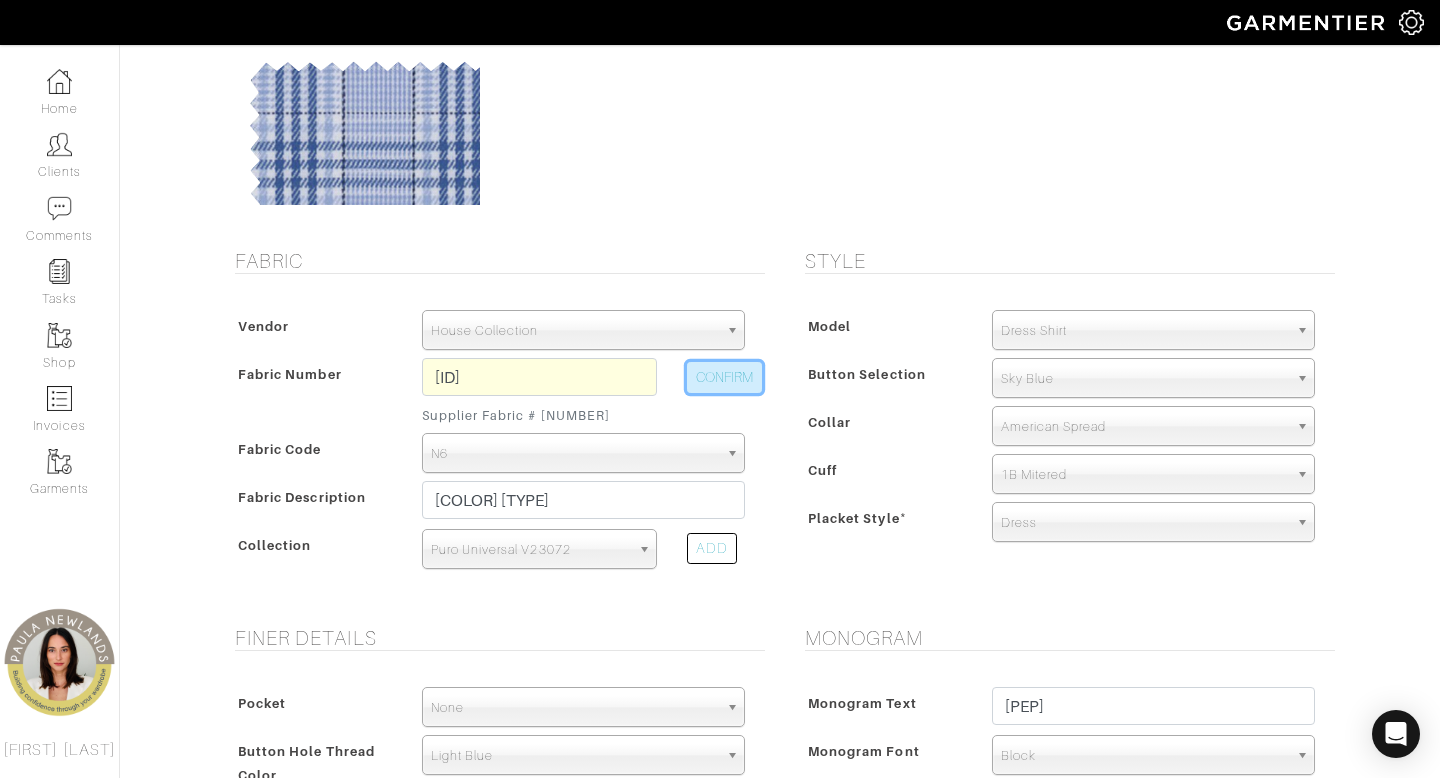 click on "CONFIRM" at bounding box center [724, 377] 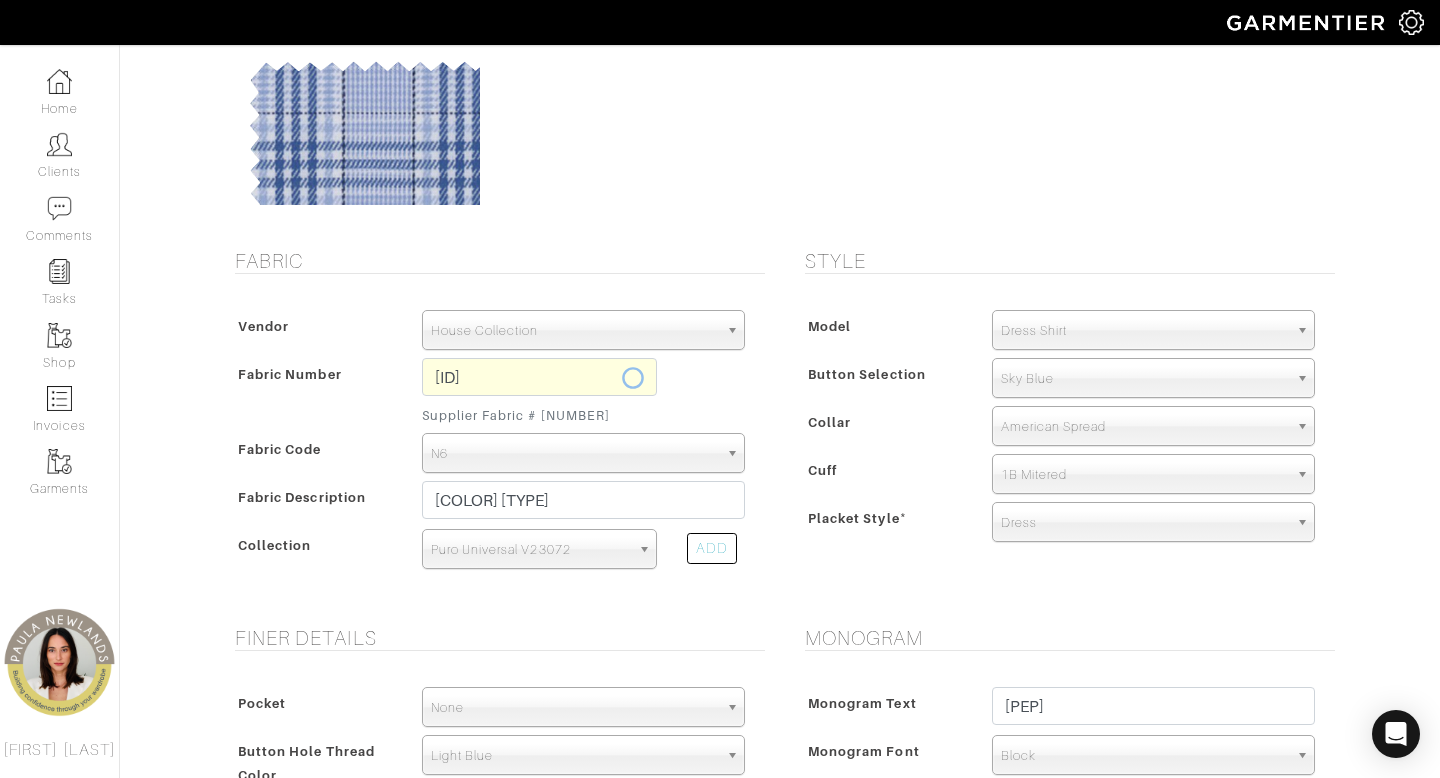 type 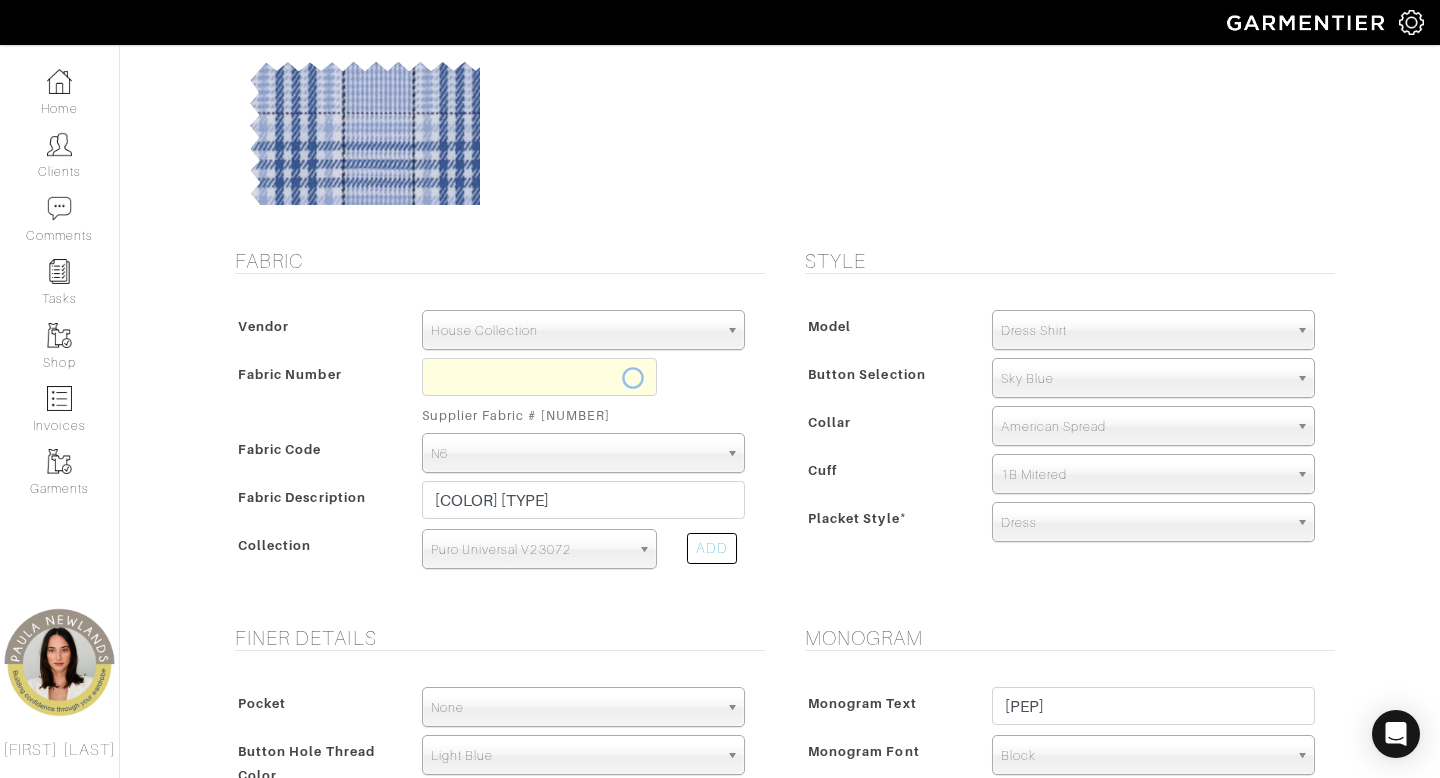 select 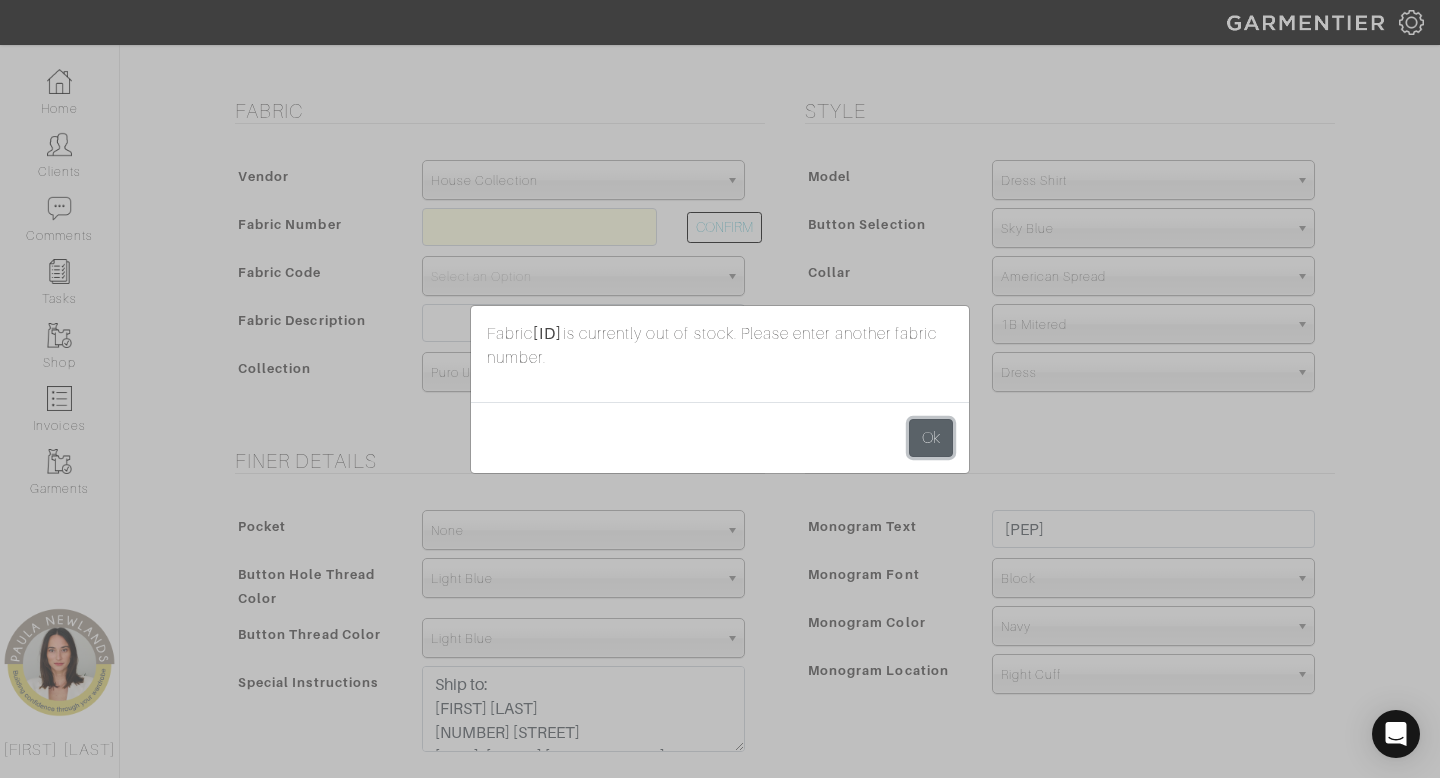 click on "Ok" at bounding box center [931, 438] 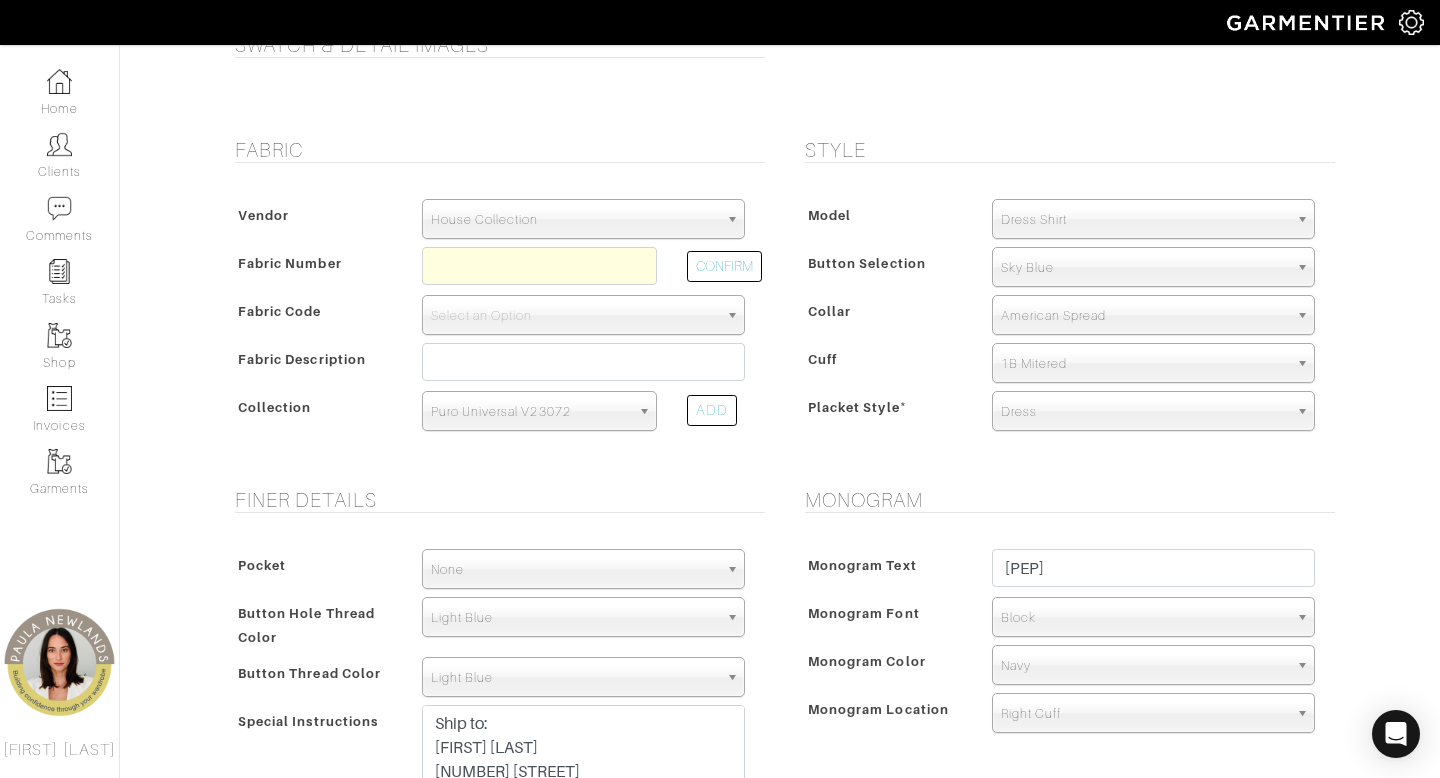 scroll, scrollTop: 182, scrollLeft: 0, axis: vertical 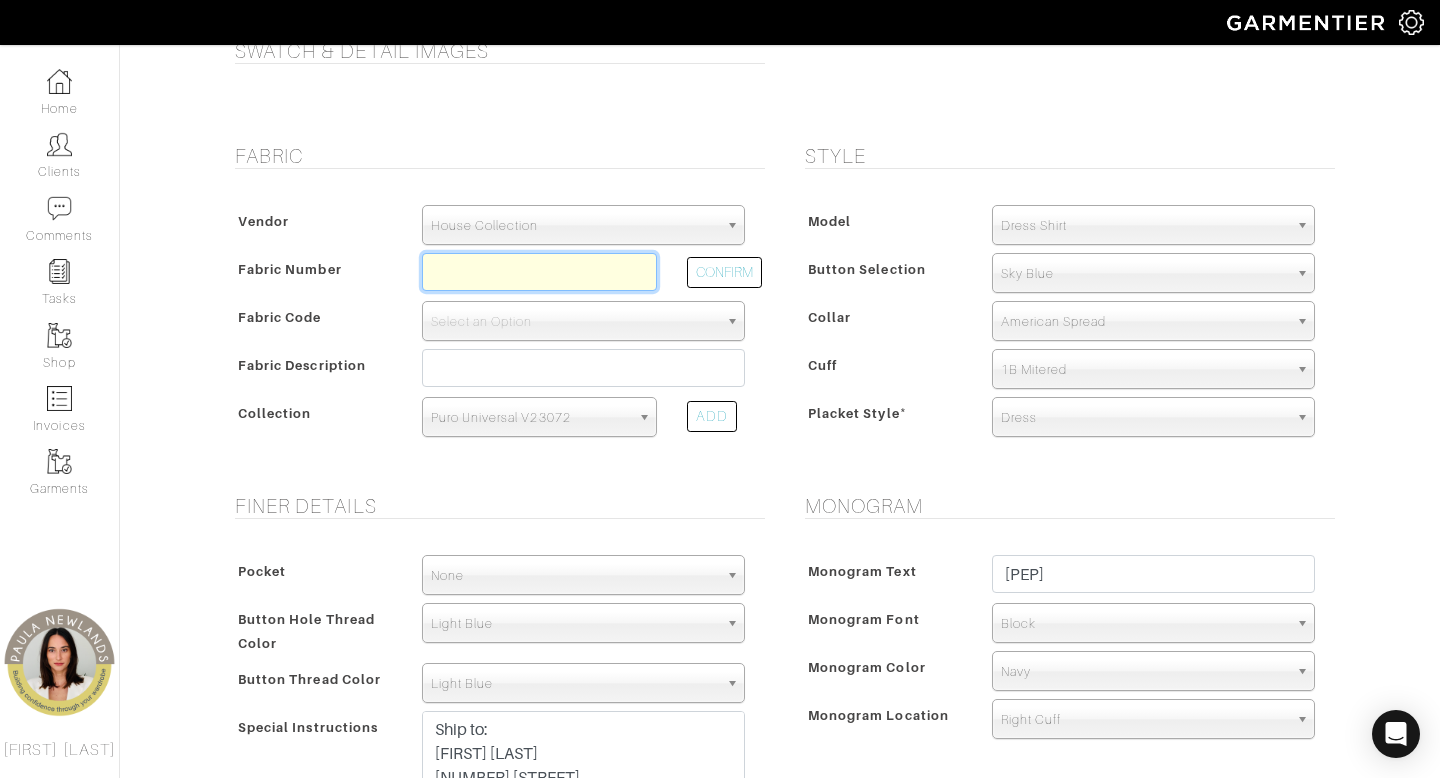 click at bounding box center (539, 272) 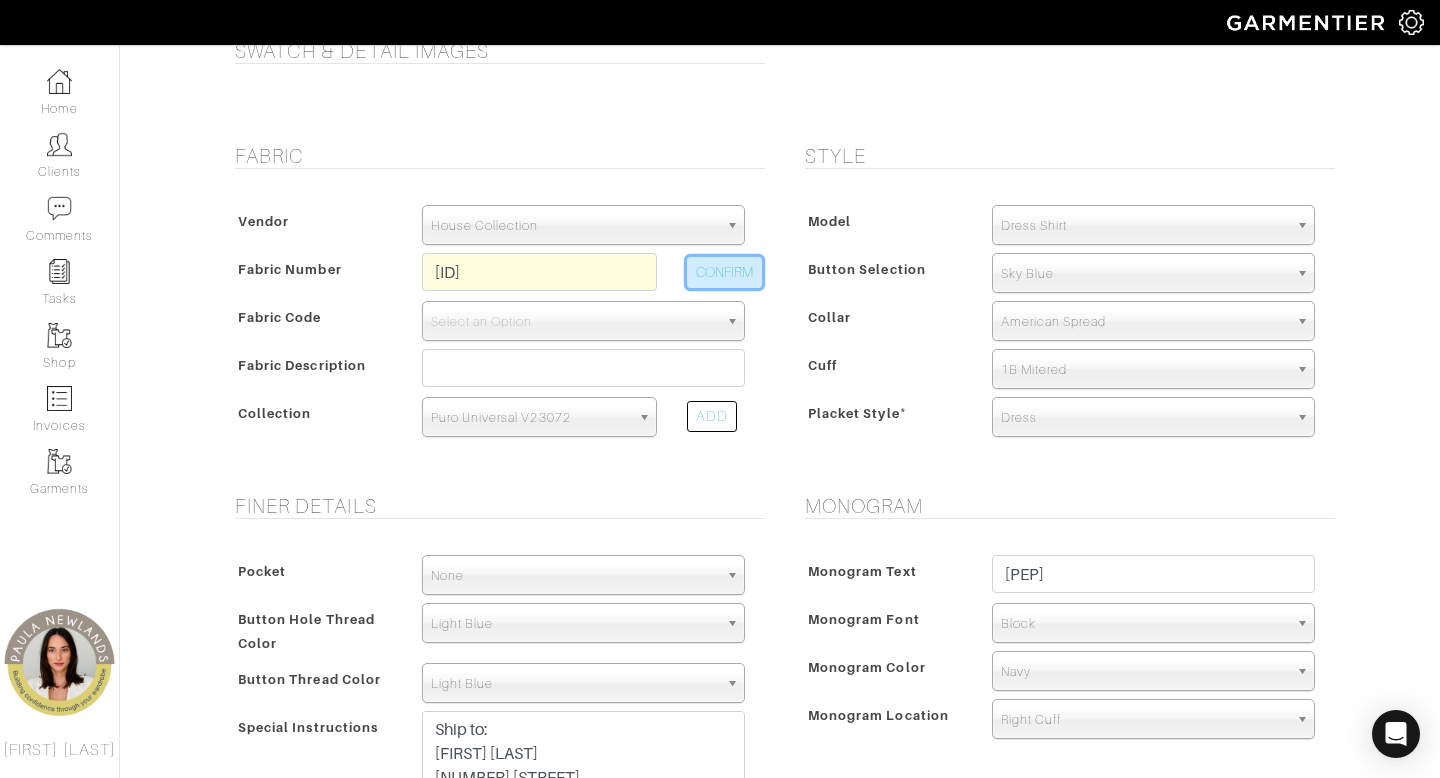 click on "CONFIRM" at bounding box center [724, 272] 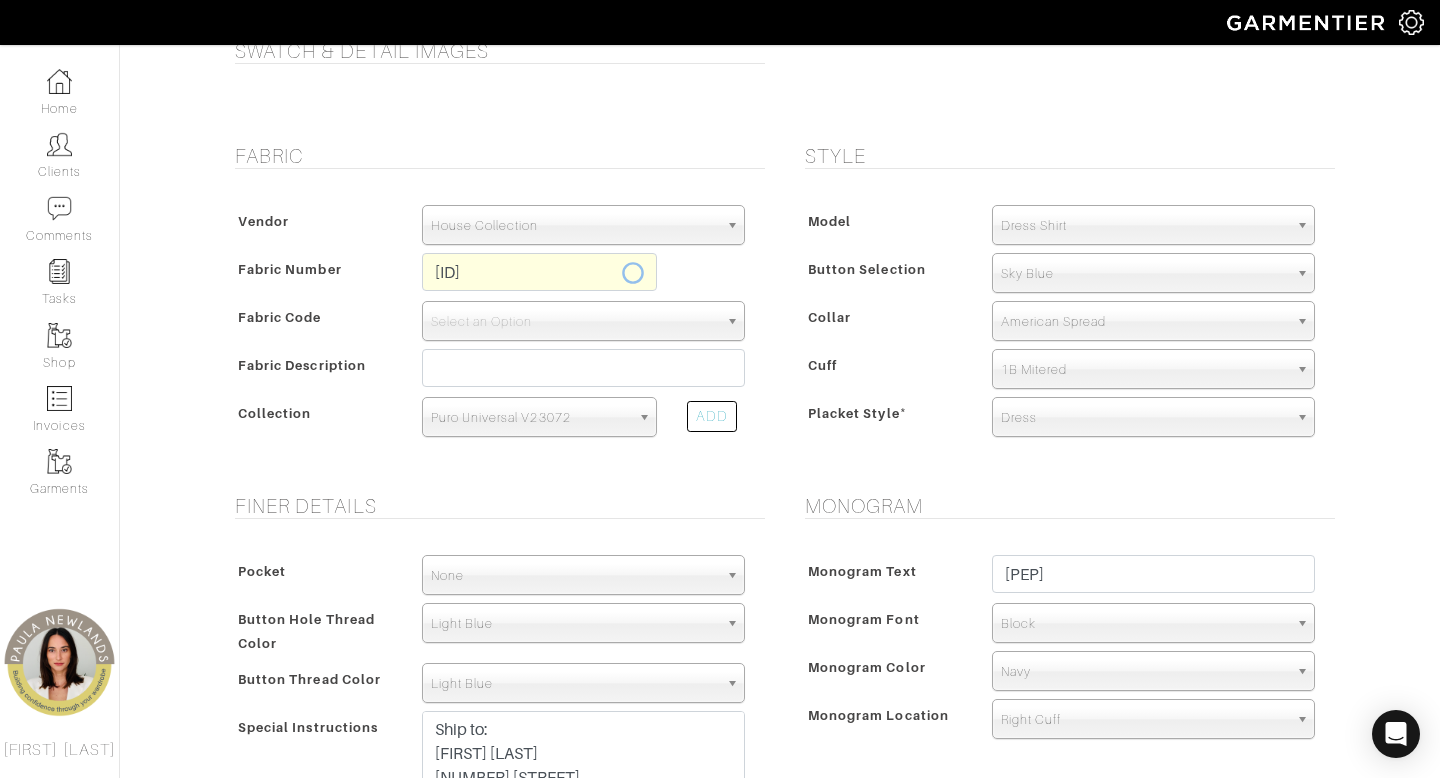 type on "N6-46126162" 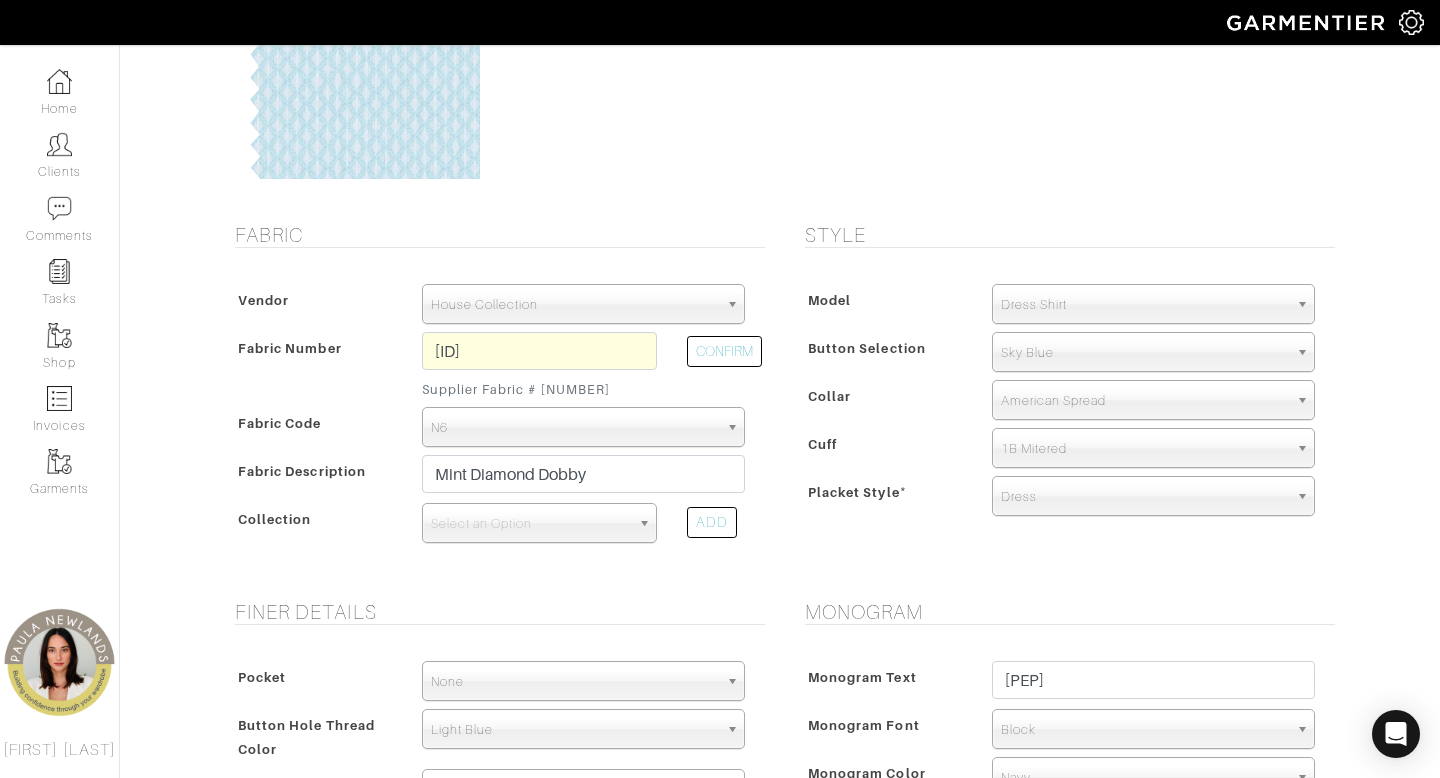 scroll, scrollTop: 261, scrollLeft: 0, axis: vertical 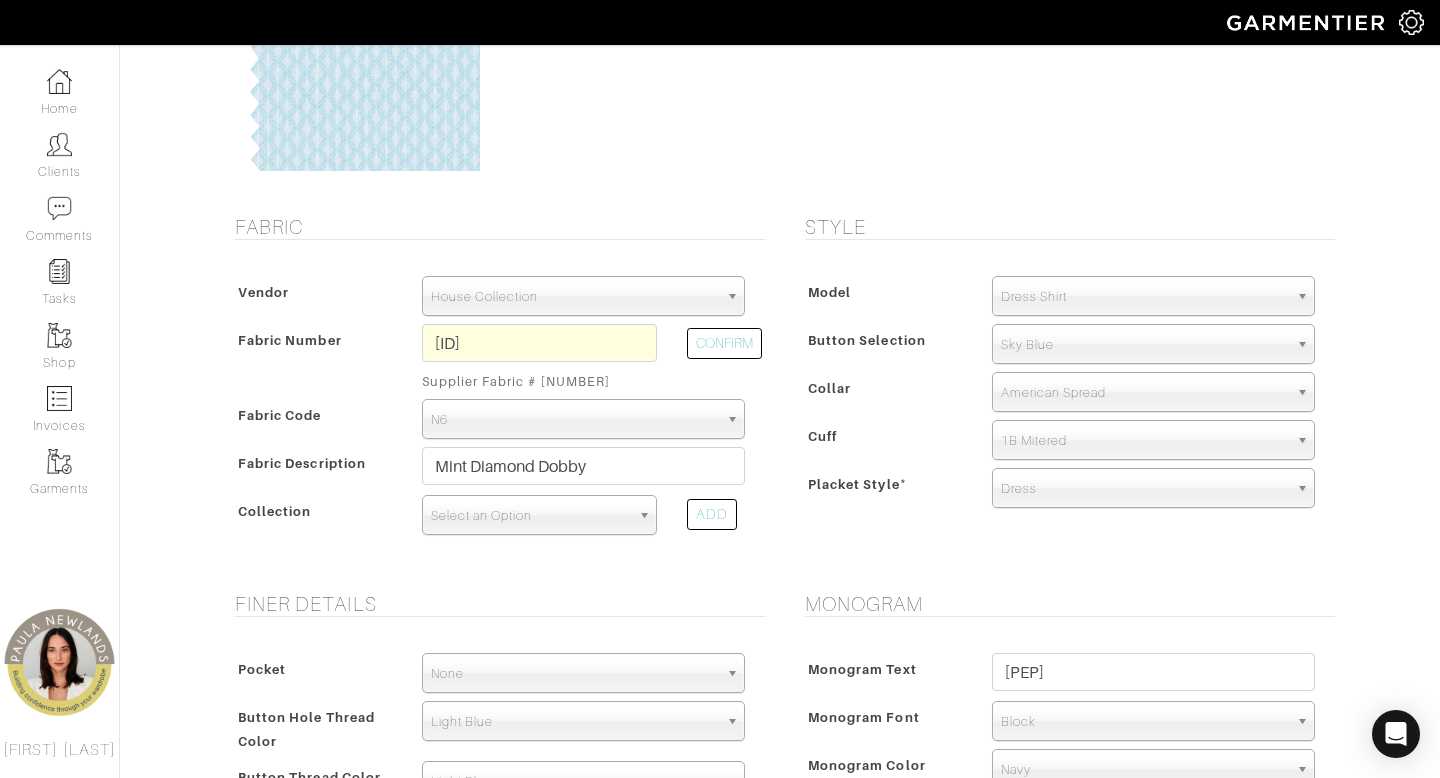 click on "Select an Option" at bounding box center [530, 516] 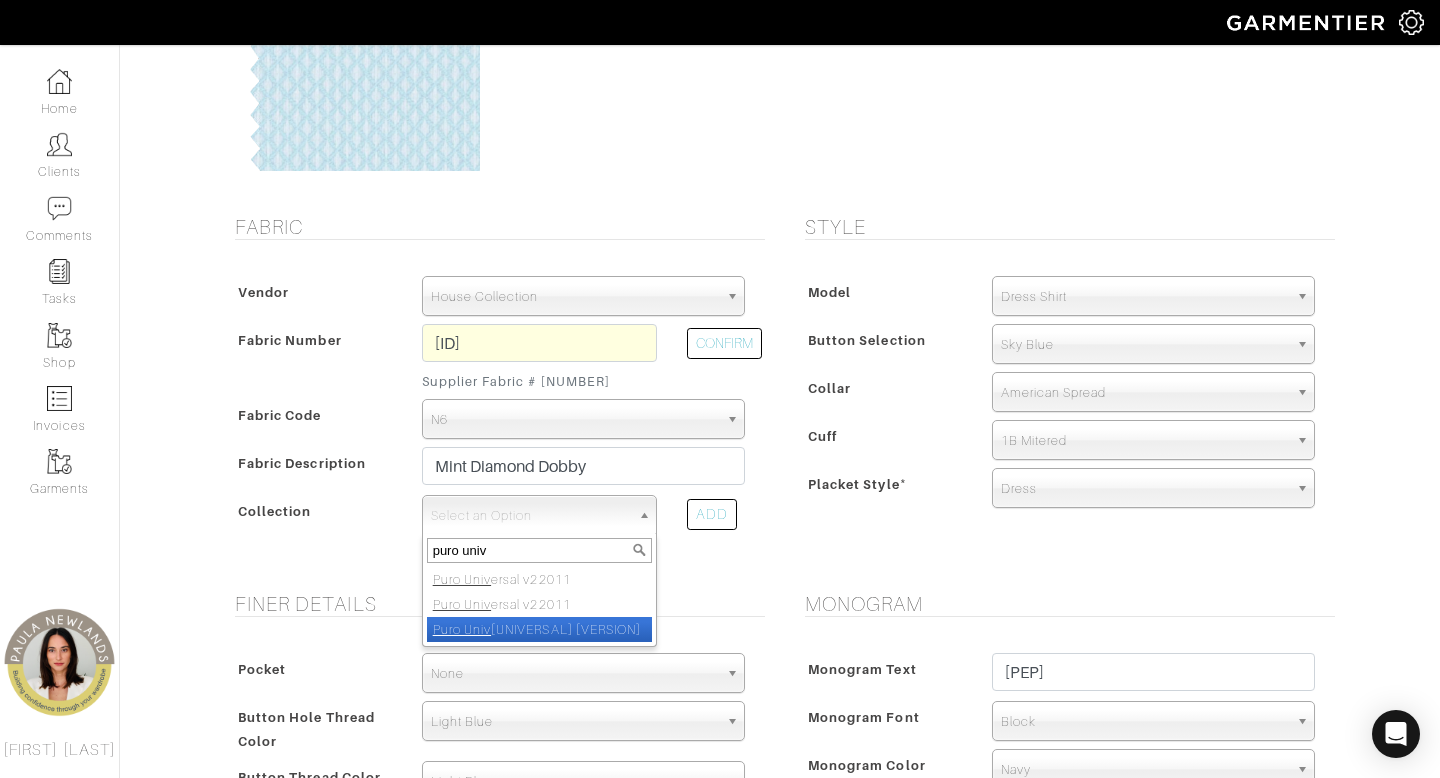 type on "puro univ" 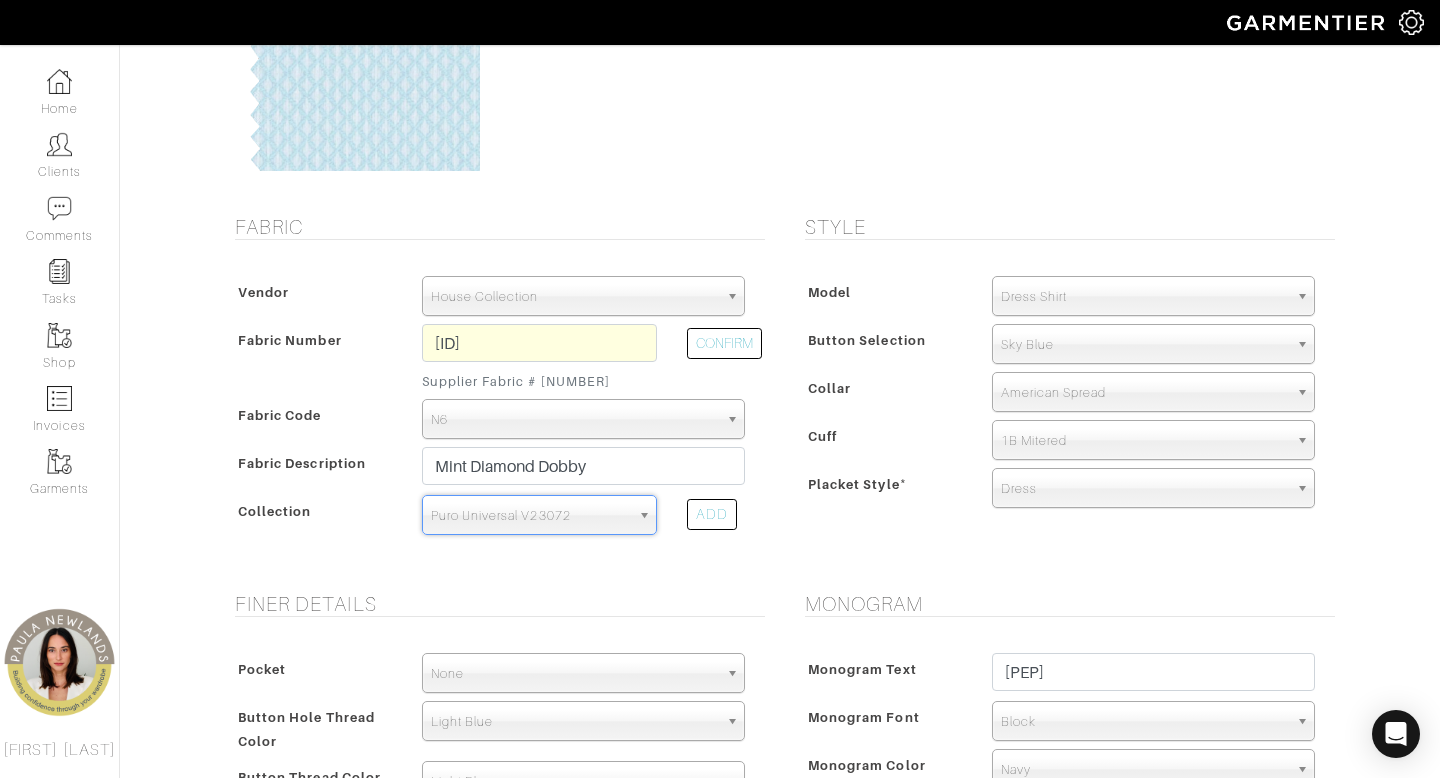 click on "Sky Blue" at bounding box center (1144, 345) 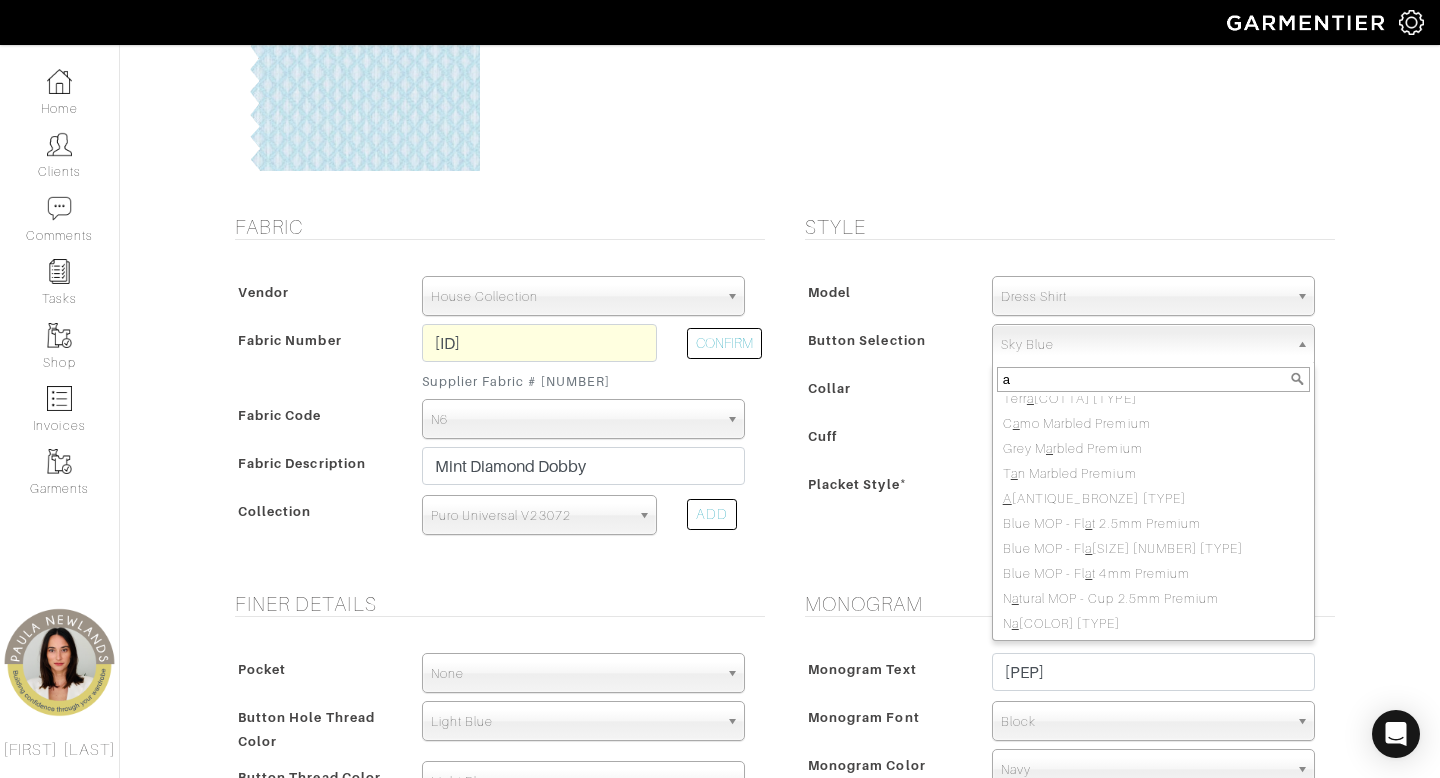 scroll, scrollTop: 0, scrollLeft: 0, axis: both 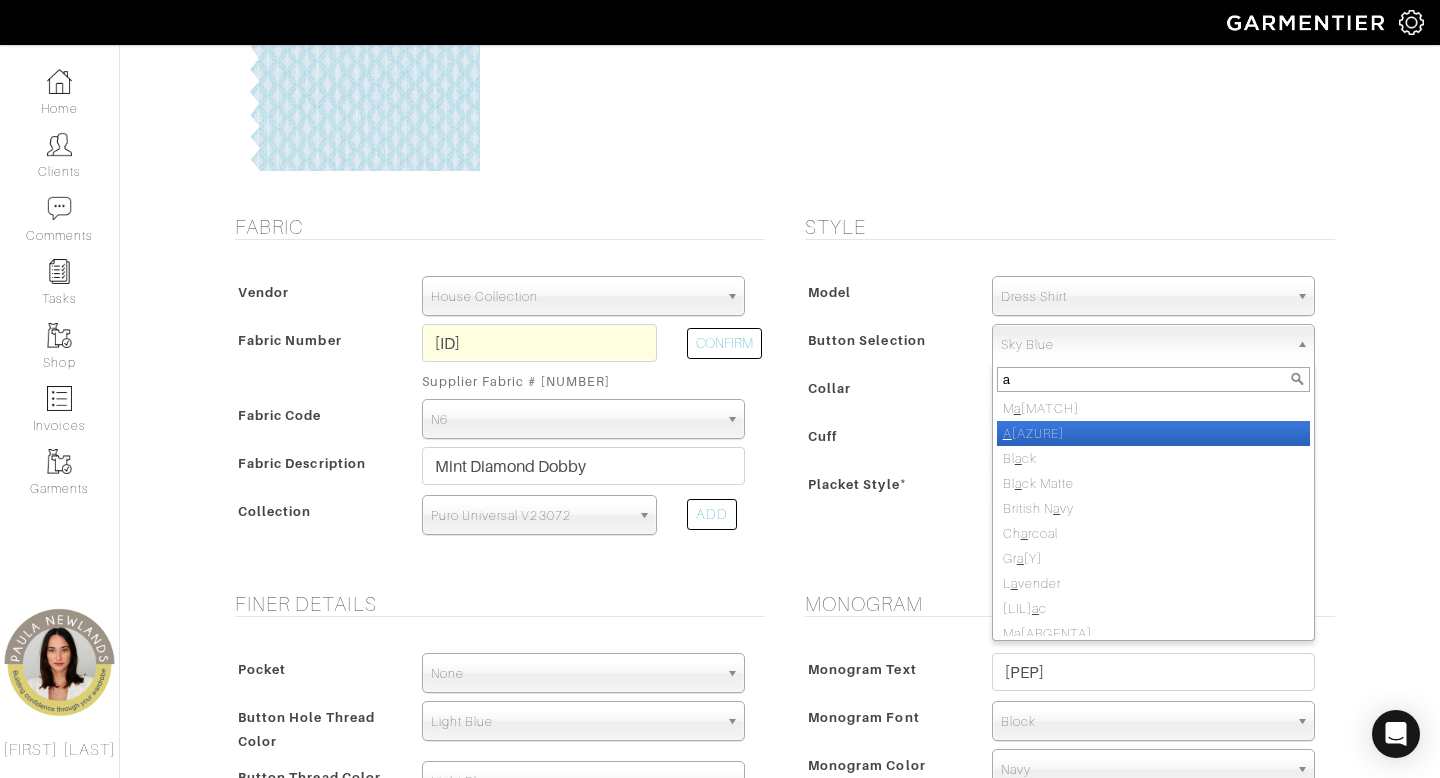 type on "a" 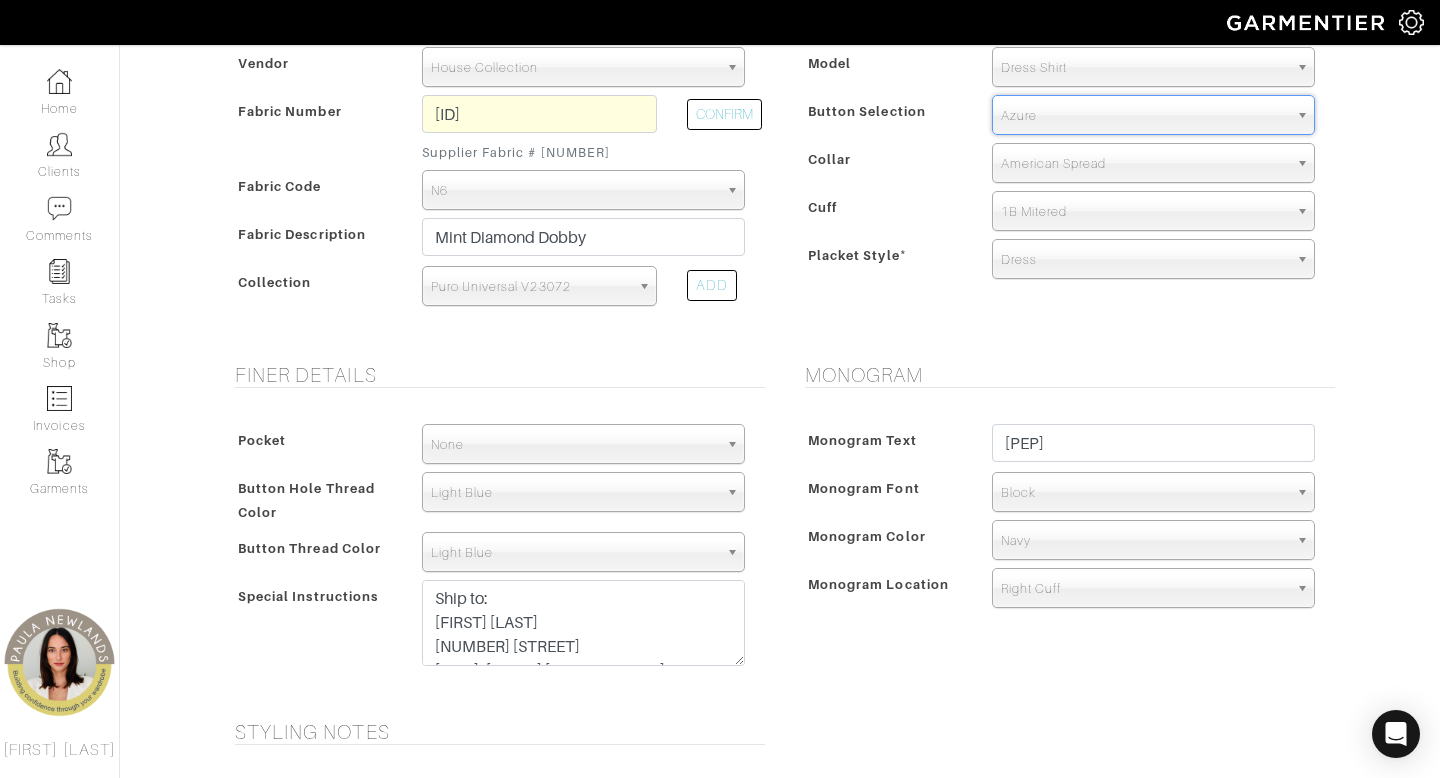 scroll, scrollTop: 492, scrollLeft: 0, axis: vertical 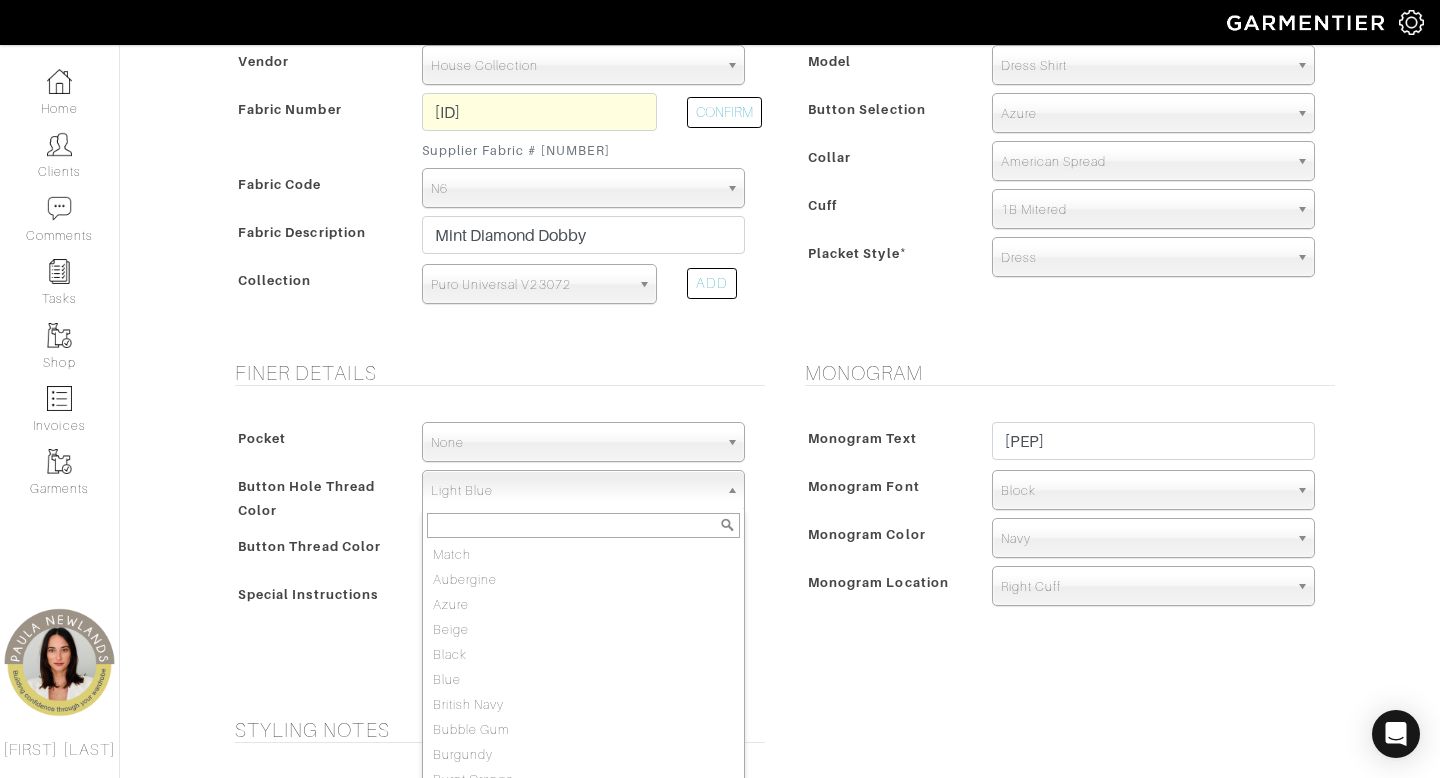 click on "Light Blue" at bounding box center [574, 491] 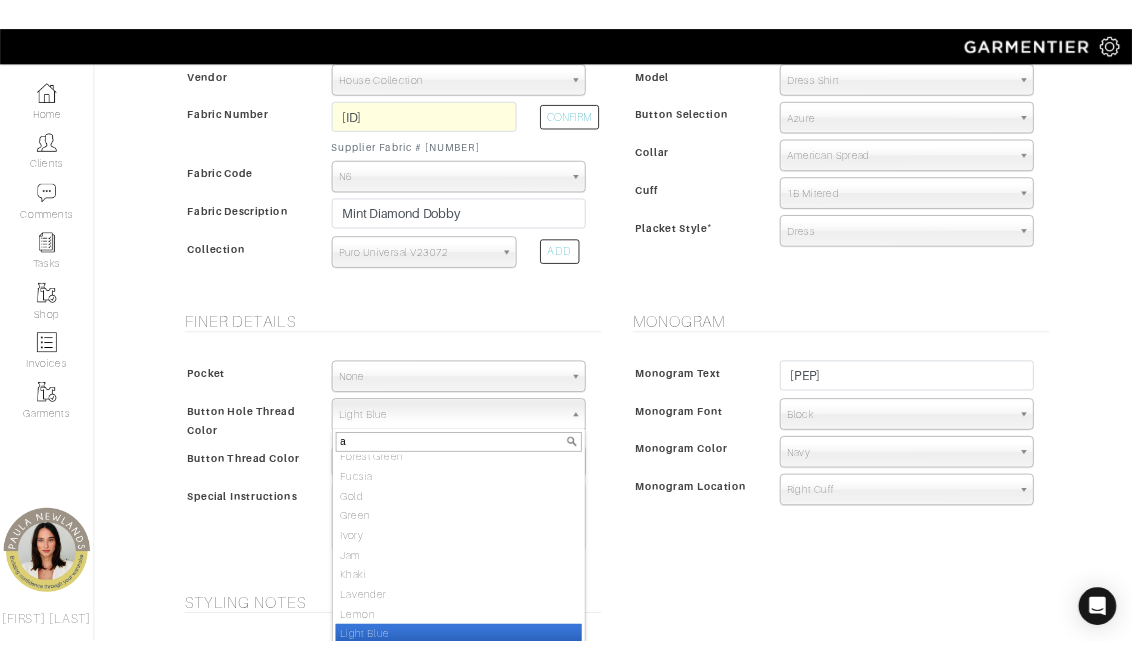 scroll, scrollTop: 0, scrollLeft: 0, axis: both 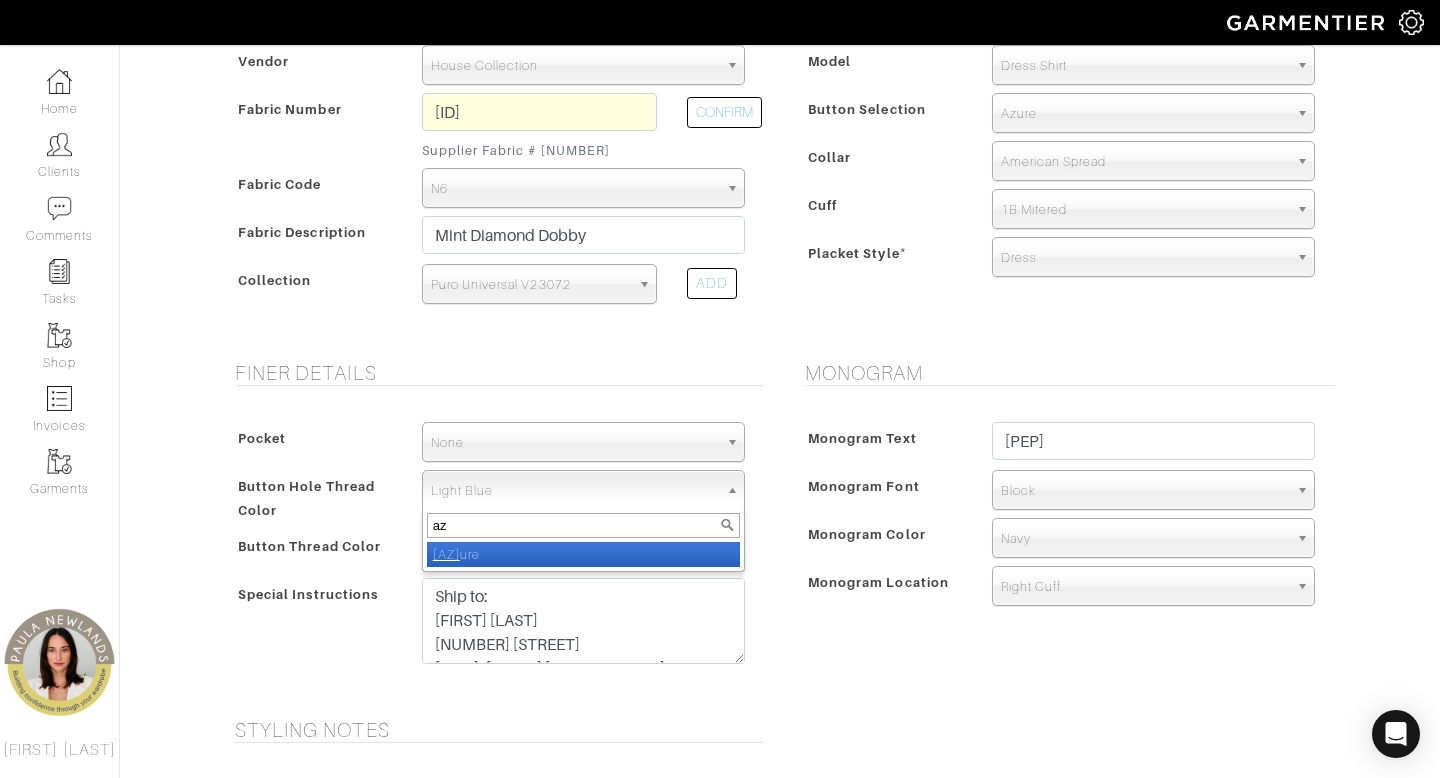 type on "az" 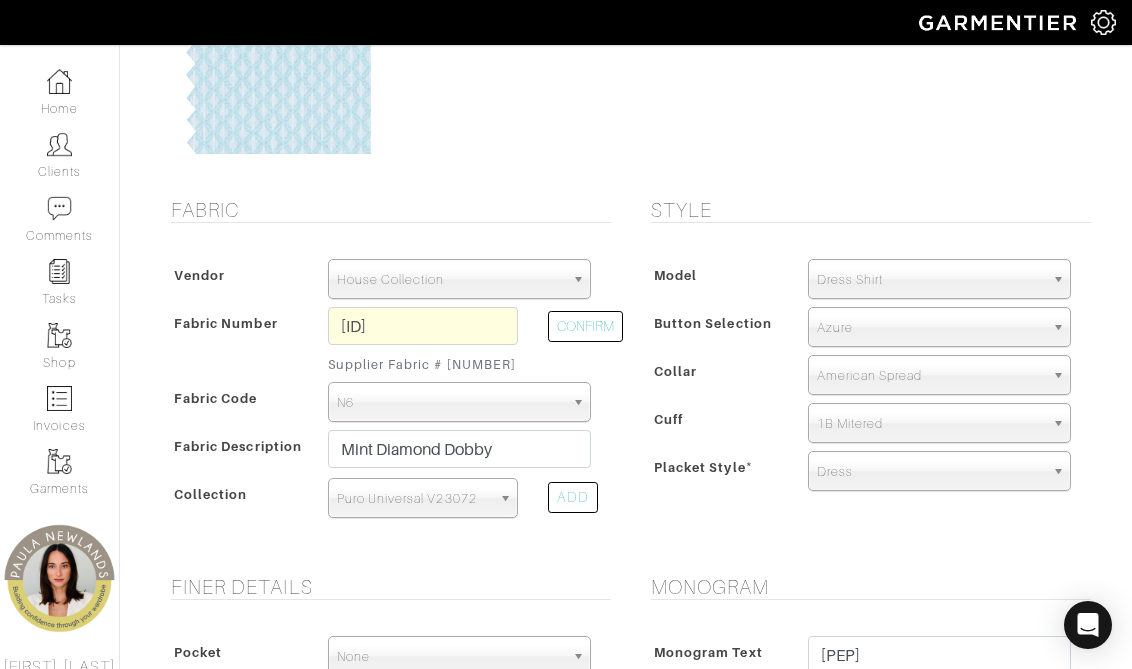 scroll, scrollTop: 282, scrollLeft: 0, axis: vertical 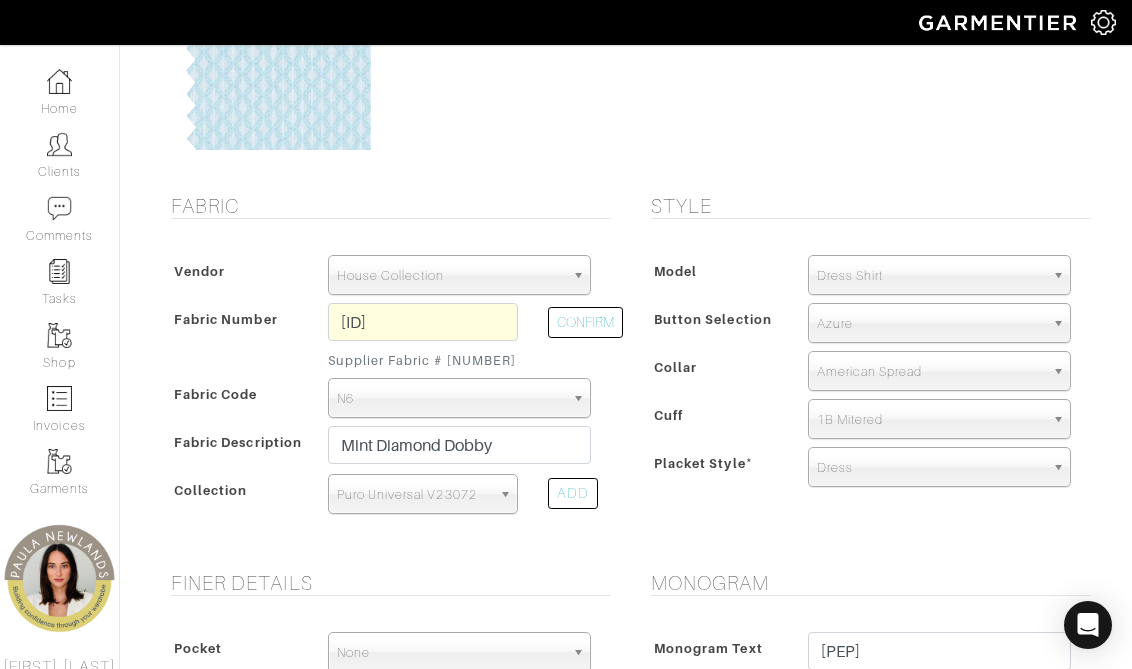 click on "Azure" at bounding box center (930, 324) 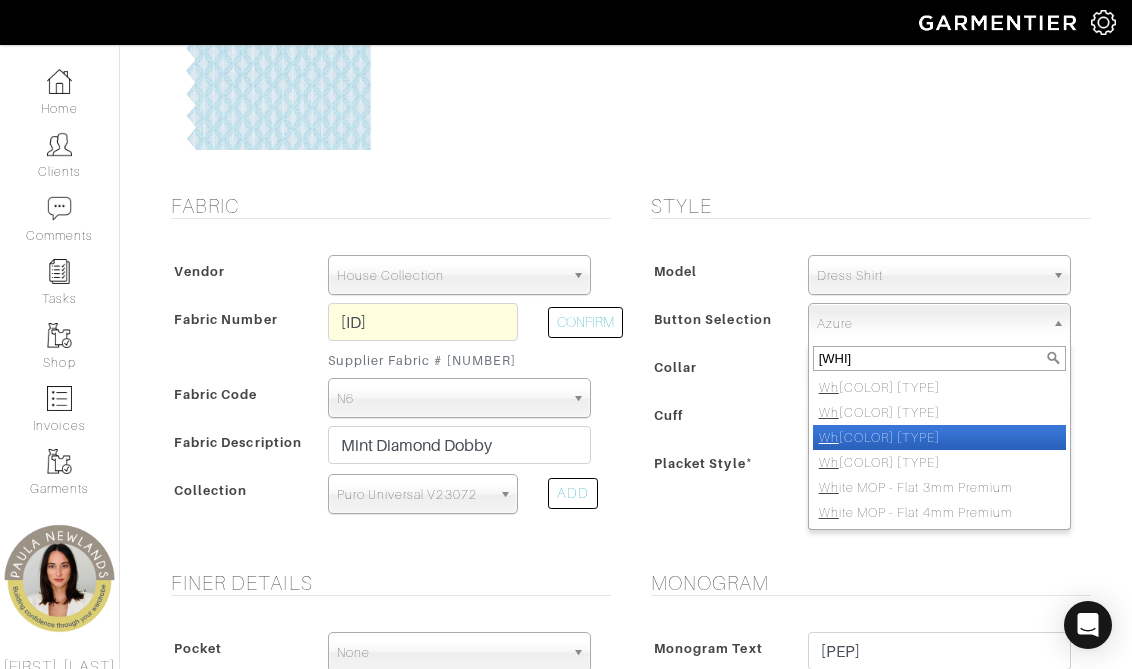 type on "w" 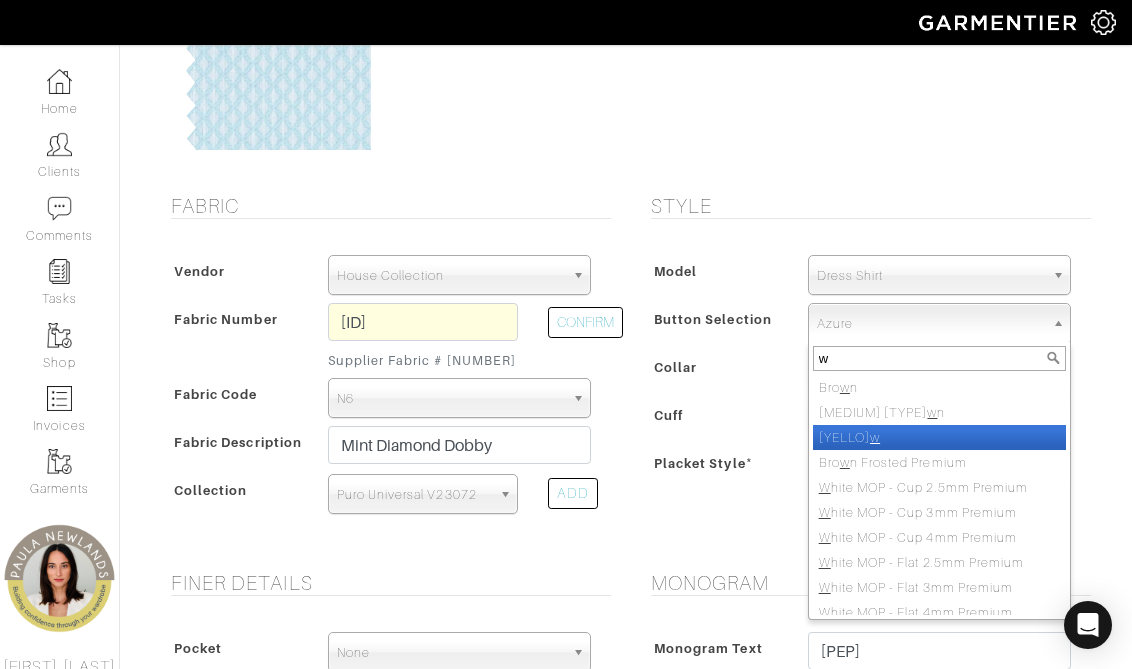 type 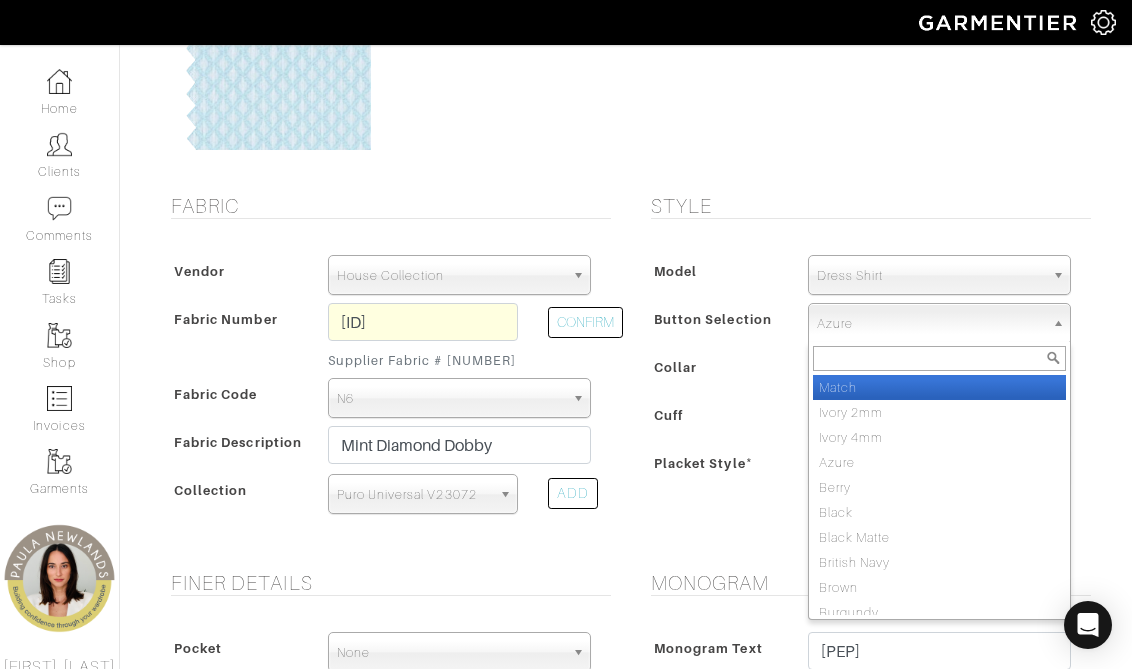 click on "Match" at bounding box center [939, 387] 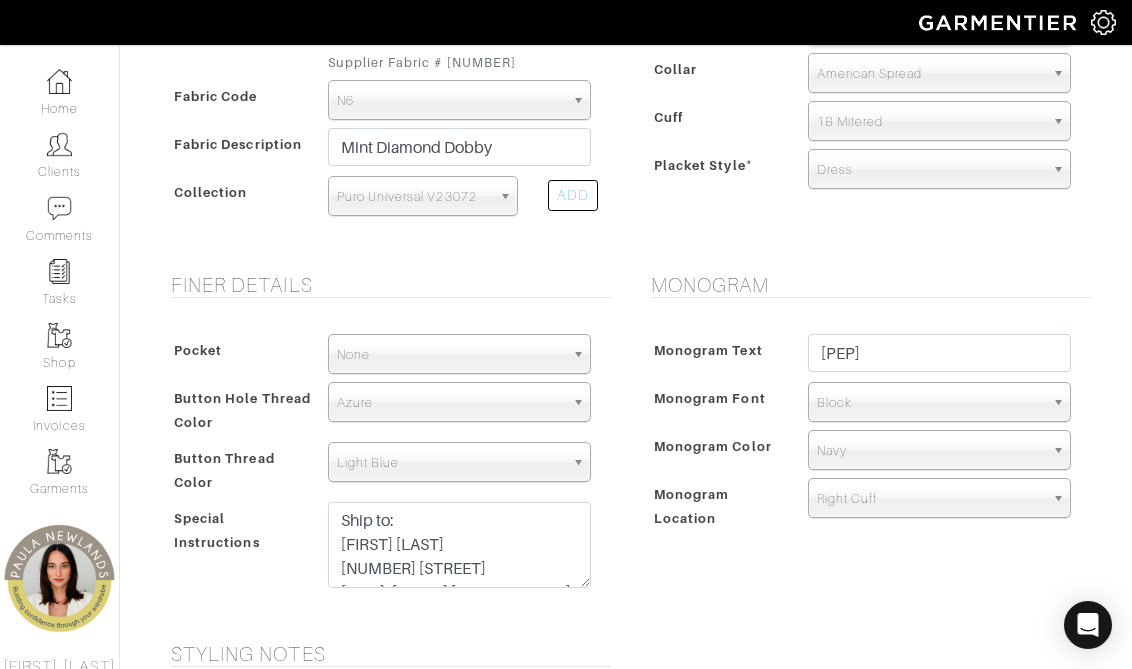 scroll, scrollTop: 581, scrollLeft: 0, axis: vertical 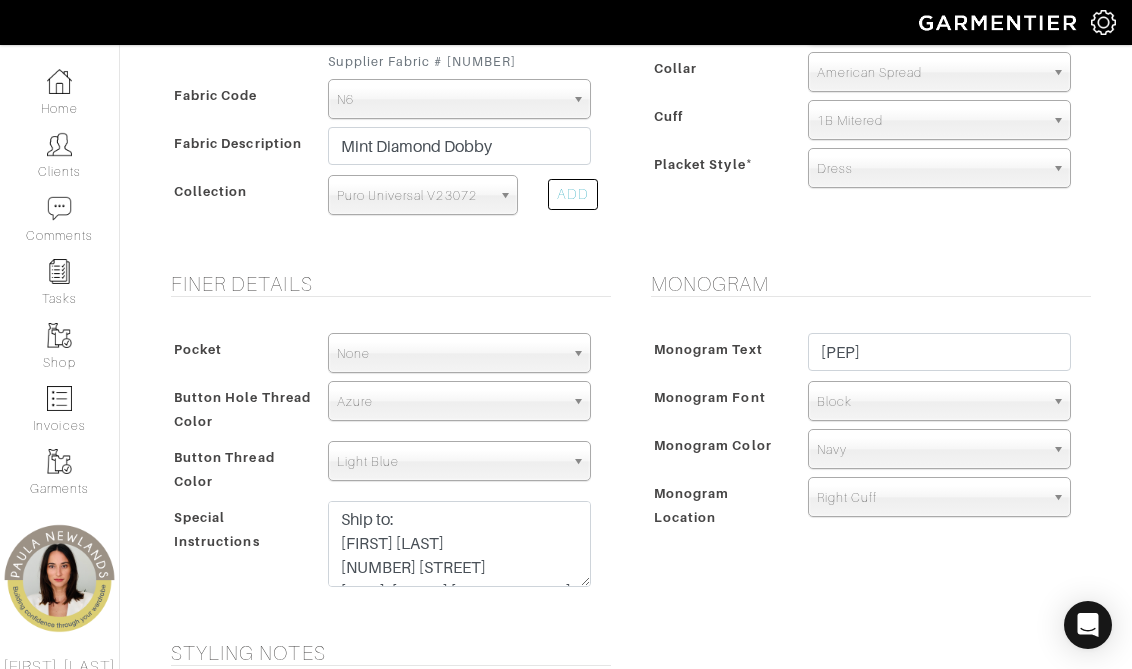 click on "Azure" at bounding box center (450, 402) 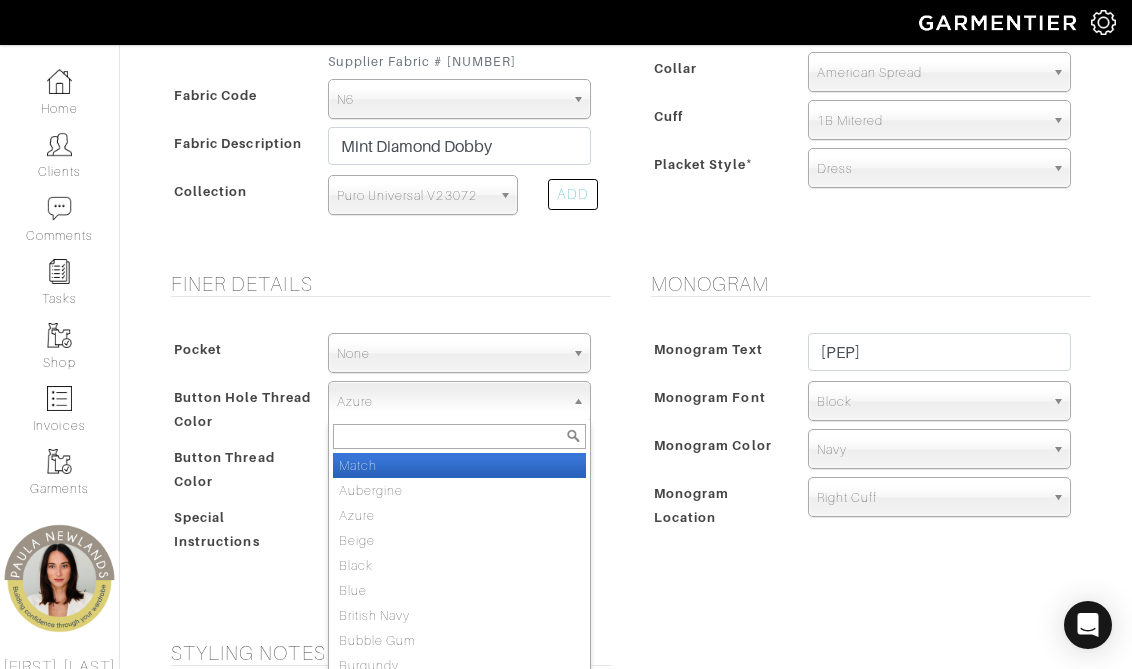 click on "Match" at bounding box center (459, 465) 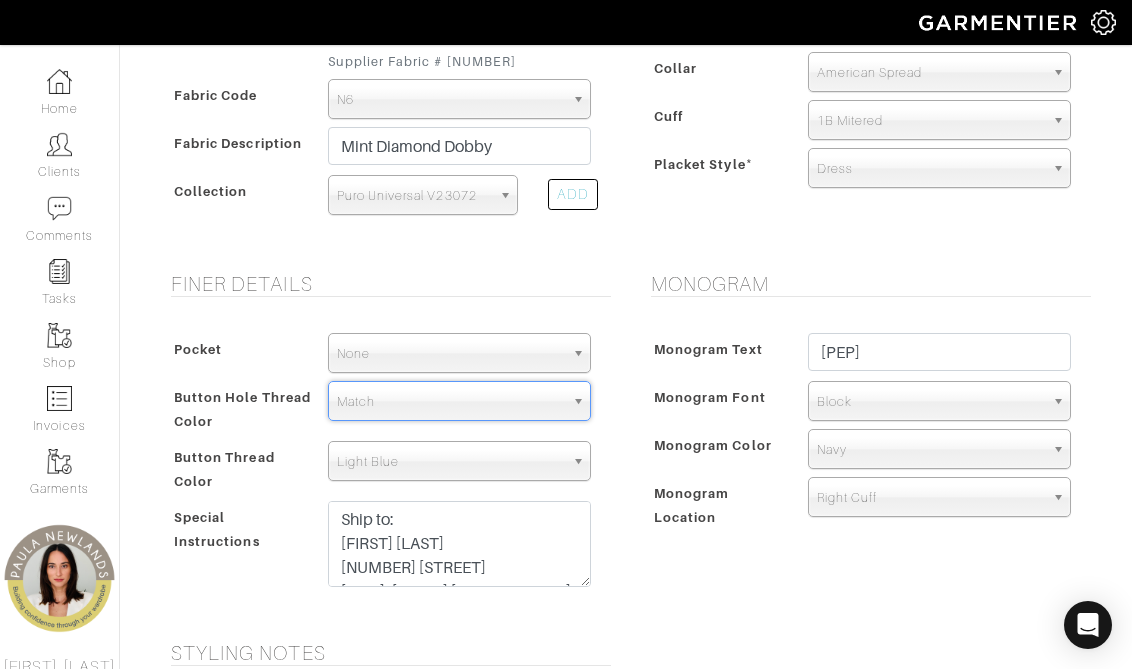 click on "Light Blue" at bounding box center (450, 462) 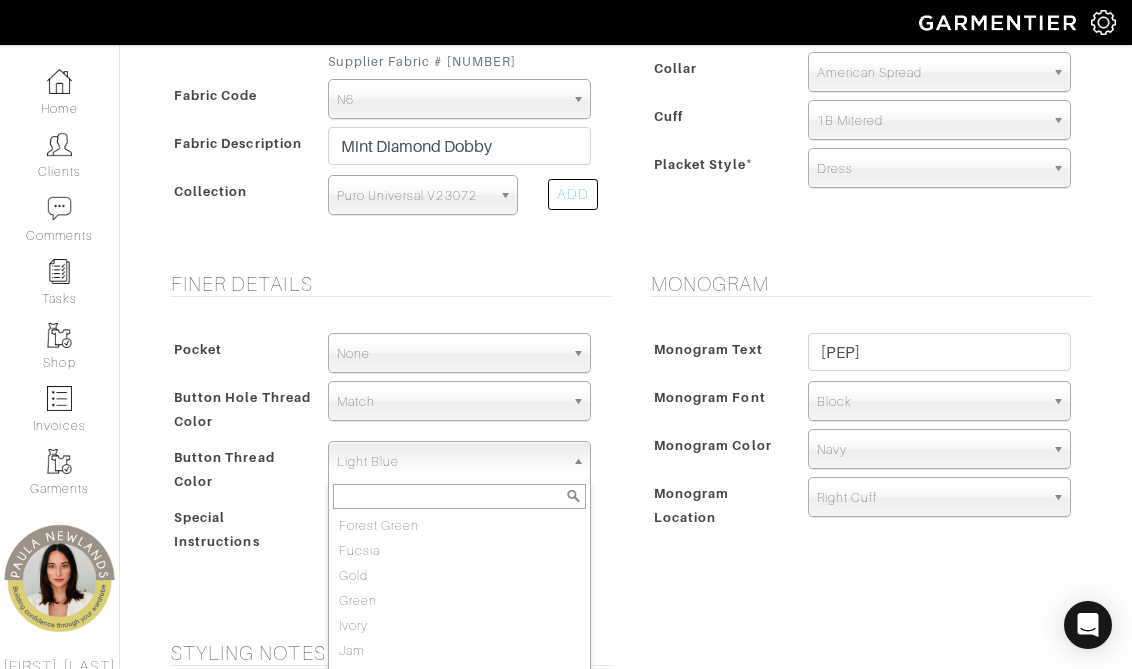 scroll, scrollTop: 0, scrollLeft: 0, axis: both 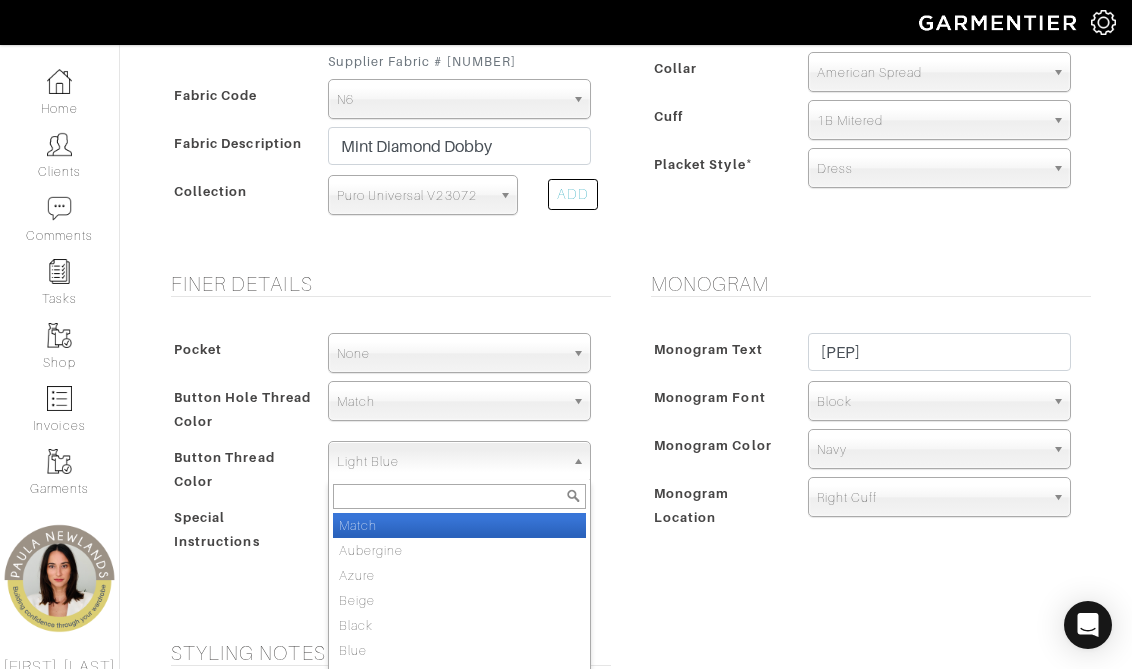 click on "Match" at bounding box center (459, 525) 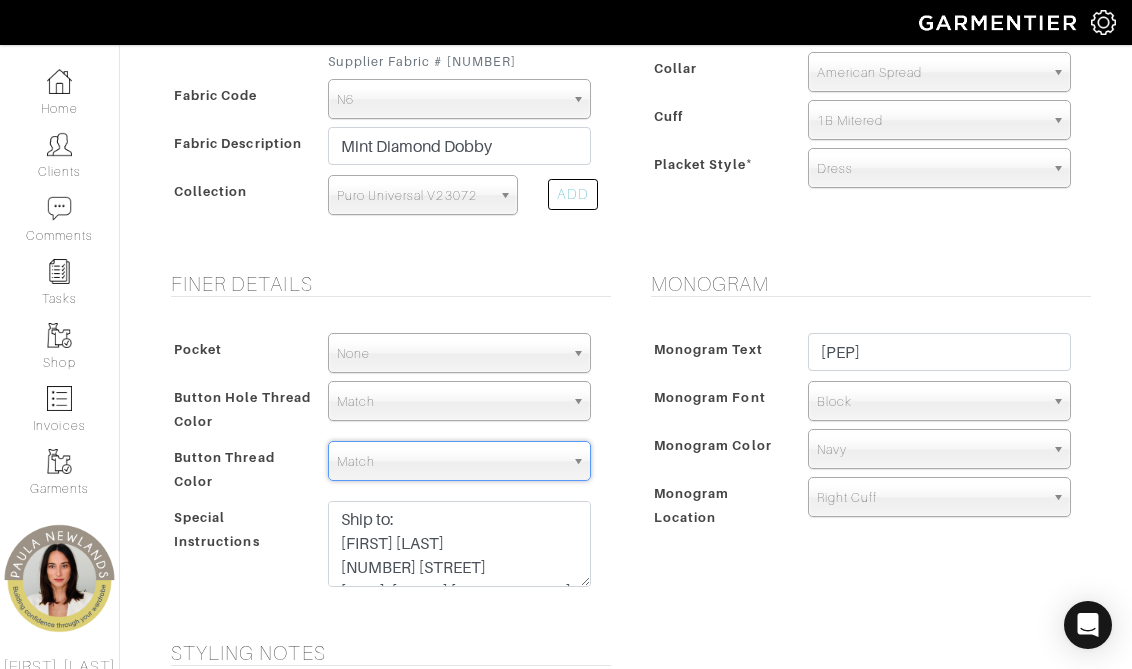 scroll, scrollTop: 835, scrollLeft: 0, axis: vertical 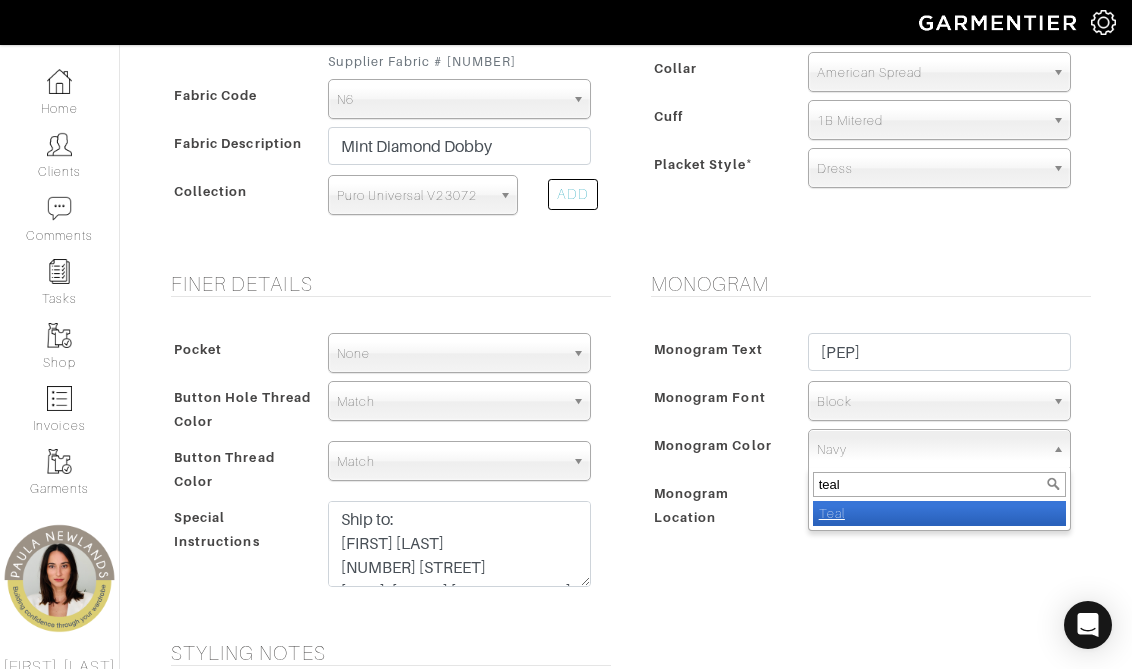 type on "teal" 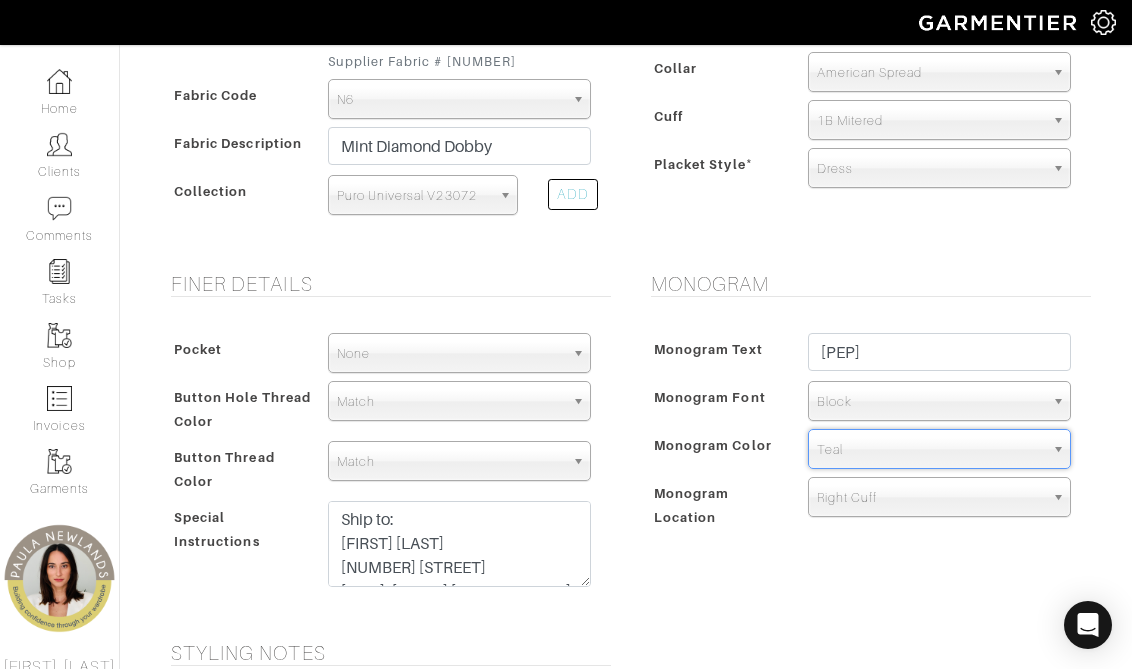 click on "Monogram
Monogram Text
PEP
Monogram Font
N/A
Script
Calligraphy
Times Roman
Block
Block
Monogram Color
Match
Aubergine
Azure
Beige
Black
Blue
British Navy
Bubble Gum
Burgundy
Burnt Orange
Celery
Charcoal
Chestnut
Cobalt Blue
Coral
Dark Brown
Dark Gray
Dark Olive
Ecru" at bounding box center [866, 444] 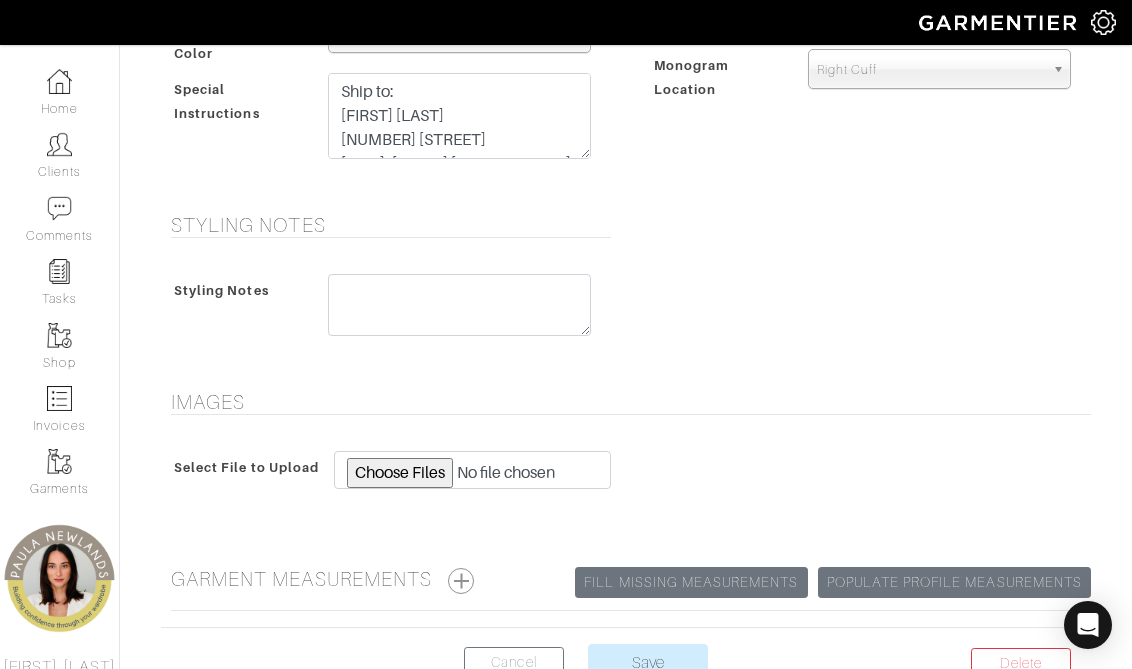 scroll, scrollTop: 1160, scrollLeft: 0, axis: vertical 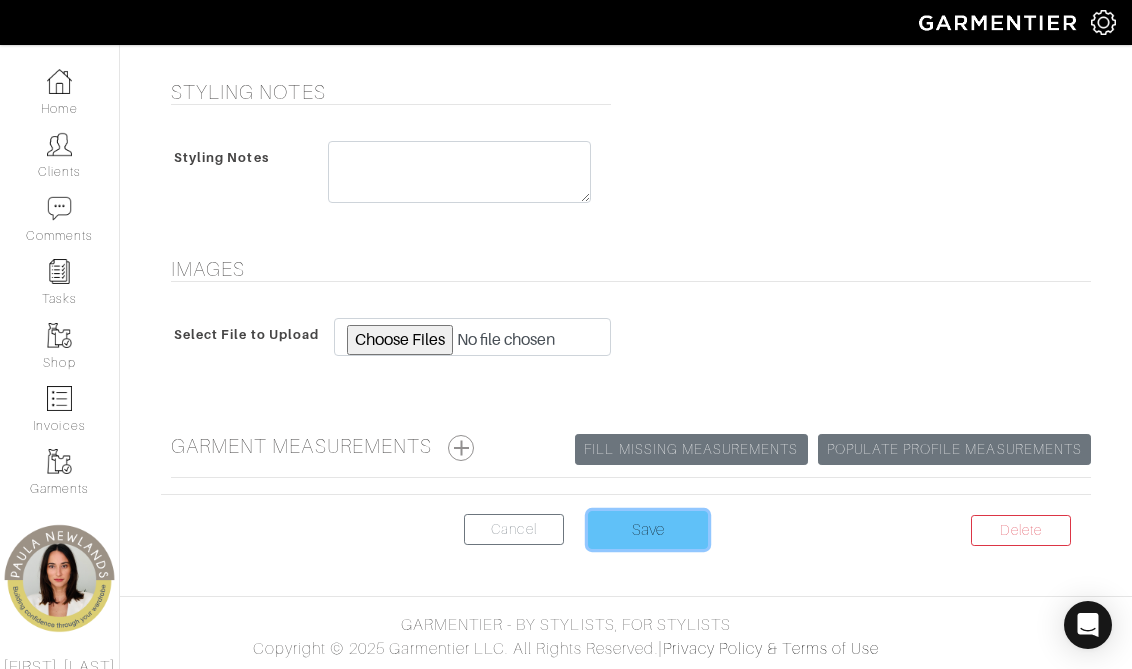 click on "Save" at bounding box center (648, 530) 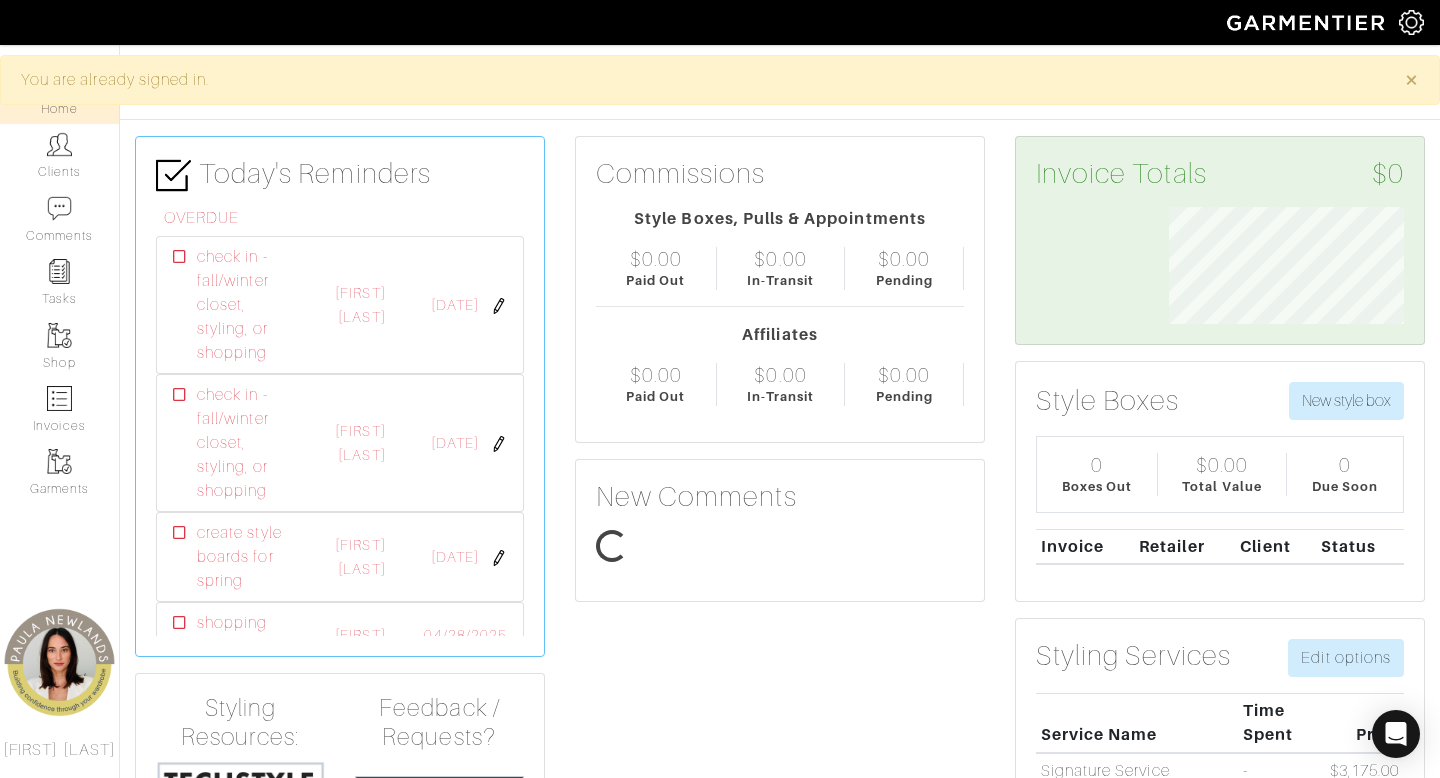 scroll, scrollTop: 0, scrollLeft: 0, axis: both 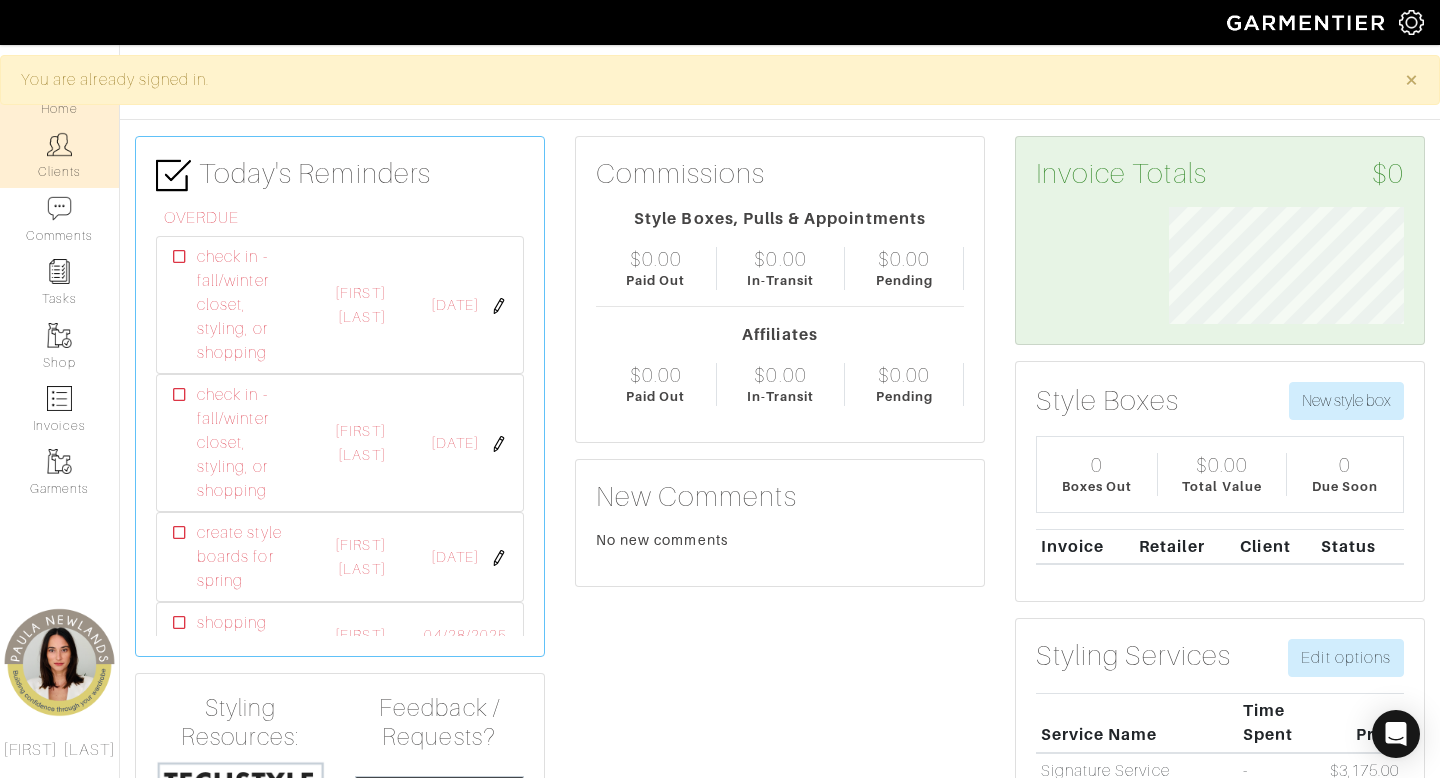 click on "Clients" at bounding box center [59, 155] 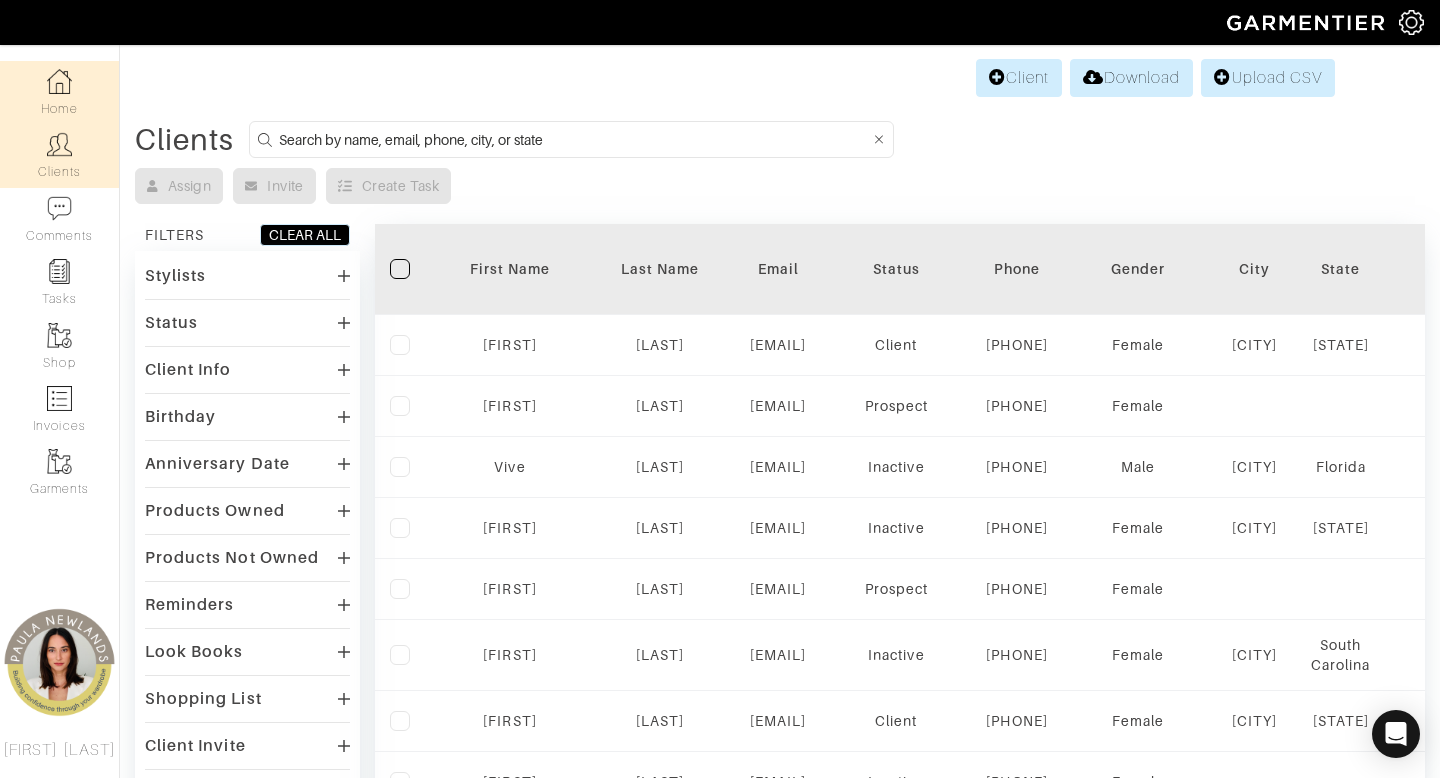 click at bounding box center [59, 81] 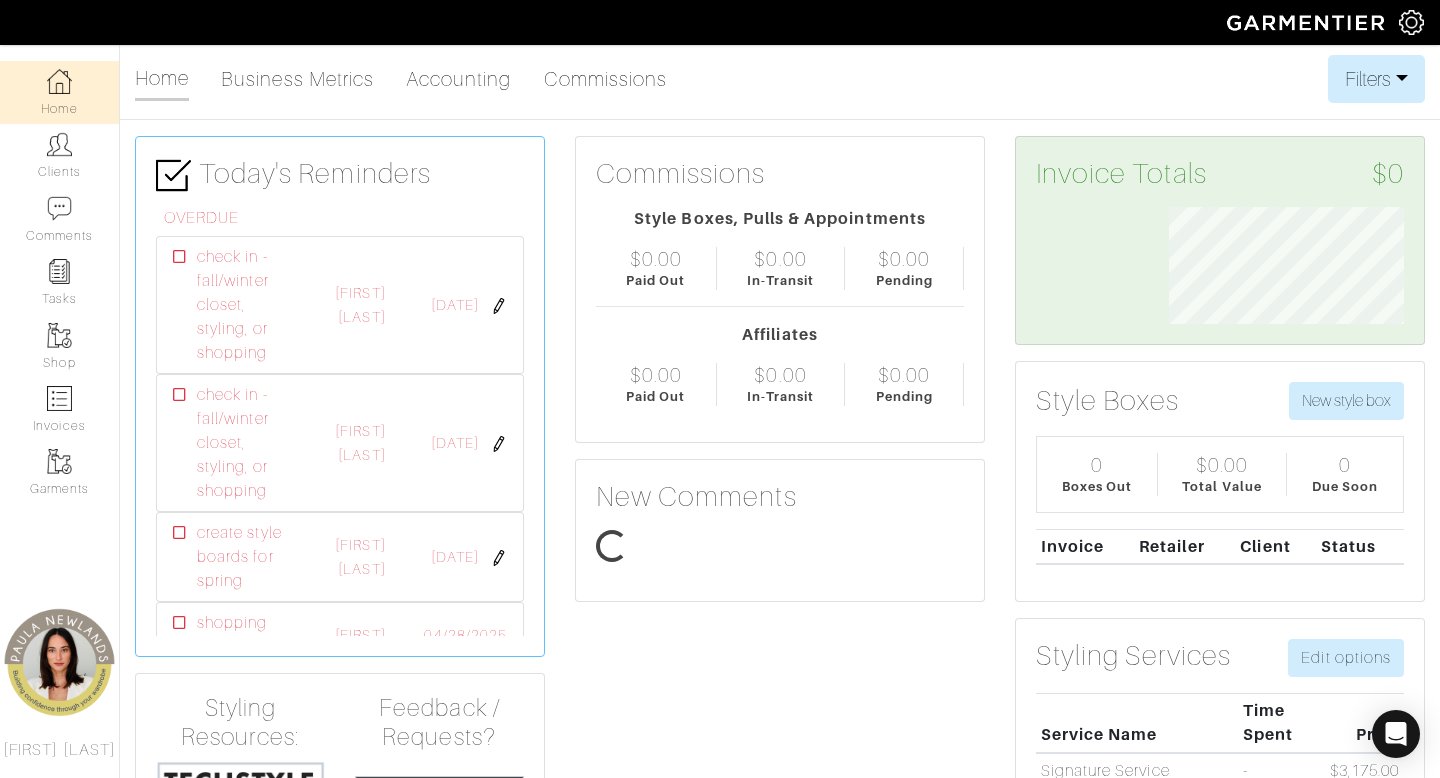 scroll, scrollTop: 999883, scrollLeft: 999734, axis: both 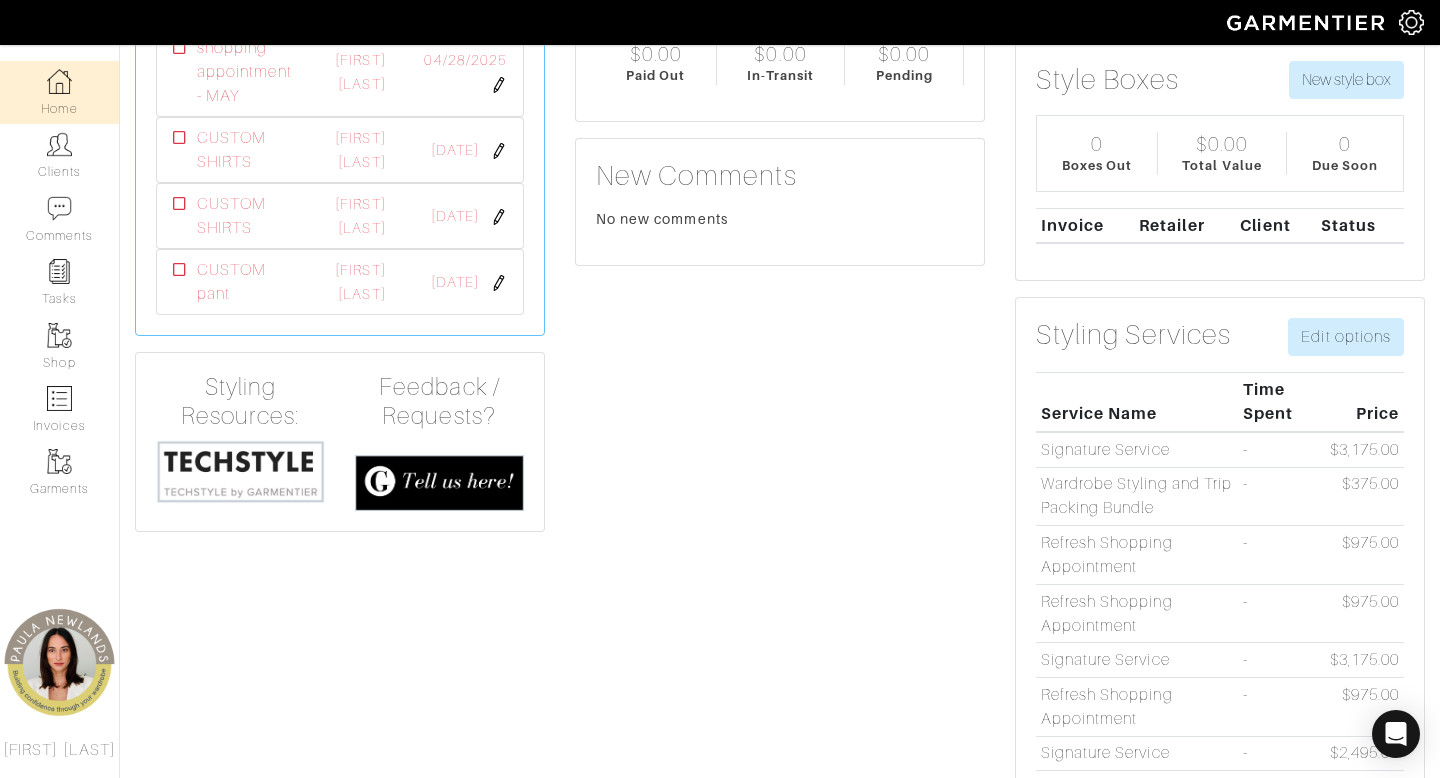 click at bounding box center (240, 471) 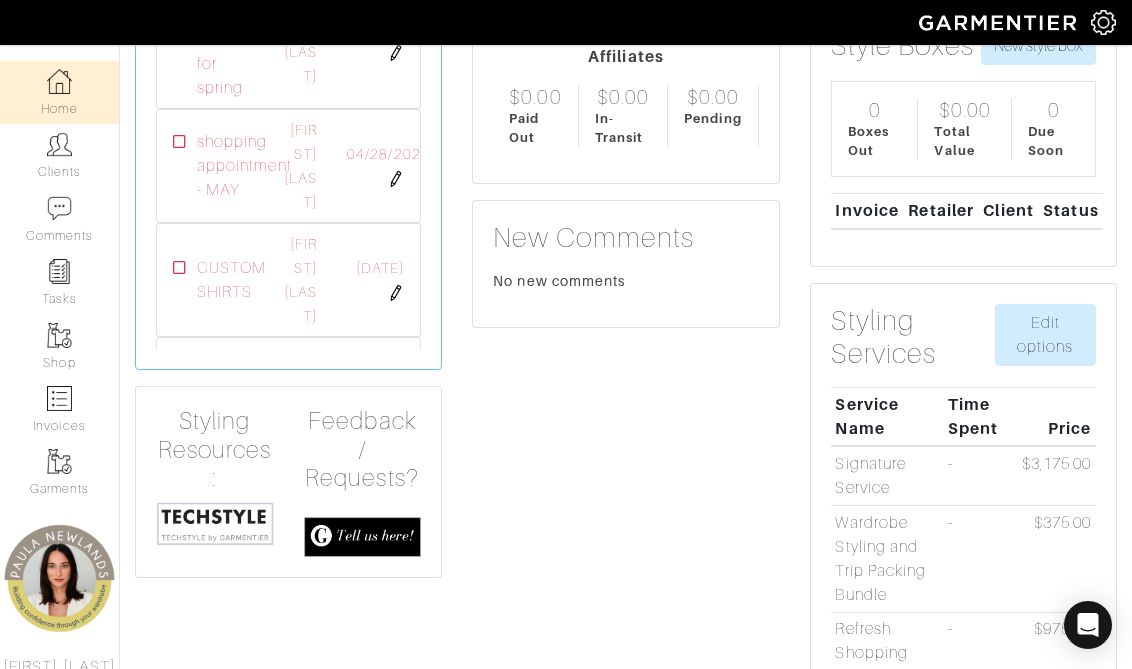 scroll, scrollTop: 83, scrollLeft: 197, axis: both 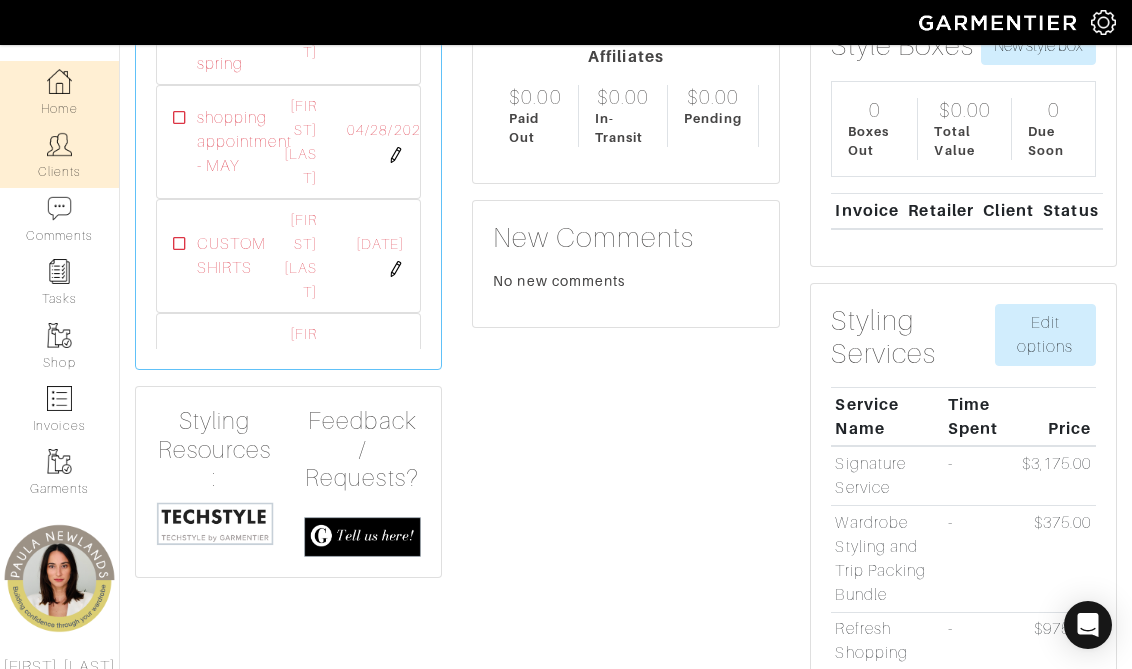 click at bounding box center [59, 144] 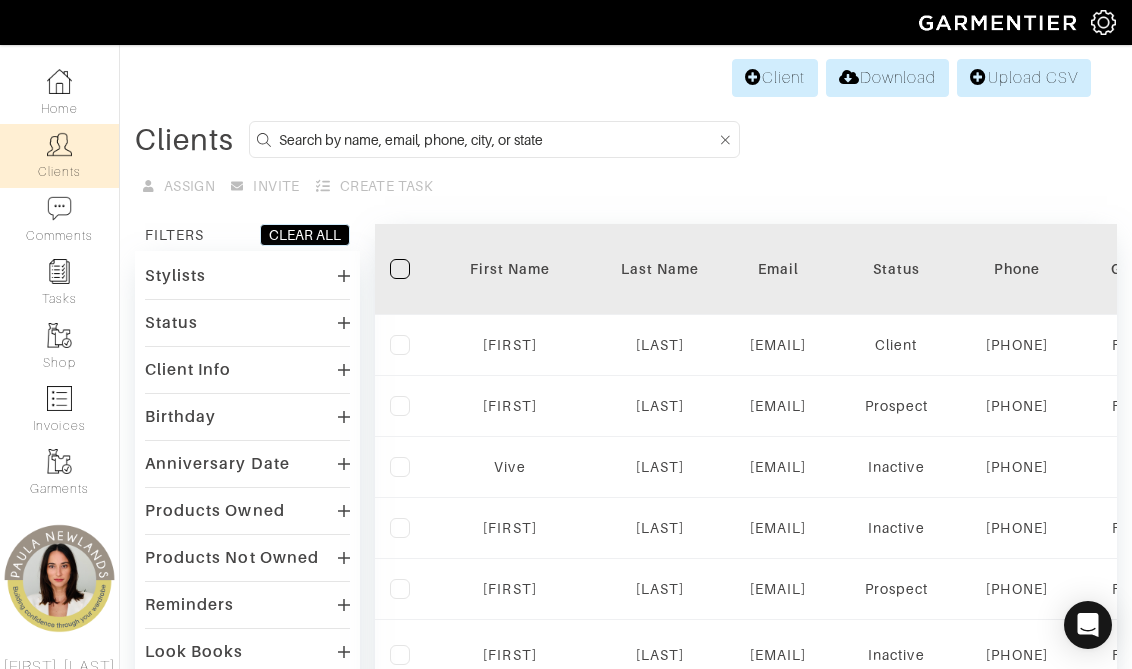 click at bounding box center [497, 139] 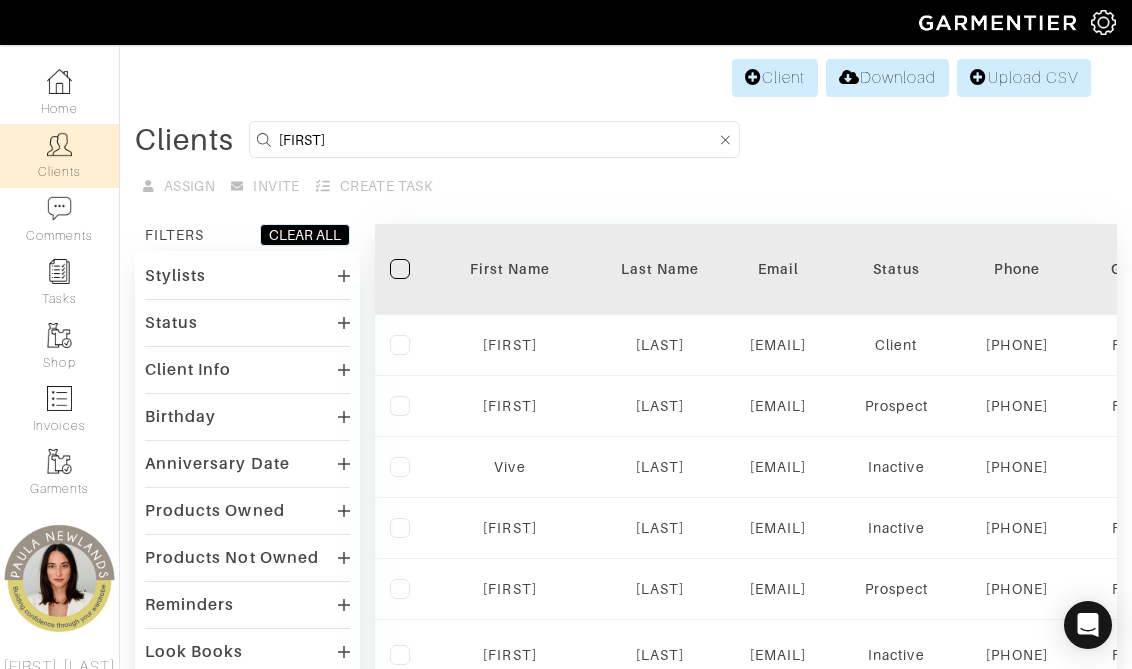 type on "[FIRST]" 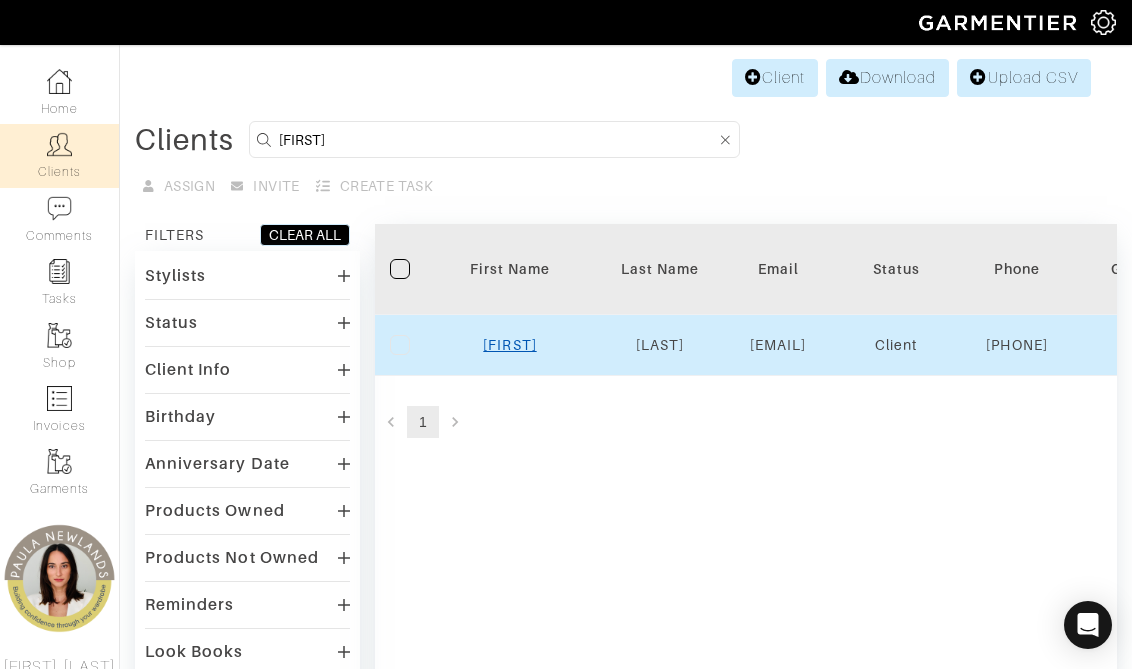 click on "[FIRST]" at bounding box center [509, 345] 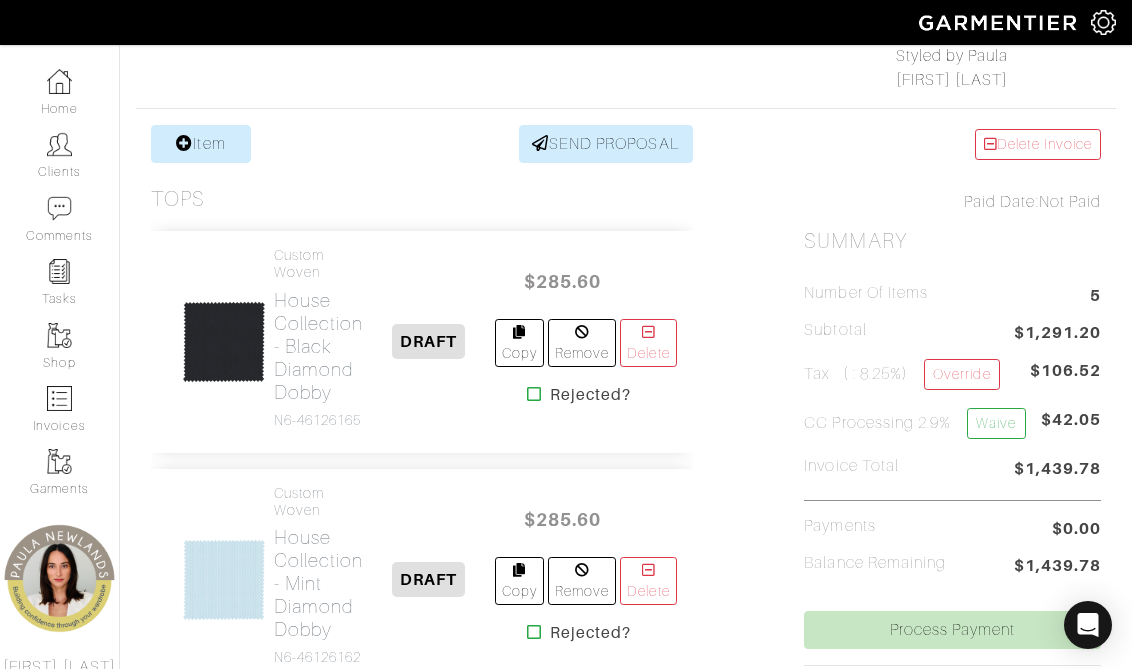 scroll, scrollTop: 663, scrollLeft: 0, axis: vertical 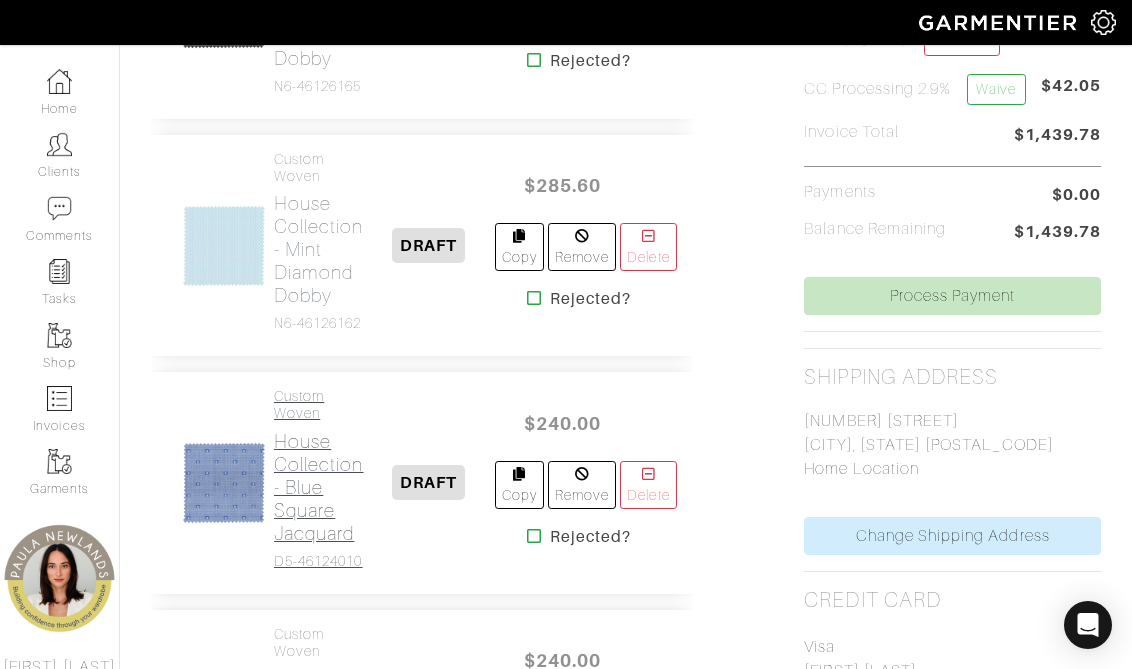 click on "House Collection -
Blue Square Jacquard" at bounding box center [319, 487] 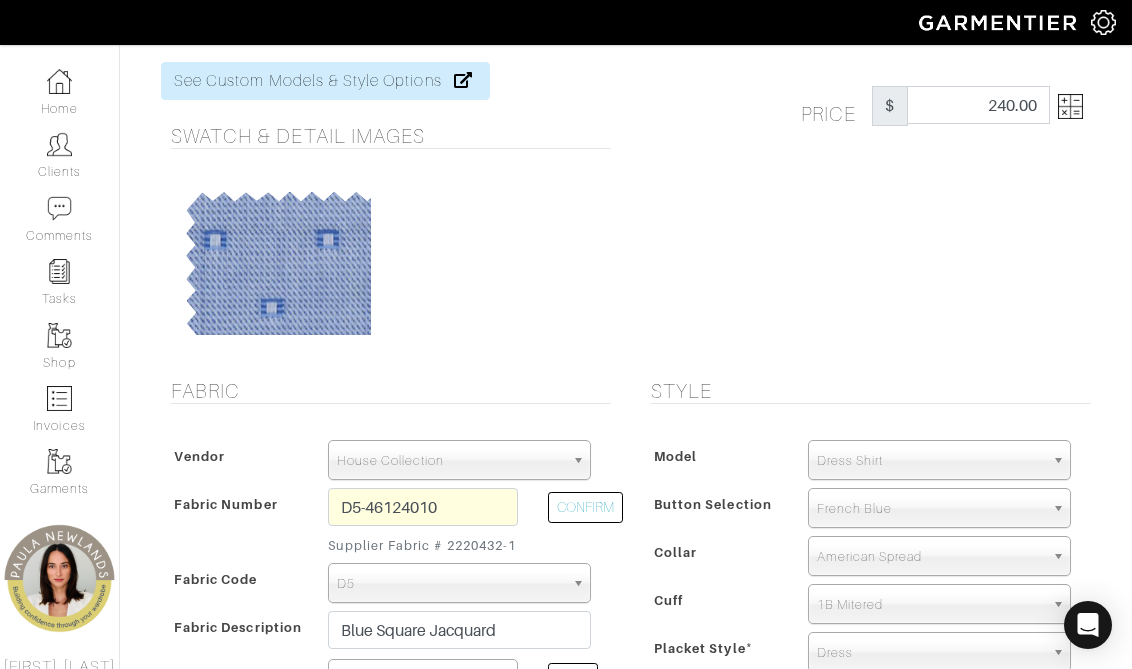 scroll, scrollTop: 98, scrollLeft: 0, axis: vertical 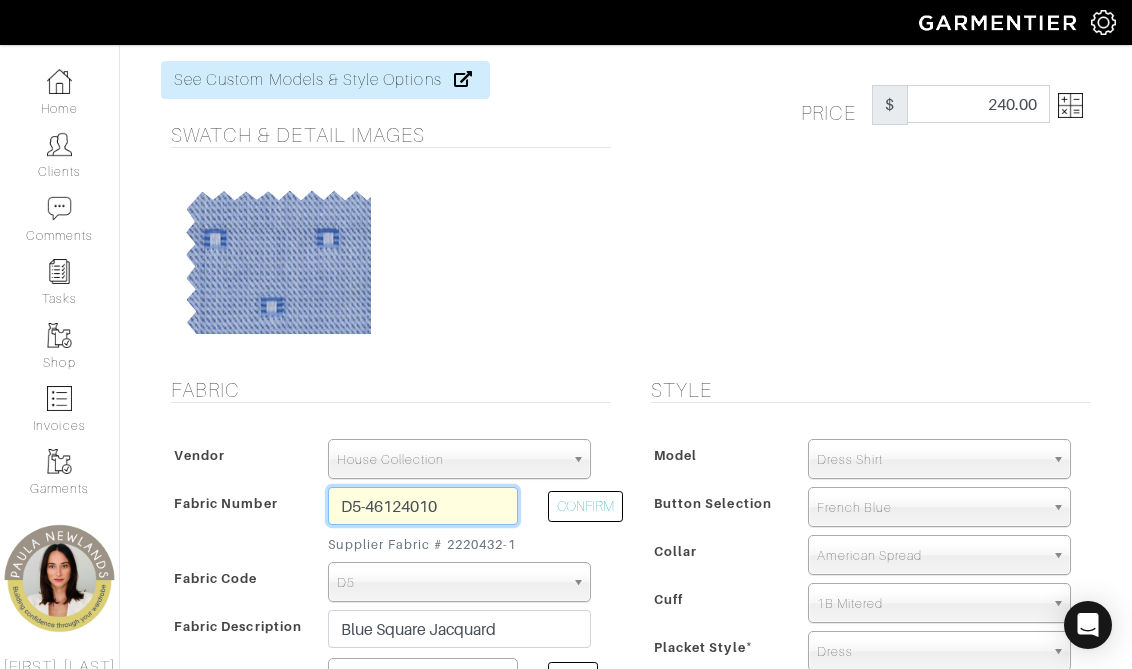 click on "D5-46124010" at bounding box center [423, 506] 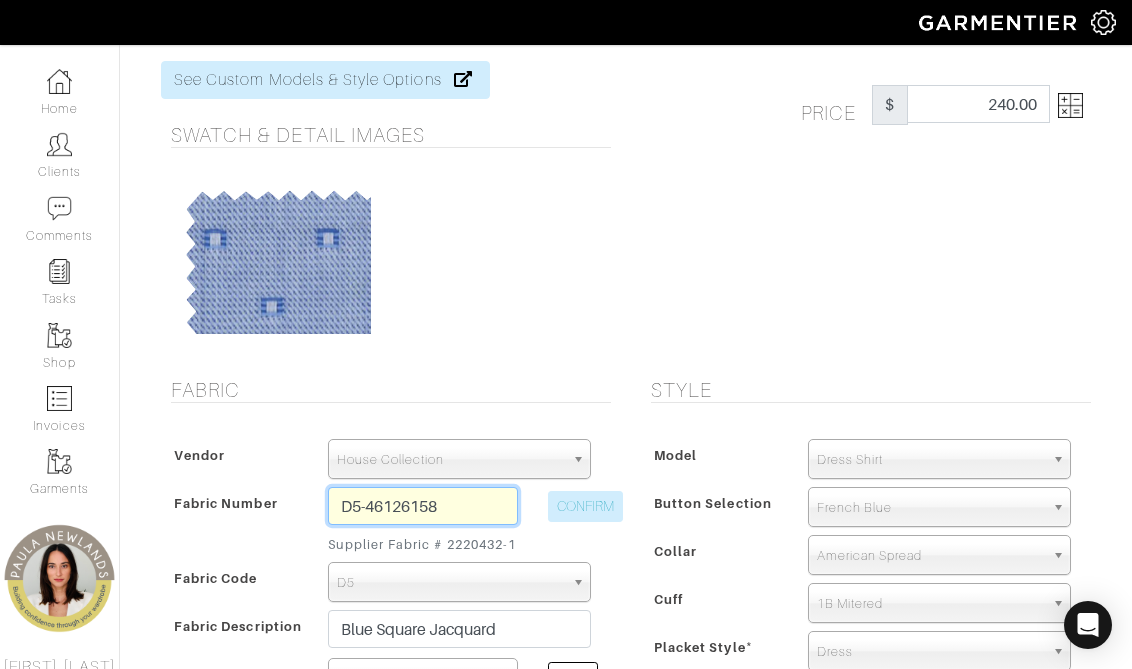 type on "D5-46126158" 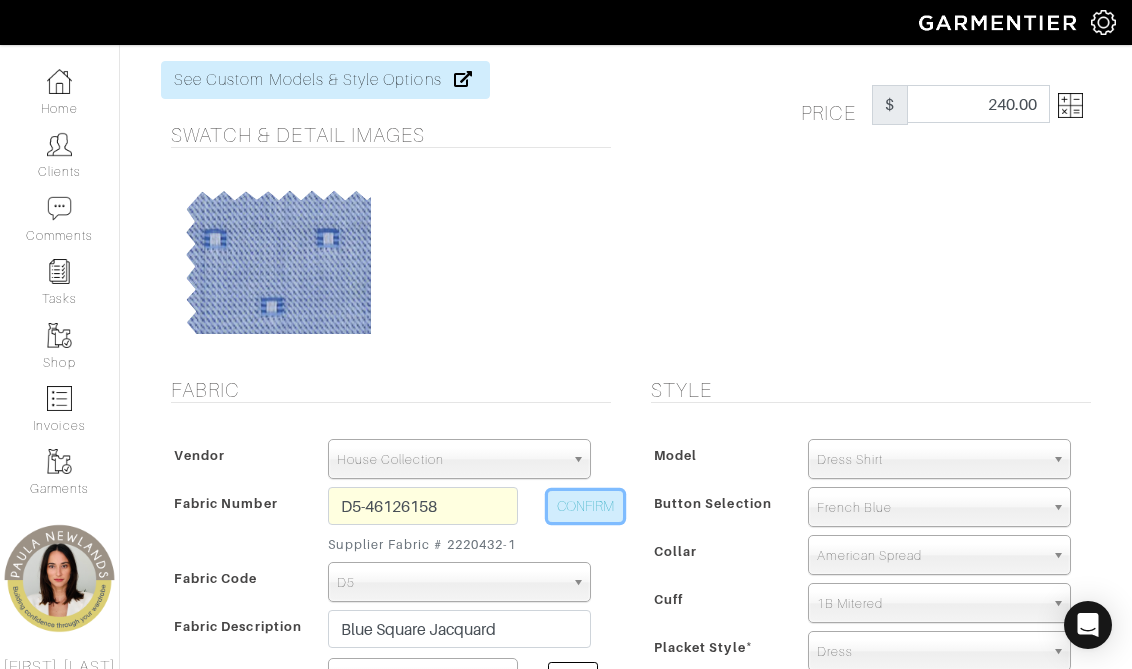 click on "CONFIRM" at bounding box center (585, 506) 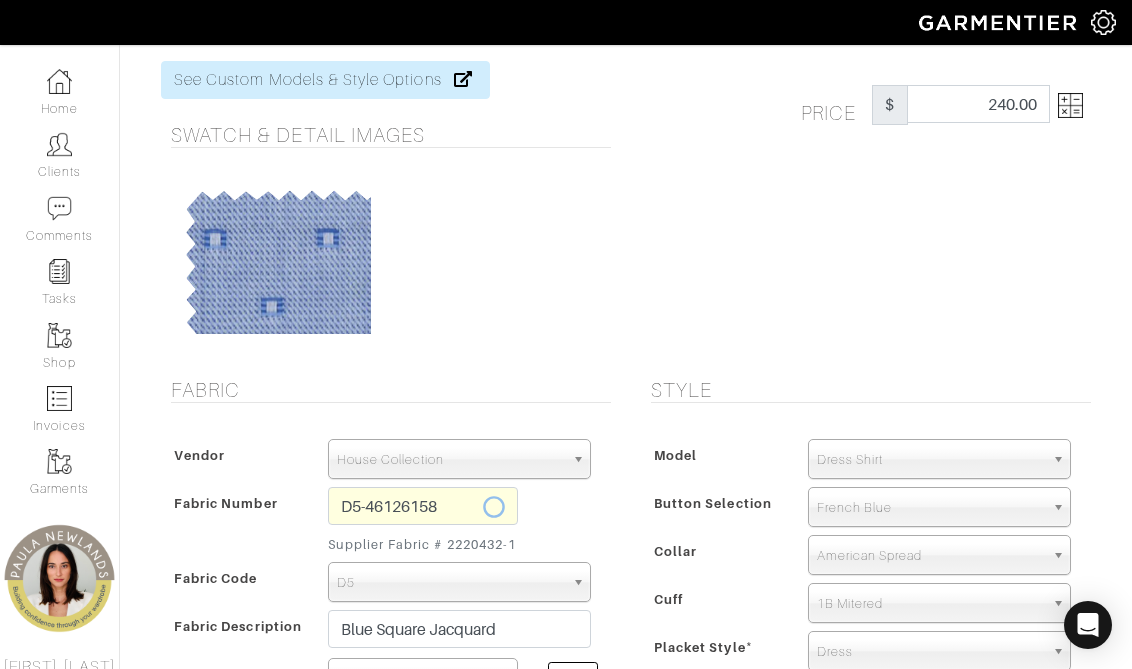 select 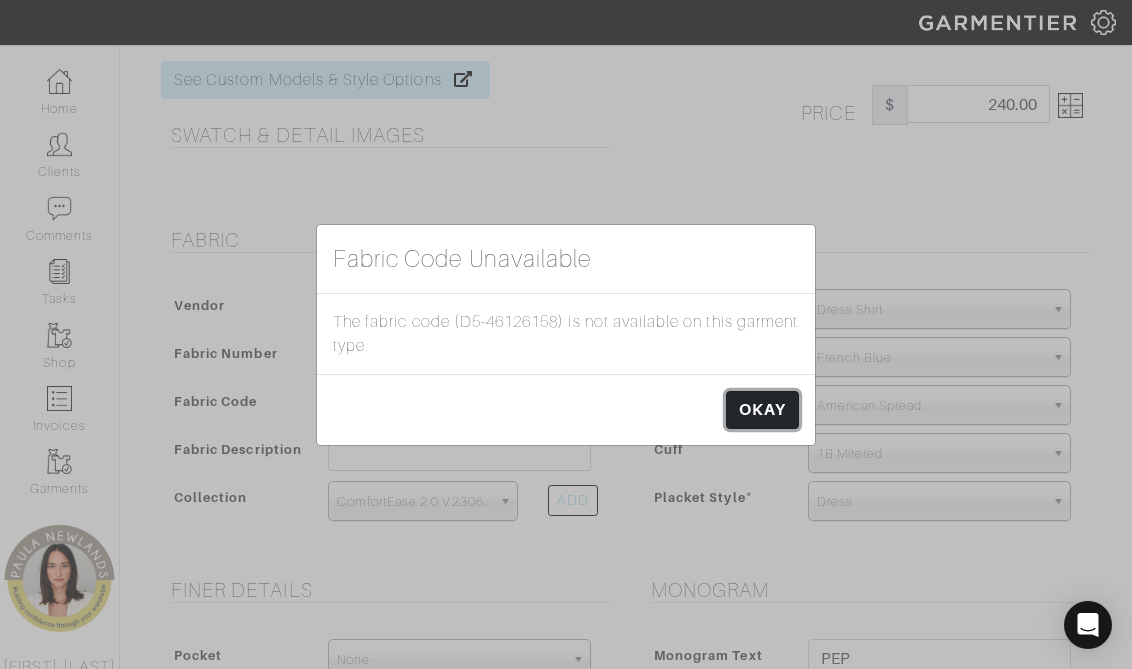 click on "OKAY" at bounding box center (762, 410) 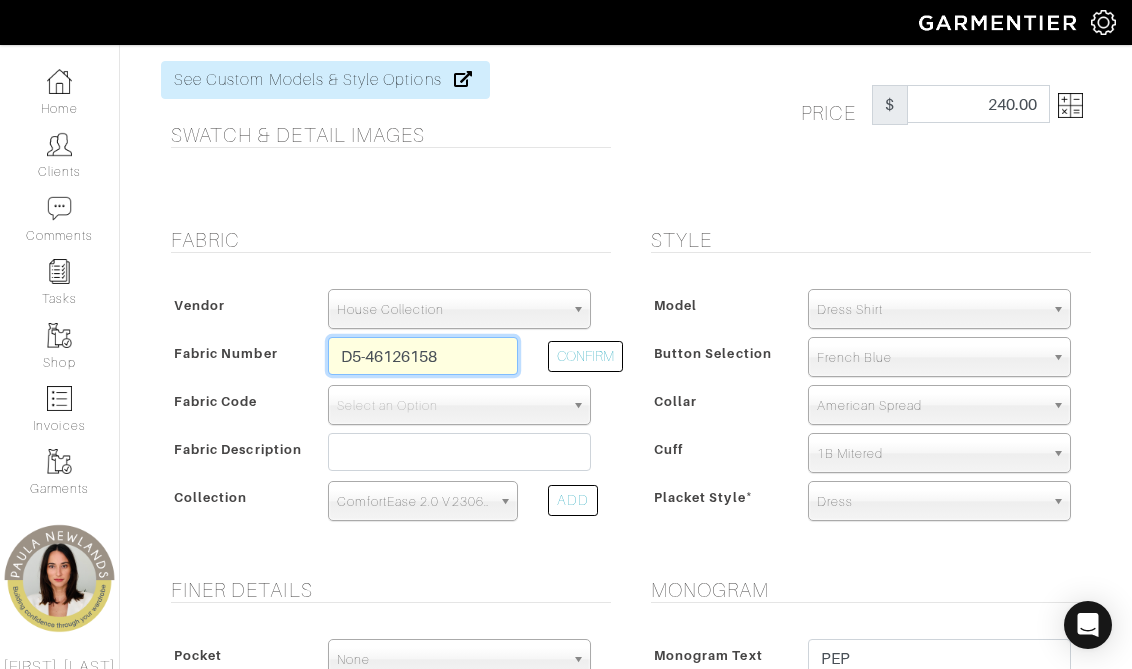 click on "D5-46126158" at bounding box center [423, 356] 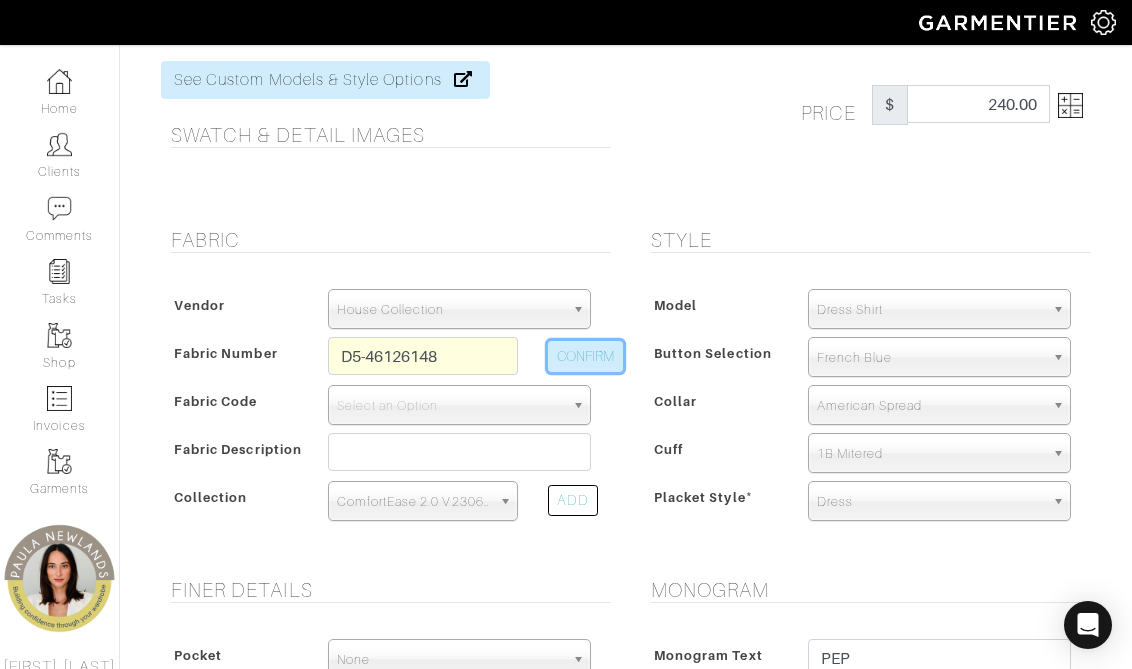 click on "CONFIRM" at bounding box center (585, 356) 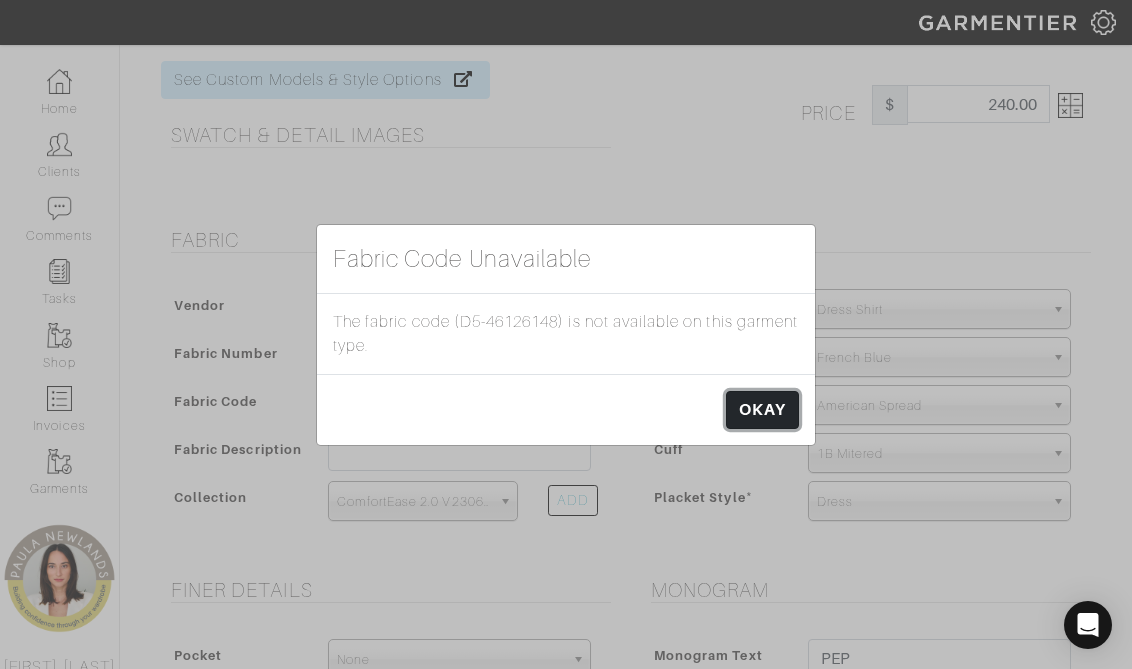 click on "OKAY" at bounding box center [762, 410] 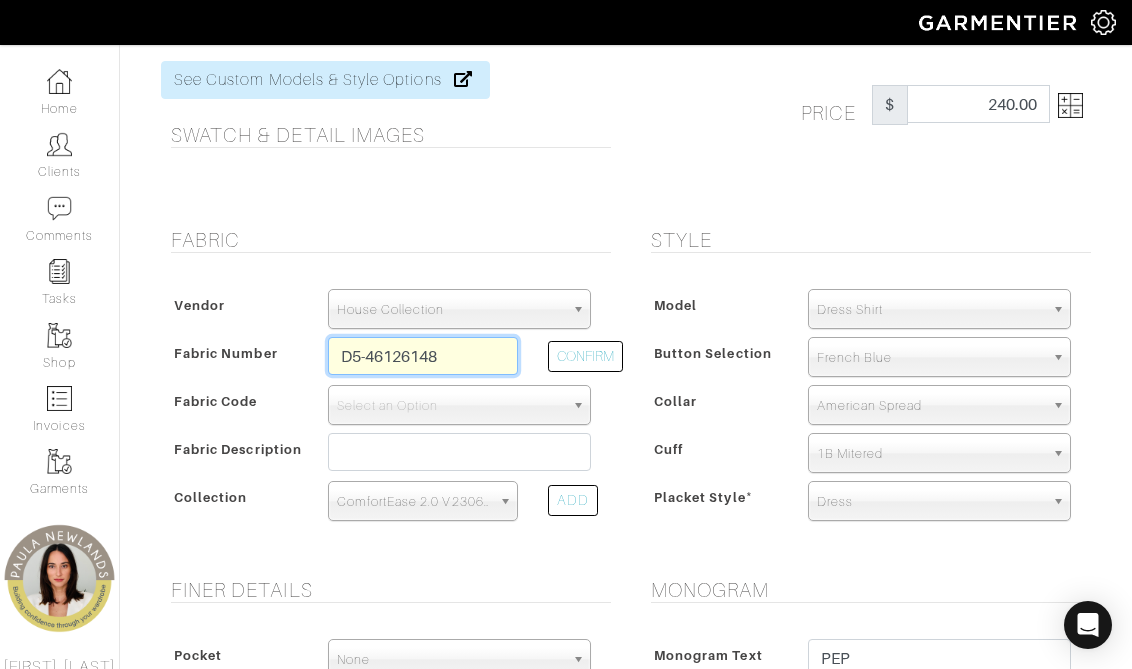 click on "D5-46126148" at bounding box center (423, 356) 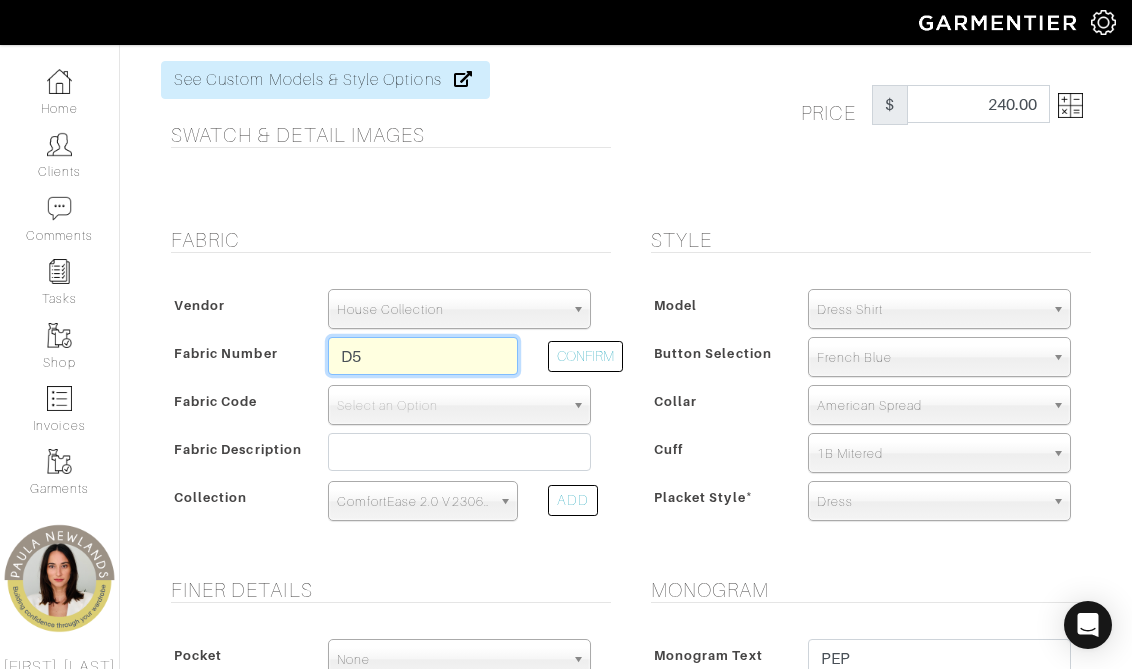 type on "D" 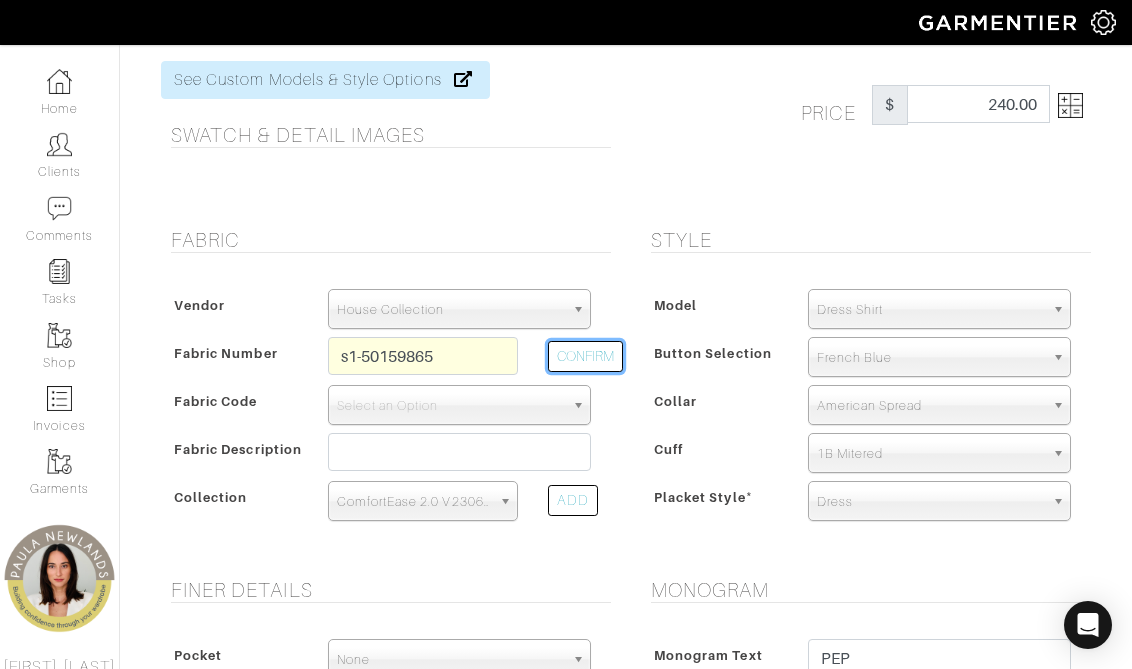 click on "CONFIRM" at bounding box center (585, 356) 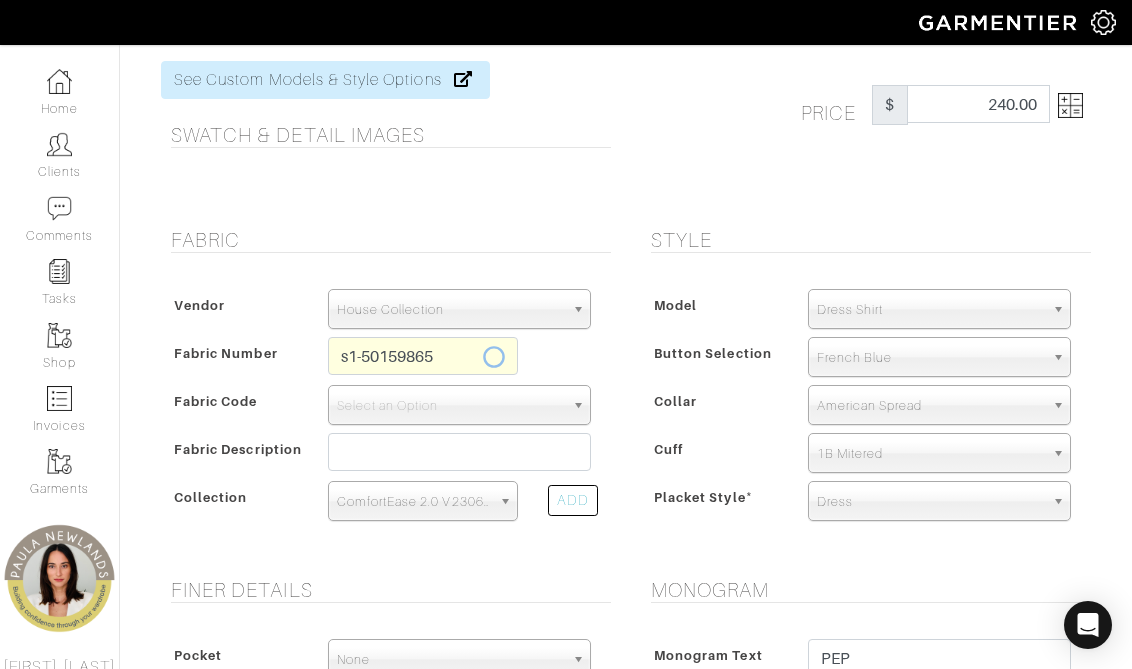 type on "S1-50159865" 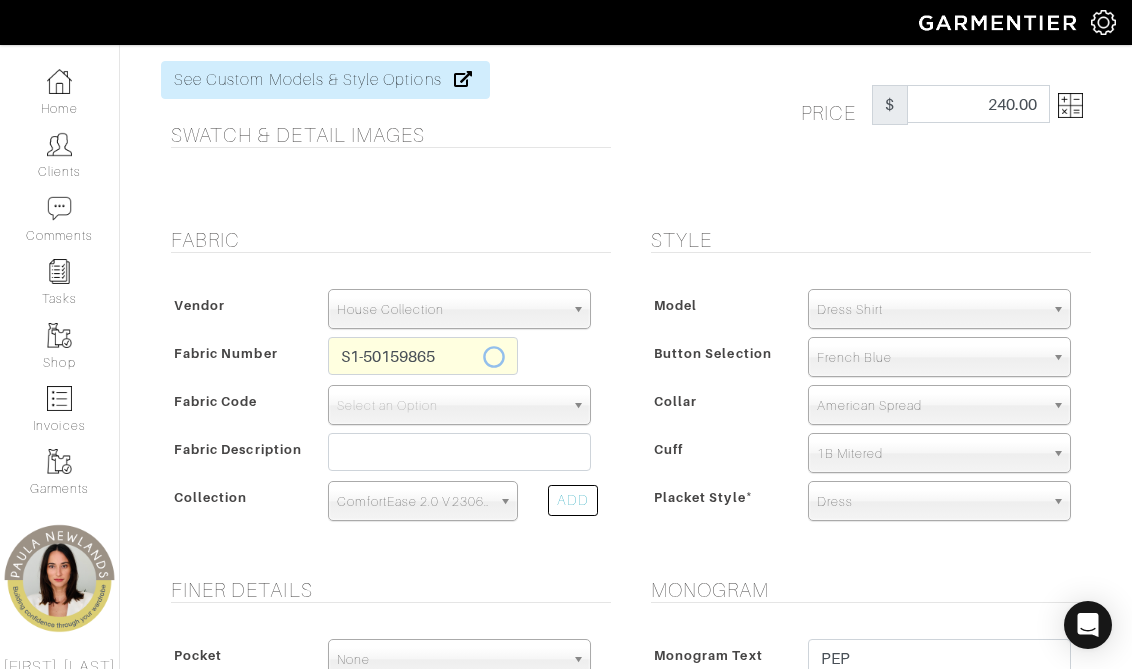 select on "5597" 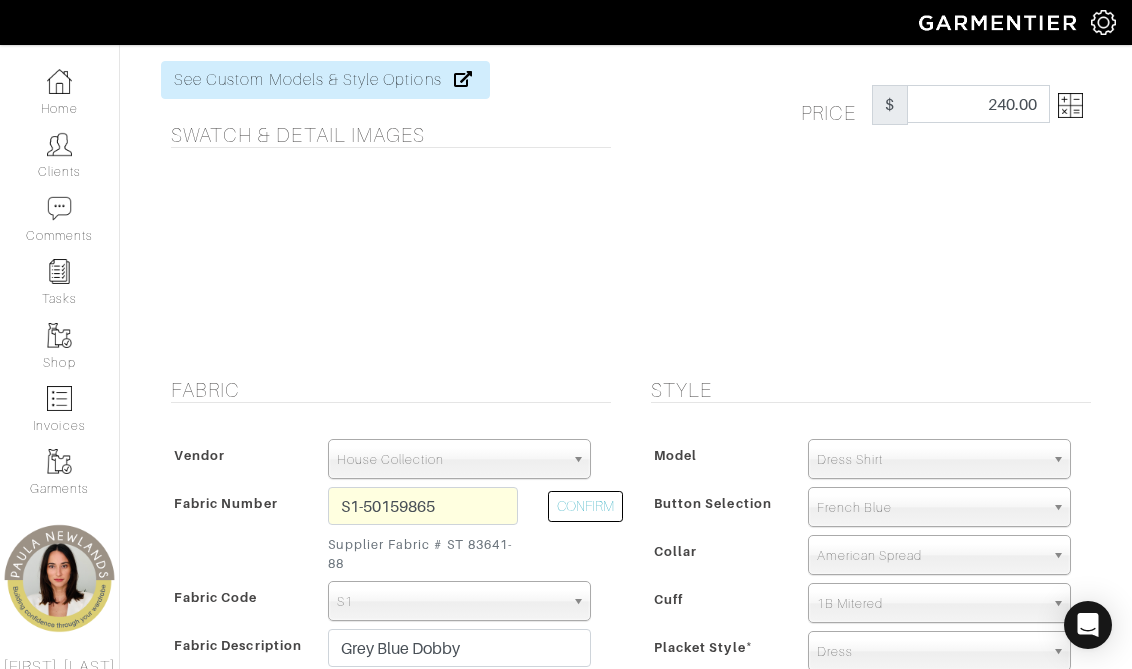 type on "313.33" 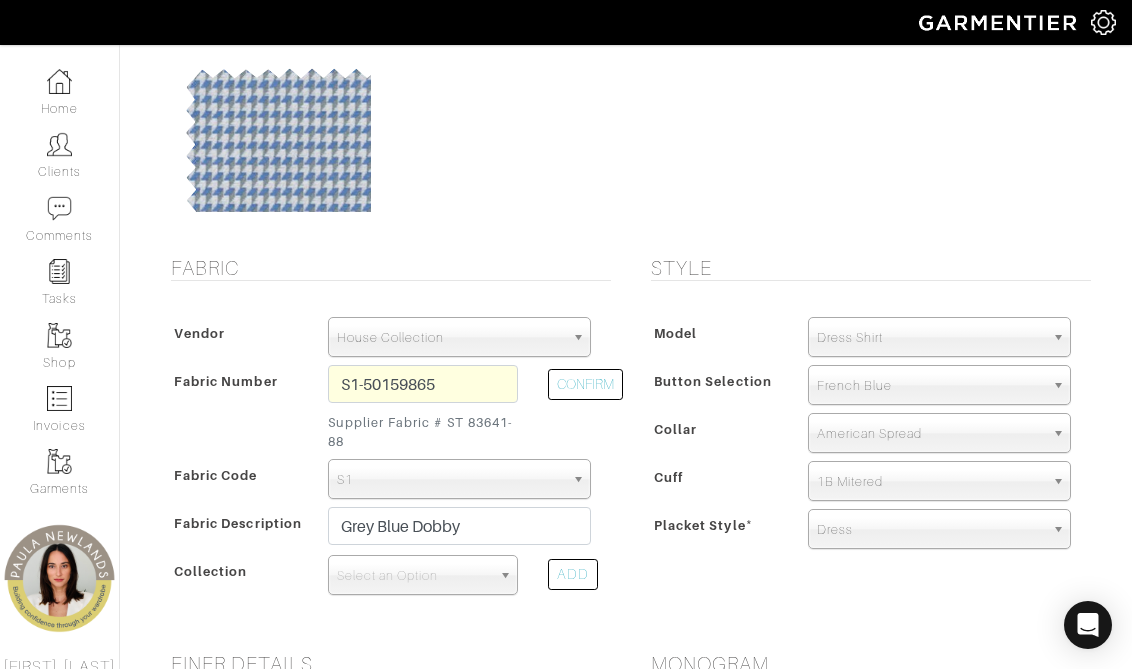 scroll, scrollTop: 243, scrollLeft: 0, axis: vertical 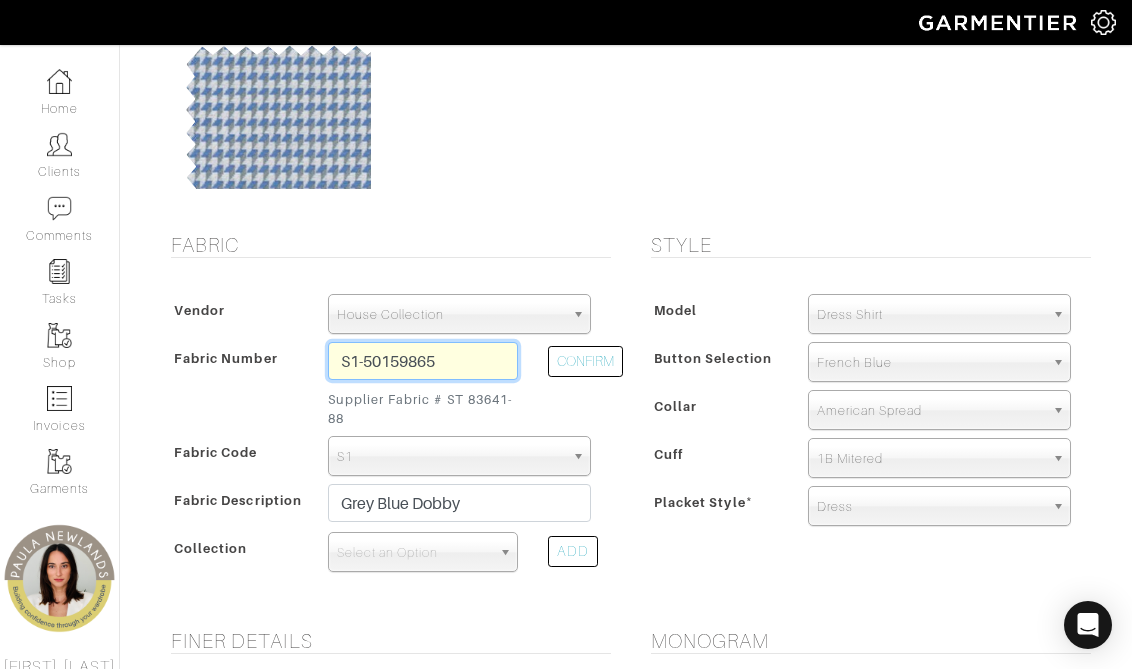 click on "S1-50159865" at bounding box center [423, 361] 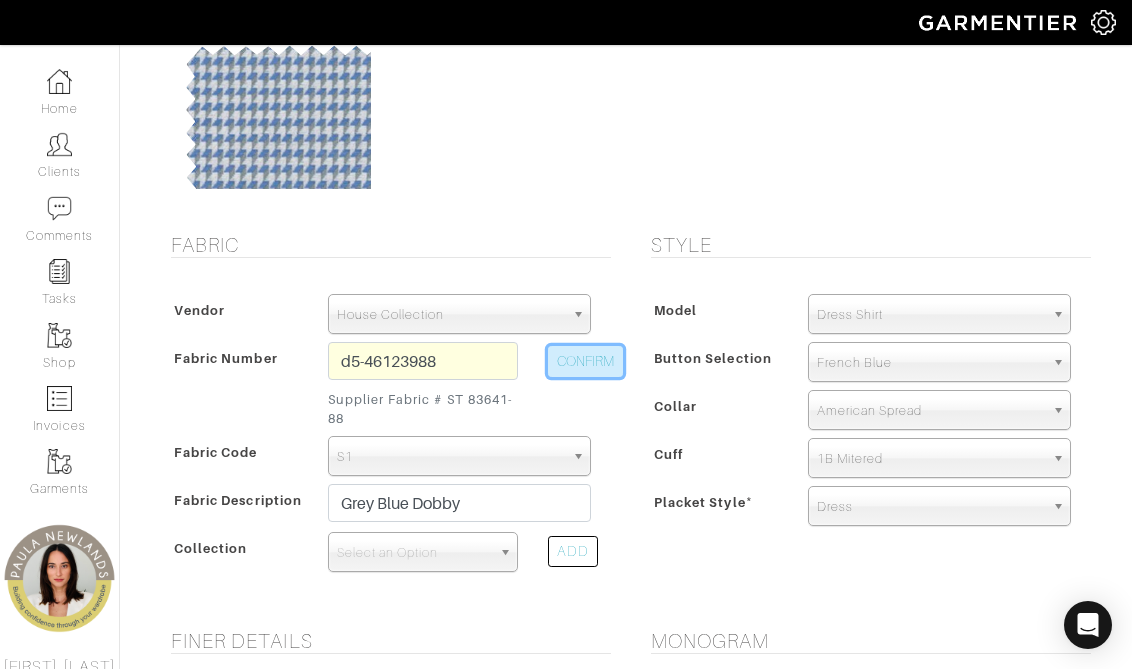 click on "CONFIRM" at bounding box center (585, 361) 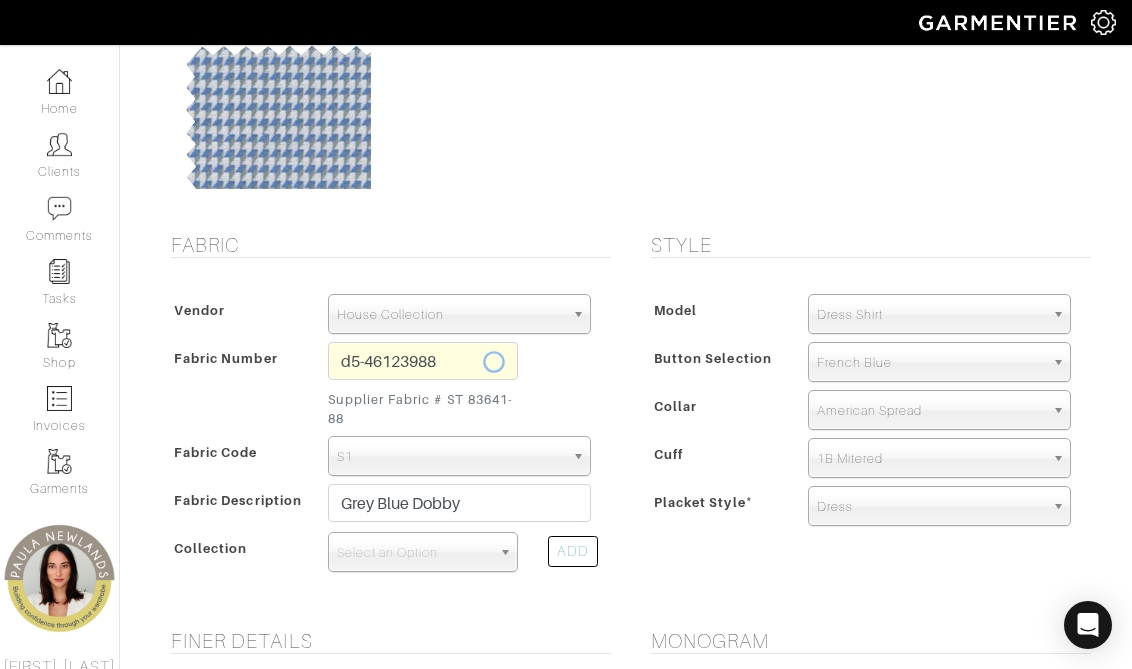 type on "D5-46123988" 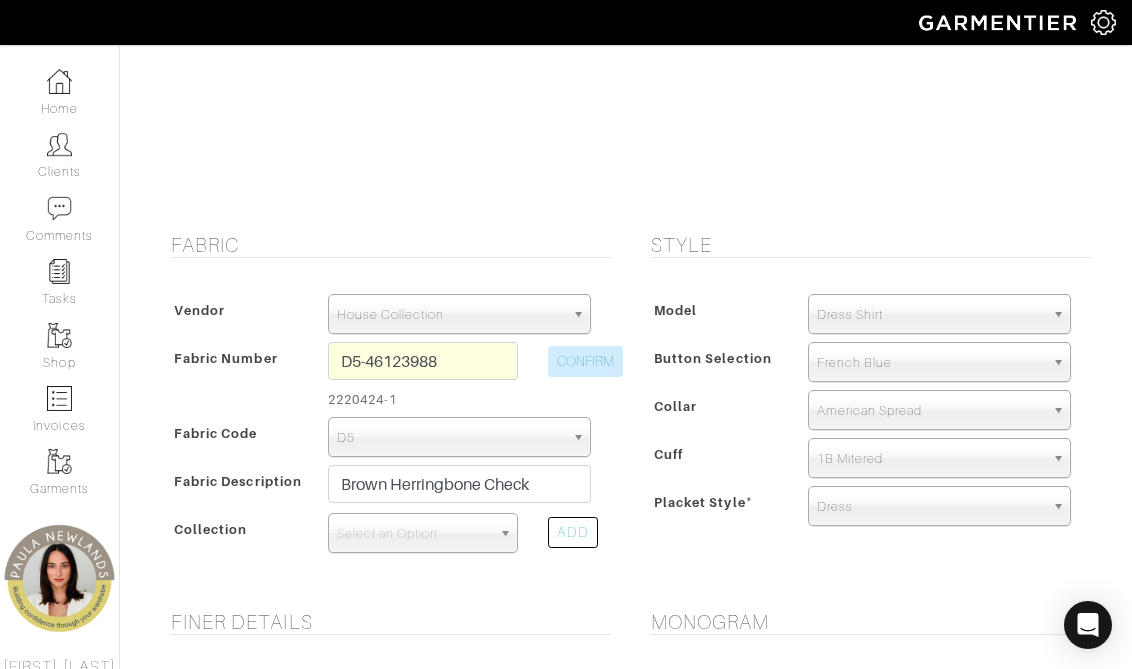 type on "240.00" 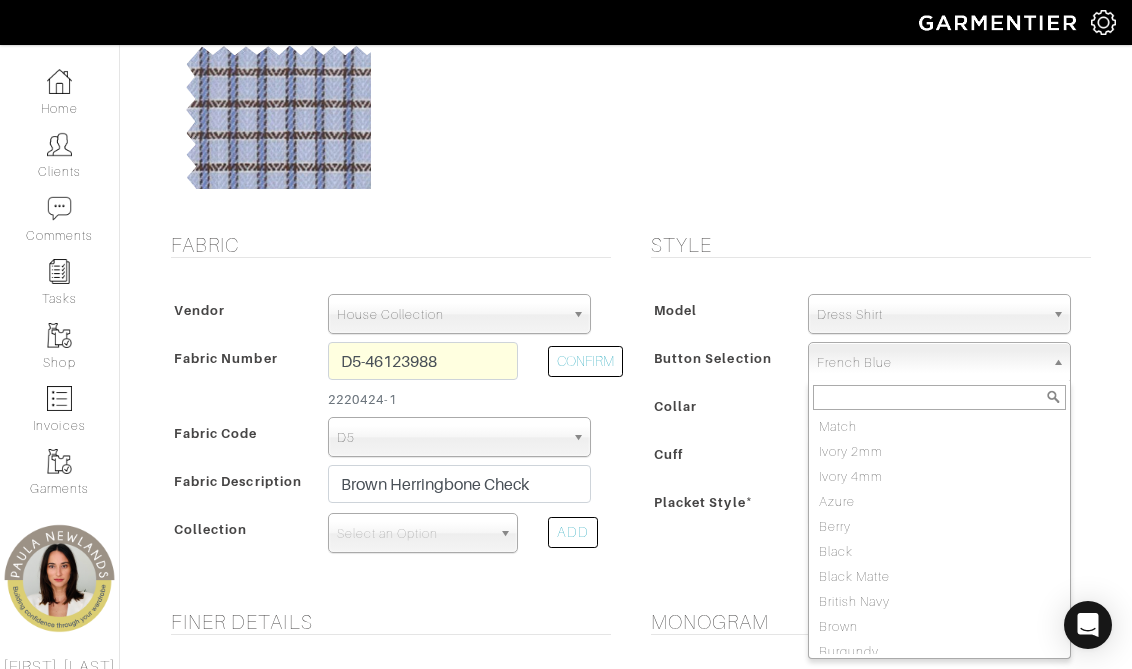 click on "French Blue" at bounding box center (930, 363) 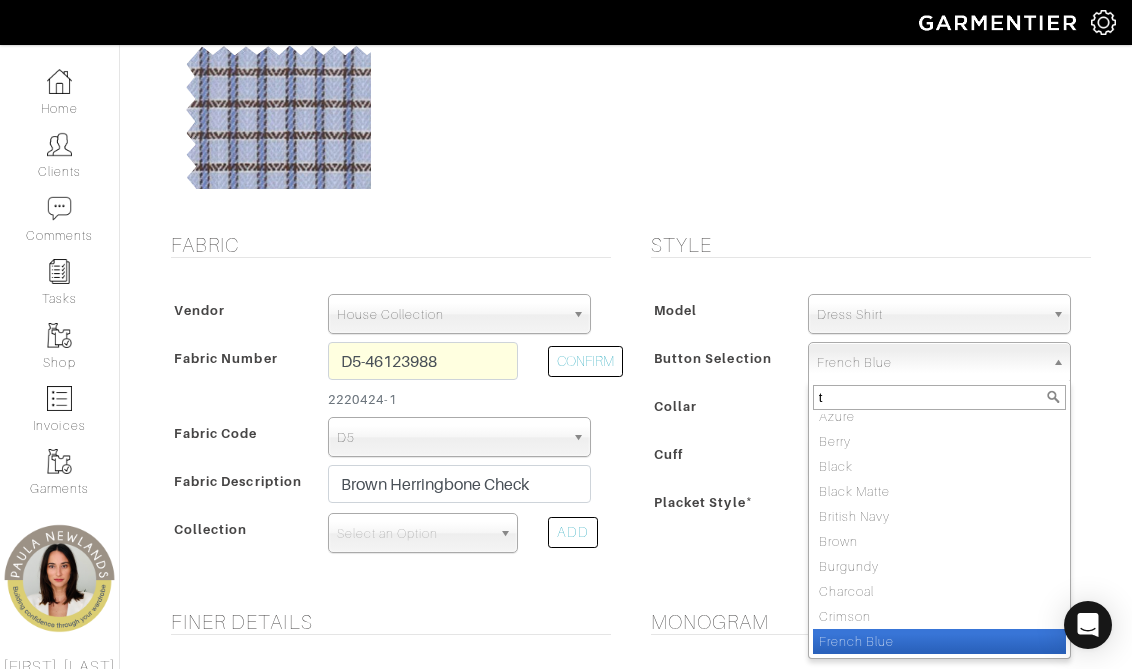 scroll, scrollTop: 0, scrollLeft: 0, axis: both 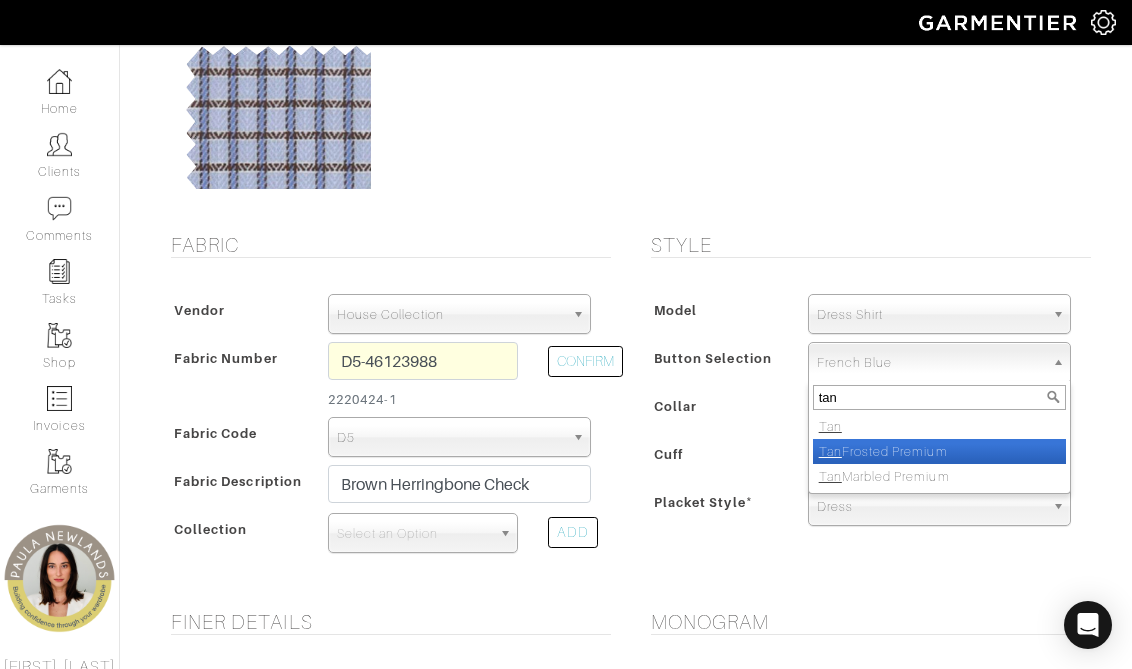 type on "tan" 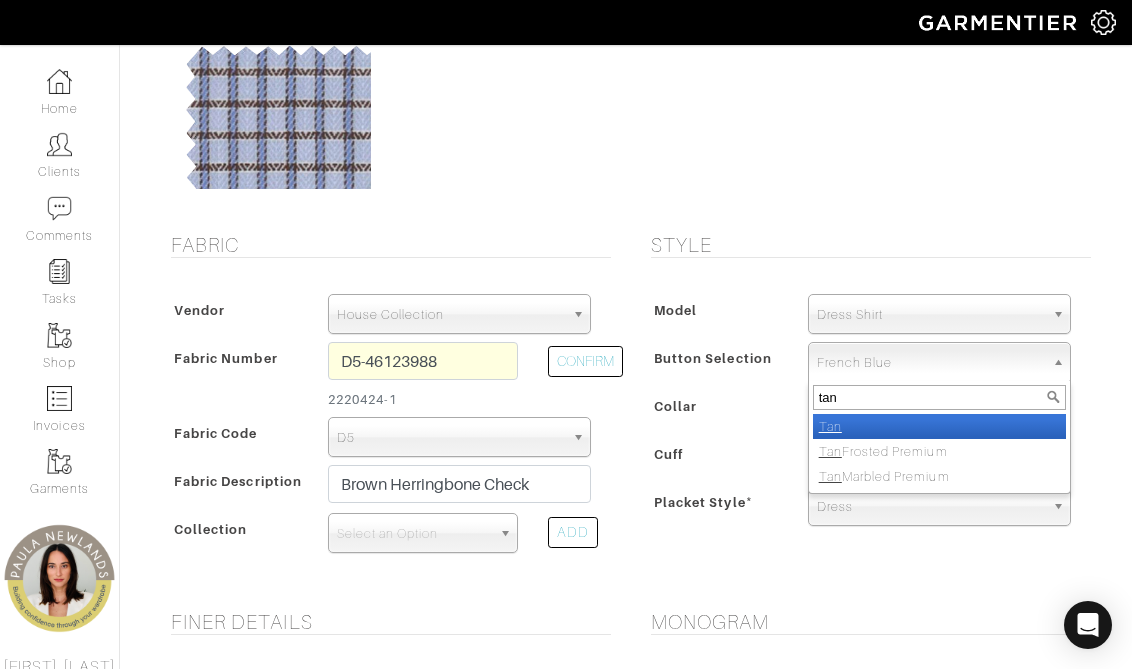click on "Tan" at bounding box center [939, 426] 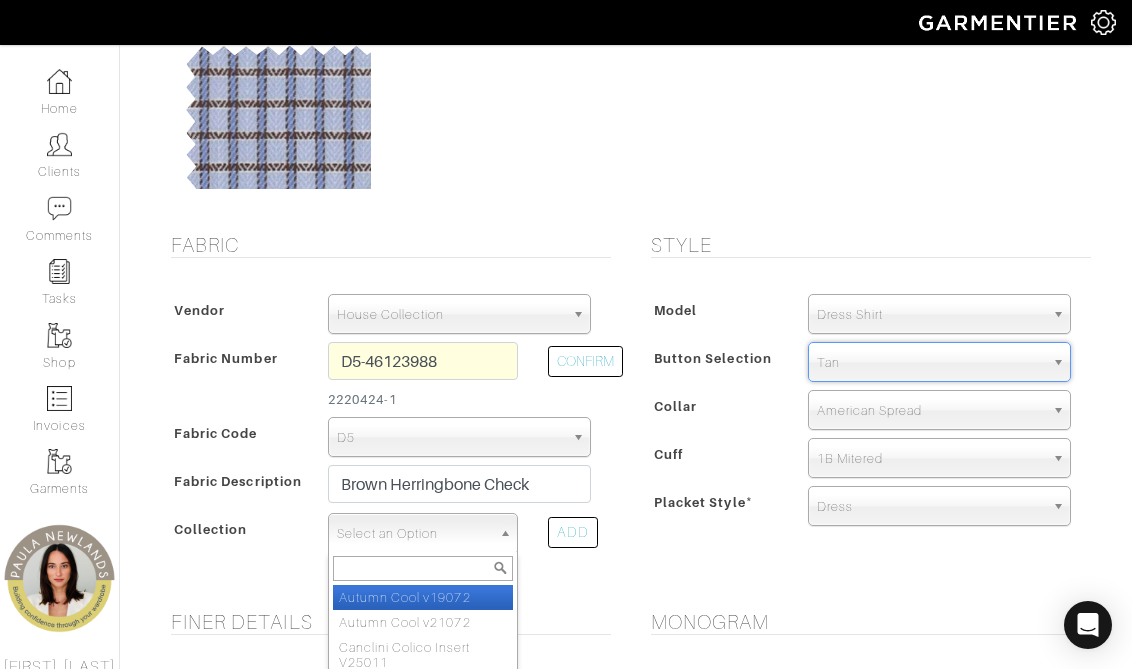 click on "Select an Option" at bounding box center (414, 534) 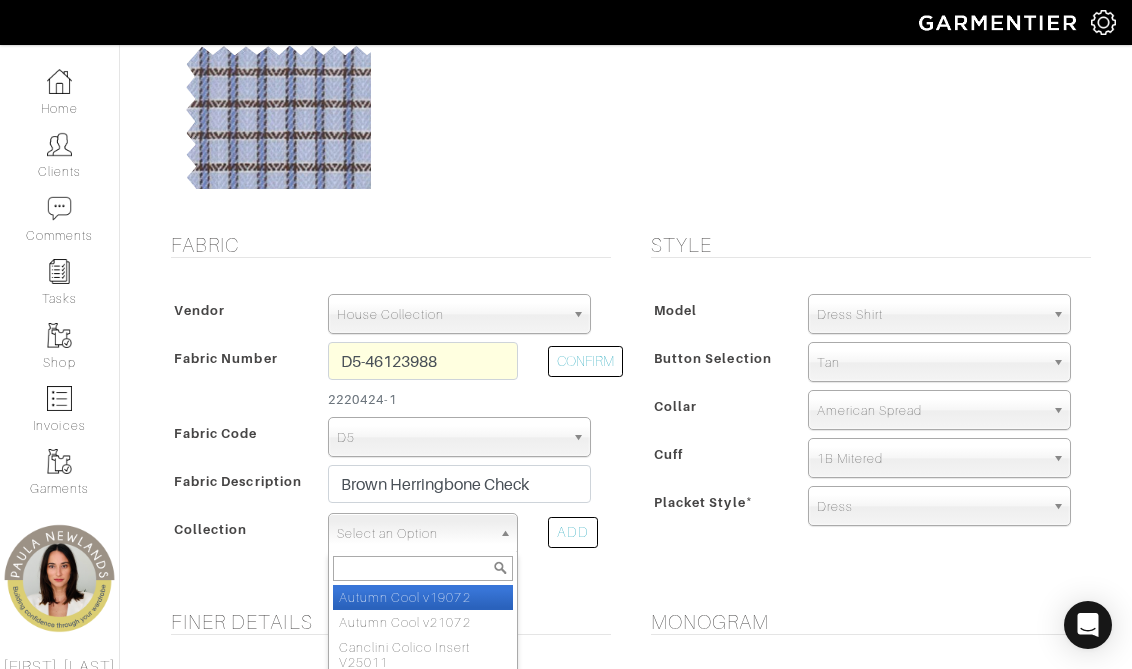 click on "Select an Option" at bounding box center [414, 534] 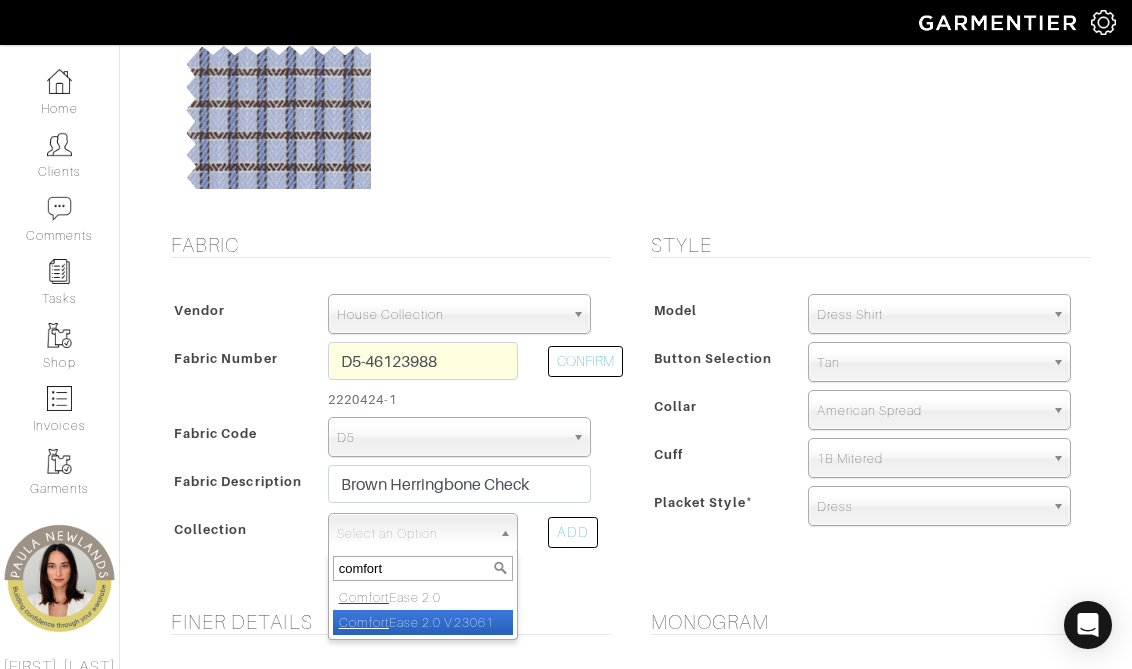 type on "comfort" 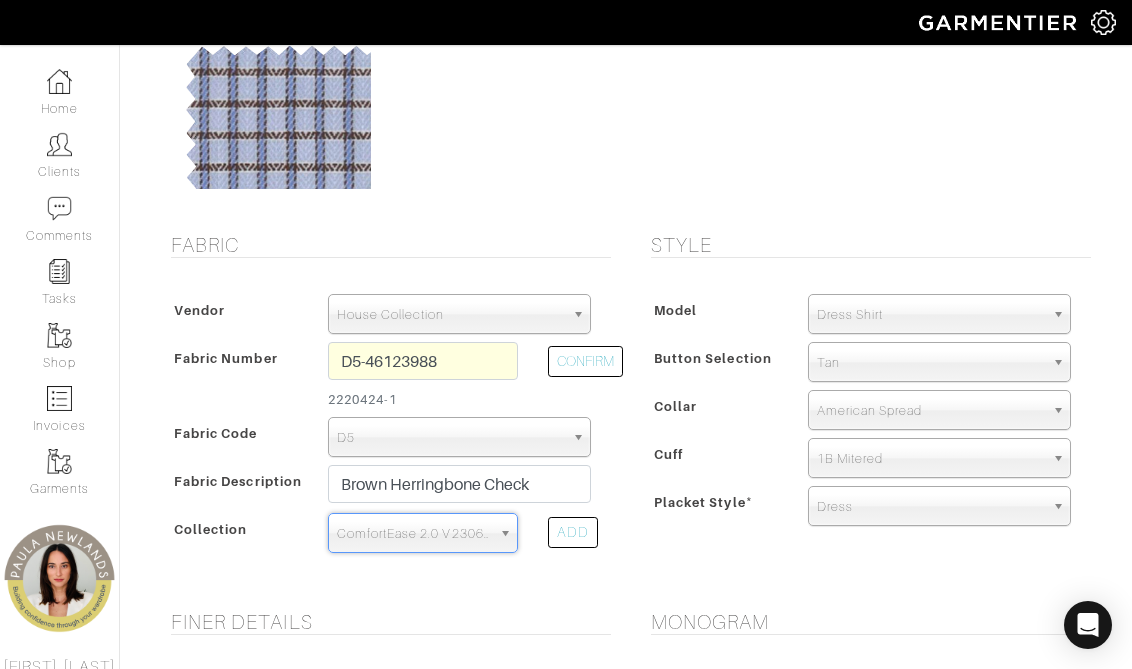 click on "See Custom Models & Style Options
Swatch & Detail Images
Price $ 240.00
Fabric
Vendor
Scabal" at bounding box center (626, 682) 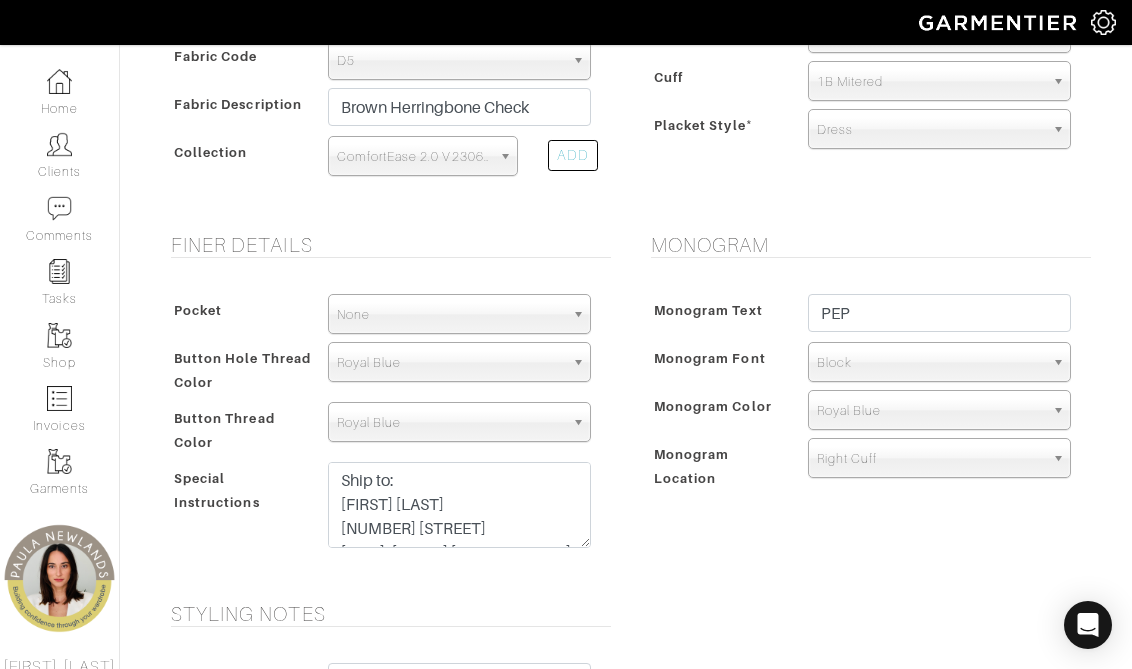 scroll, scrollTop: 621, scrollLeft: 0, axis: vertical 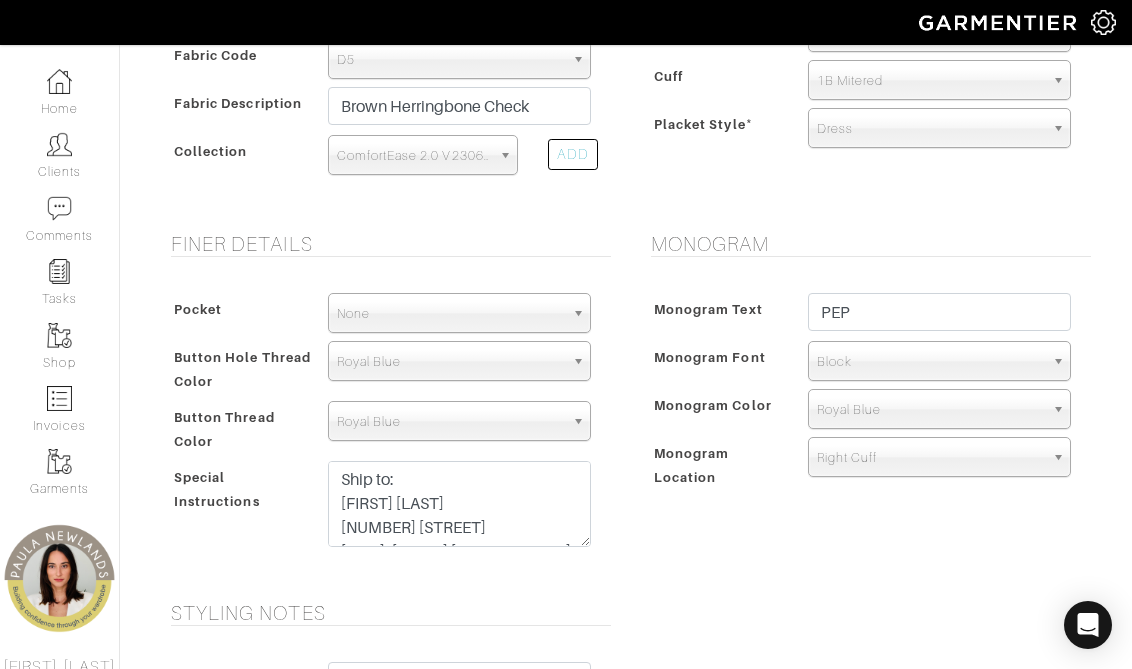 click on "Royal Blue" at bounding box center (450, 362) 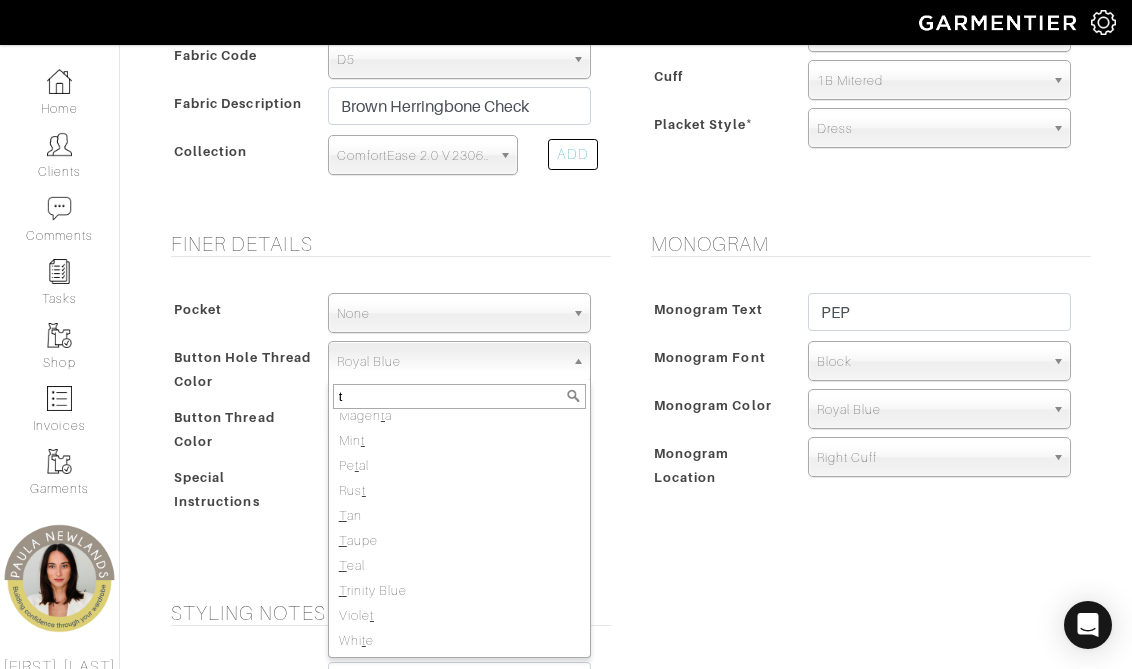 scroll, scrollTop: 0, scrollLeft: 0, axis: both 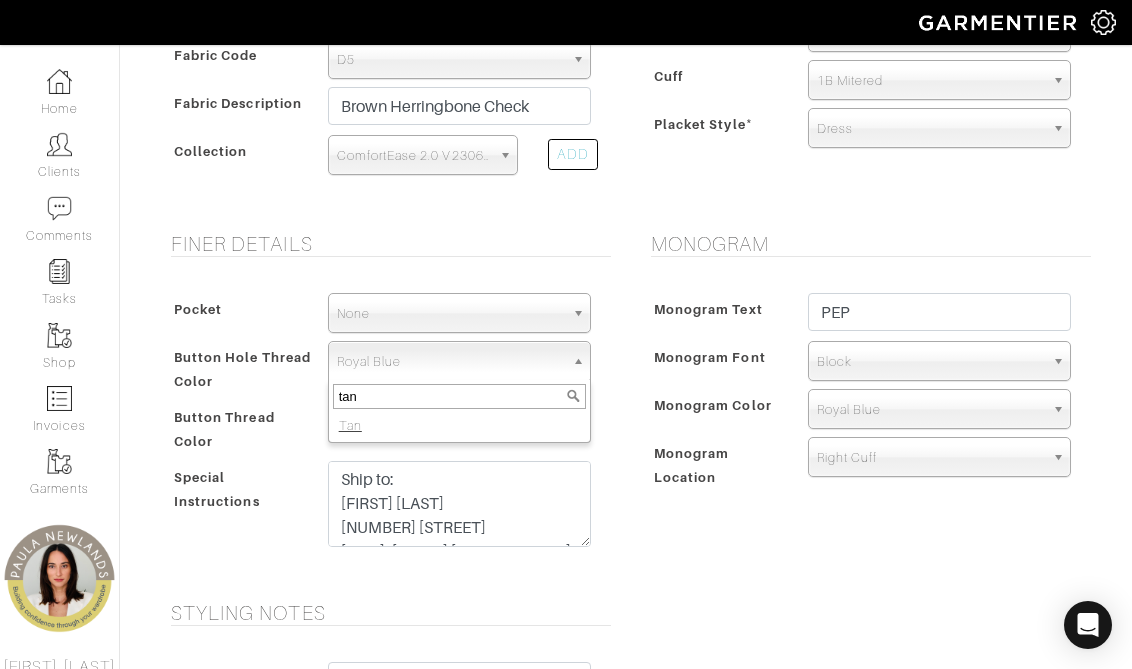 type on "tan" 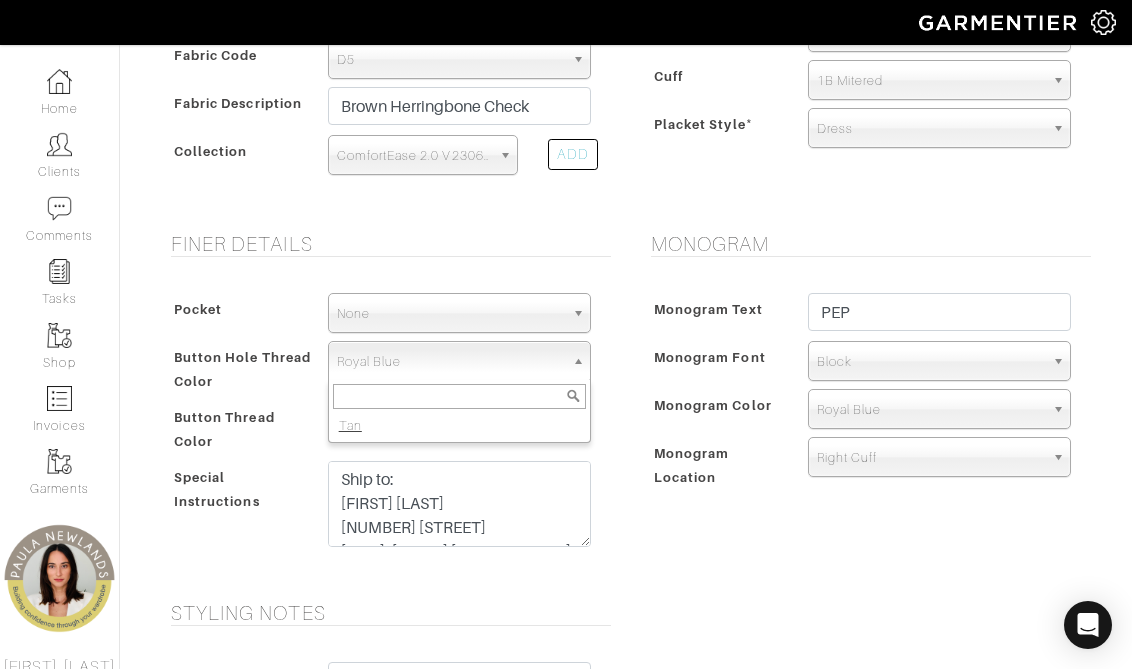 click on "Monogram
Monogram Text
PEP
Monogram Font
N/A
Script
Calligraphy
Times Roman
Block
Block
Monogram Color
Match
Aubergine
Azure
Beige
Black
Blue
British Navy
Bubble Gum
Burgundy
Burnt Orange
Celery
Charcoal
Chestnut
Cobalt Blue
Coral
Dark Brown
Dark Gray
Dark Olive
Ecru" at bounding box center [866, 404] 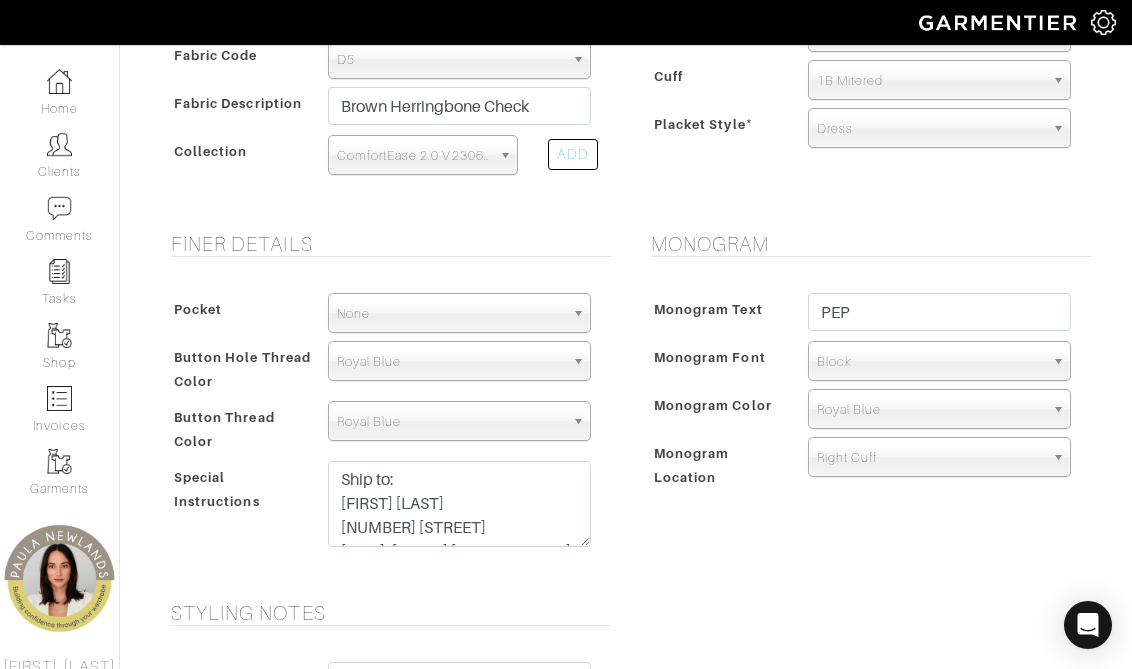 scroll, scrollTop: 1110, scrollLeft: 0, axis: vertical 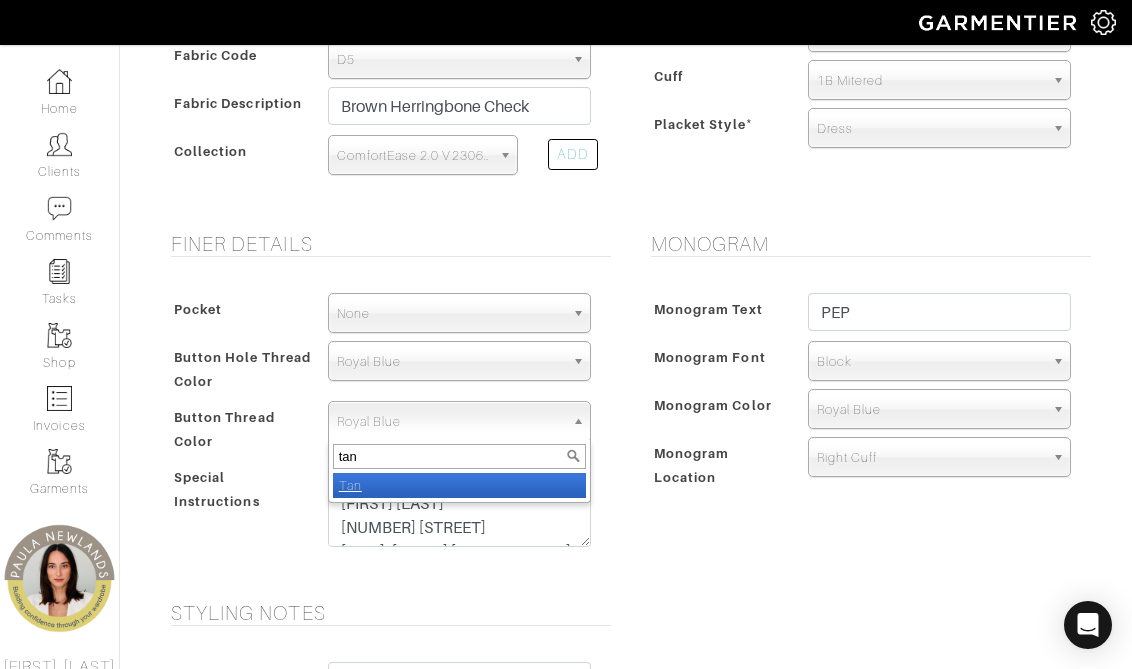 type on "tan" 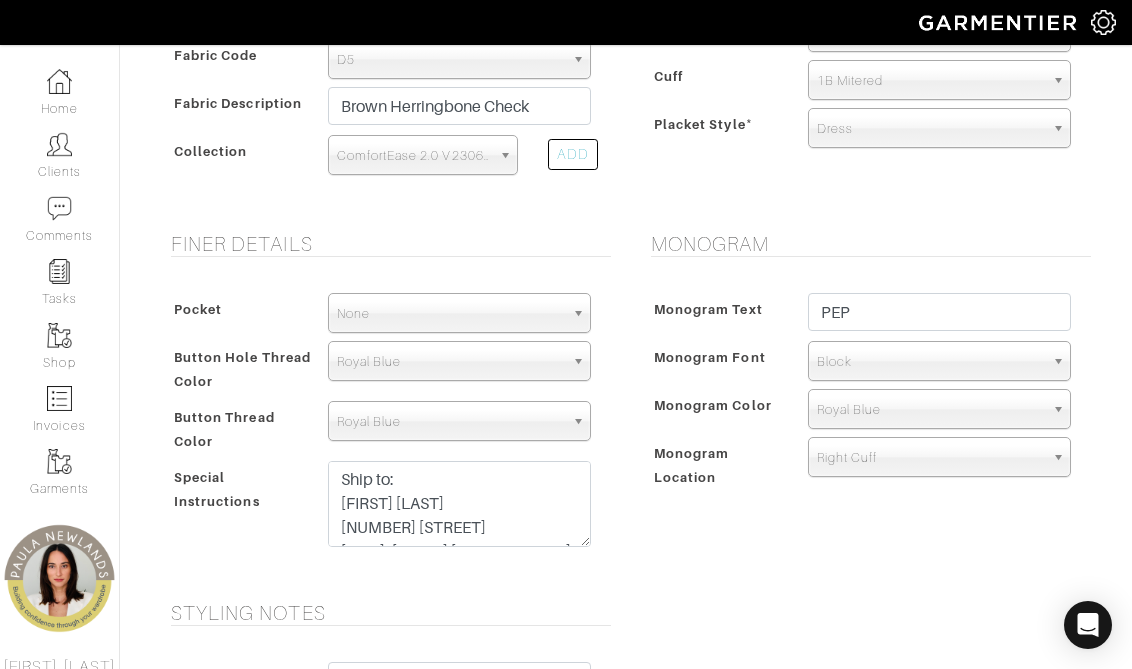 click on "Royal Blue" at bounding box center (930, 410) 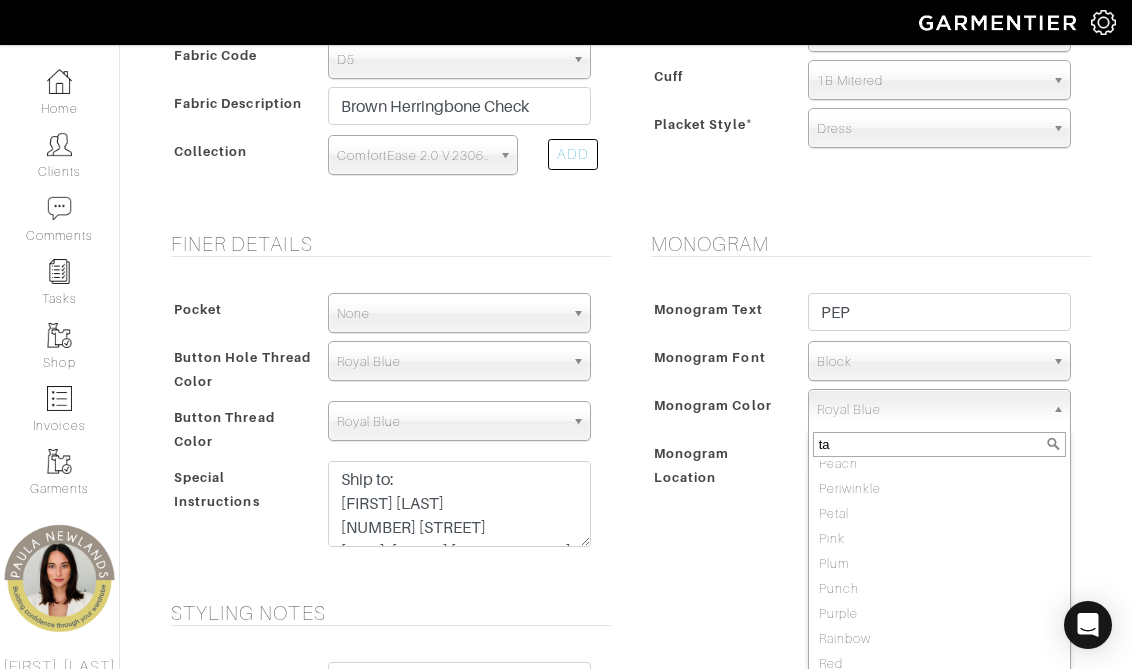scroll, scrollTop: 0, scrollLeft: 0, axis: both 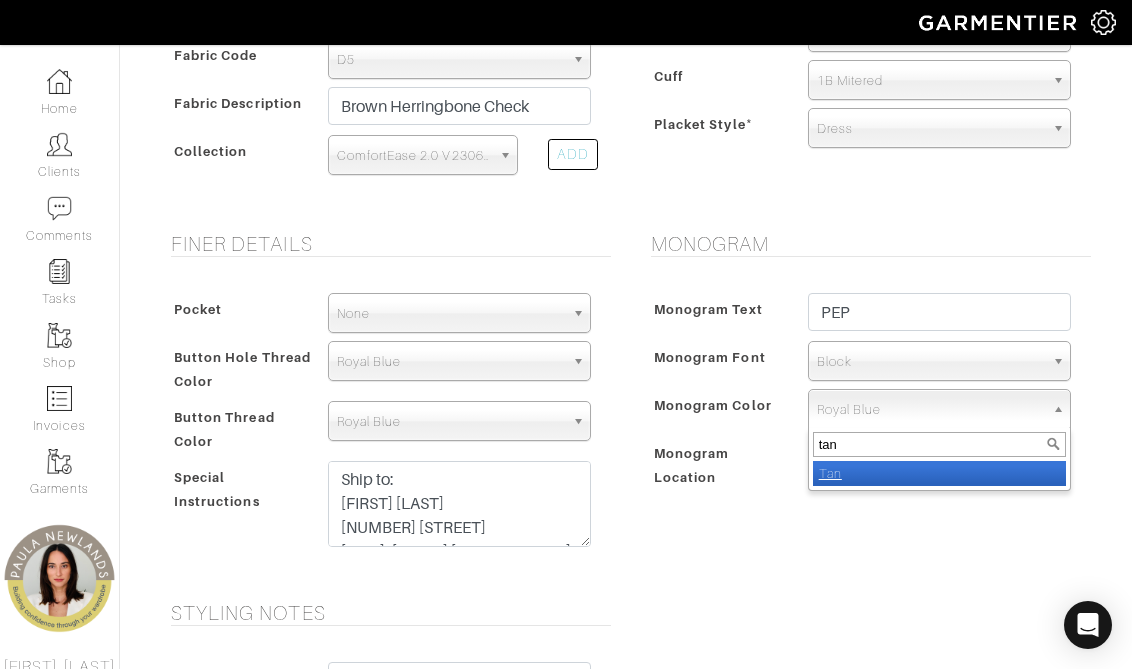 type on "tan" 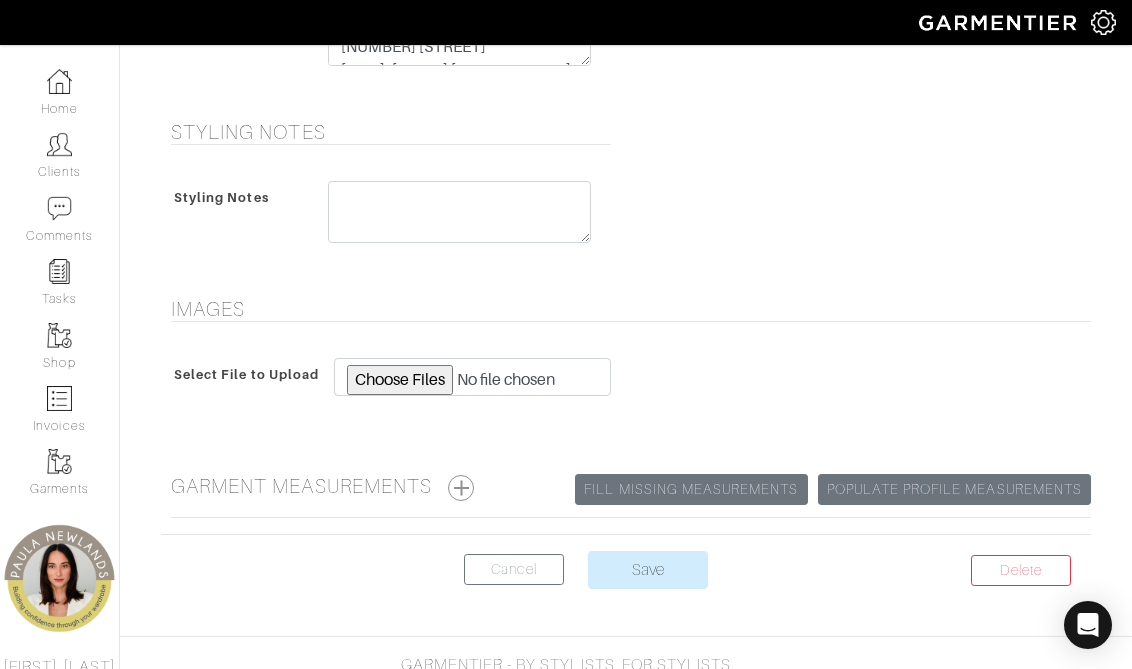 scroll, scrollTop: 1141, scrollLeft: 0, axis: vertical 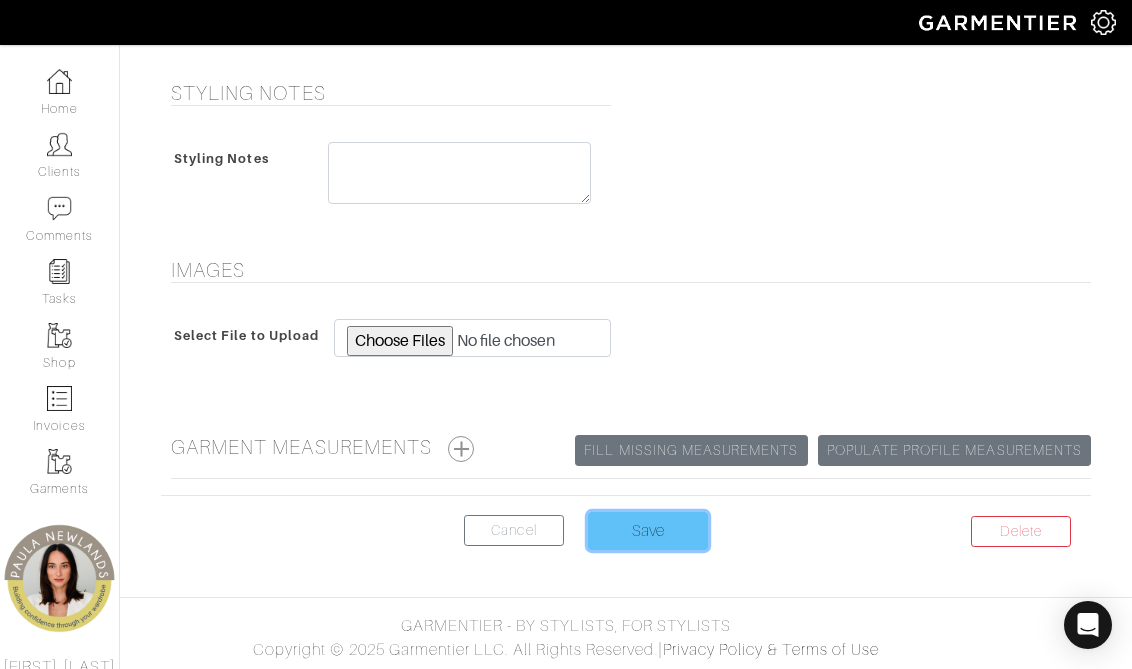 click on "Save" at bounding box center (648, 531) 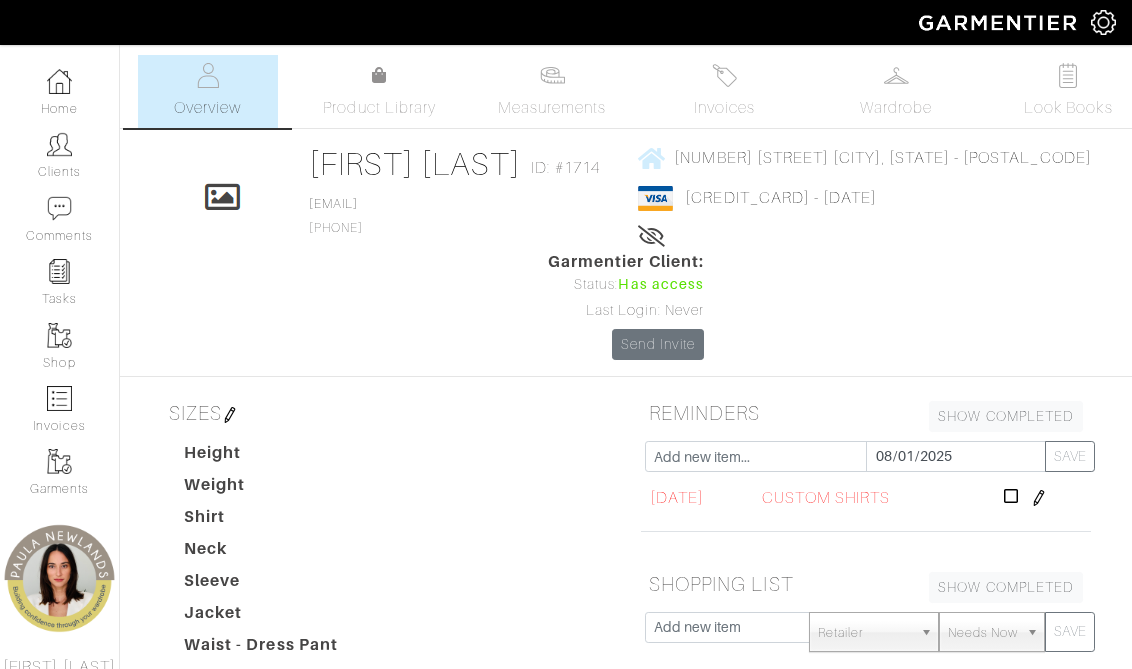 scroll, scrollTop: 0, scrollLeft: 0, axis: both 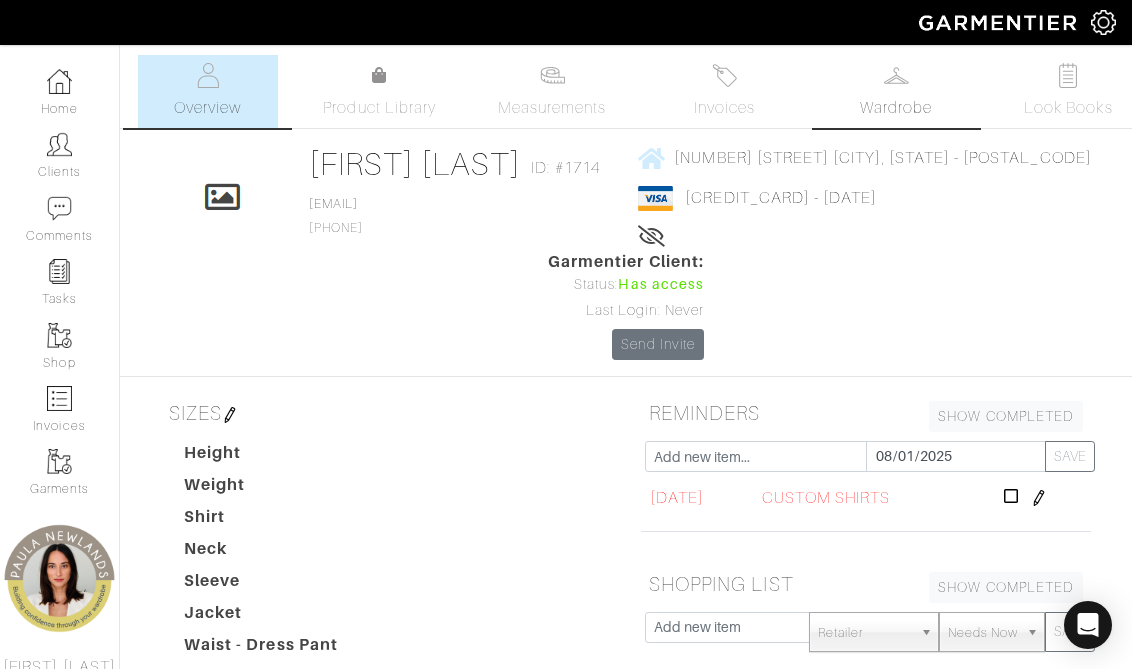 click on "Wardrobe" at bounding box center (896, 108) 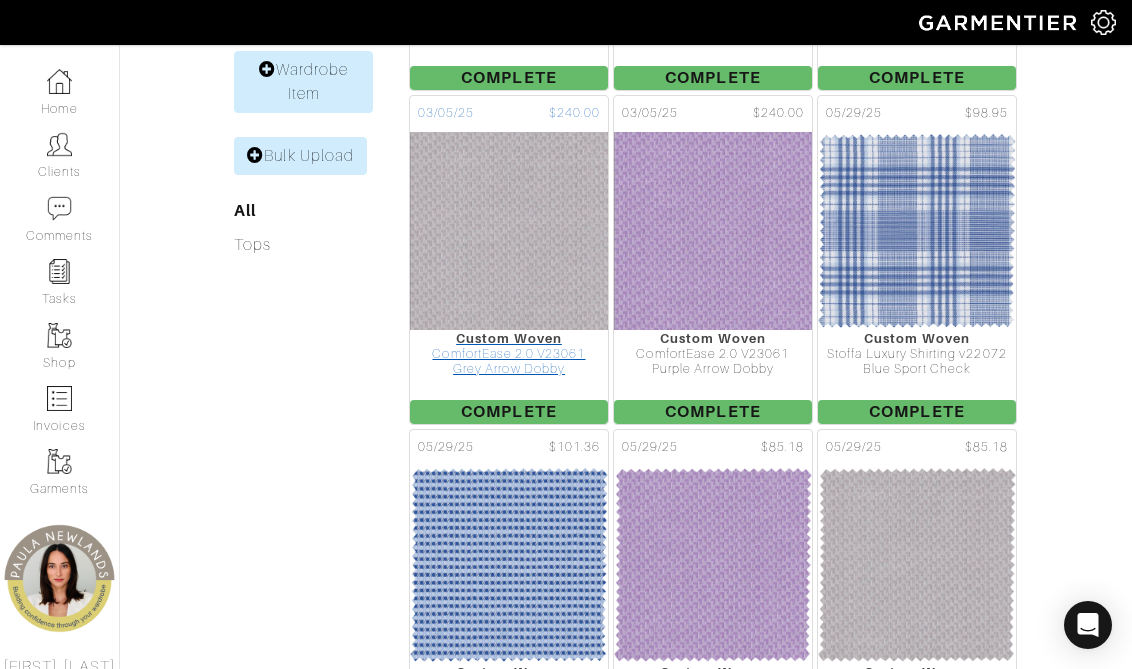 scroll, scrollTop: 814, scrollLeft: 0, axis: vertical 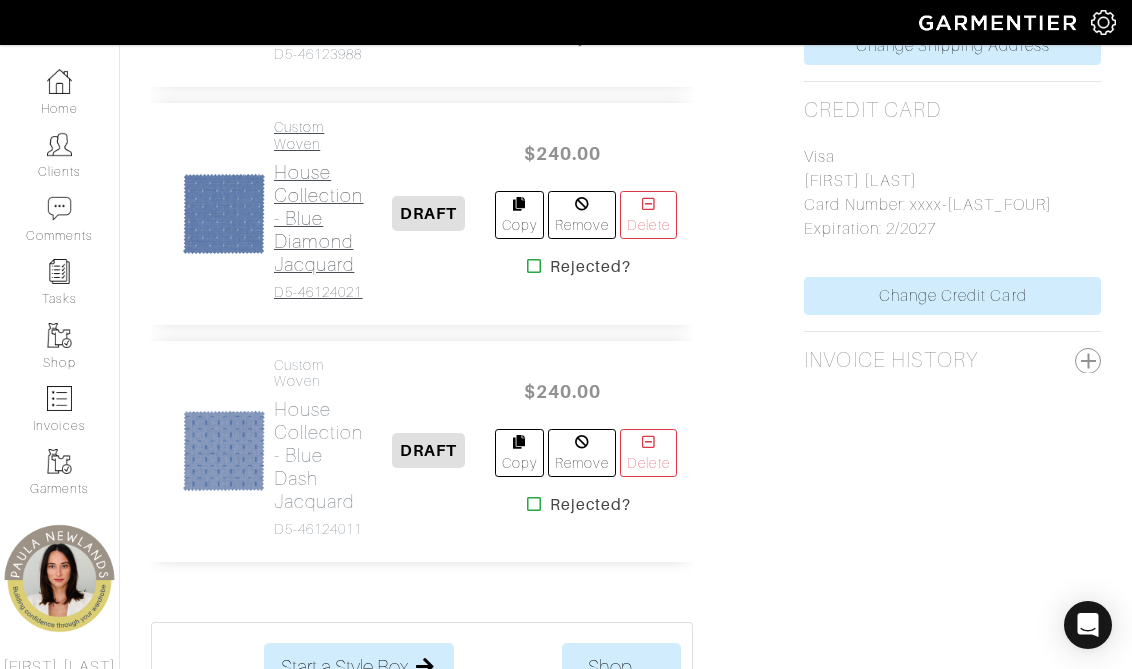 click on "House Collection -
Blue Diamond Jacquard" at bounding box center (319, 218) 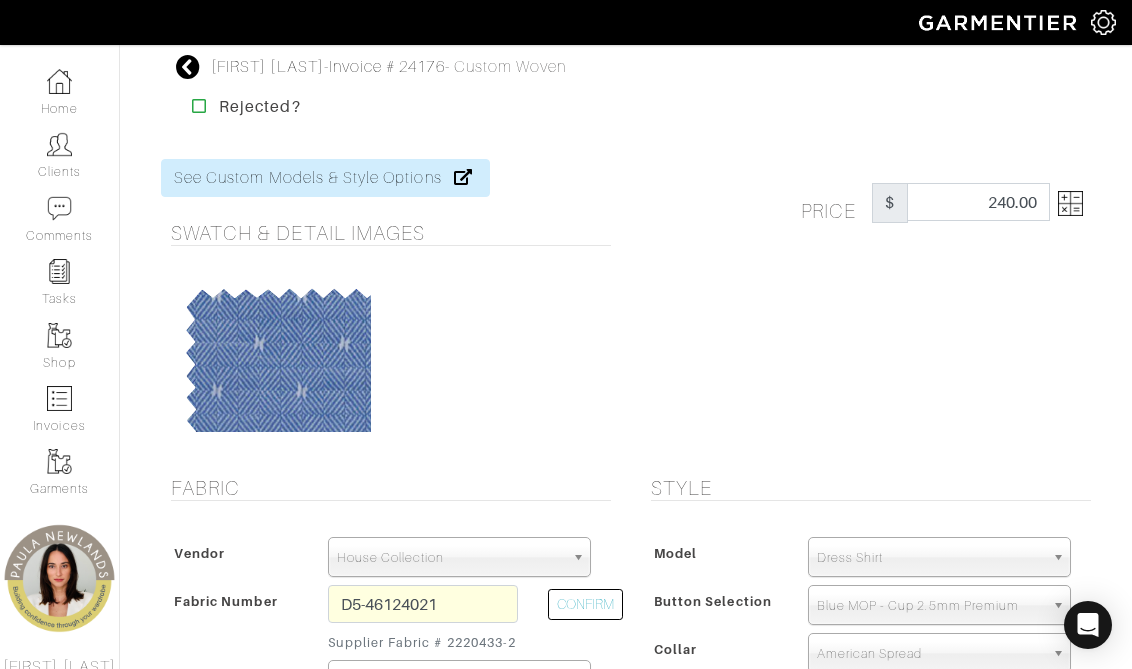 scroll, scrollTop: 275, scrollLeft: 0, axis: vertical 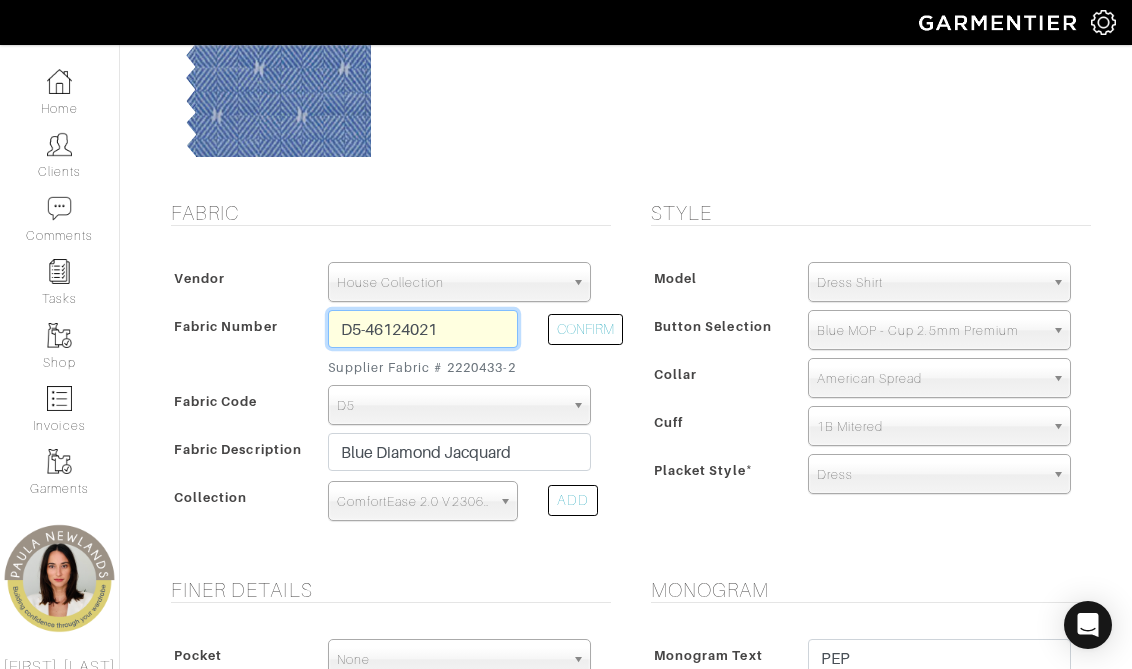 drag, startPoint x: 461, startPoint y: 328, endPoint x: 376, endPoint y: 336, distance: 85.37564 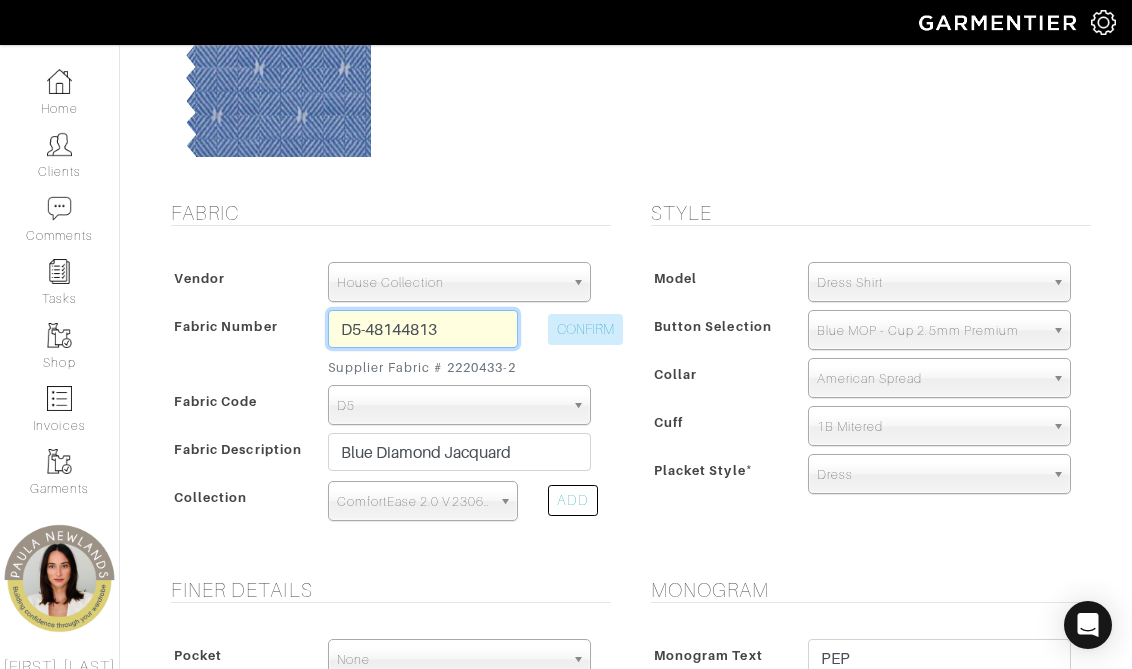 type on "D5-48144813" 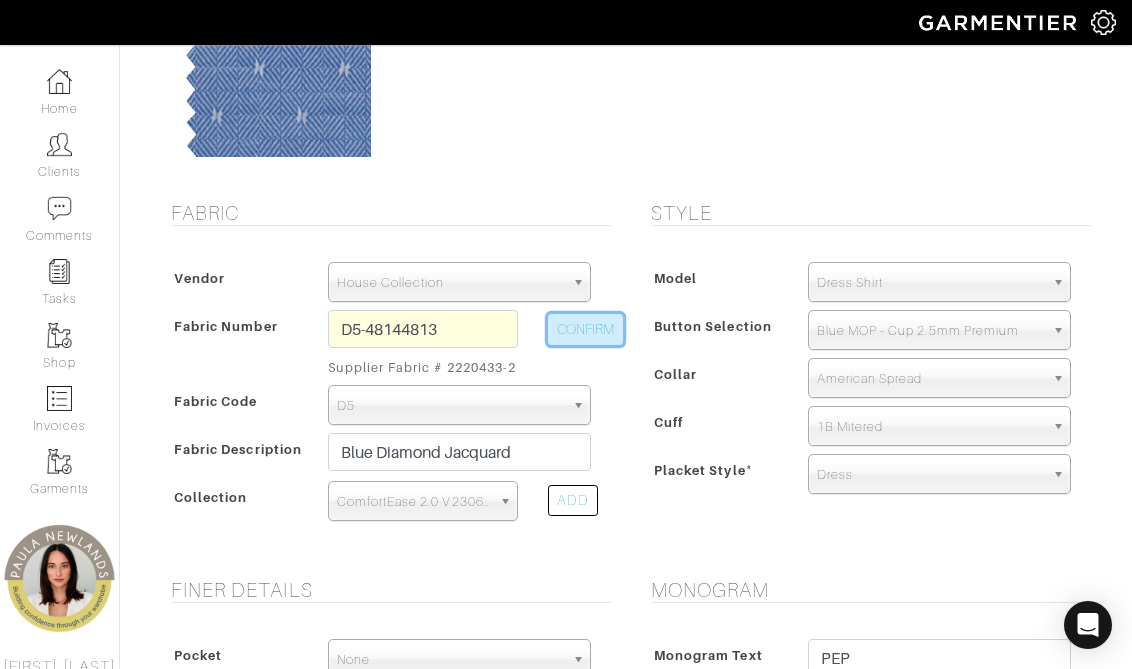 click on "CONFIRM" at bounding box center (585, 329) 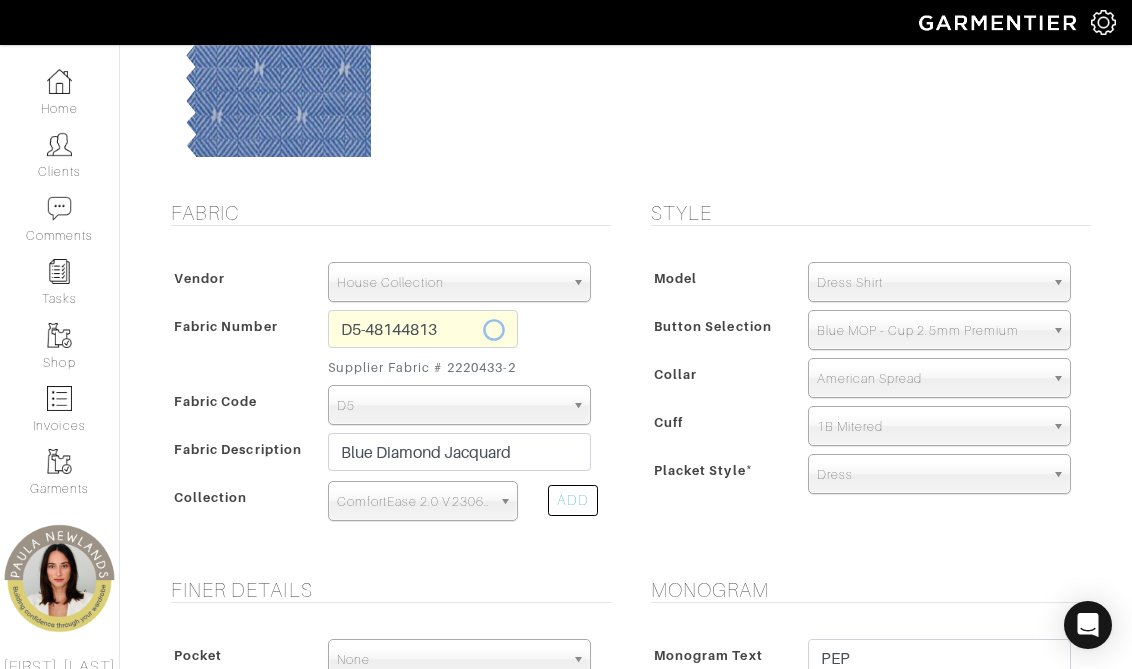 type on "Blue Dobby Solid" 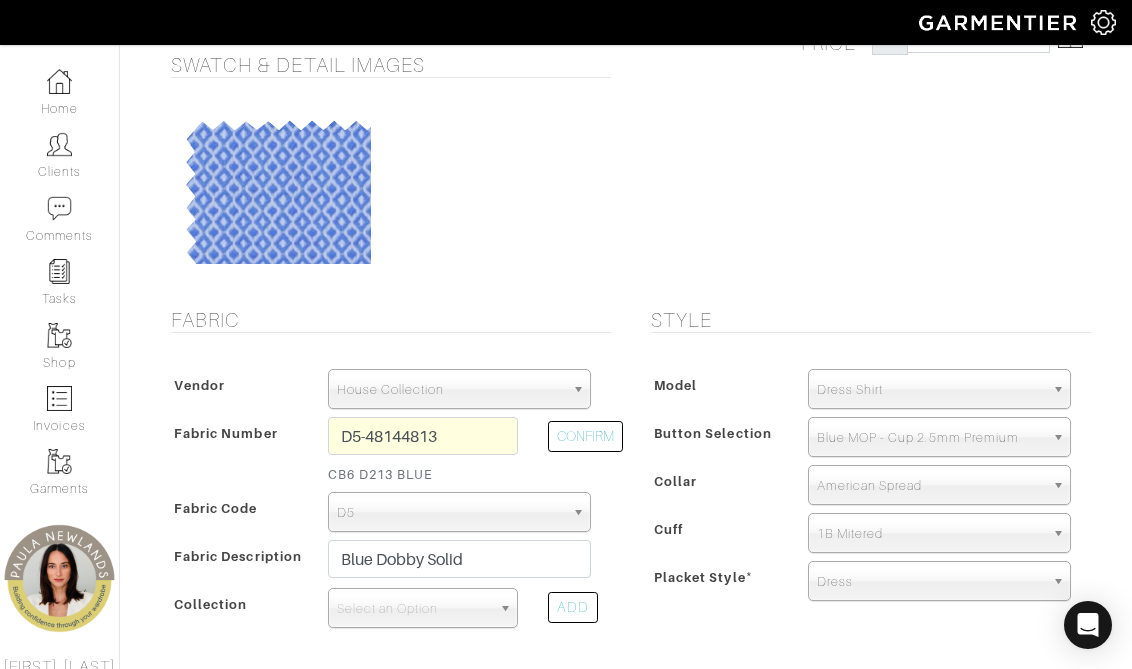 scroll, scrollTop: 163, scrollLeft: 0, axis: vertical 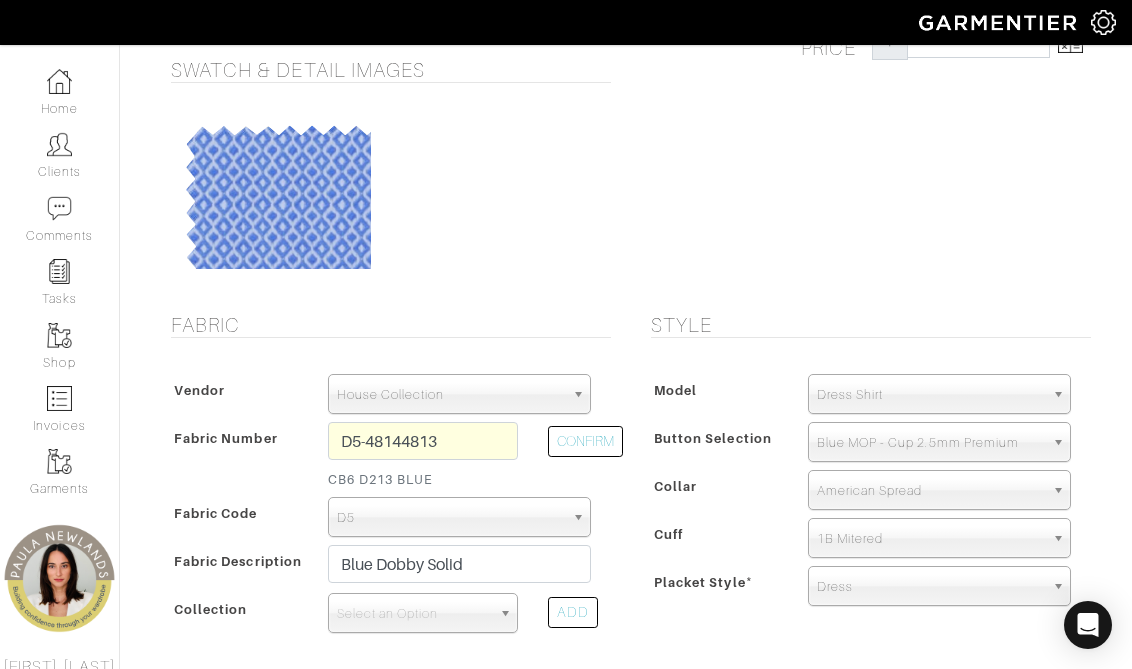 click on "Blue MOP - Cup 2.5mm Premium" at bounding box center (930, 443) 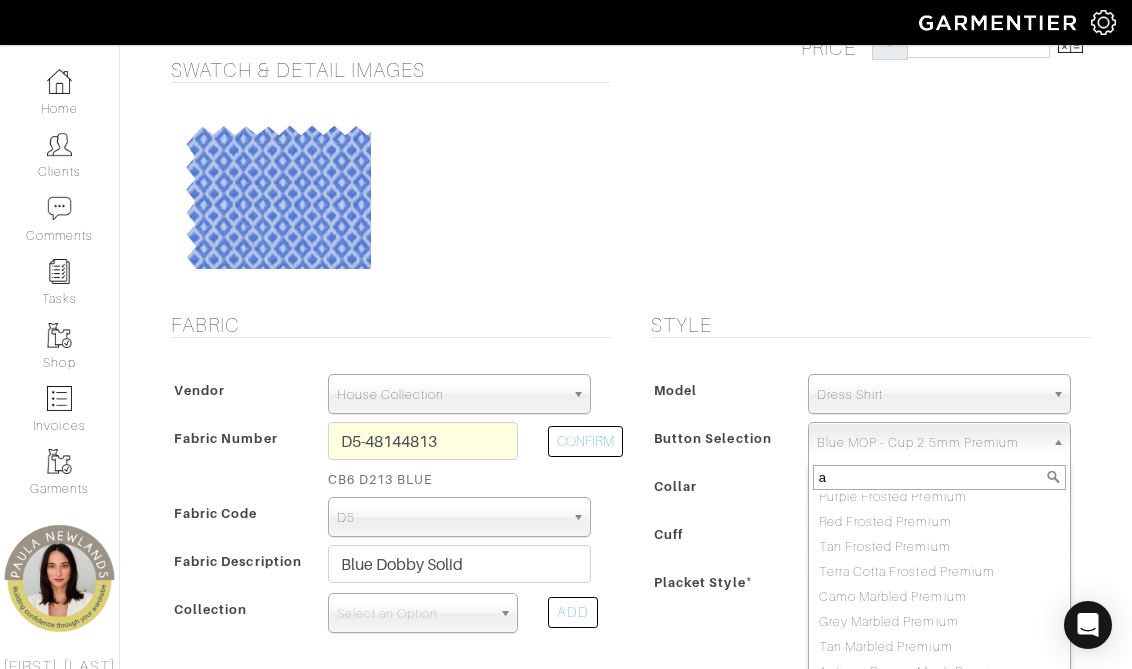 scroll, scrollTop: 0, scrollLeft: 0, axis: both 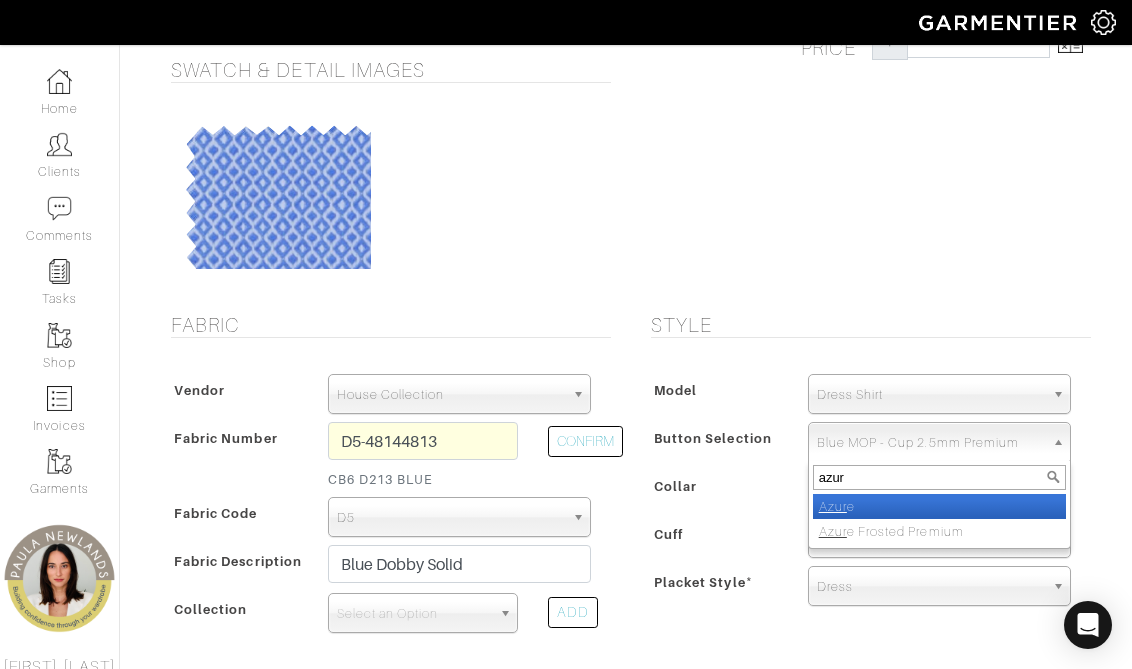type on "azur" 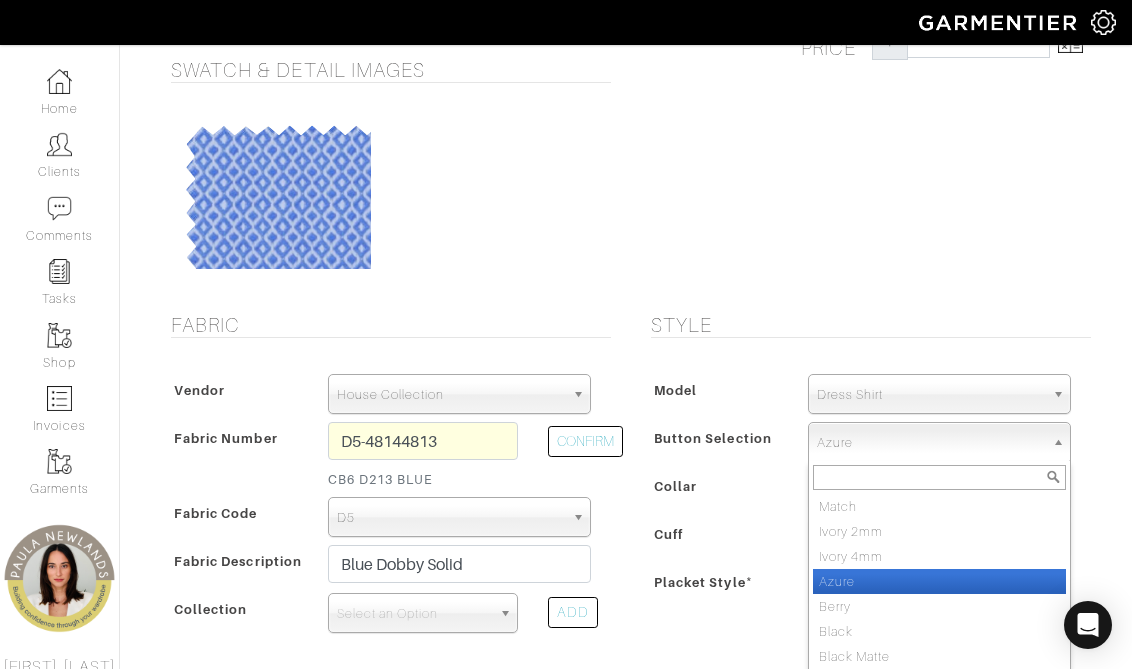 click on "Azure" at bounding box center [930, 443] 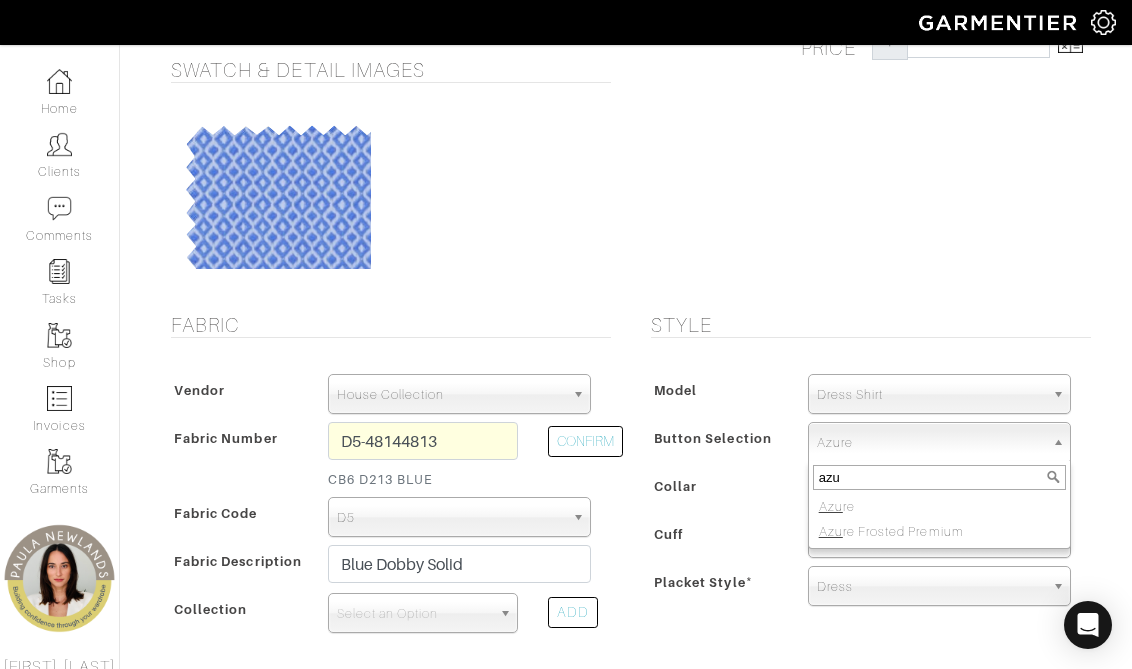 type on "azu" 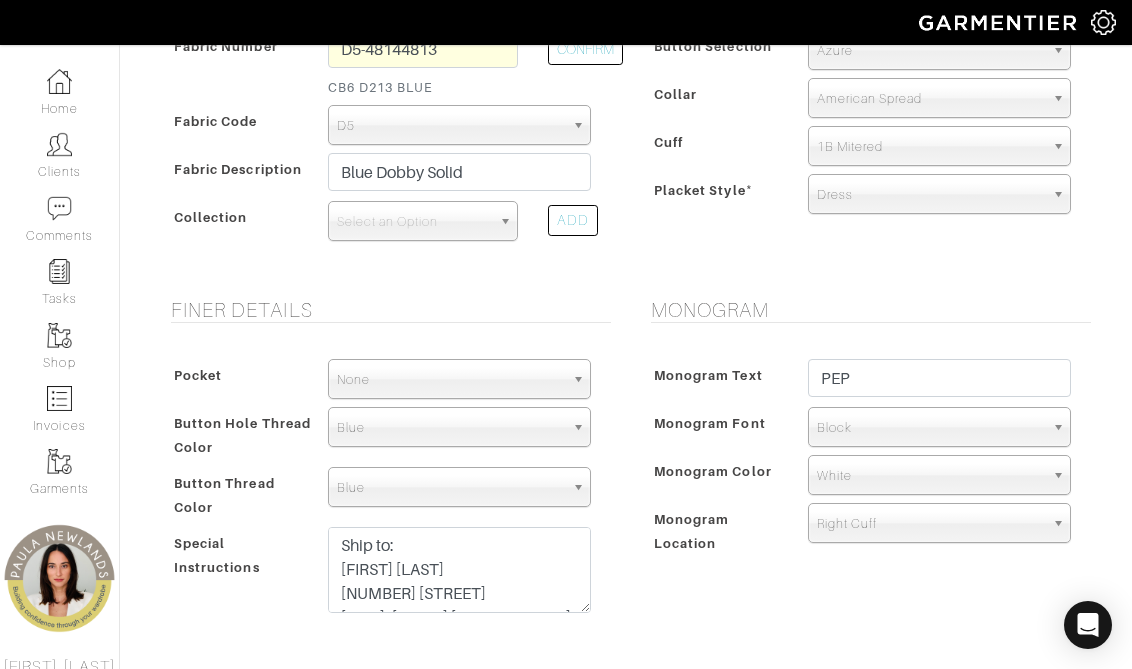 scroll, scrollTop: 589, scrollLeft: 0, axis: vertical 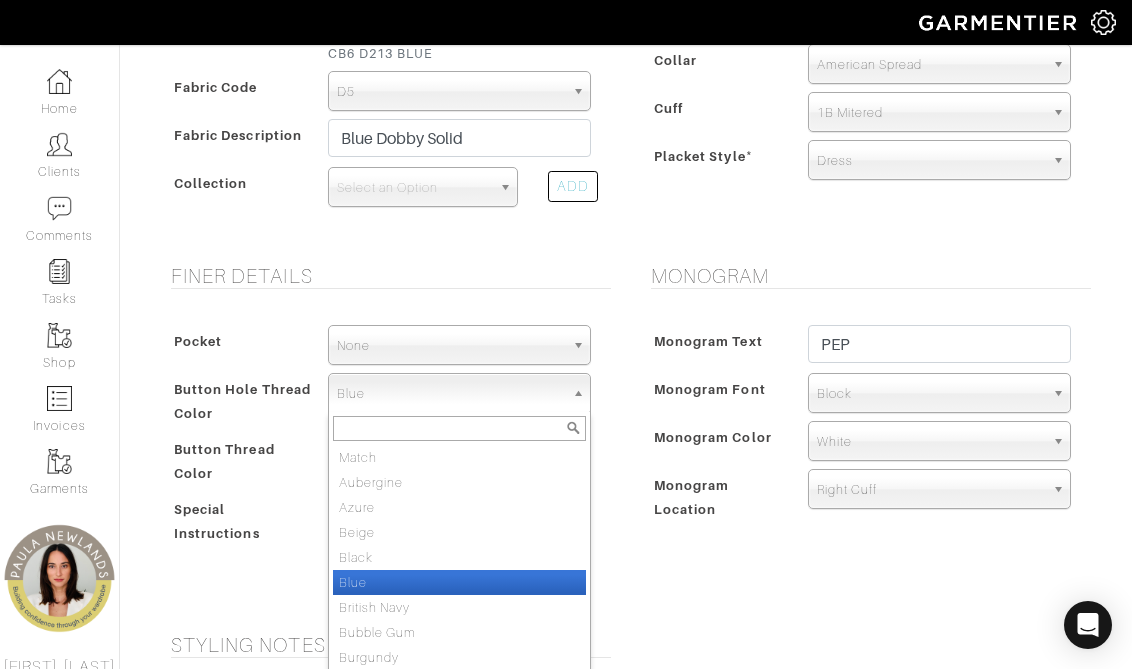 click on "Blue" at bounding box center [450, 394] 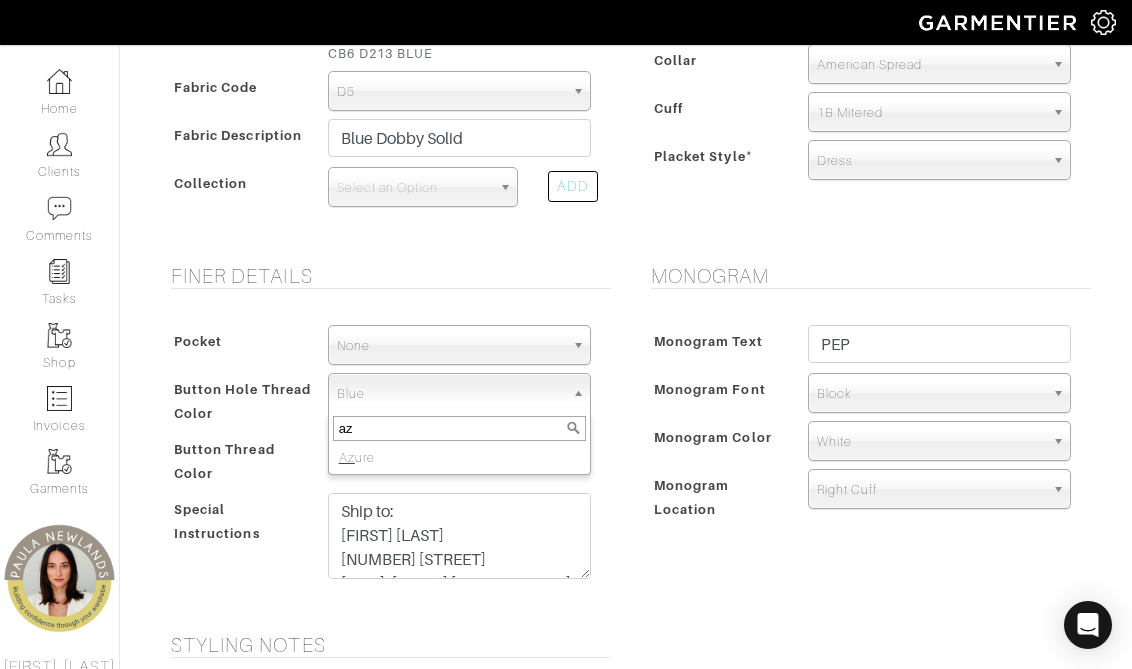 click on "az" at bounding box center (459, 428) 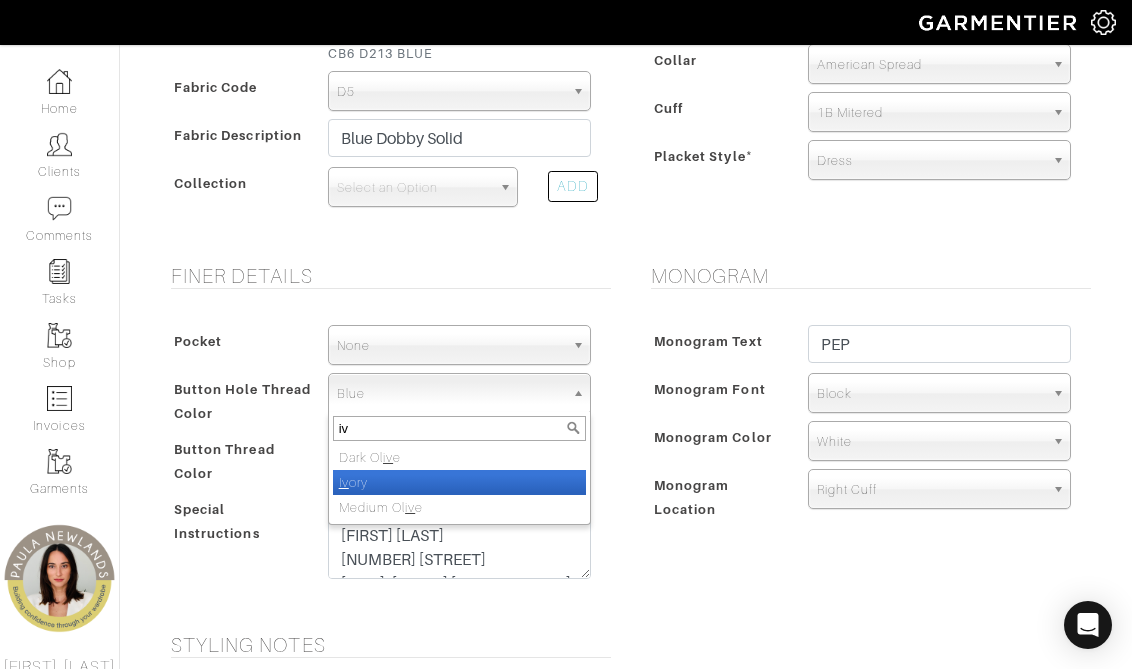 type on "iv" 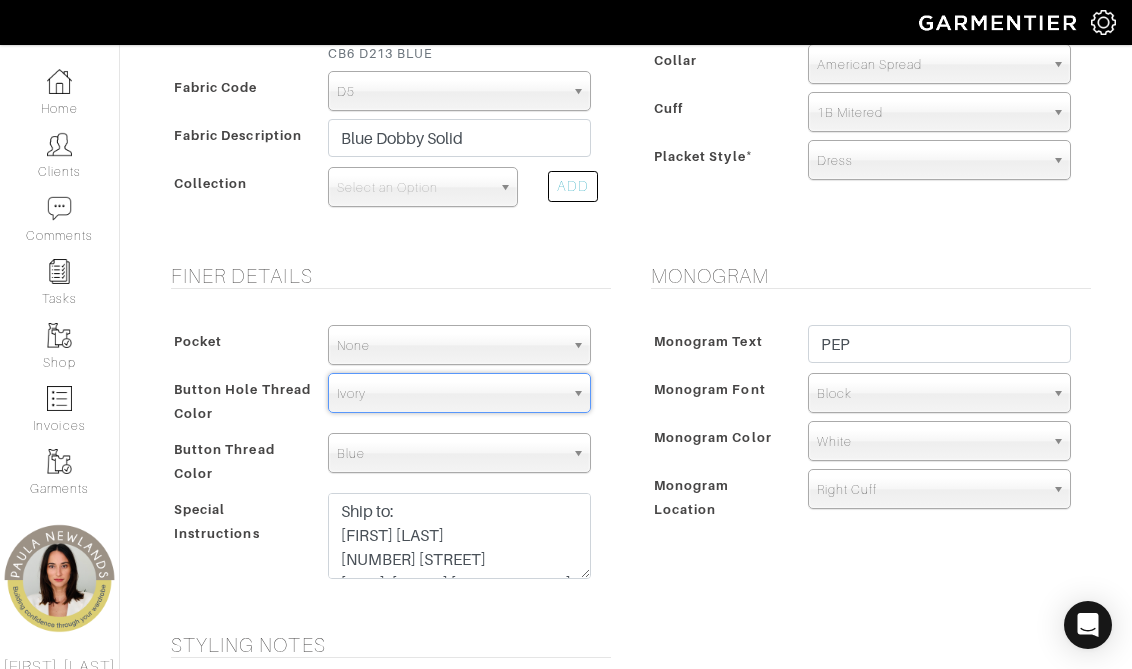 click on "Blue" at bounding box center [450, 454] 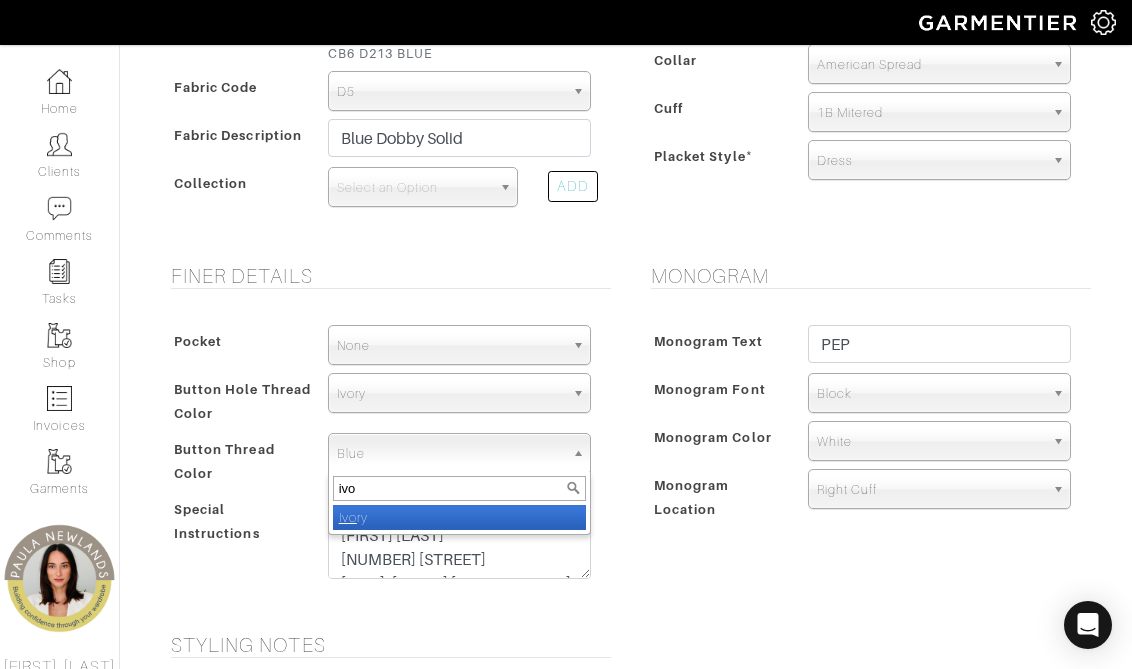 type on "ivo" 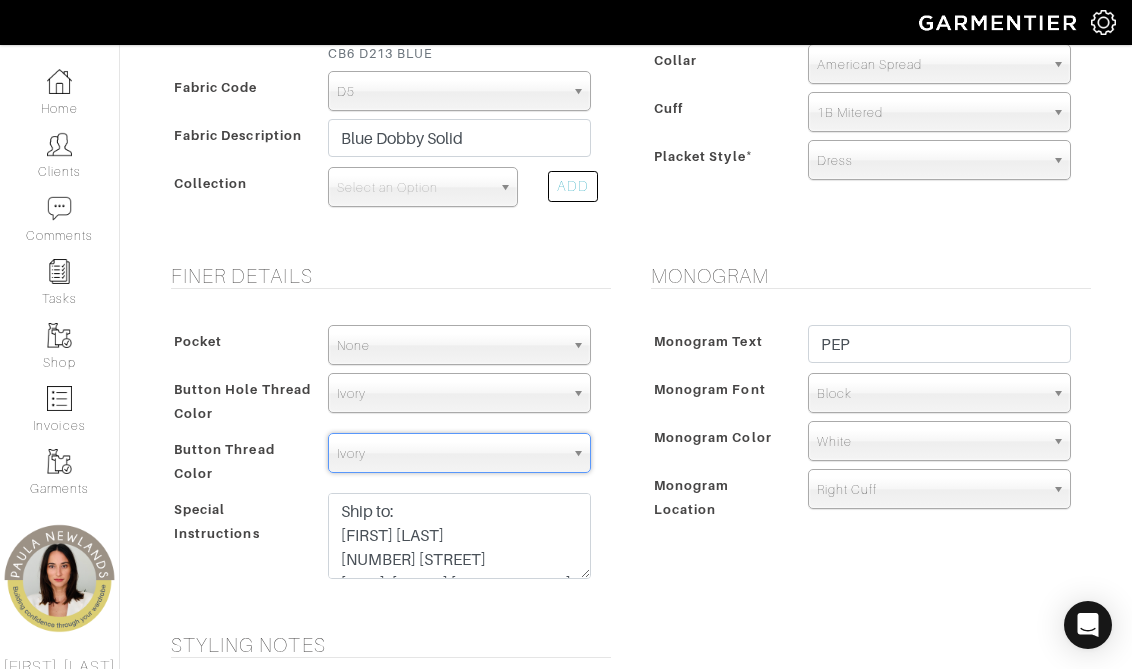 scroll, scrollTop: 1410, scrollLeft: 0, axis: vertical 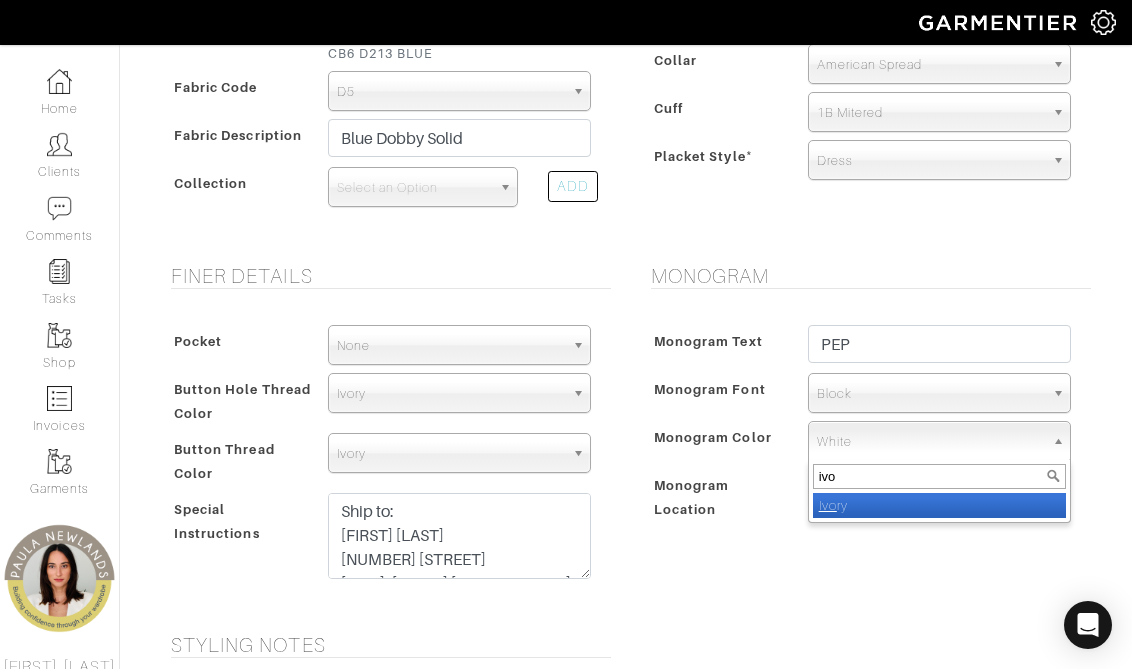 type on "ivo" 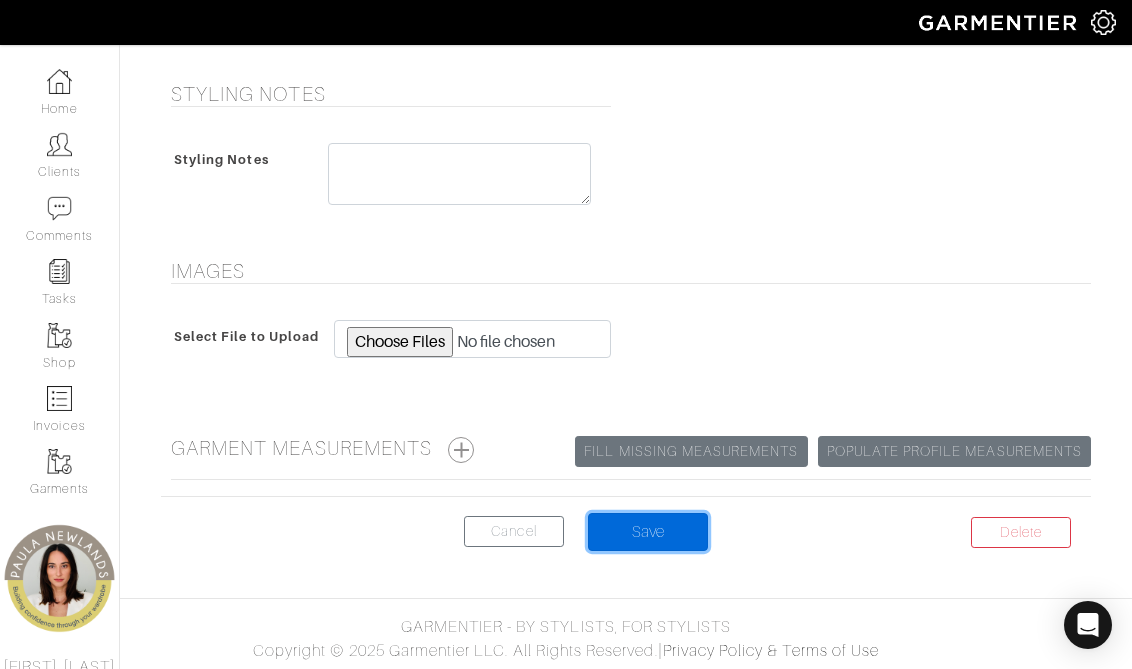 click on "Save" at bounding box center (648, 532) 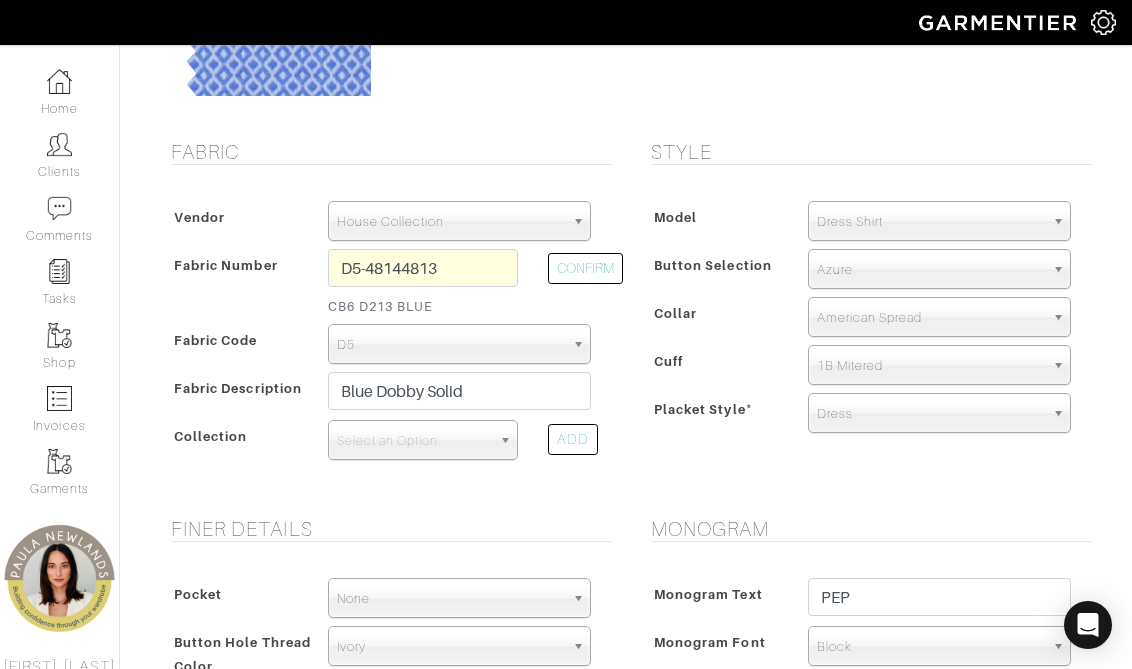scroll, scrollTop: 335, scrollLeft: 0, axis: vertical 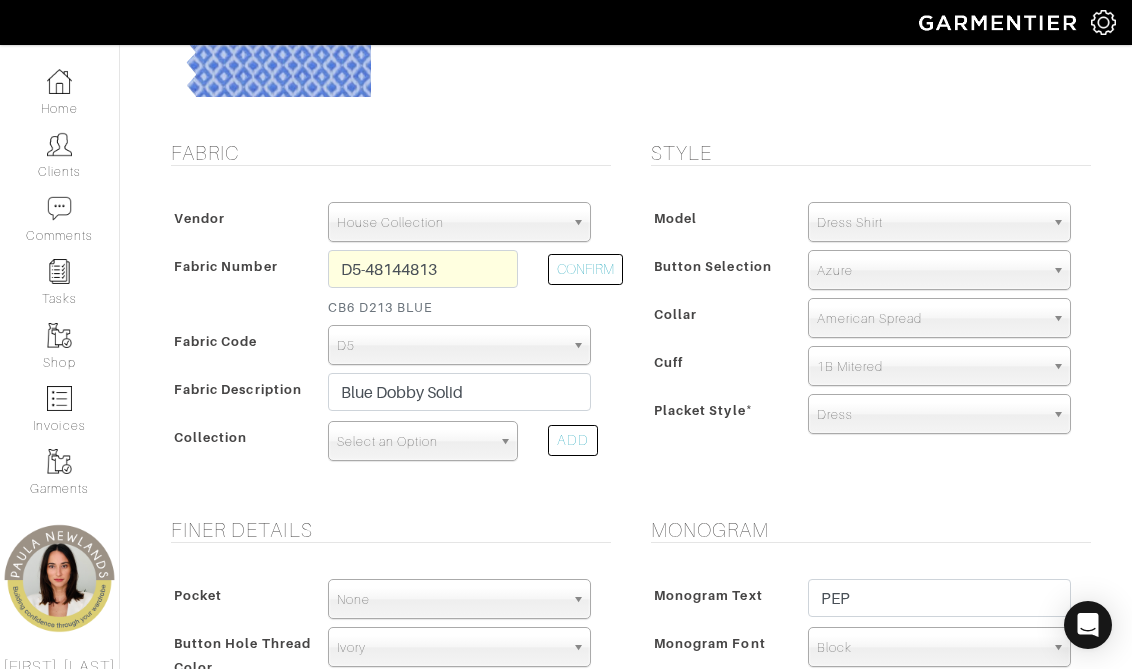 click on "Select an Option" at bounding box center (414, 442) 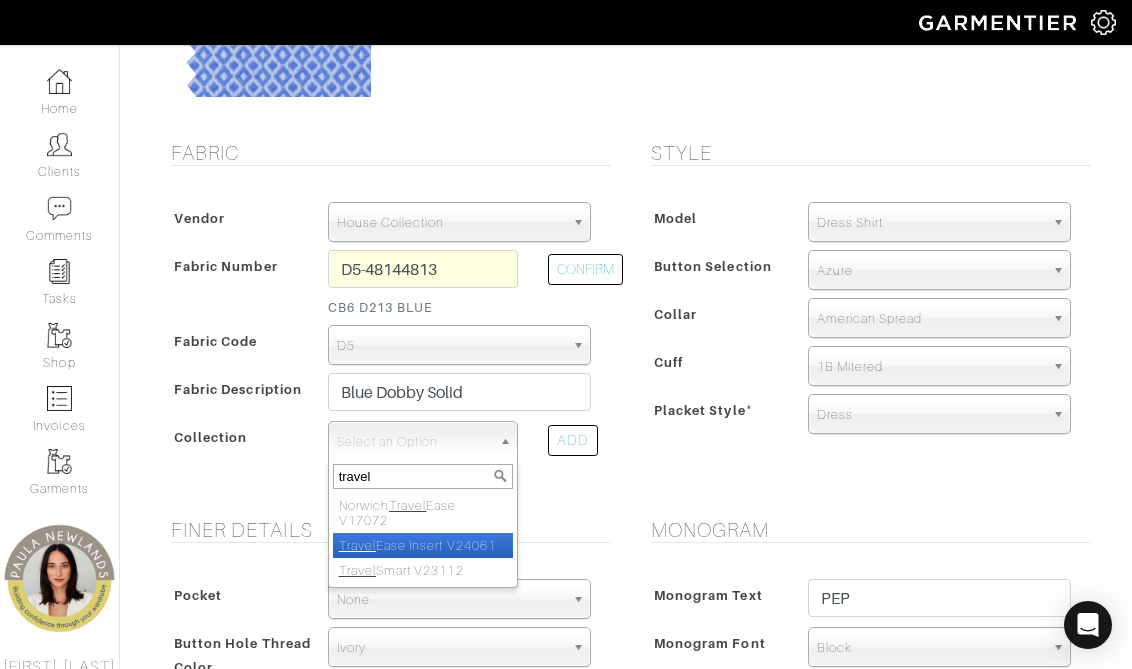 type on "travel" 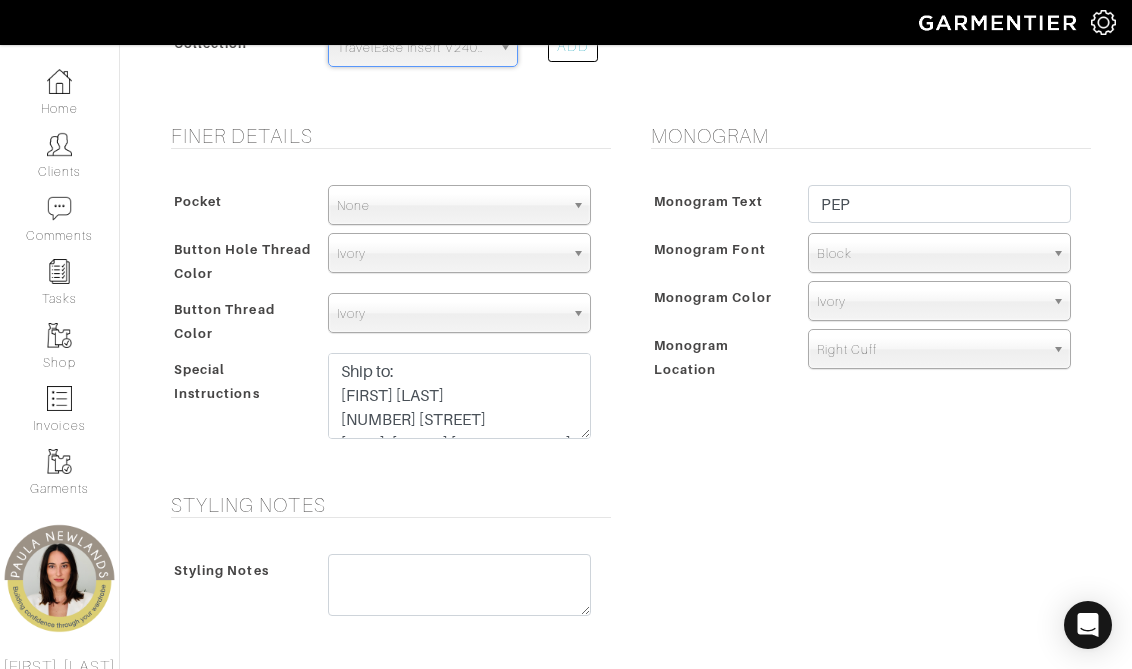 scroll, scrollTop: 1141, scrollLeft: 0, axis: vertical 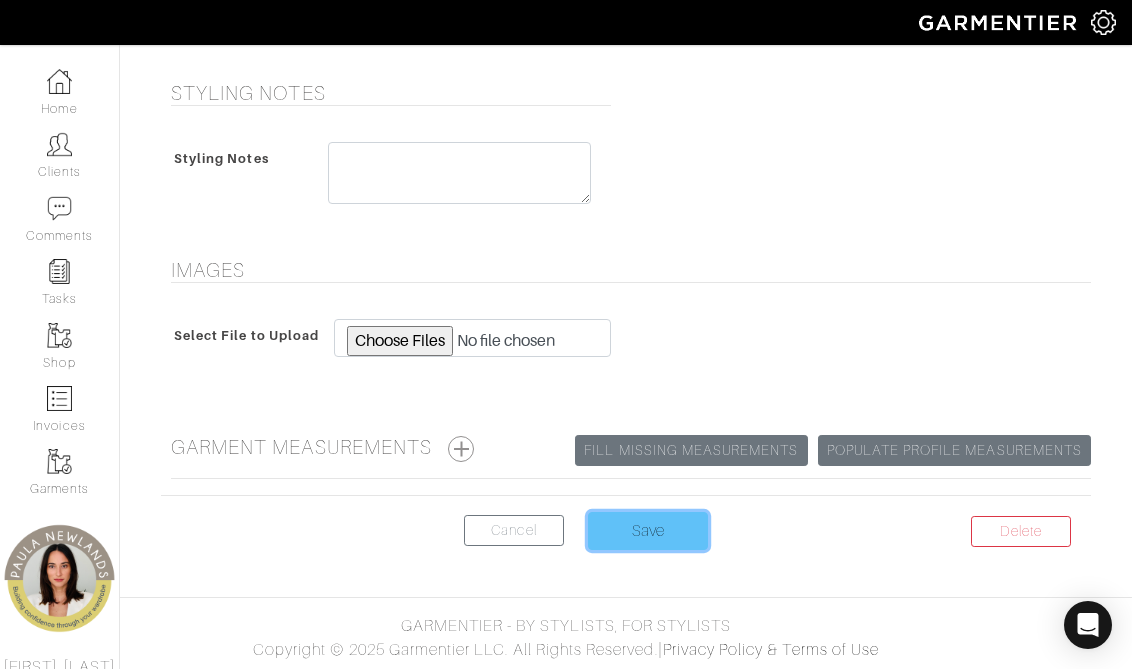 click on "Save" at bounding box center (648, 531) 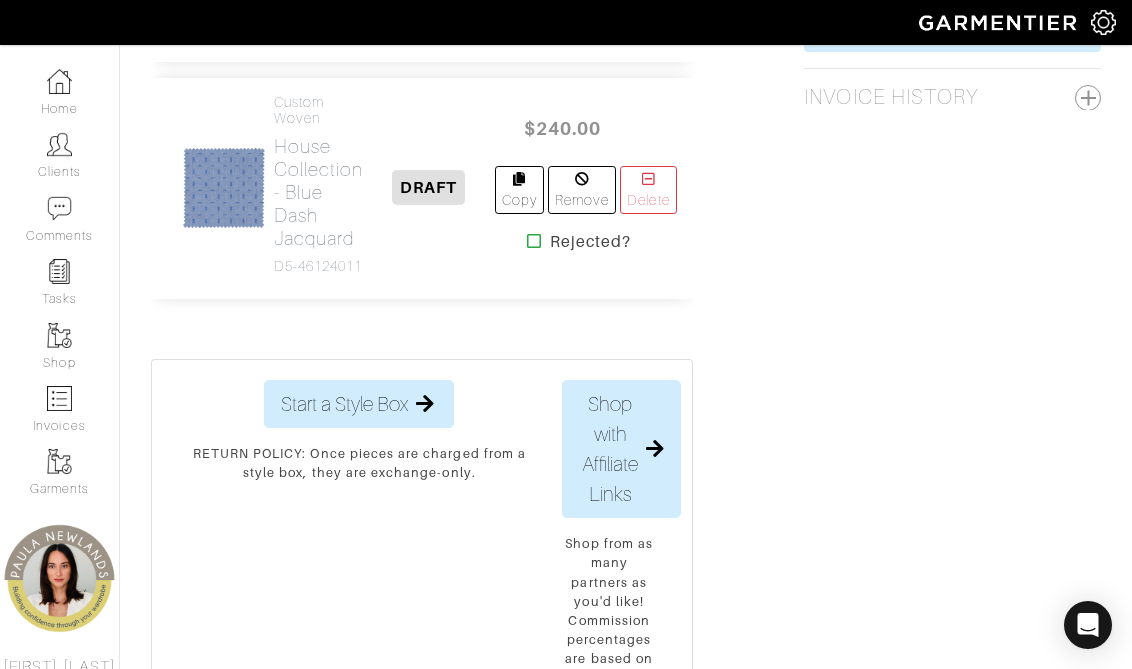 scroll, scrollTop: 1419, scrollLeft: 0, axis: vertical 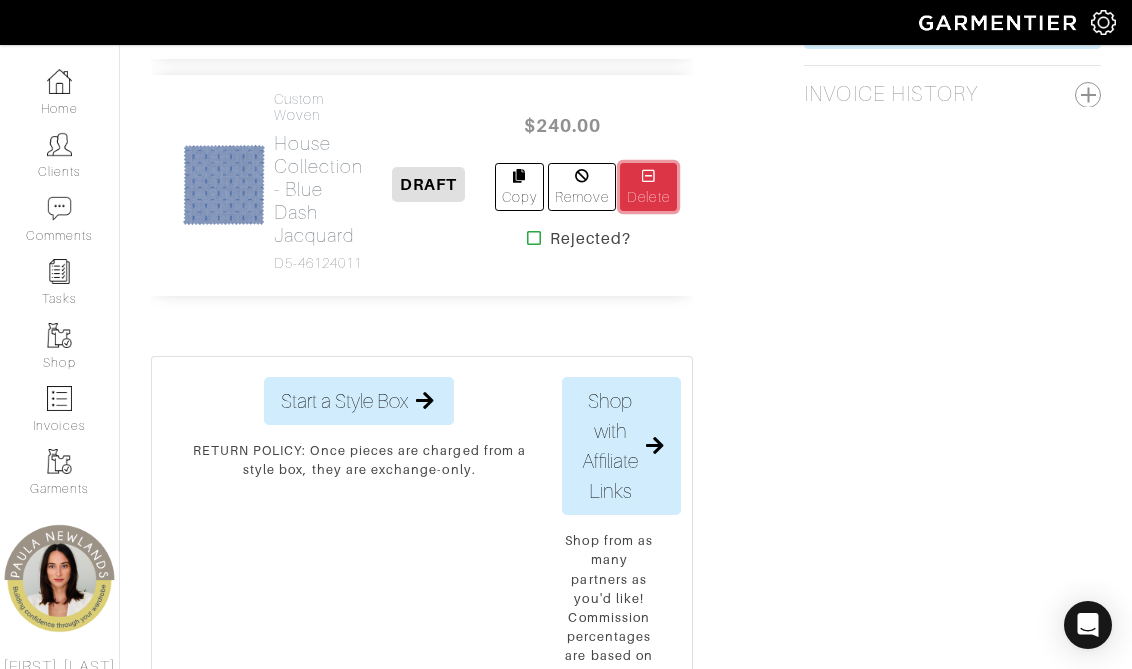 click on "Delete" at bounding box center [648, 187] 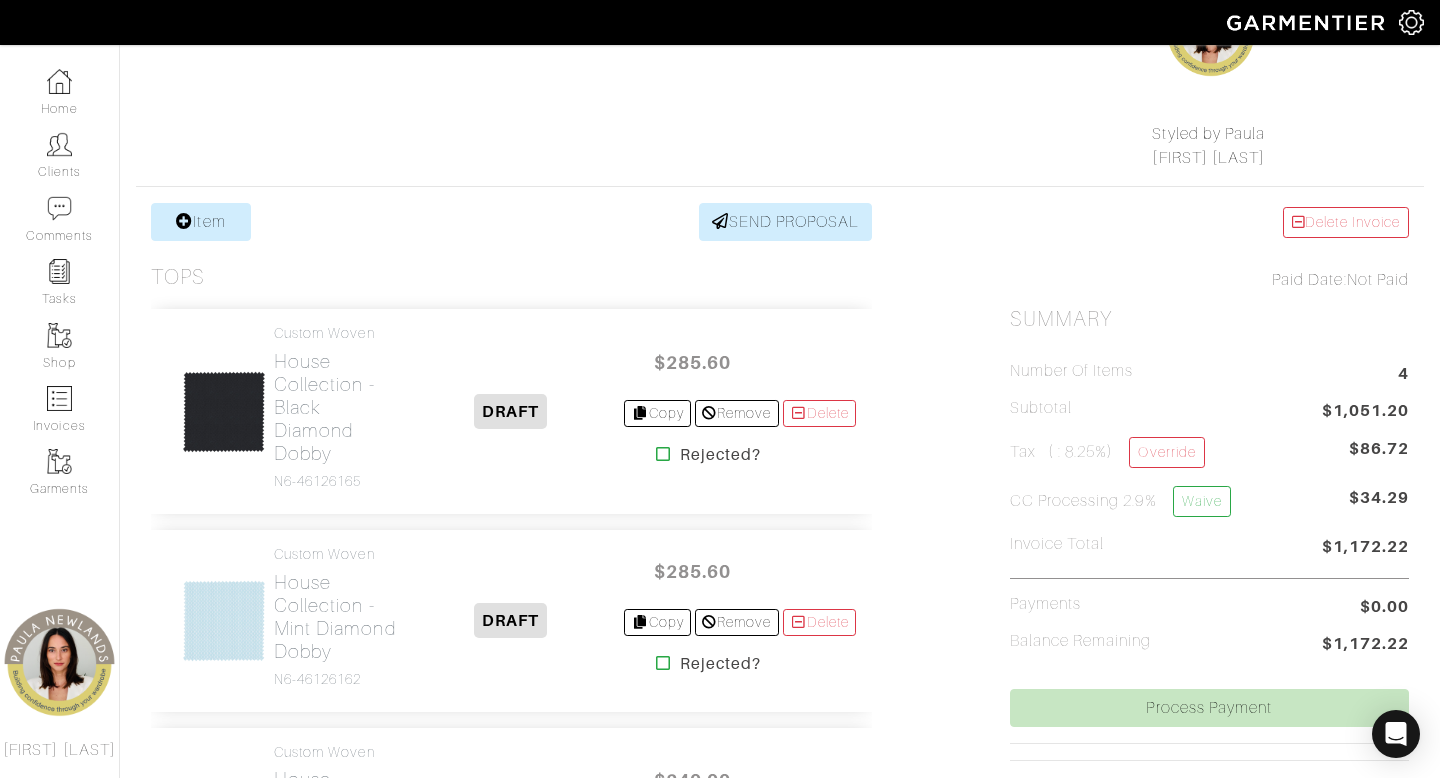 scroll, scrollTop: 0, scrollLeft: 0, axis: both 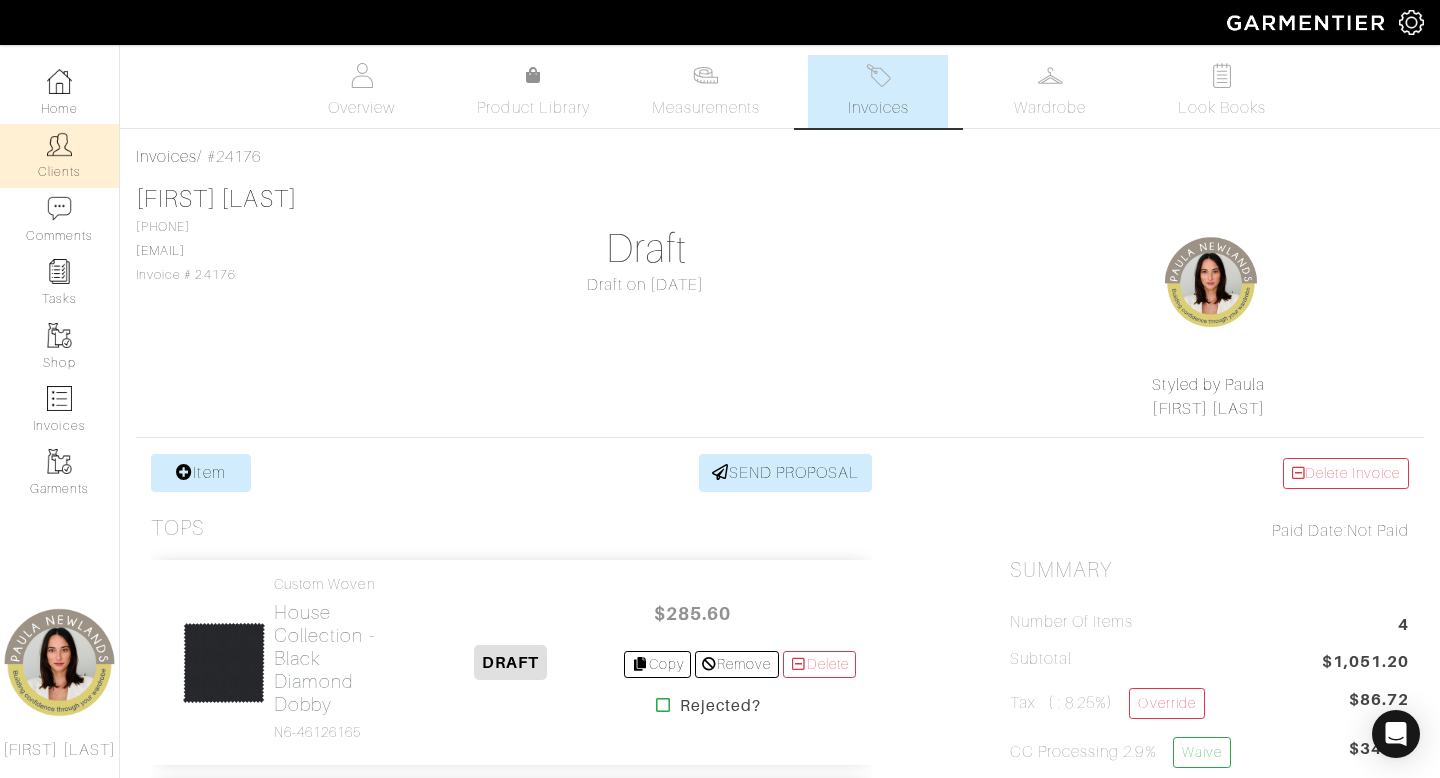 click at bounding box center (59, 144) 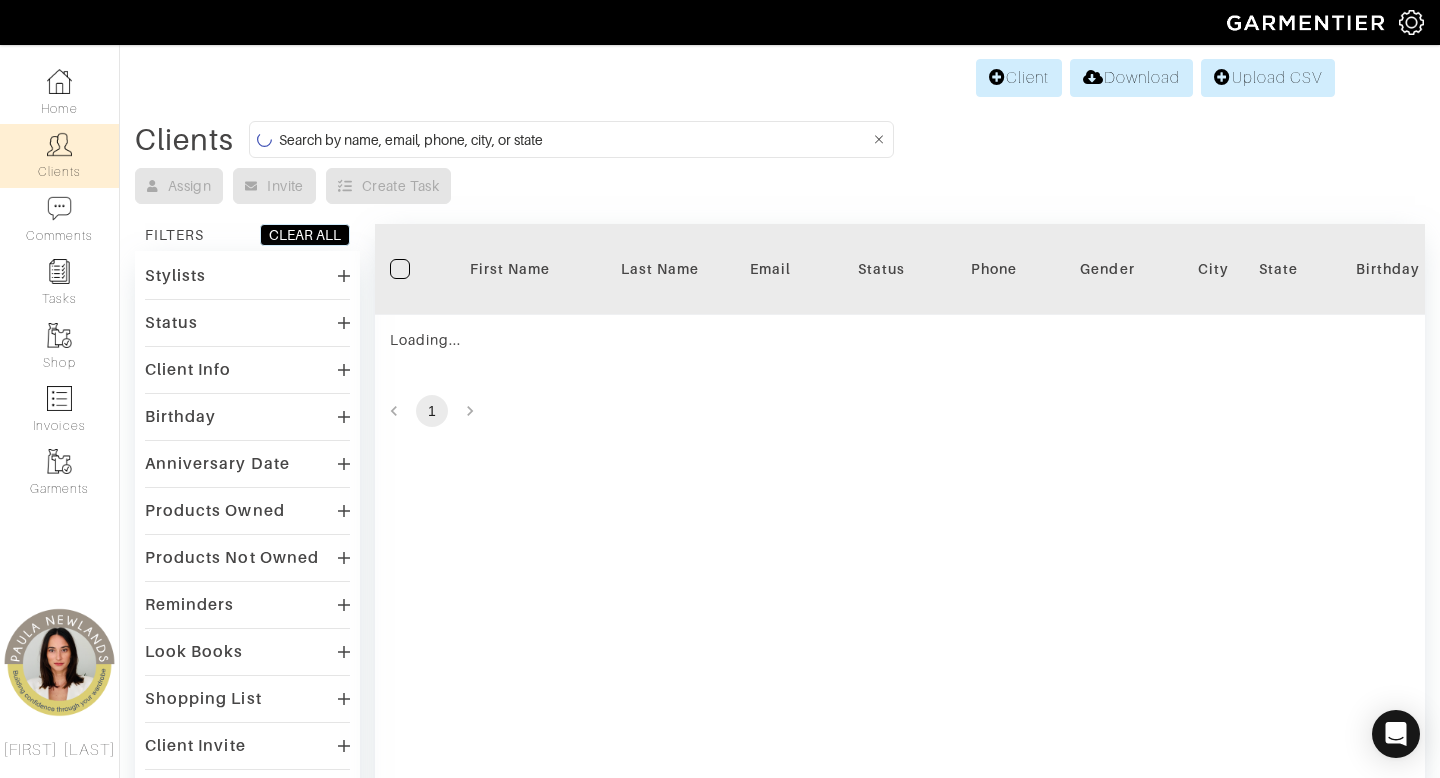 click on "Assign Invite Create Task" at bounding box center (780, 186) 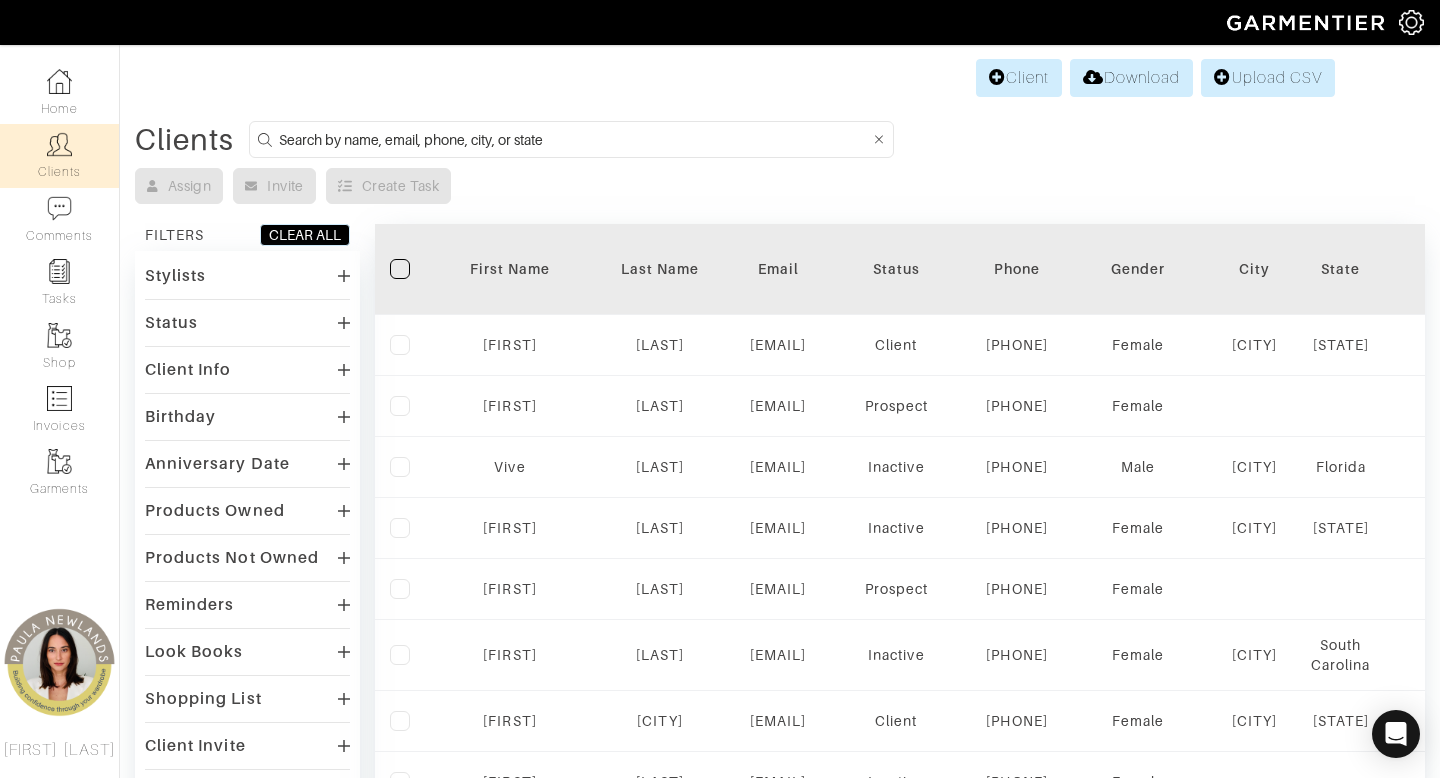 click at bounding box center (574, 139) 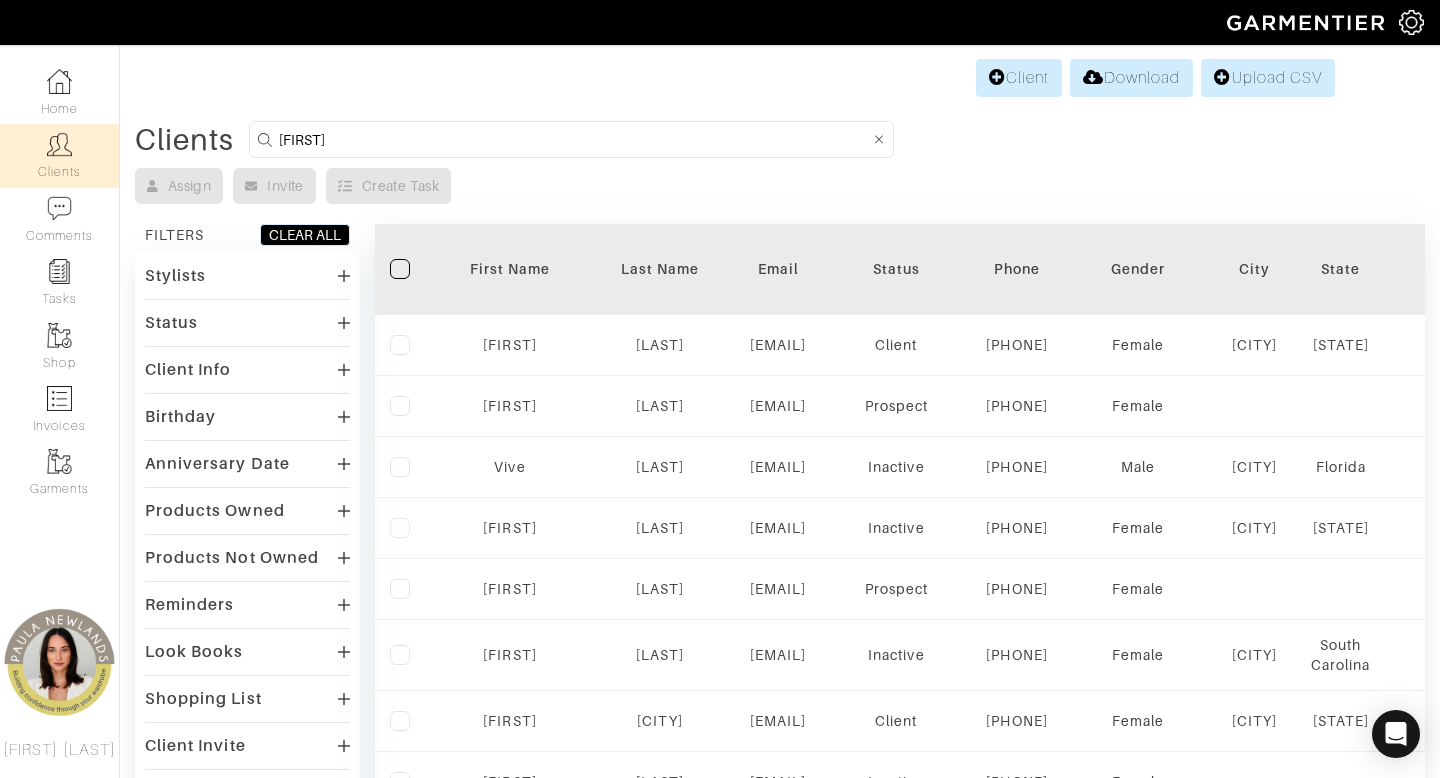 type on "[FIRST]" 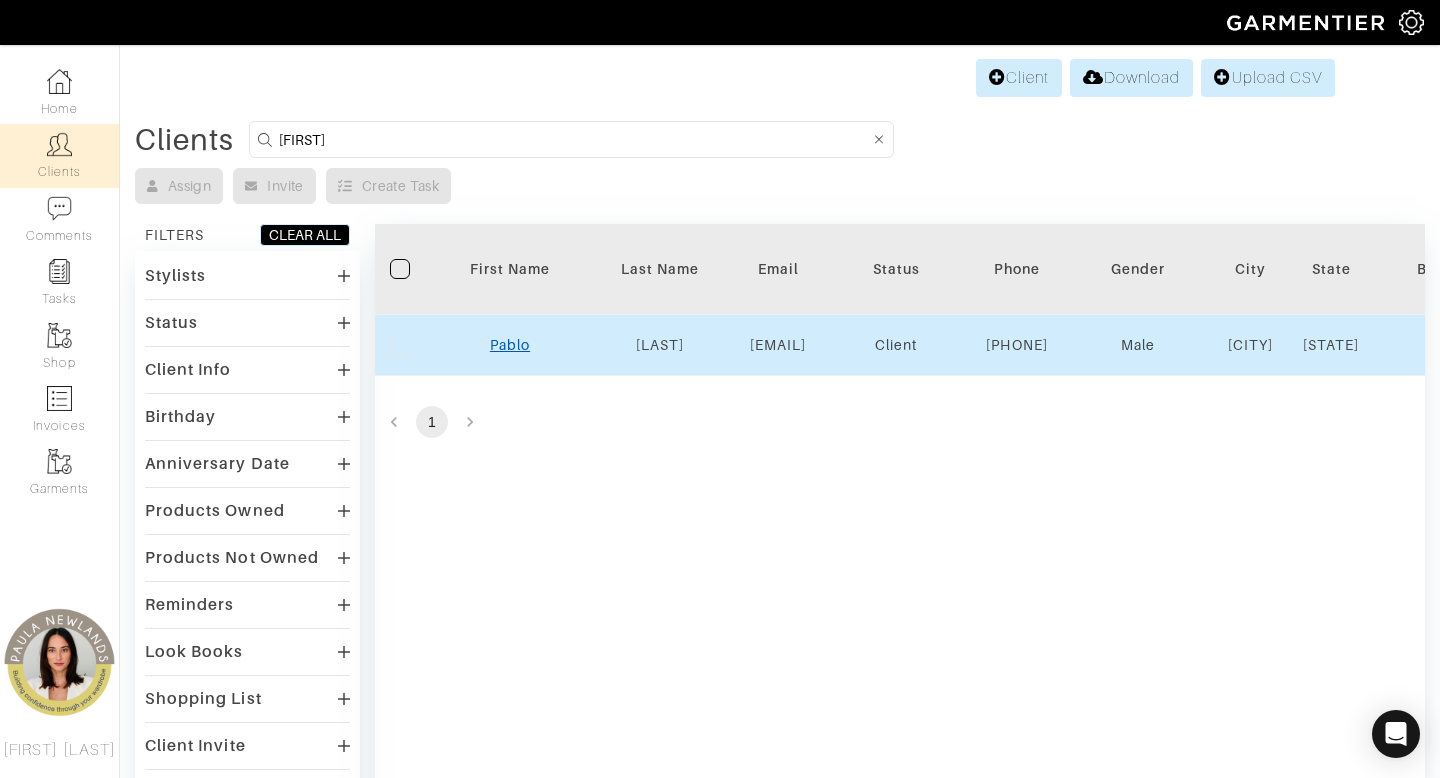 click on "Pablo" at bounding box center (510, 345) 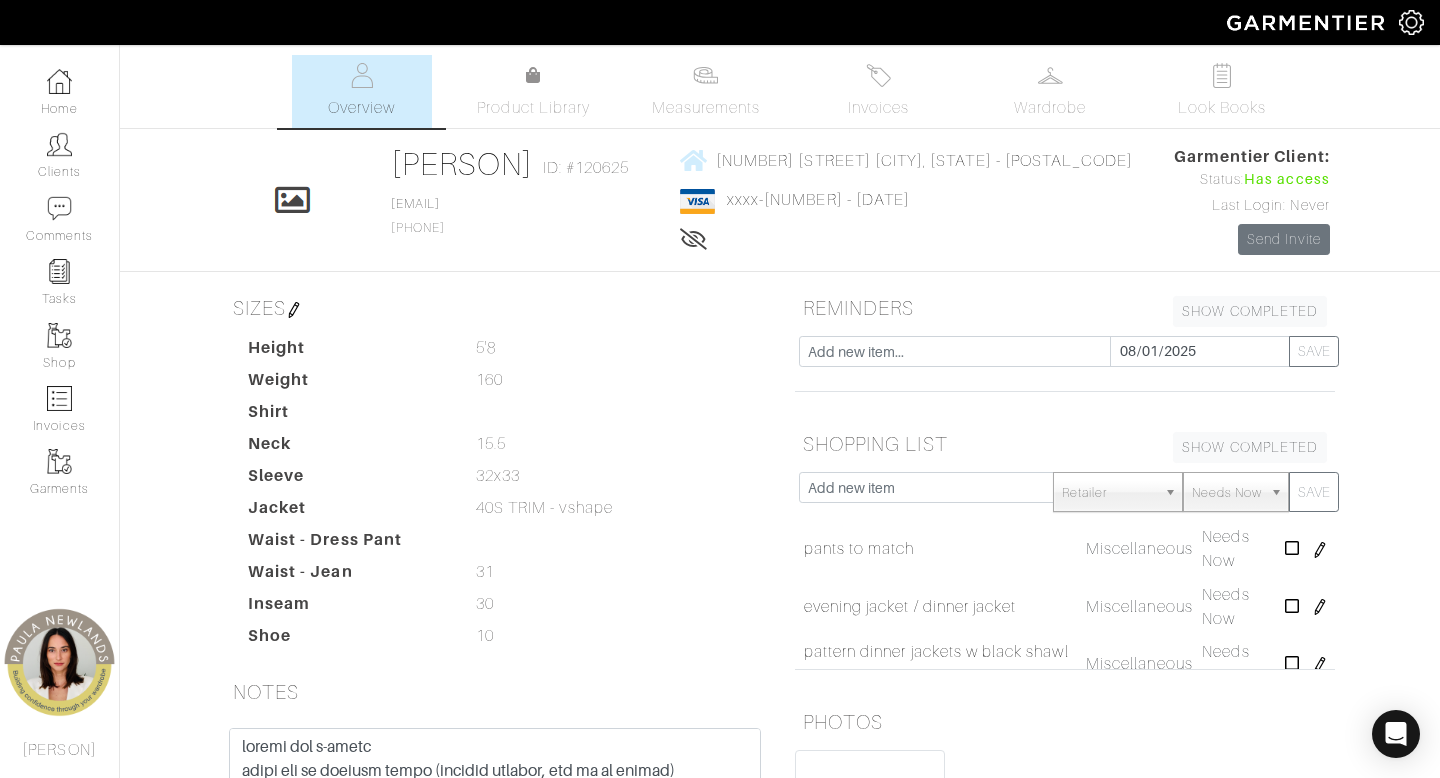 scroll, scrollTop: 0, scrollLeft: 0, axis: both 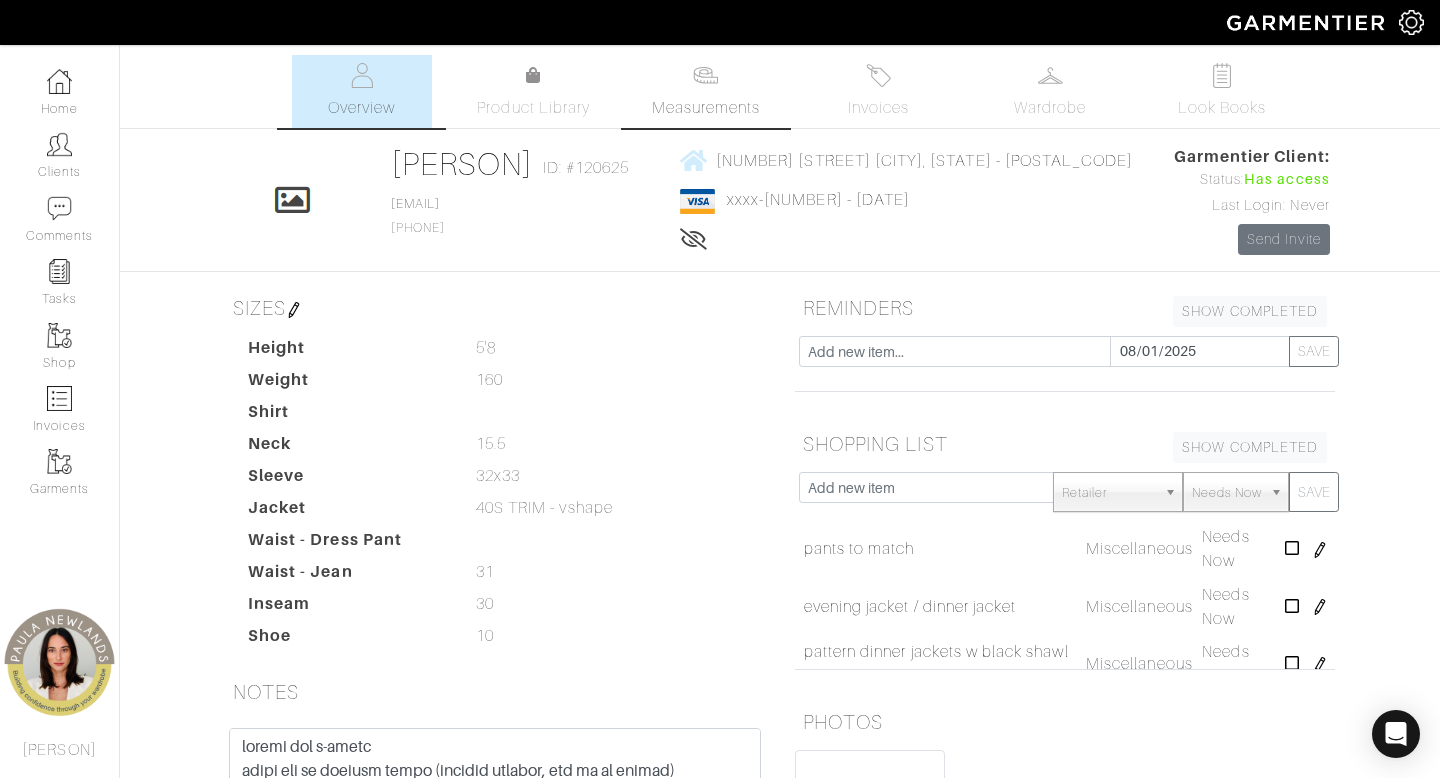 click on "Measurements" at bounding box center (706, 108) 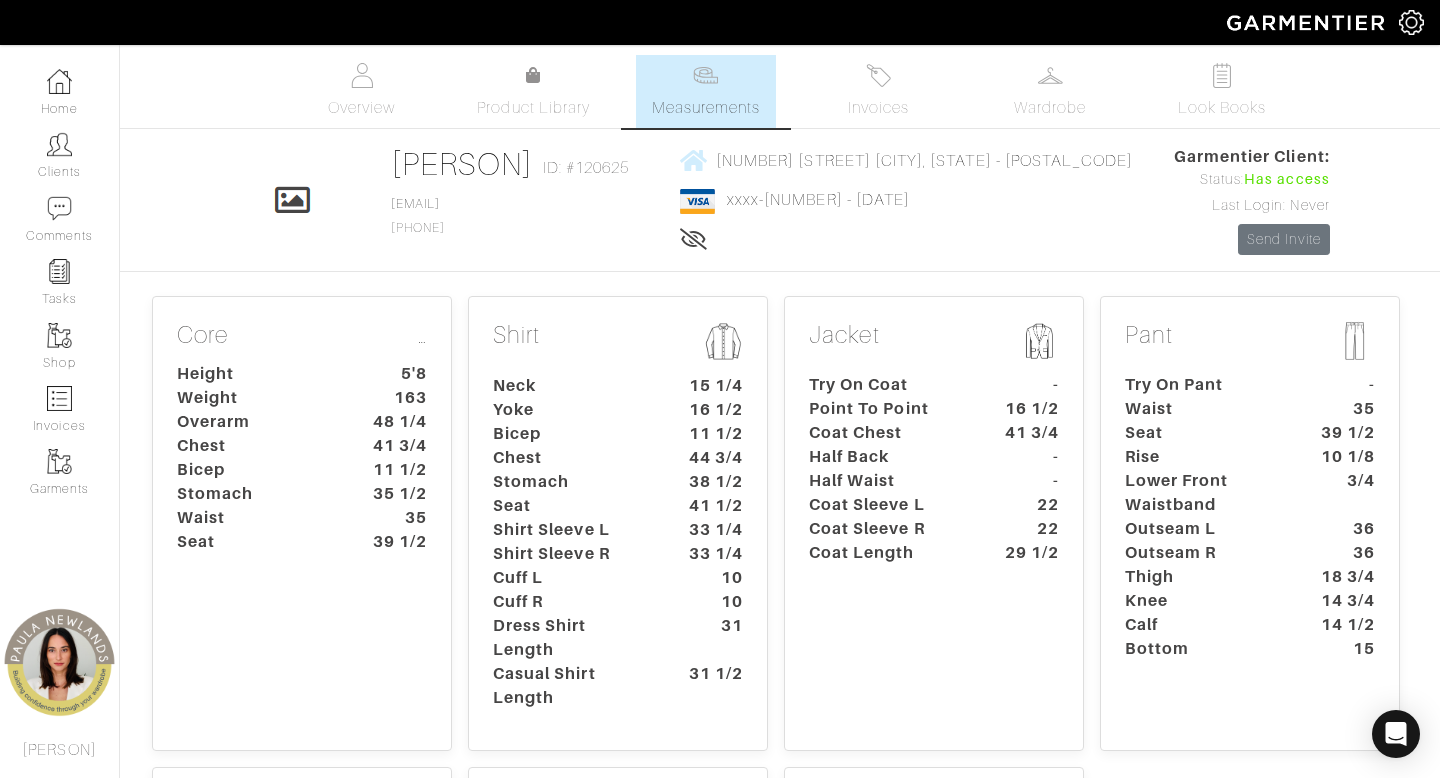 click on "Waist" at bounding box center (1203, 409) 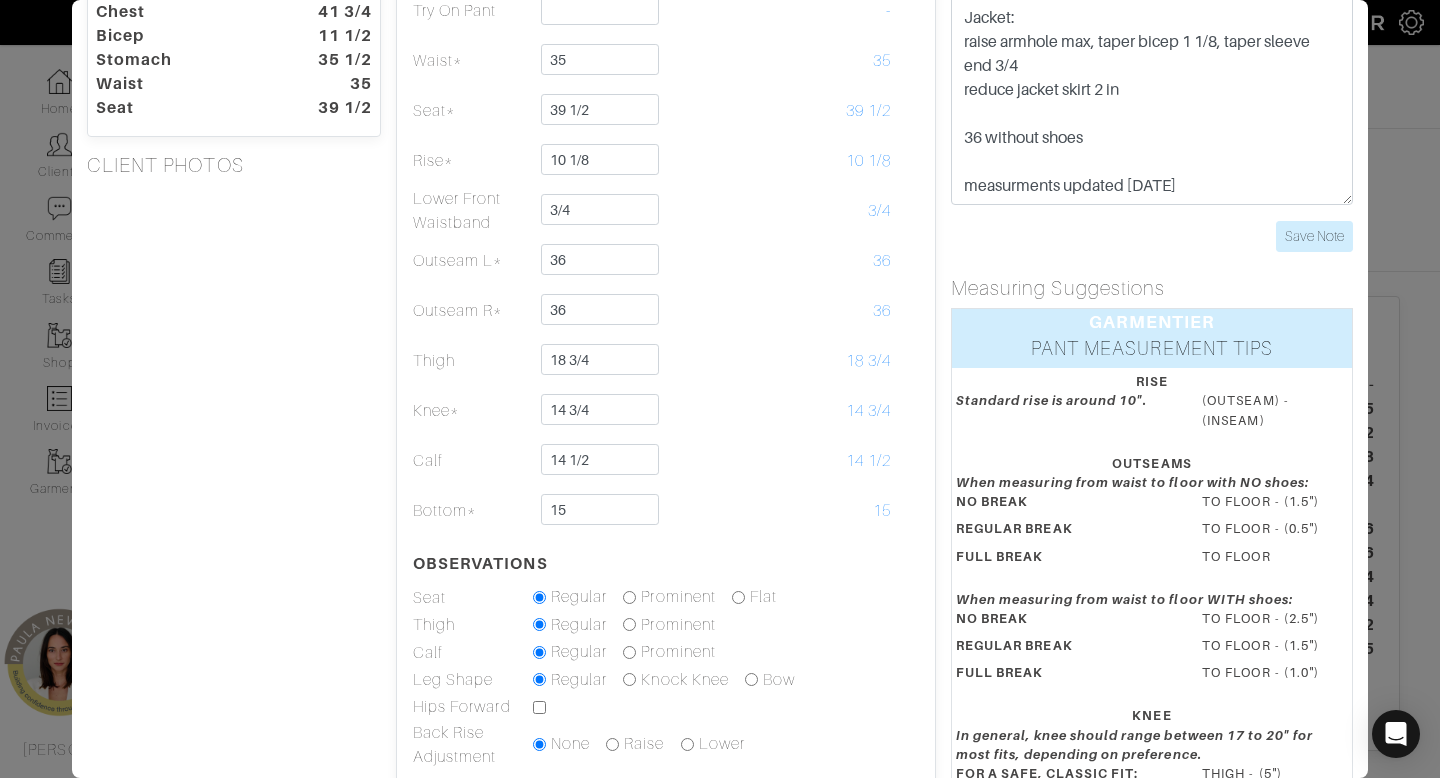 scroll, scrollTop: 157, scrollLeft: 0, axis: vertical 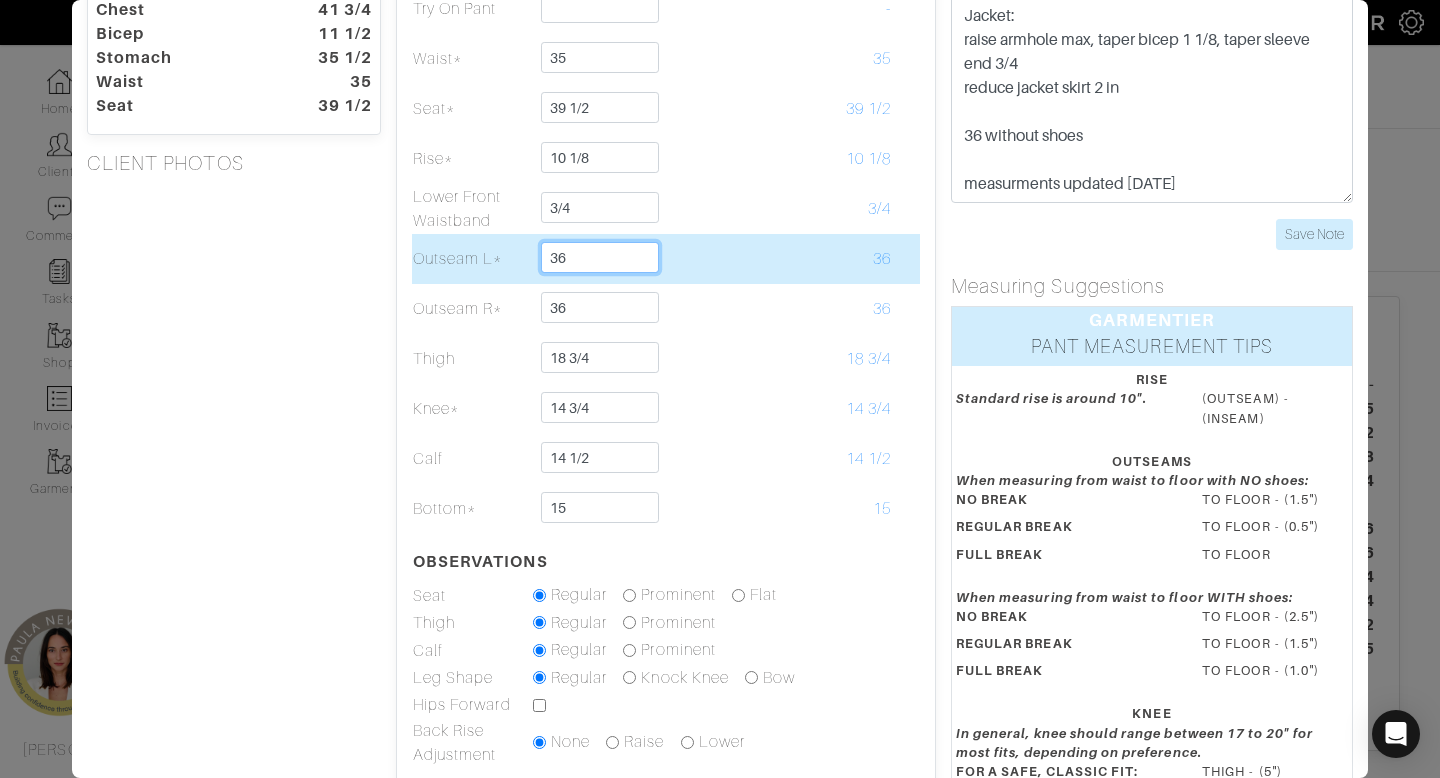 click on "36" at bounding box center (600, 257) 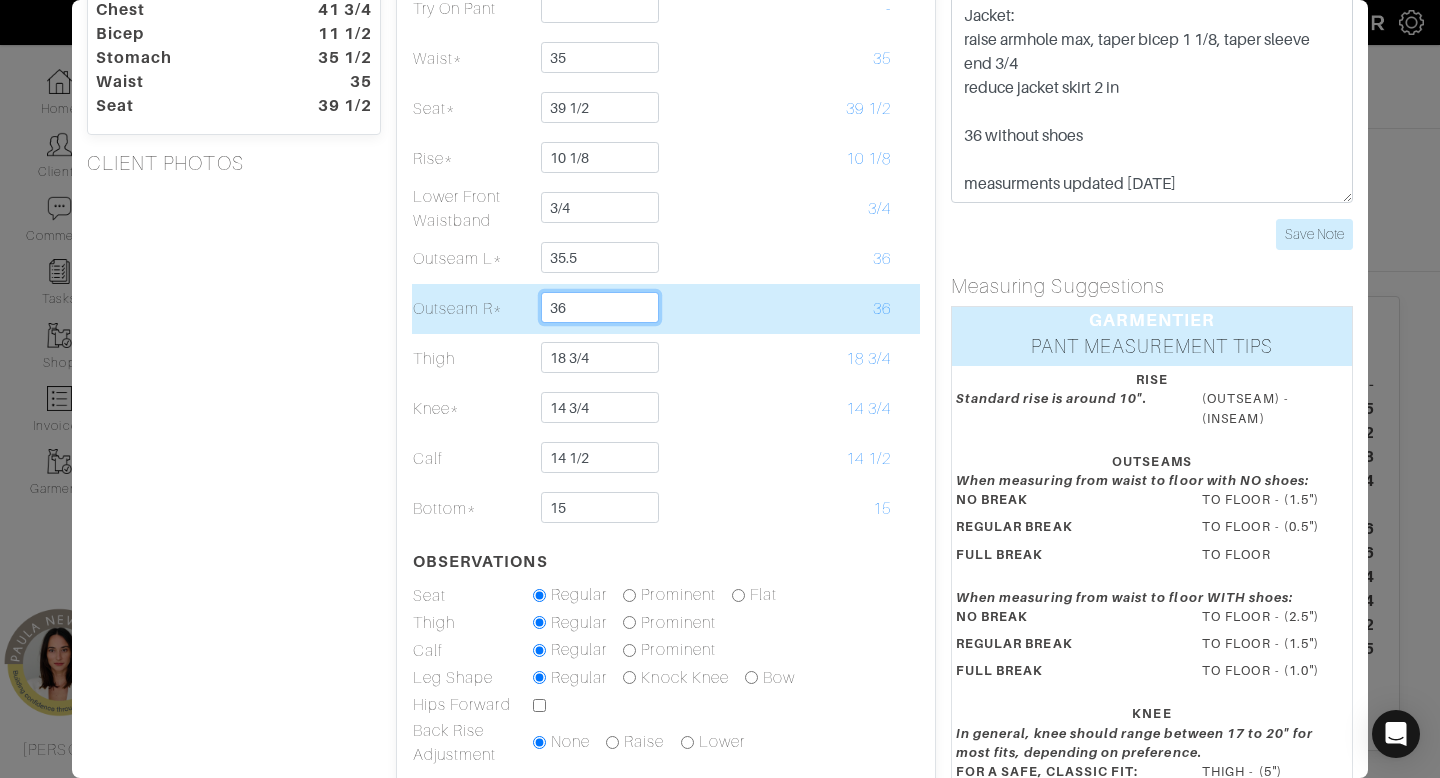 type on "35 1/2" 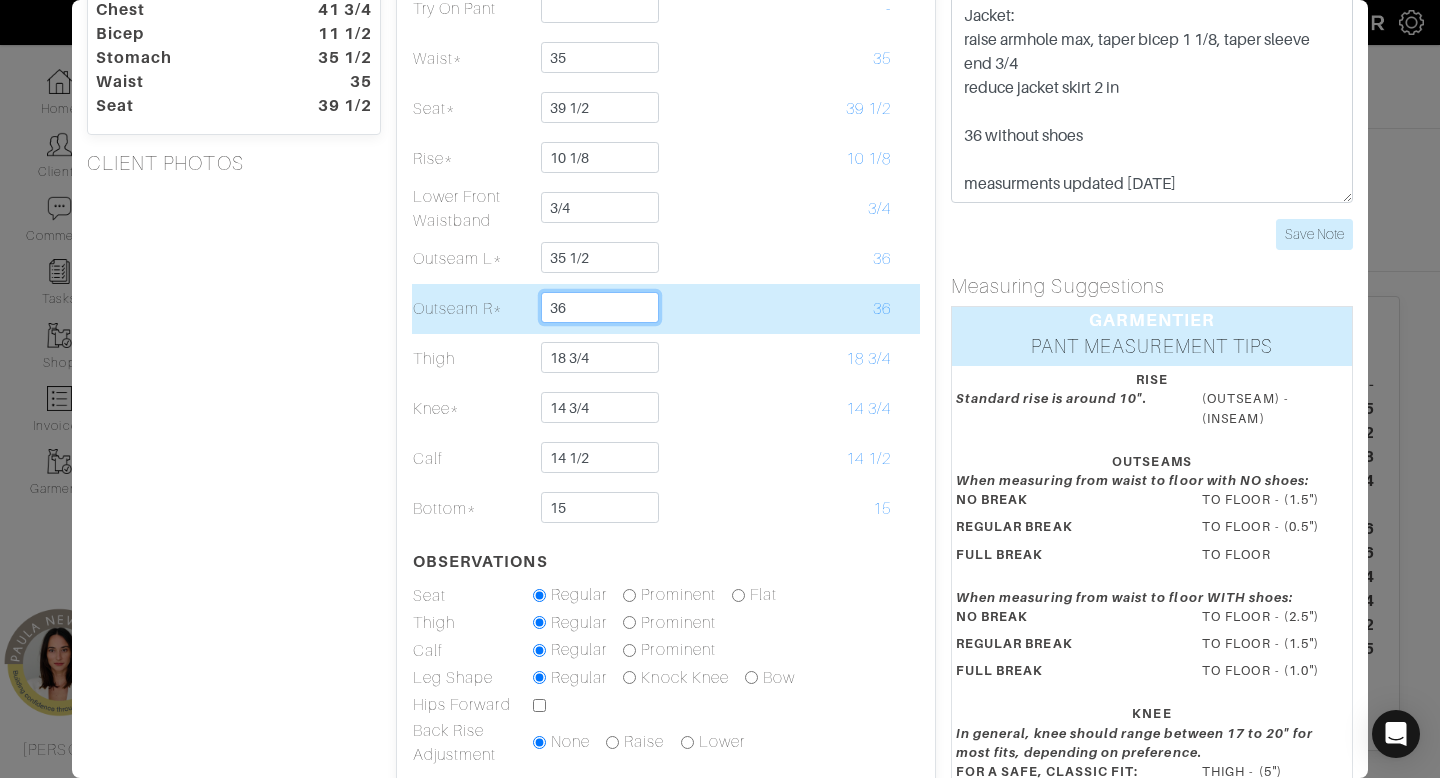 click on "36" at bounding box center [600, 307] 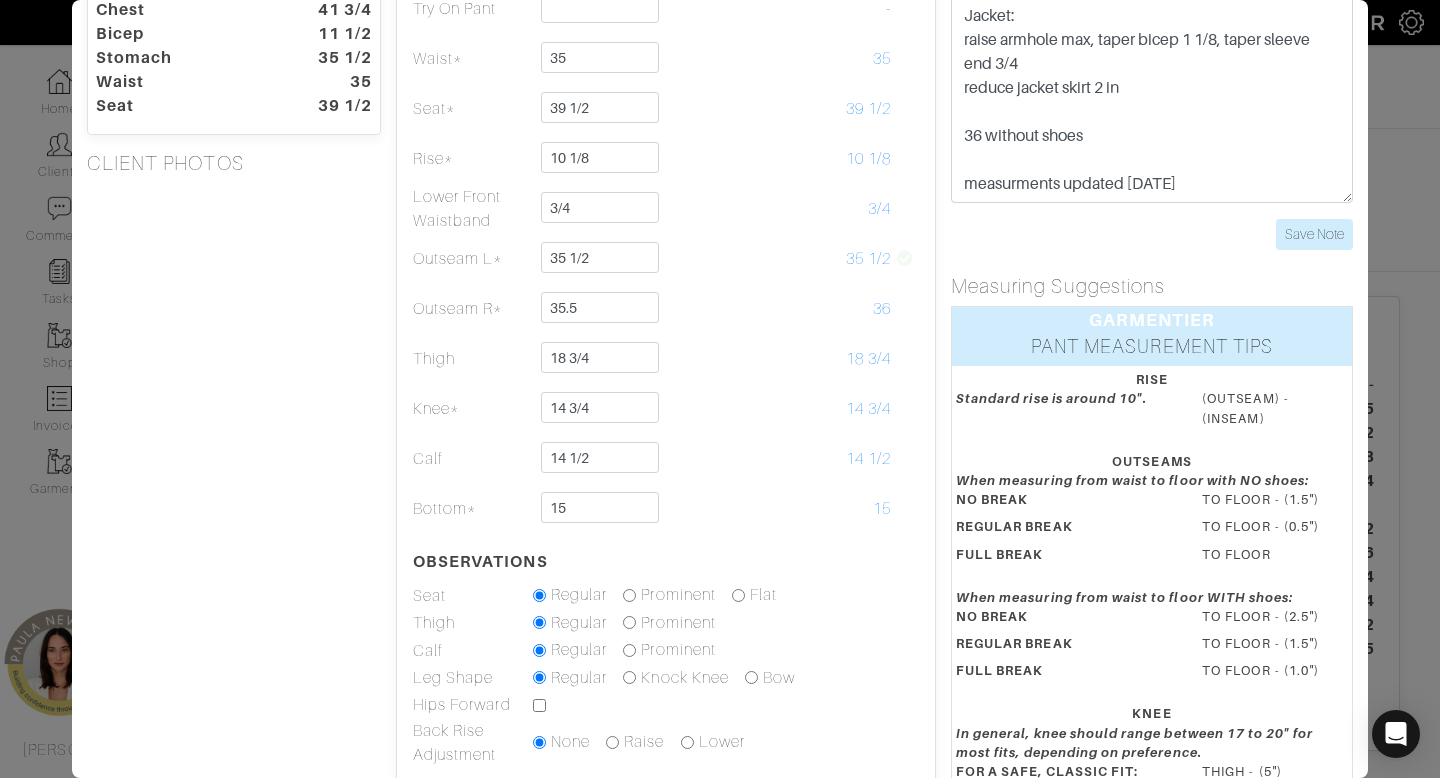 type on "35 1/2" 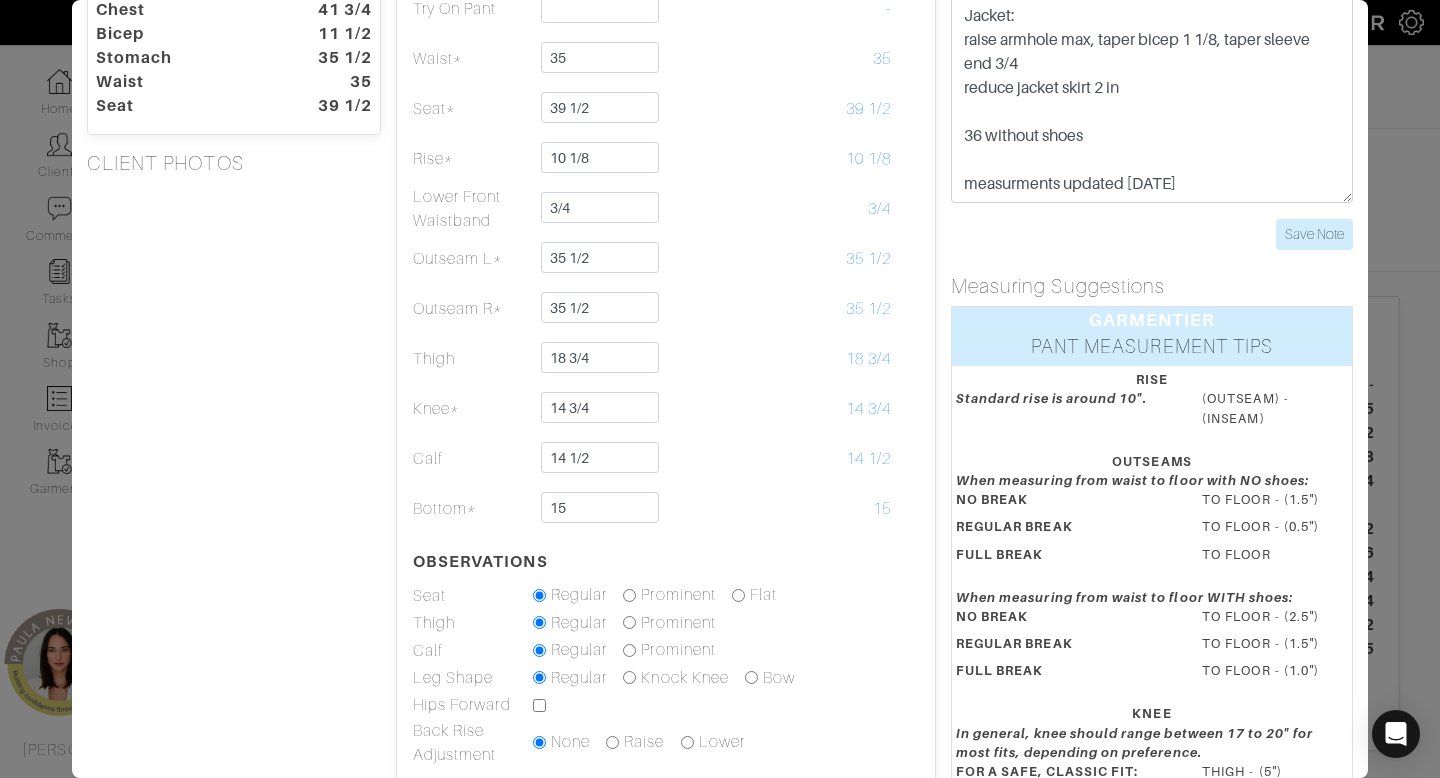 click on "FULL BREAK" at bounding box center (1064, 558) 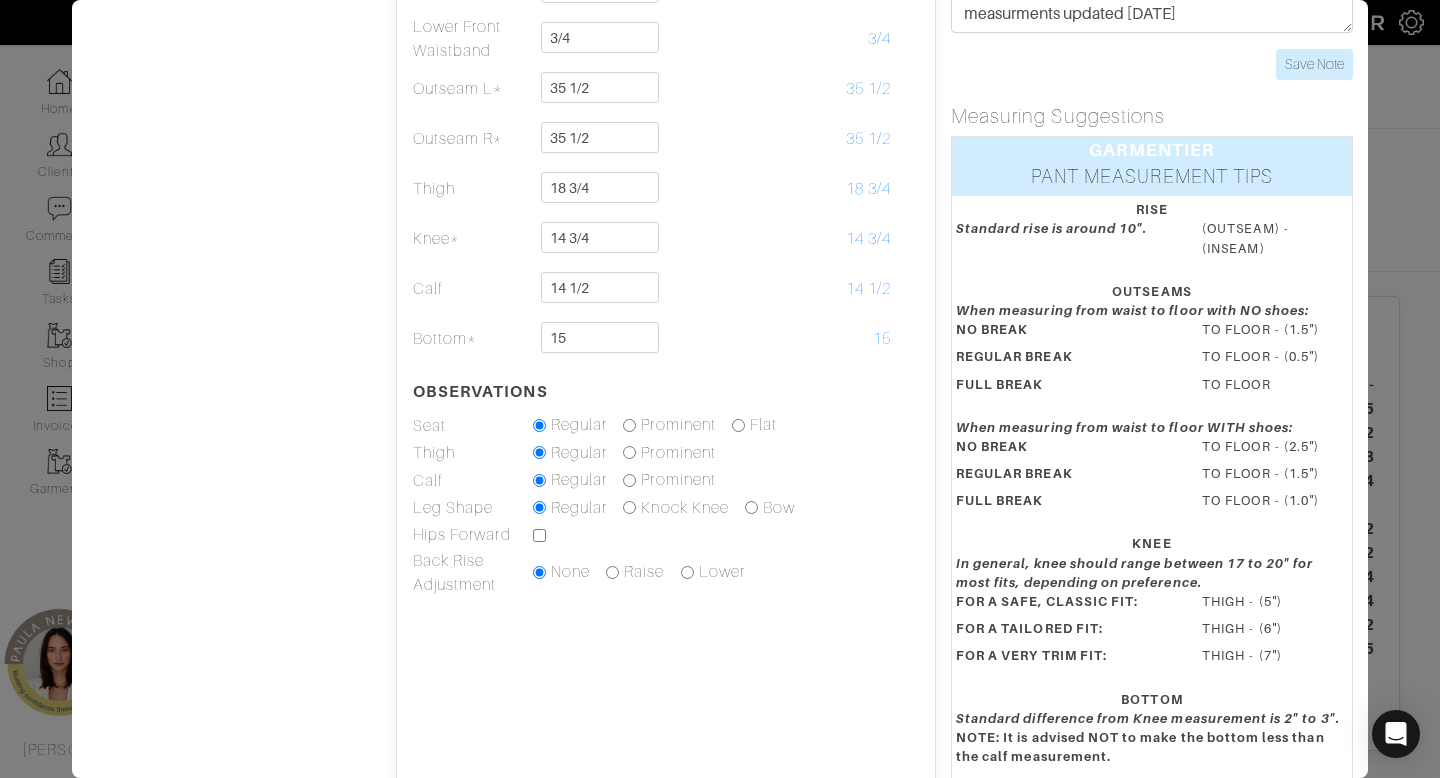 scroll, scrollTop: 360, scrollLeft: 0, axis: vertical 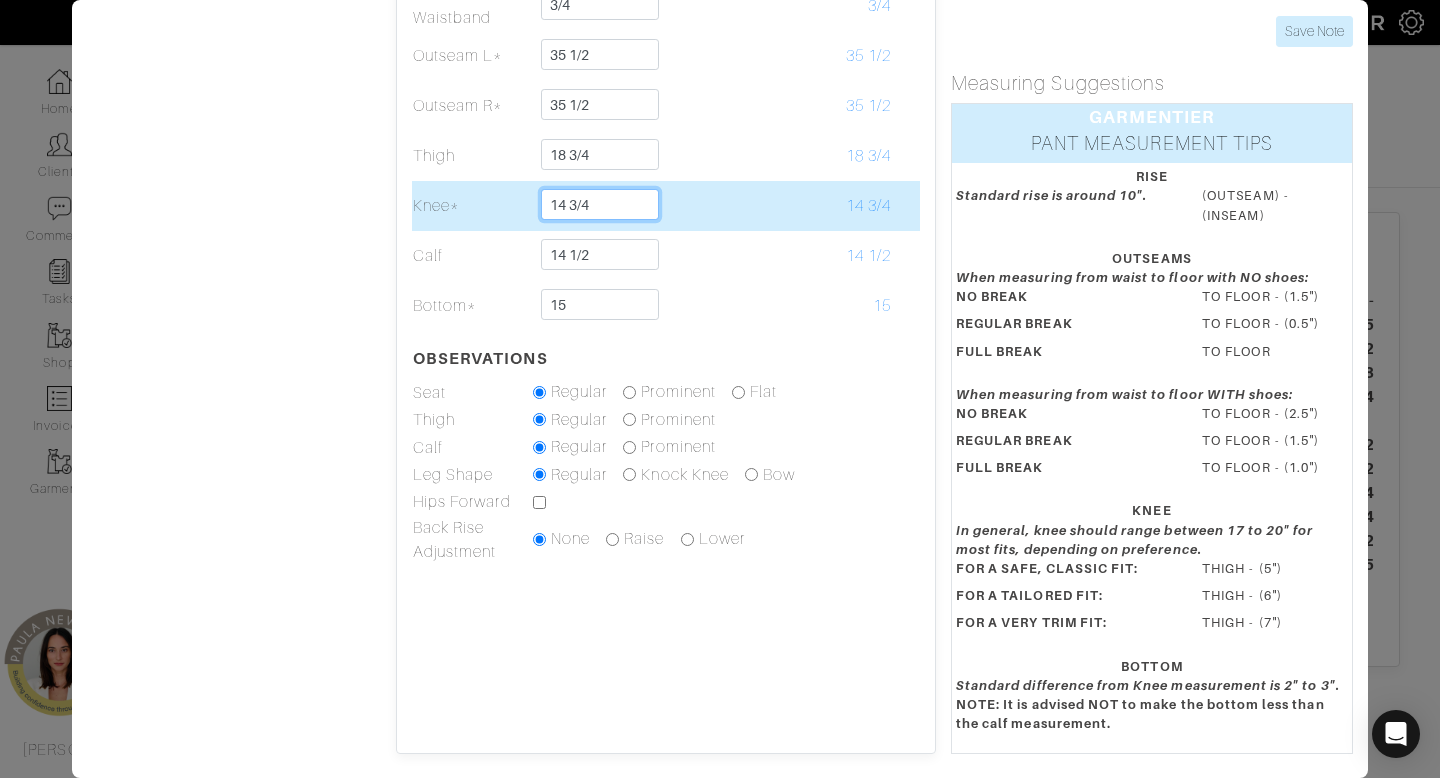 click on "14 3/4" at bounding box center [600, 204] 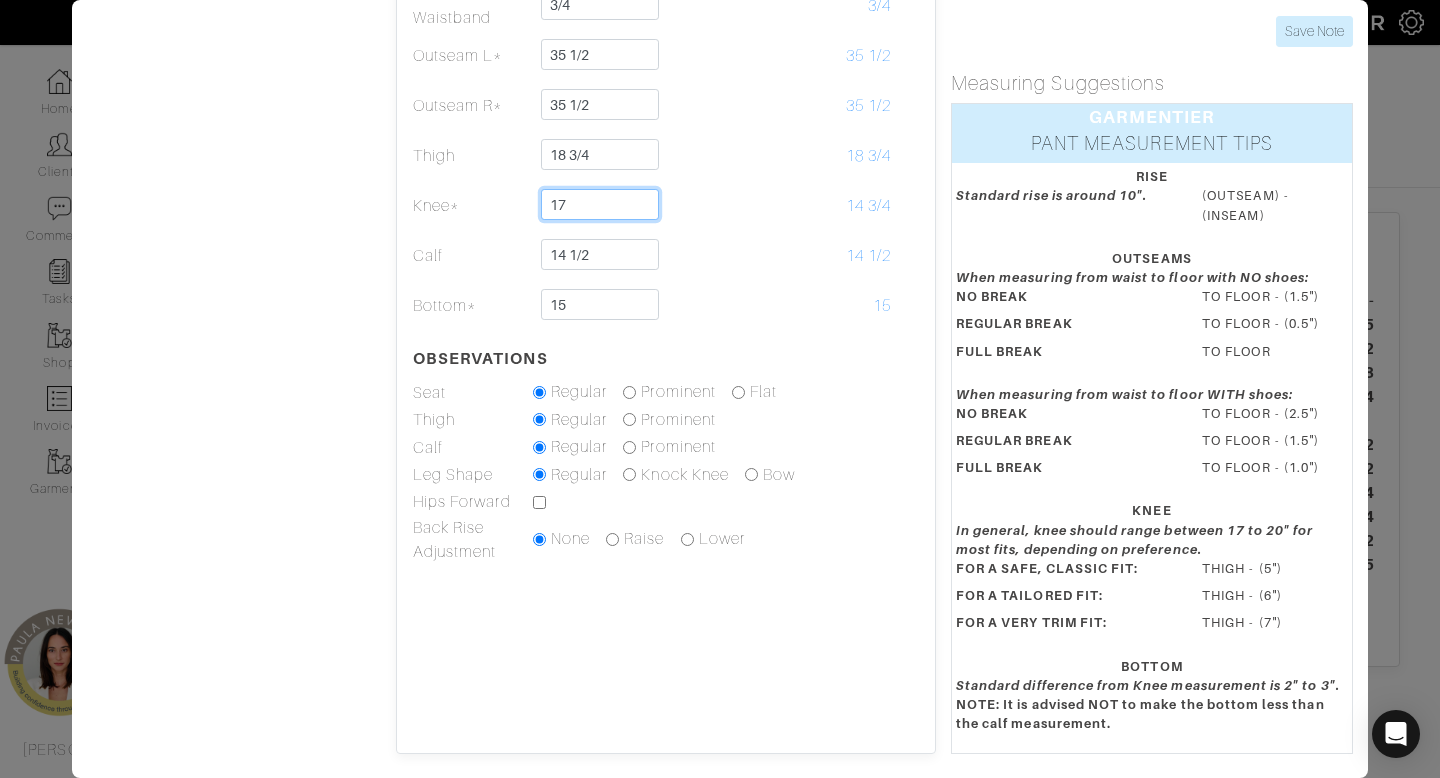 type on "17" 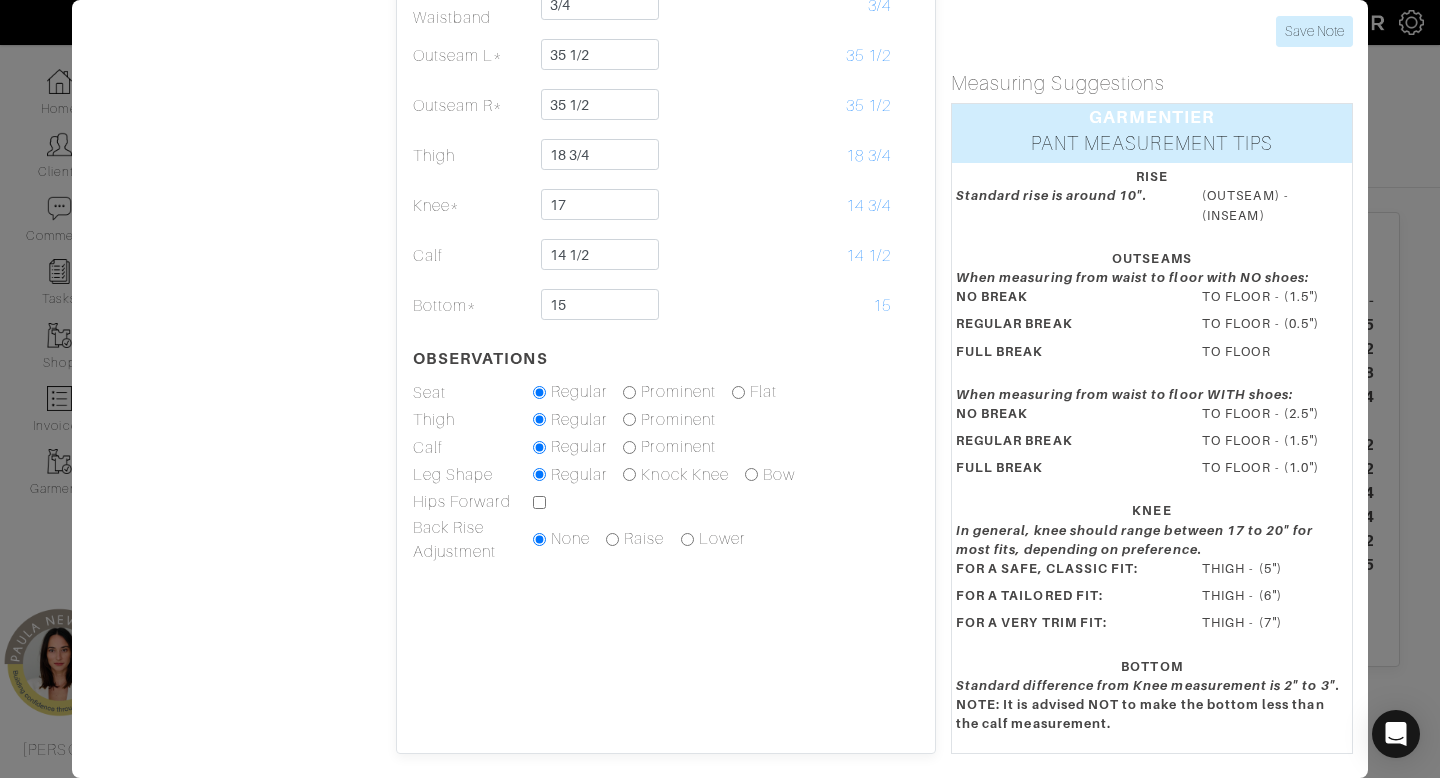 click on "Height
5'8
Weight
163
Overarm
48 1/4
Chest
41 3/4
Bicep
11 1/2
Stomach
35 1/2
Waist
35
Seat
39 1/2
CLIENT PHOTOS" at bounding box center [234, 234] 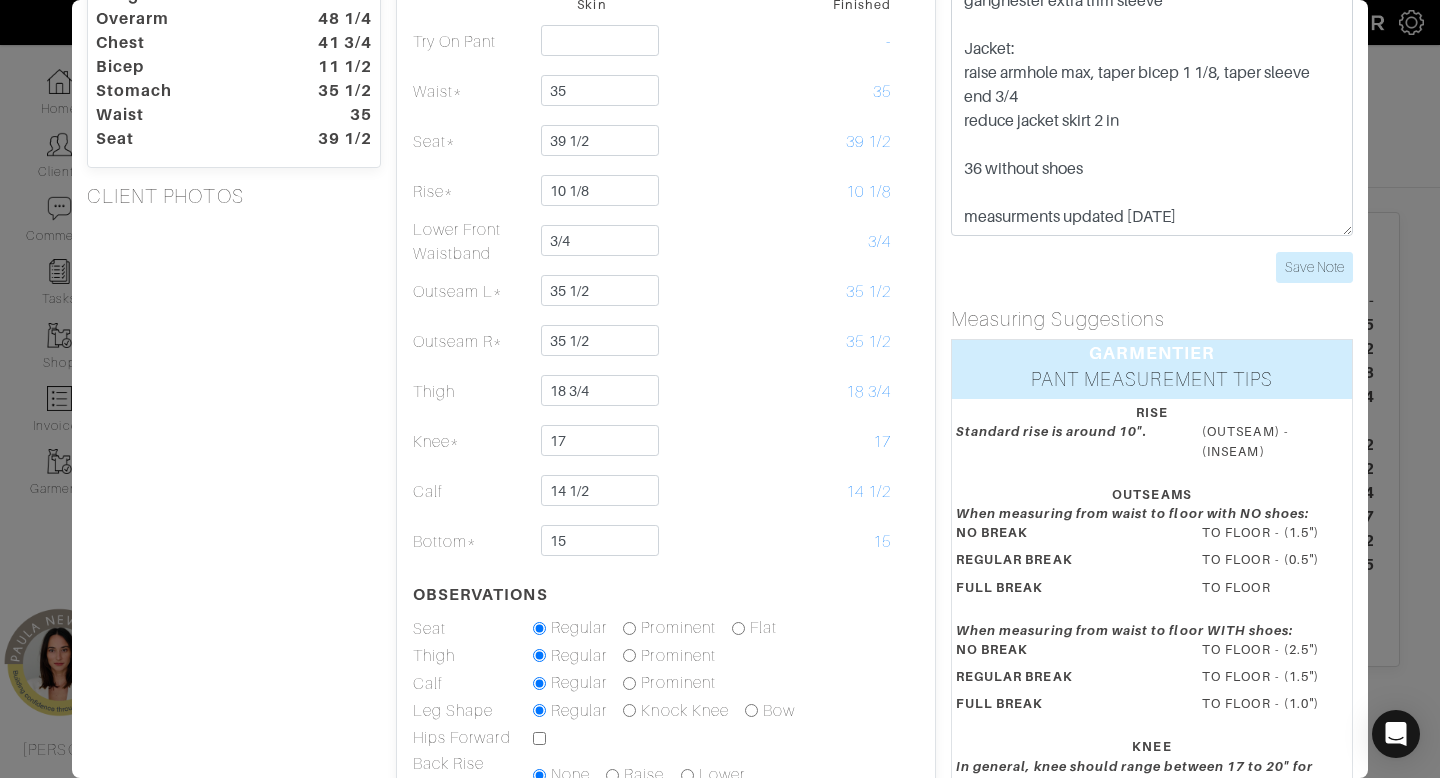 scroll, scrollTop: 0, scrollLeft: 0, axis: both 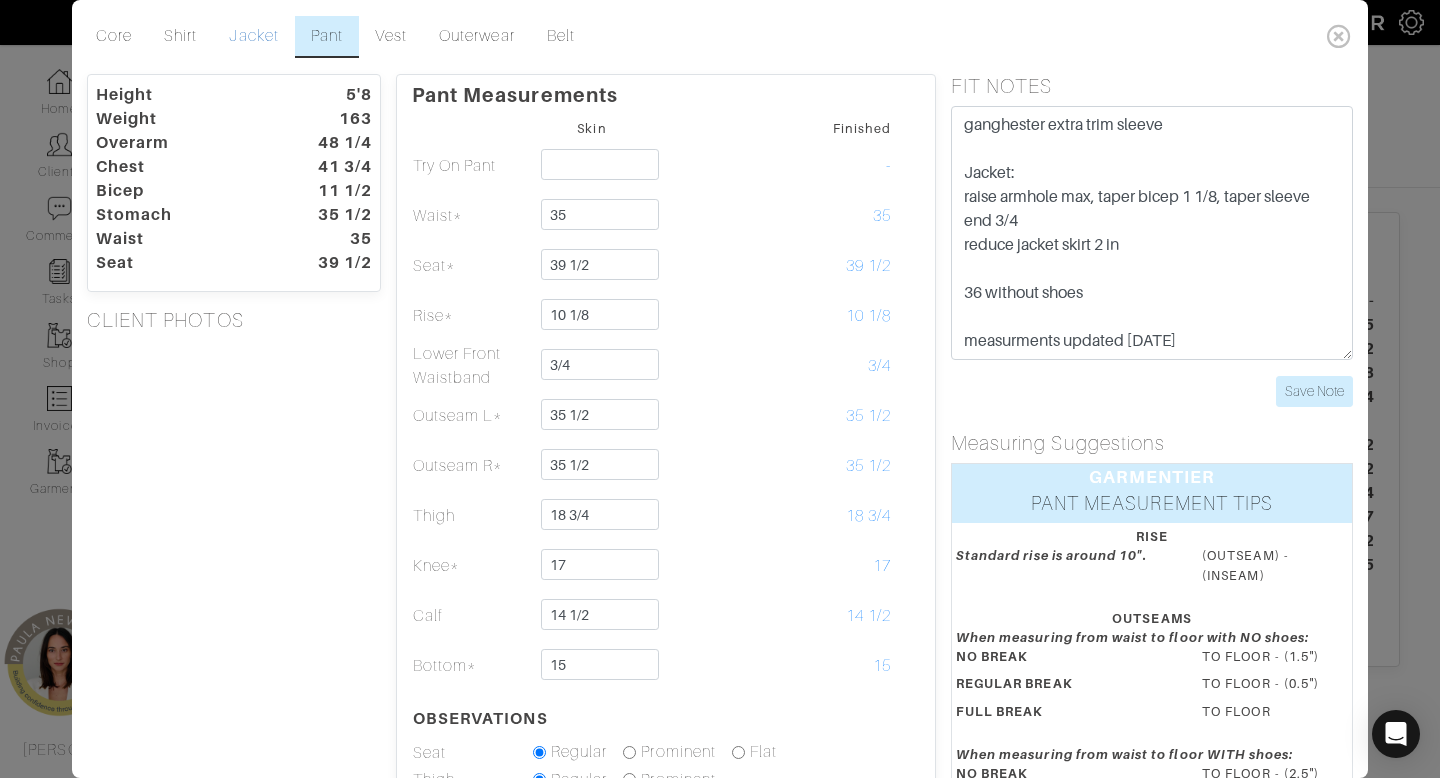 click on "Jacket" at bounding box center (253, 37) 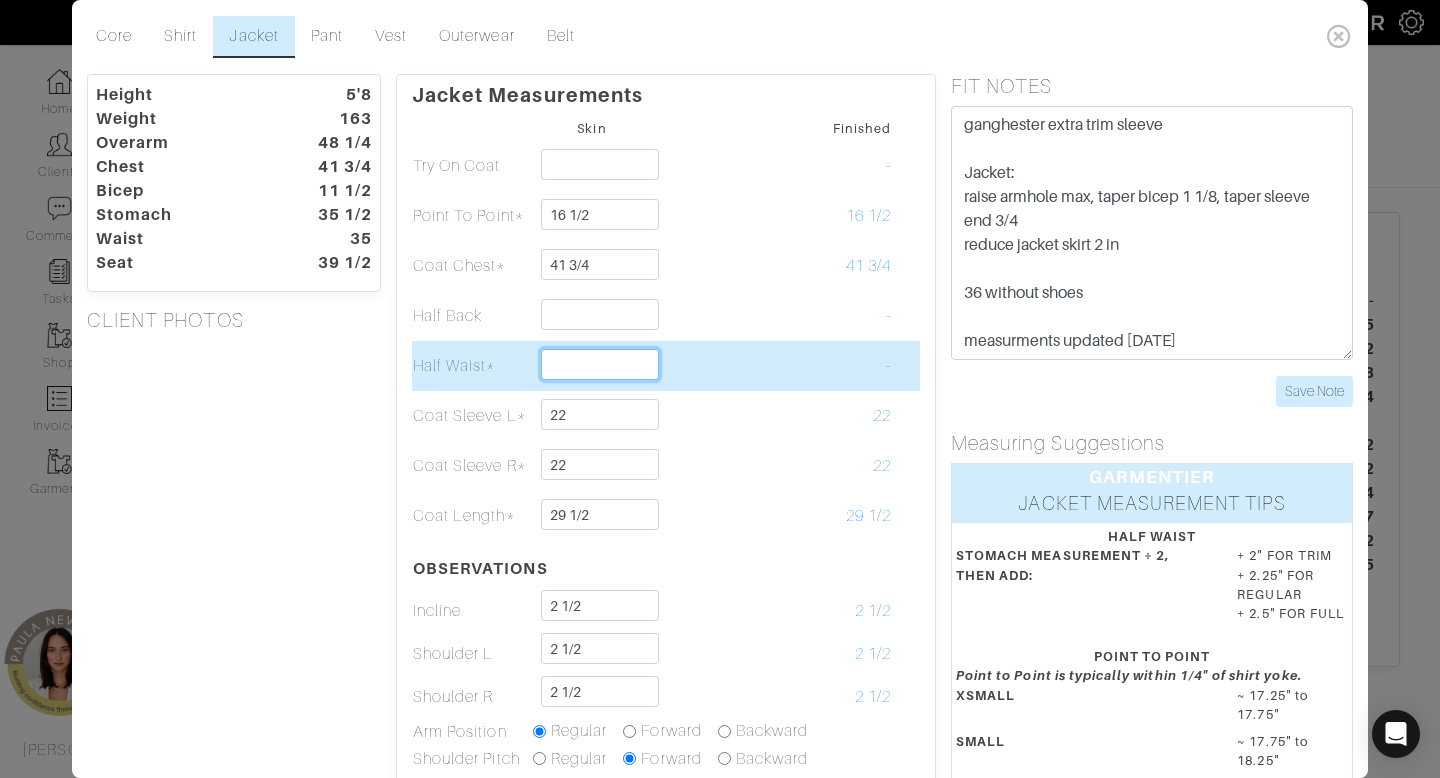 click at bounding box center (600, 364) 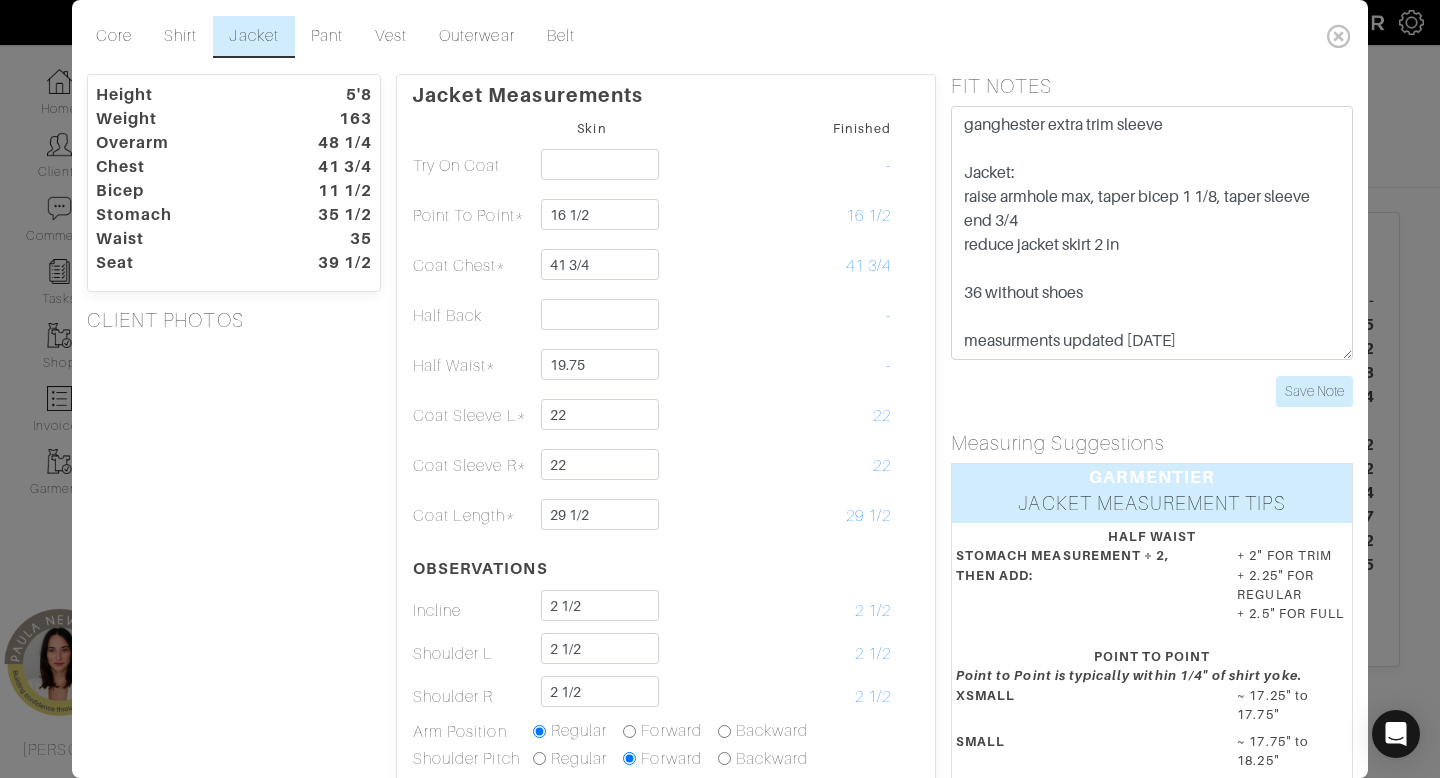 type on "19 3/4" 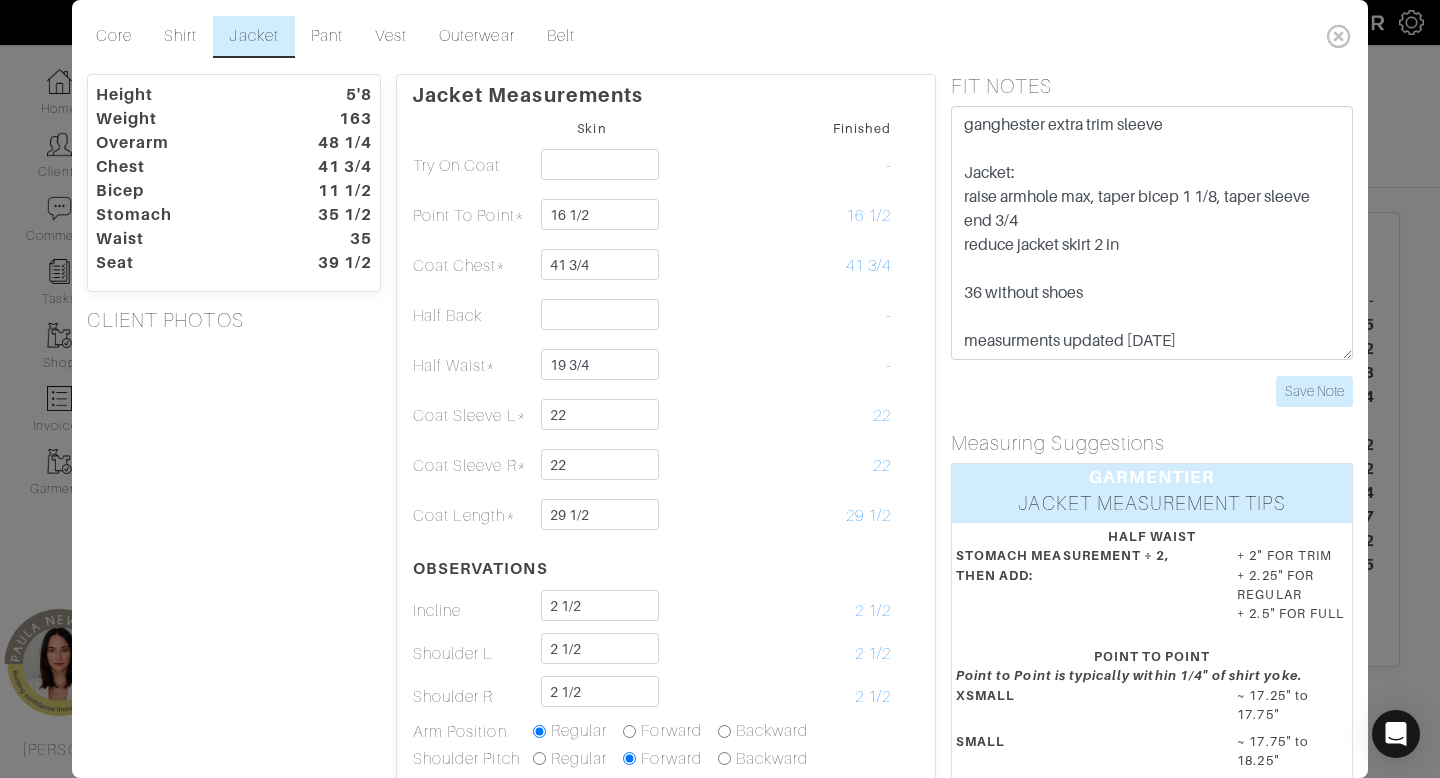 click on "Height
5'8
Weight
163
Overarm
48 1/4
Chest
41 3/4
Bicep
11 1/2
Stomach
35 1/2
Waist
35
Seat
39 1/2
CLIENT PHOTOS" at bounding box center (234, 636) 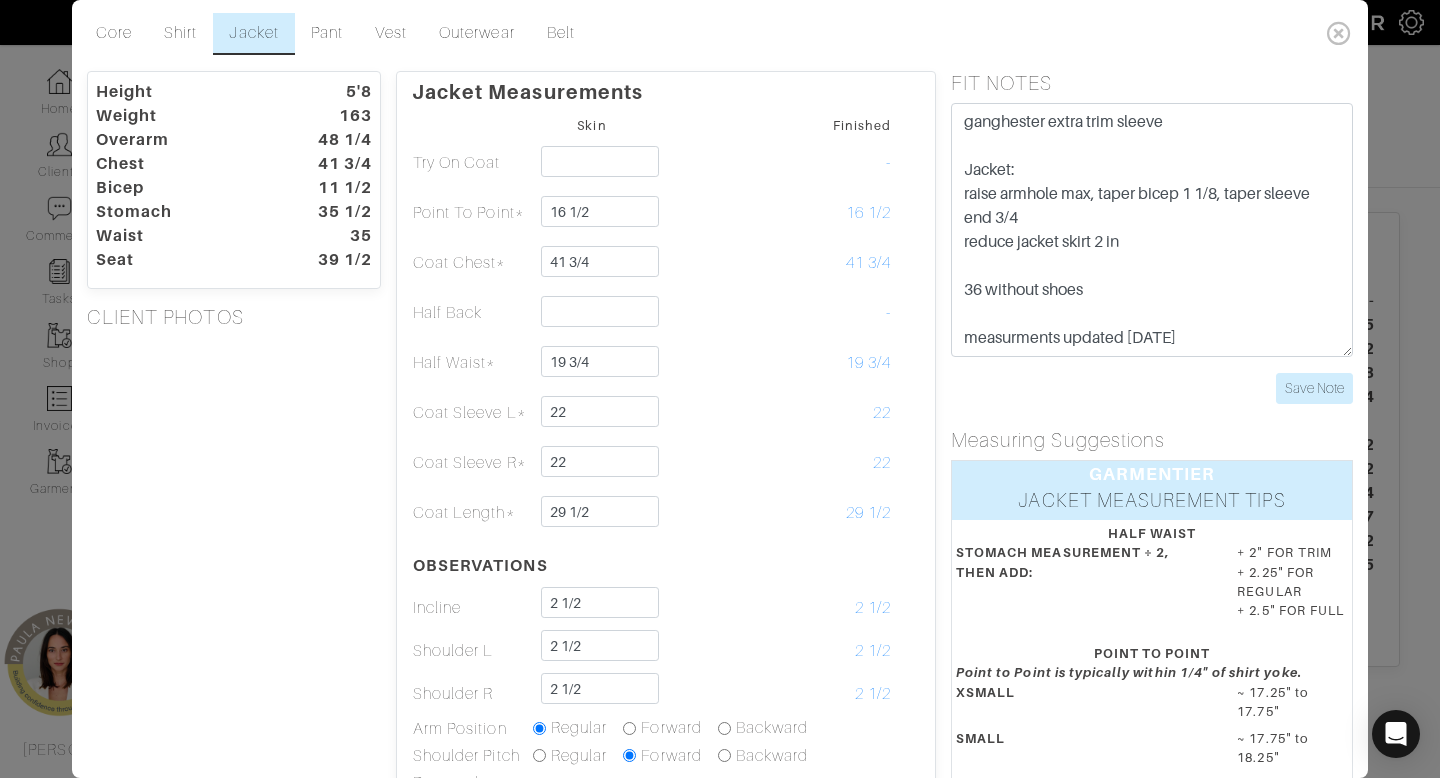 scroll, scrollTop: 0, scrollLeft: 0, axis: both 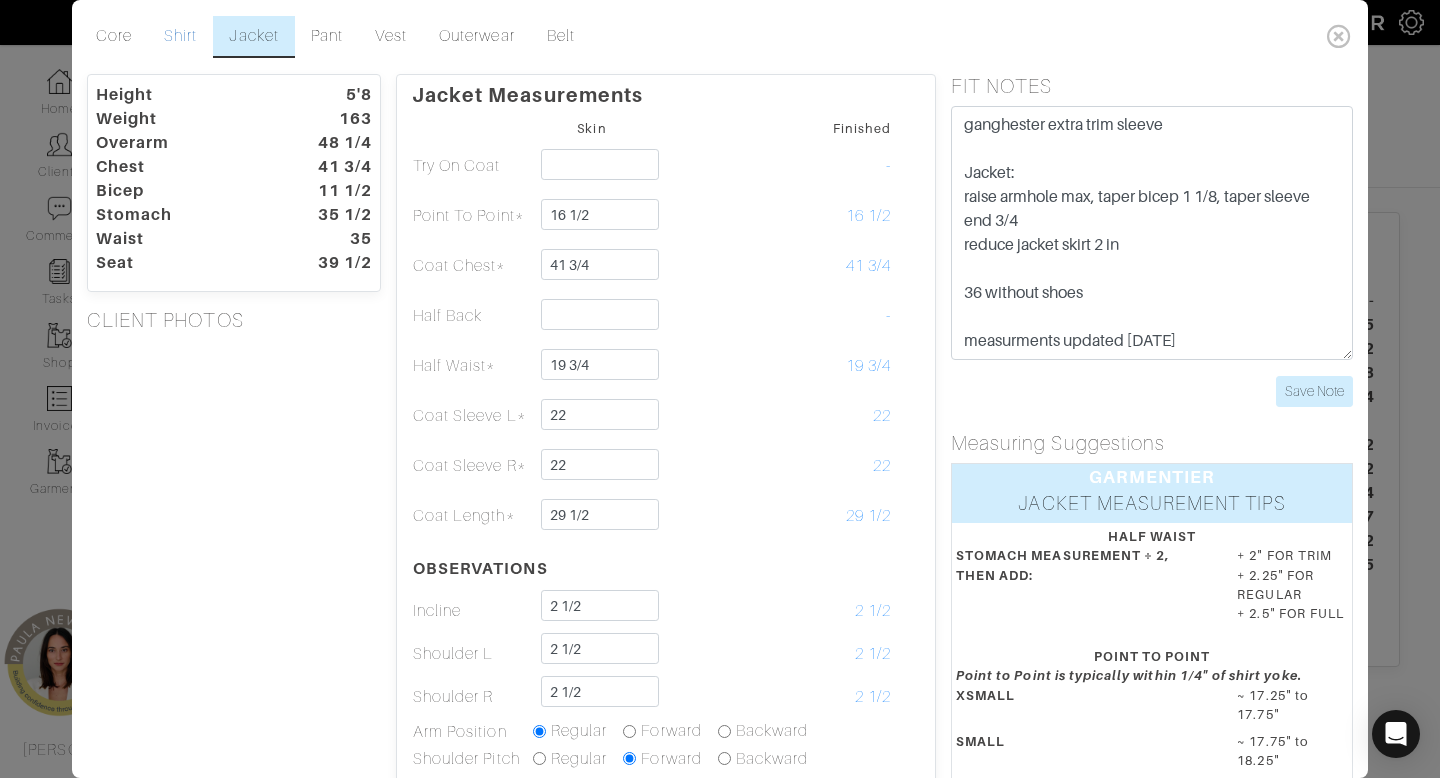 click on "Shirt" at bounding box center (180, 37) 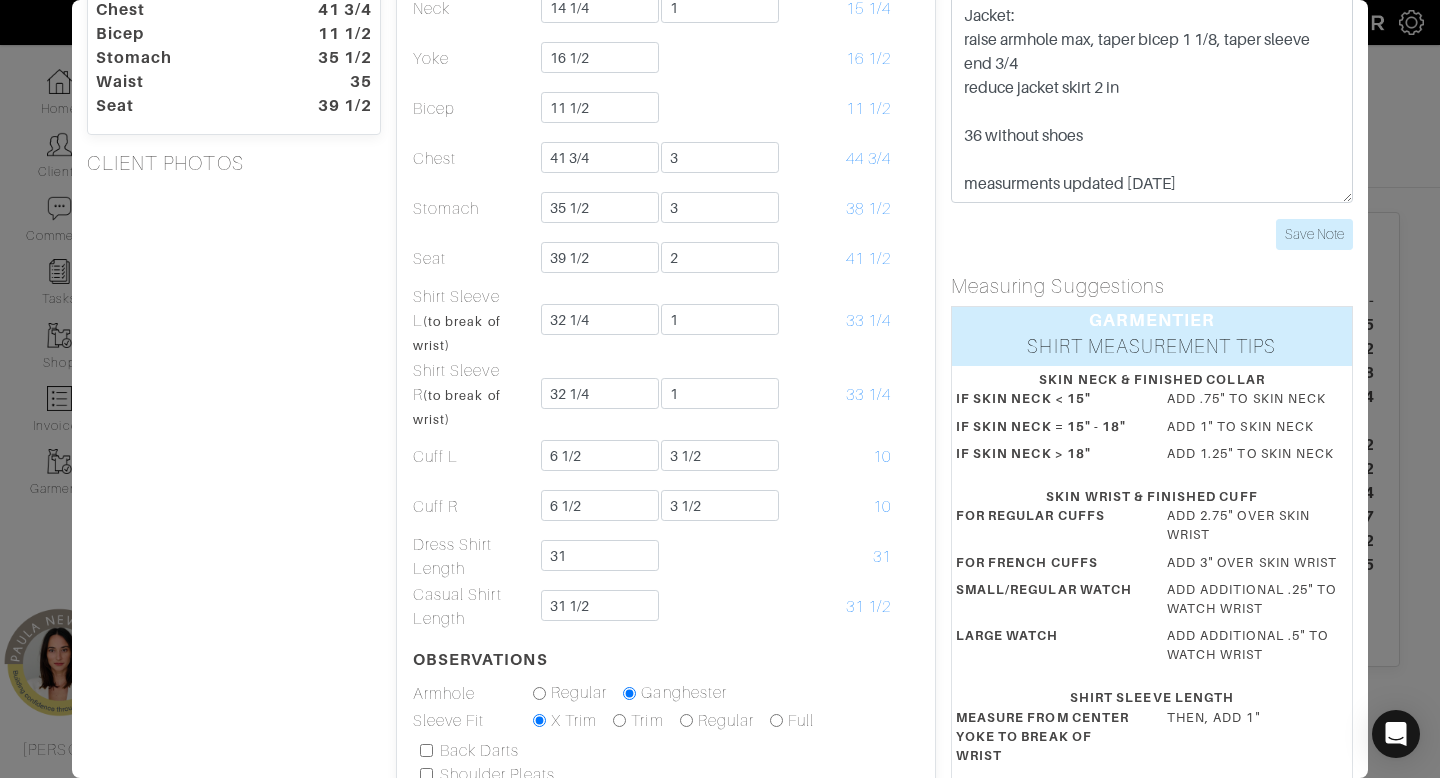 scroll, scrollTop: 0, scrollLeft: 0, axis: both 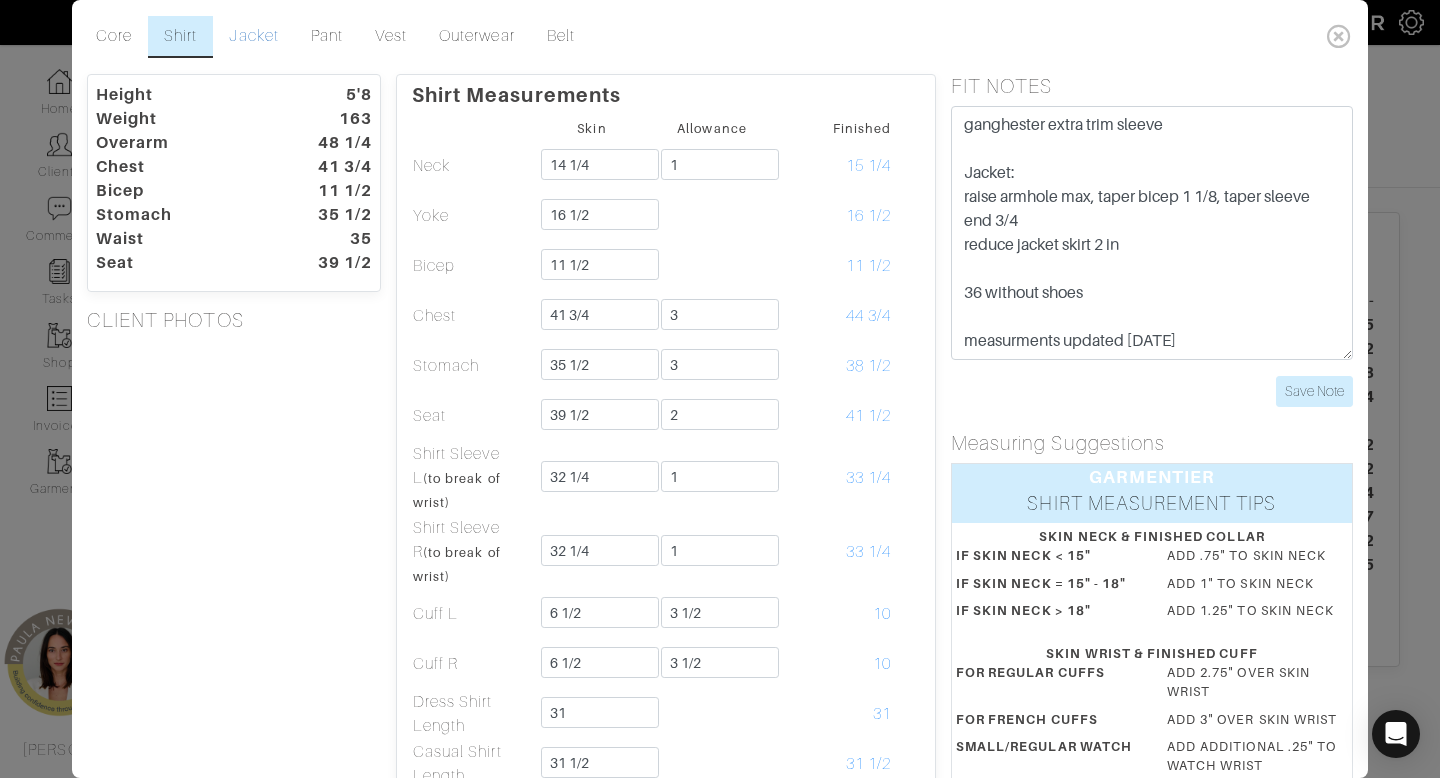 click on "Jacket" at bounding box center (253, 37) 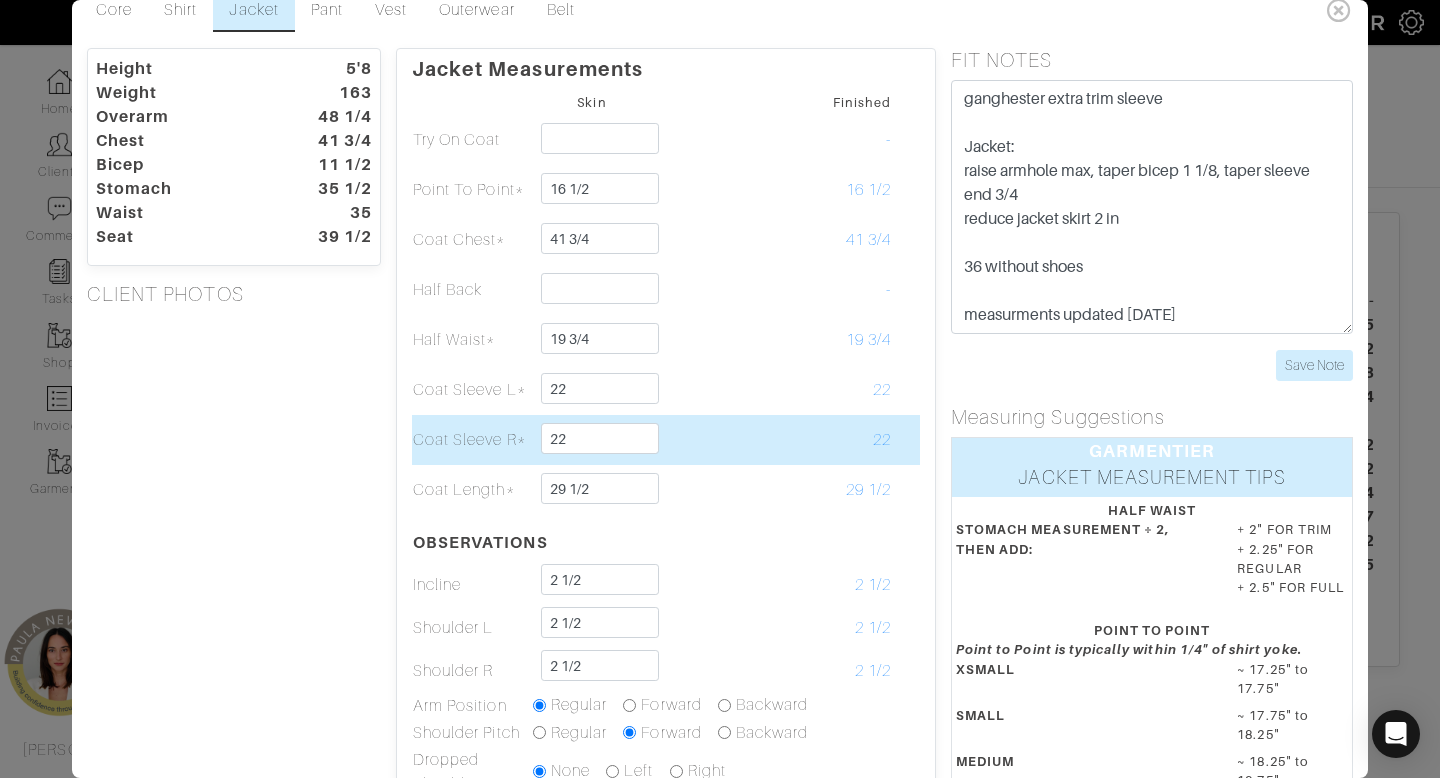 scroll, scrollTop: 0, scrollLeft: 0, axis: both 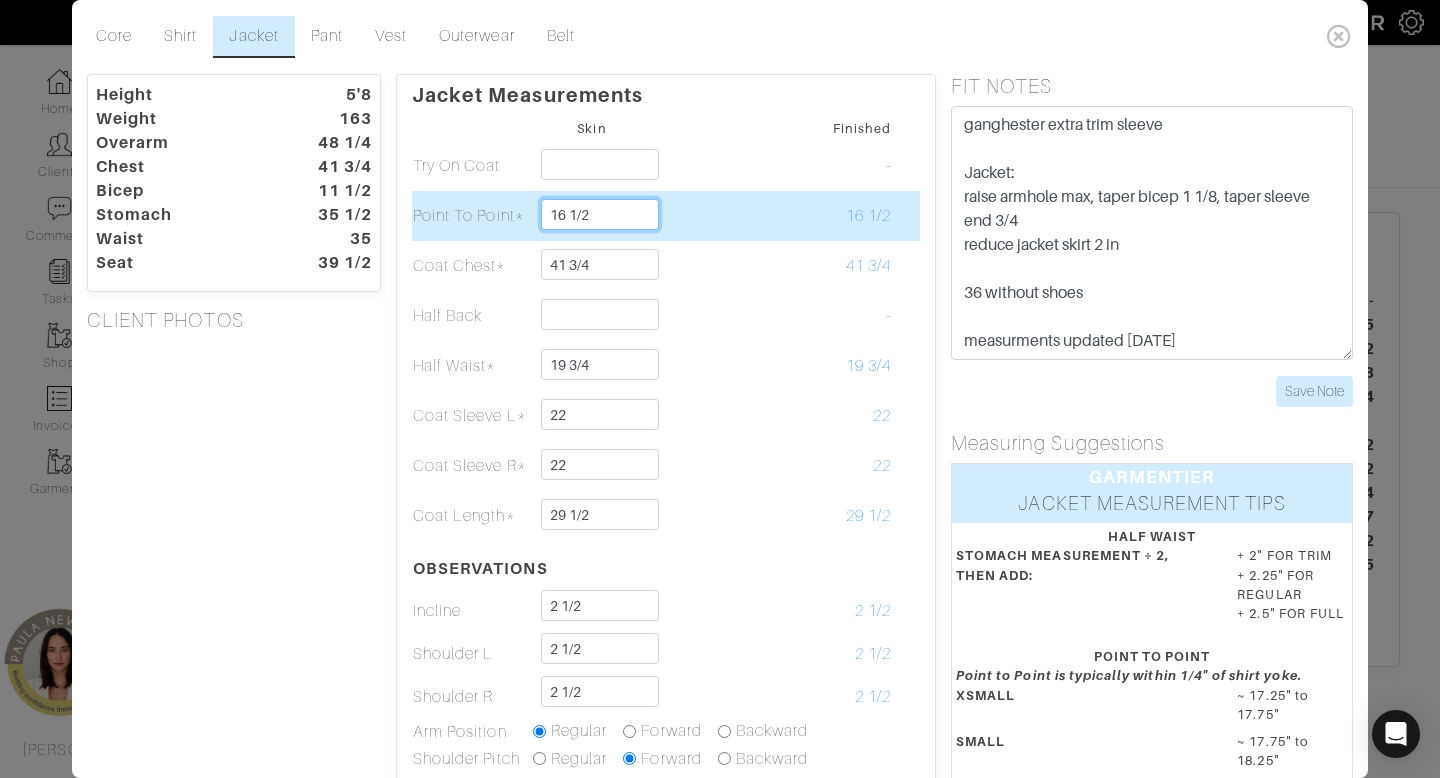 click on "16 1/2" at bounding box center (600, 214) 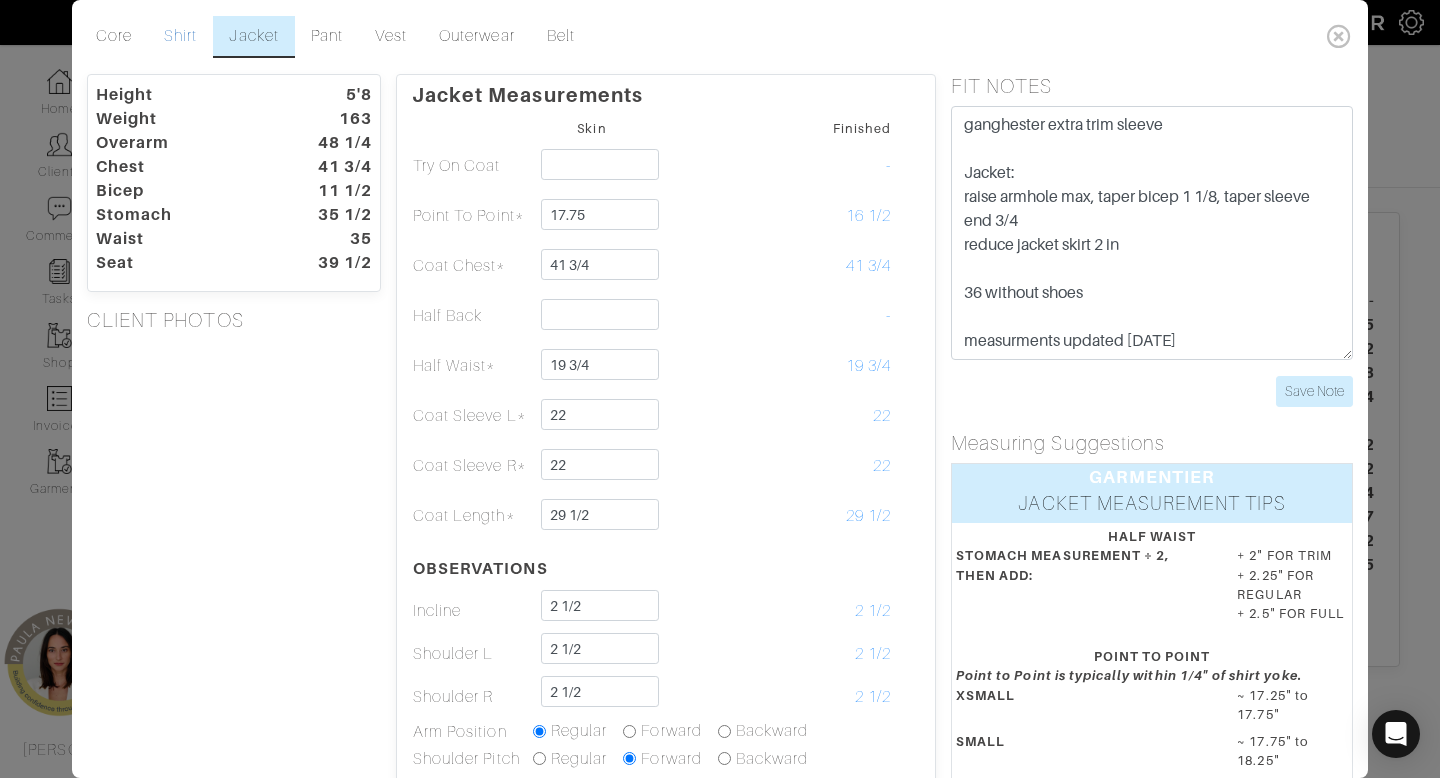 type on "17 3/4" 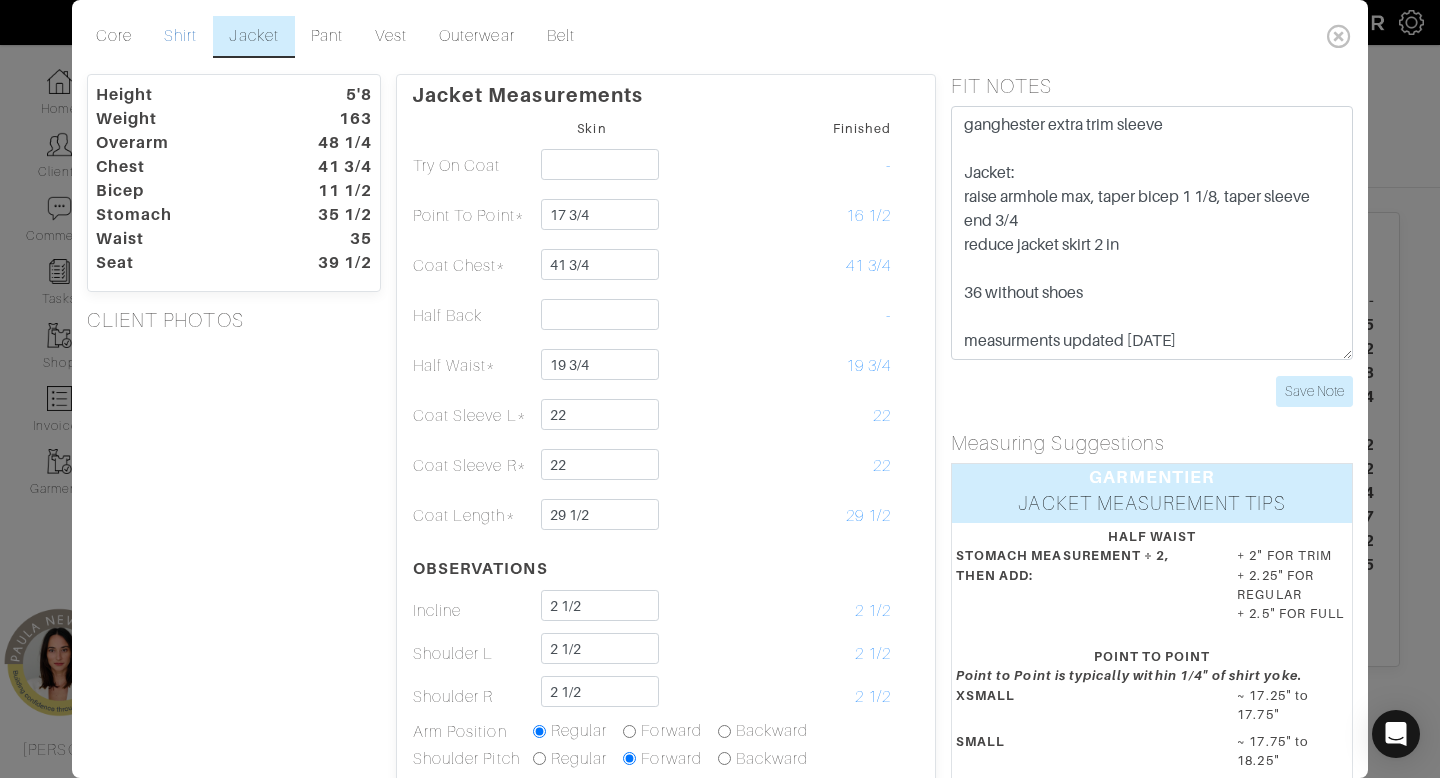 click on "Shirt" at bounding box center [180, 37] 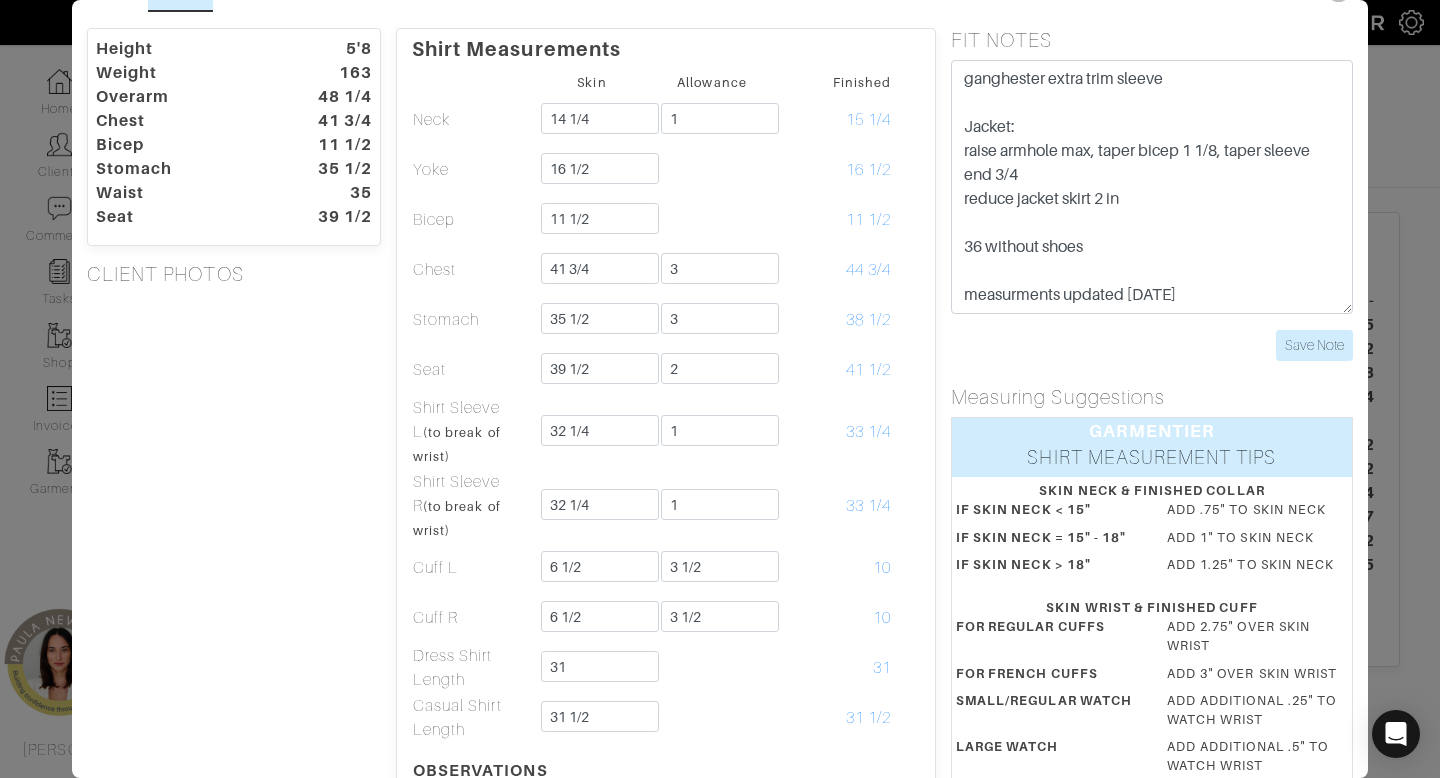 scroll, scrollTop: 0, scrollLeft: 0, axis: both 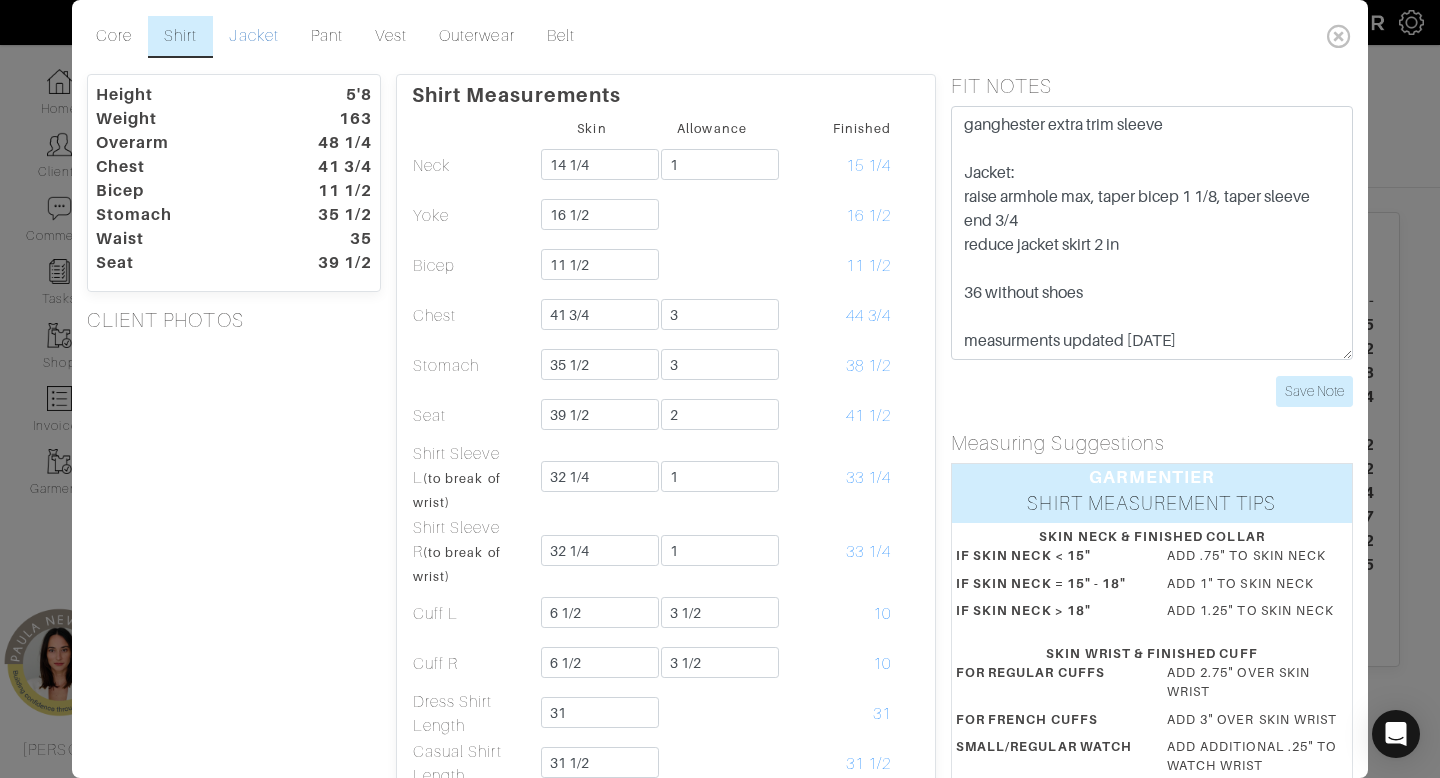 click on "Jacket" at bounding box center (253, 37) 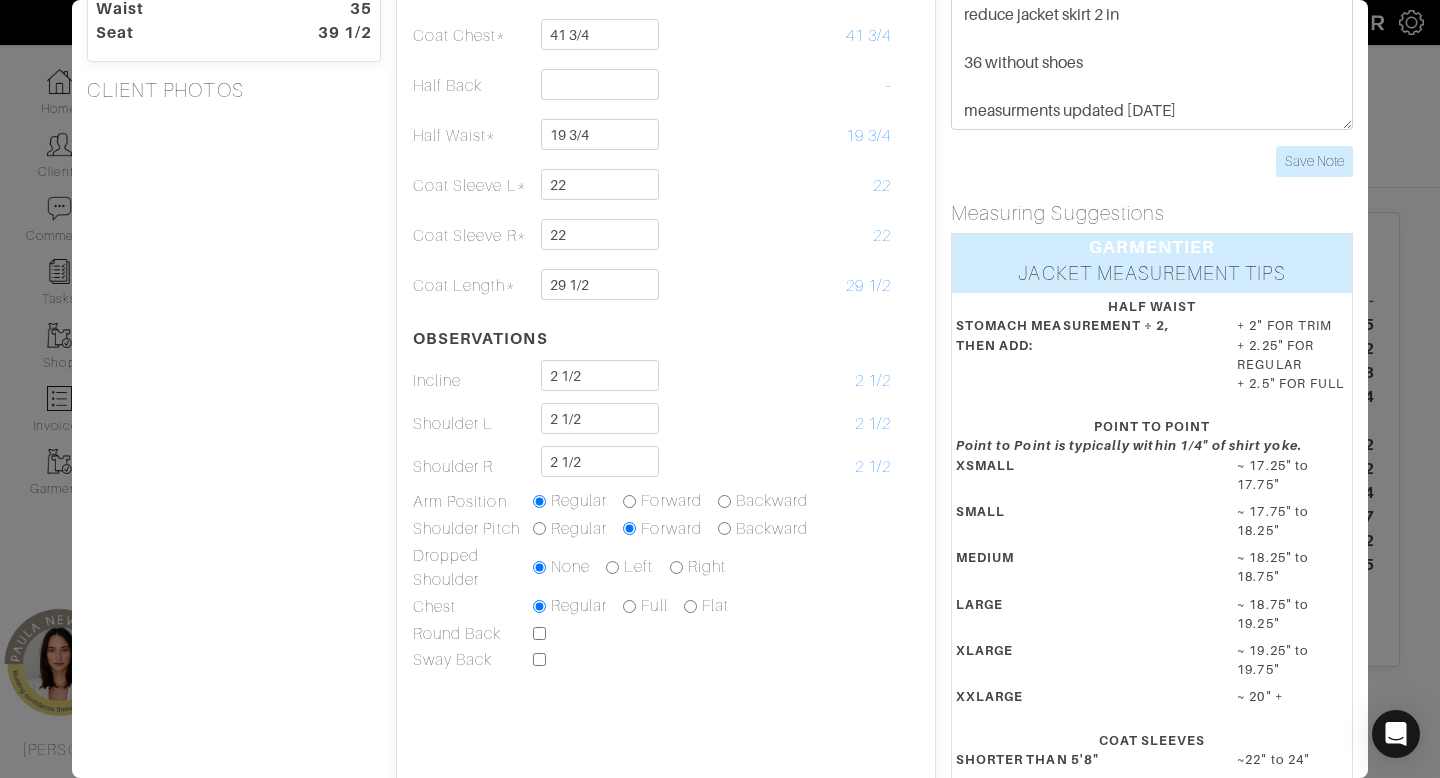 scroll, scrollTop: 0, scrollLeft: 0, axis: both 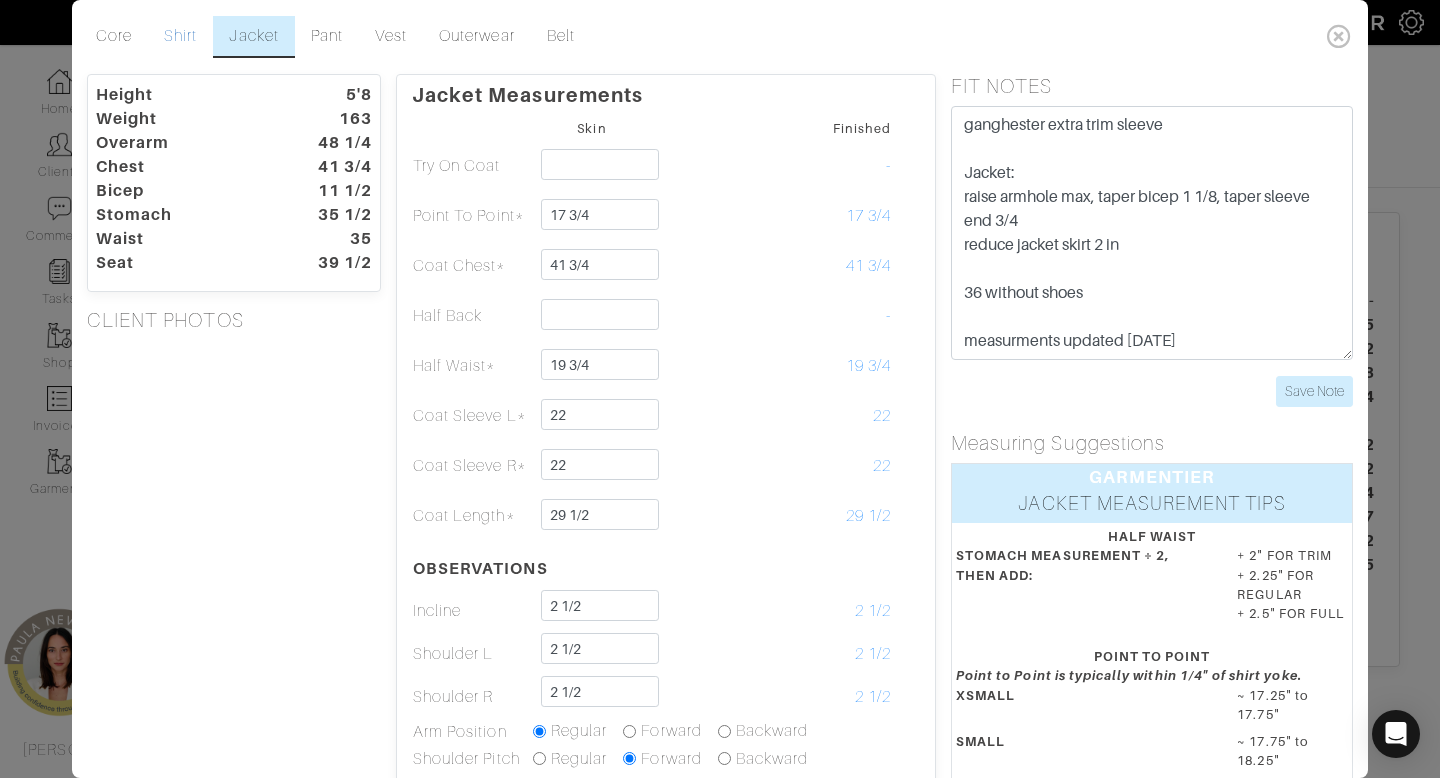 click on "Shirt" at bounding box center (180, 37) 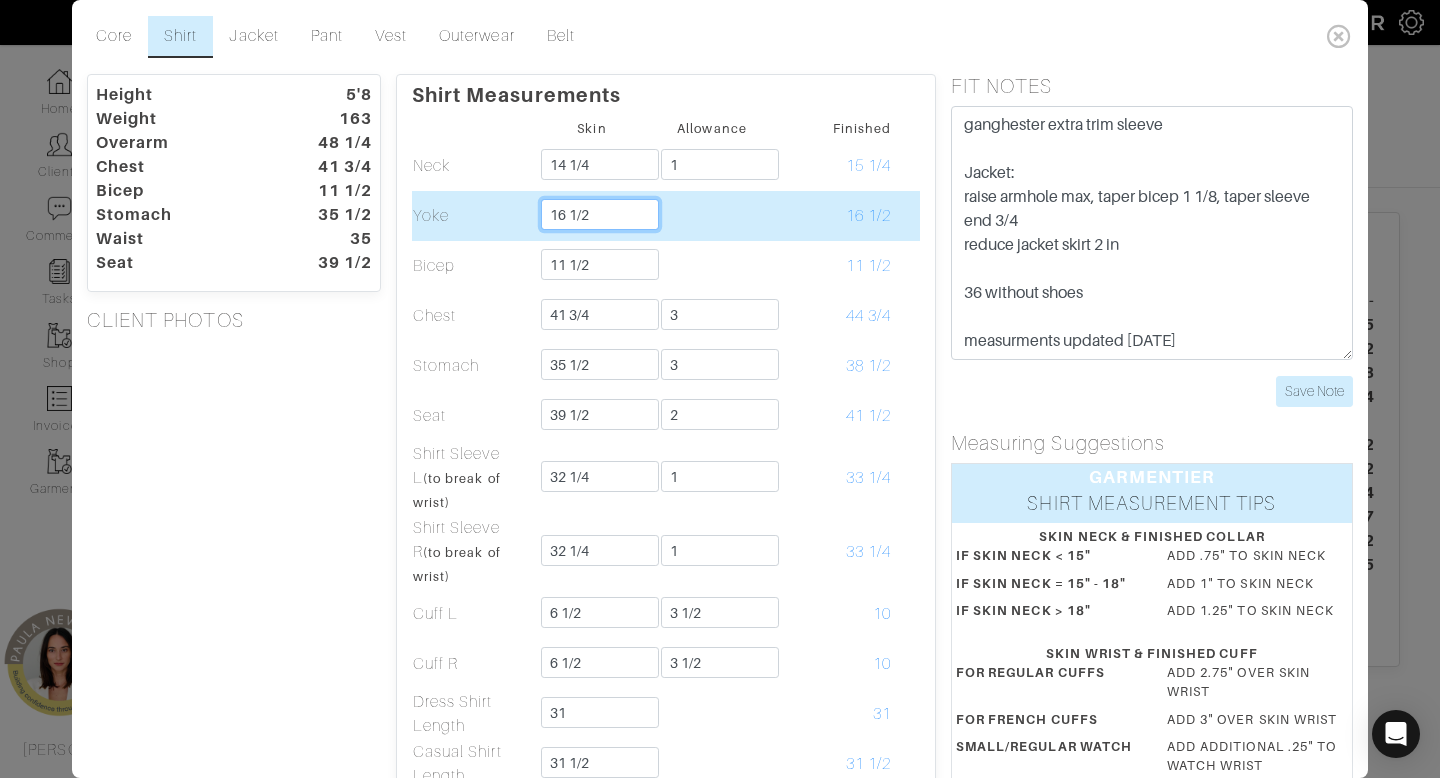 click on "16 1/2" at bounding box center [600, 214] 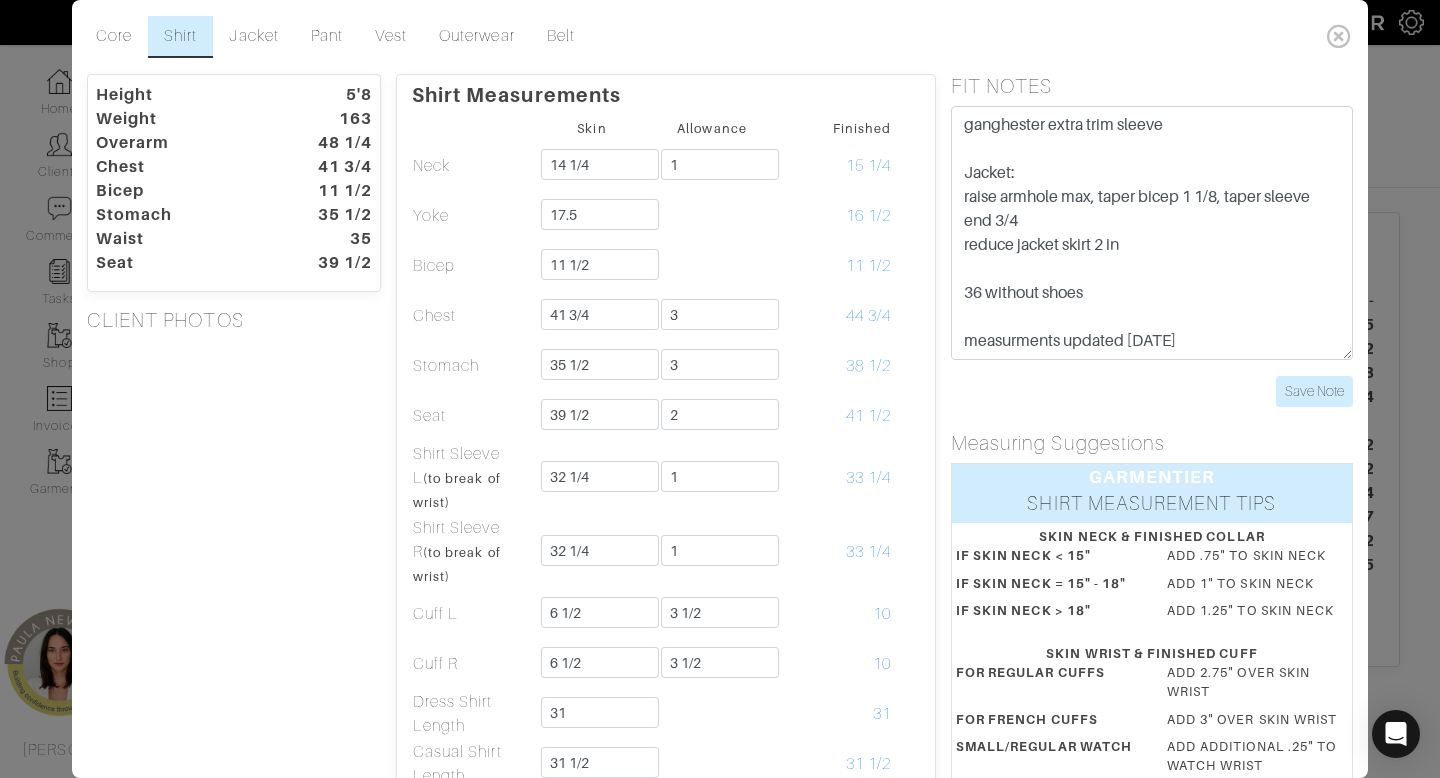 type on "17 1/2" 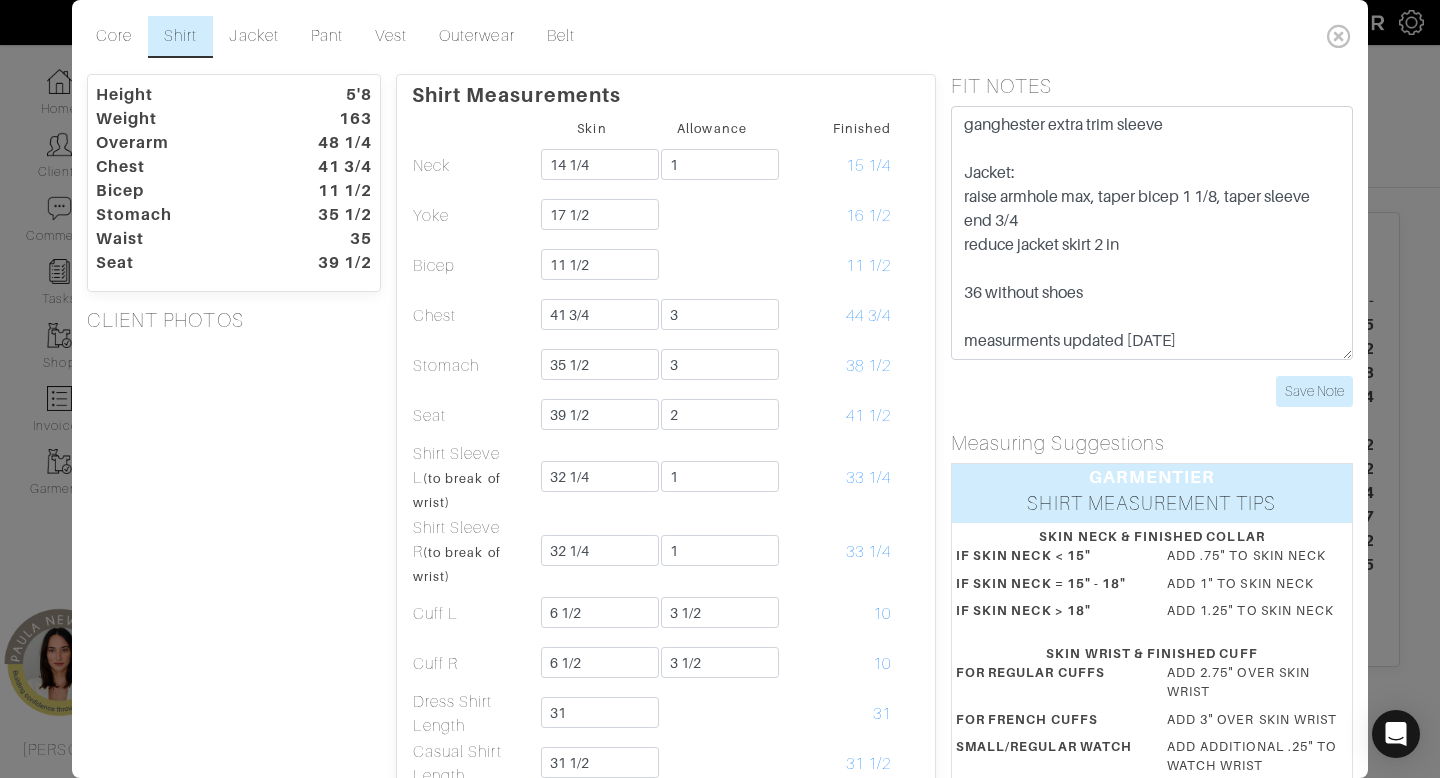 click on "Height
5'8
Weight
163
Overarm
48 1/4
Chest
41 3/4
Bicep
11 1/2
Stomach
35 1/2
Waist
35
Seat
39 1/2
CLIENT PHOTOS" at bounding box center [234, 665] 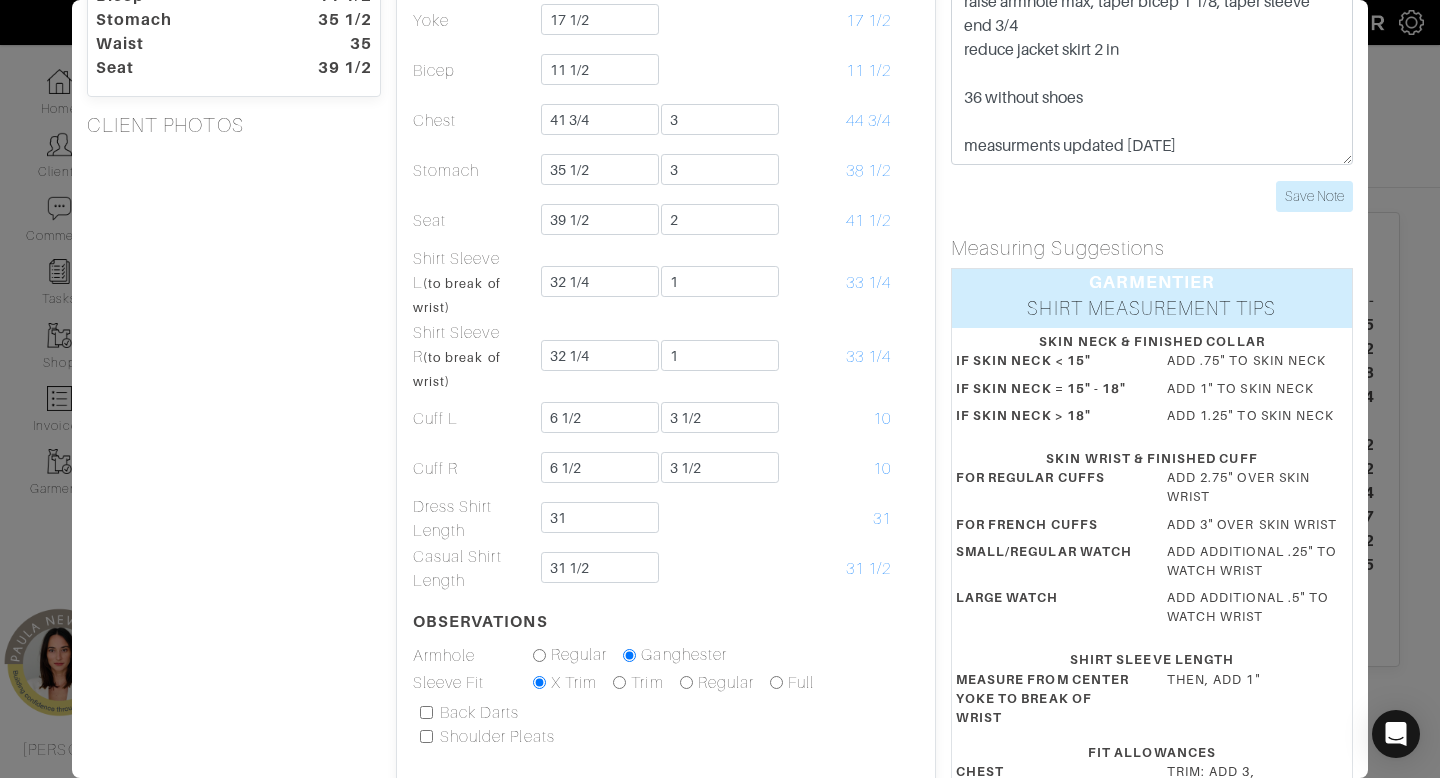 scroll, scrollTop: 203, scrollLeft: 0, axis: vertical 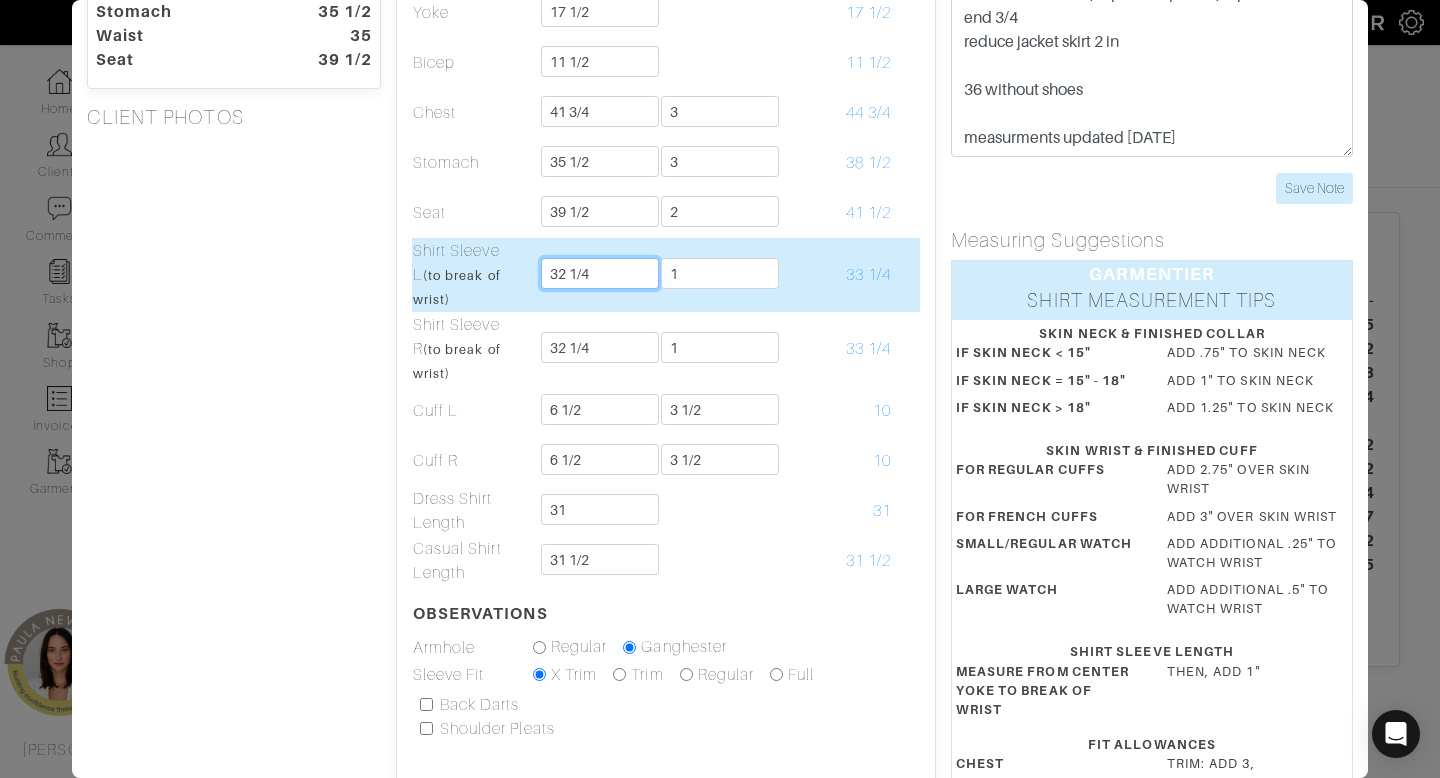 click on "32 1/4" at bounding box center [600, 273] 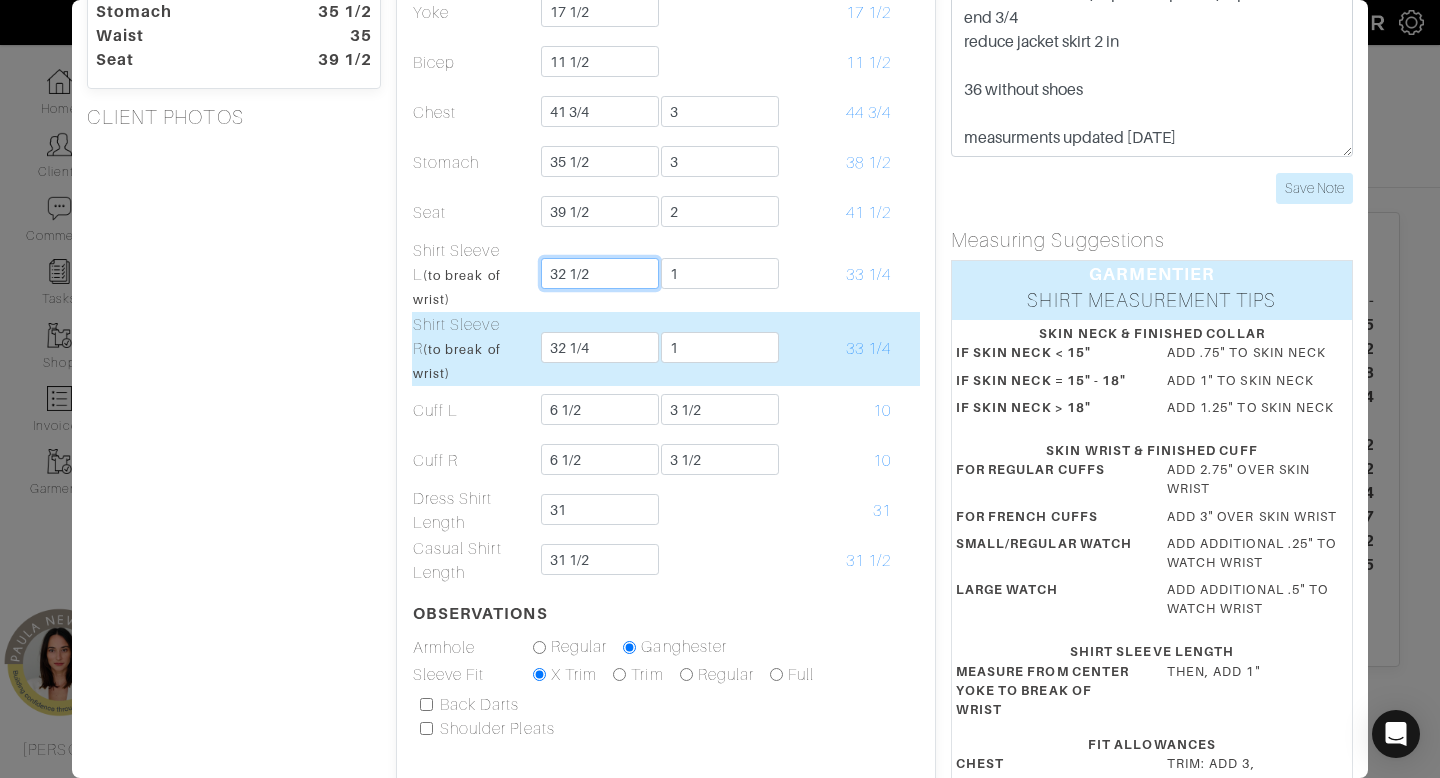 type on "32 1/2" 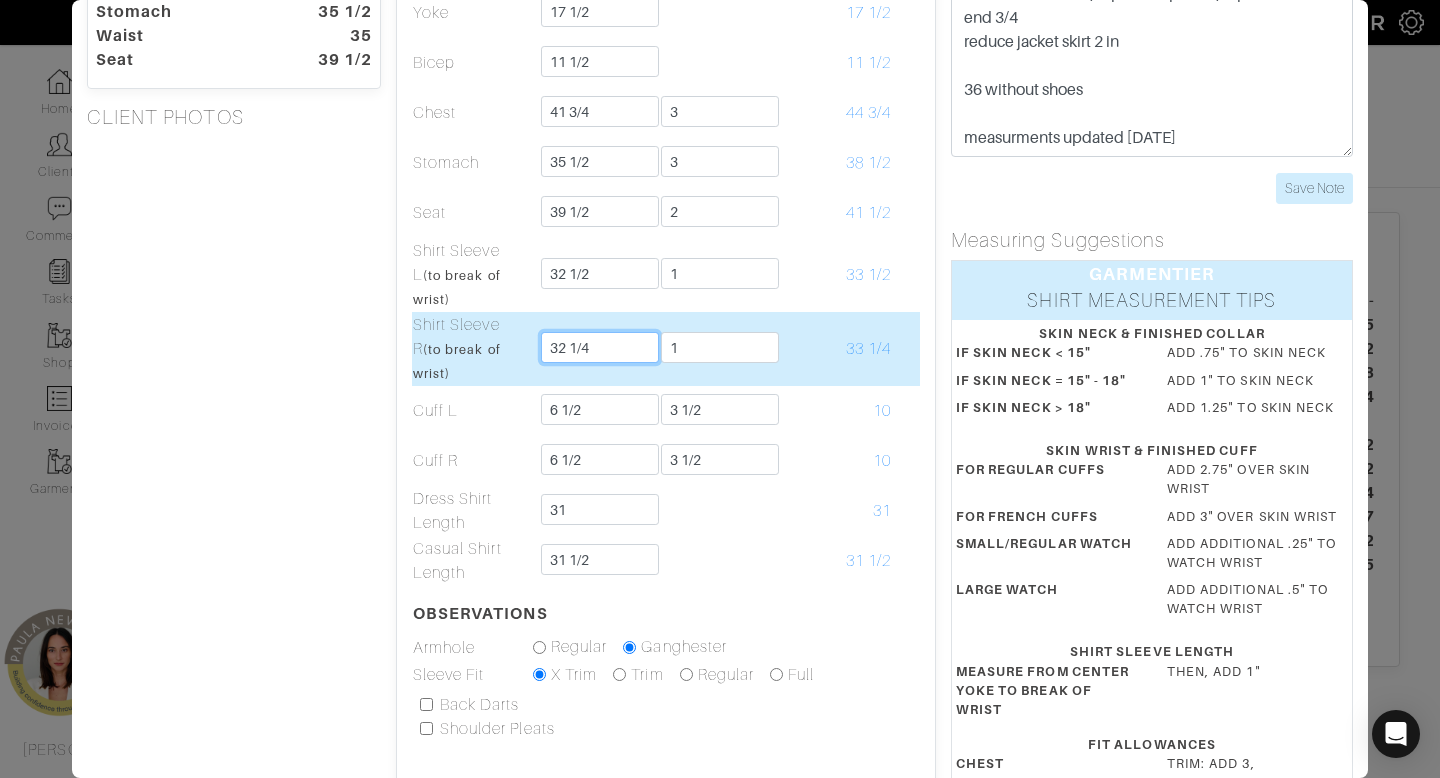 click on "32 1/4" at bounding box center [600, 347] 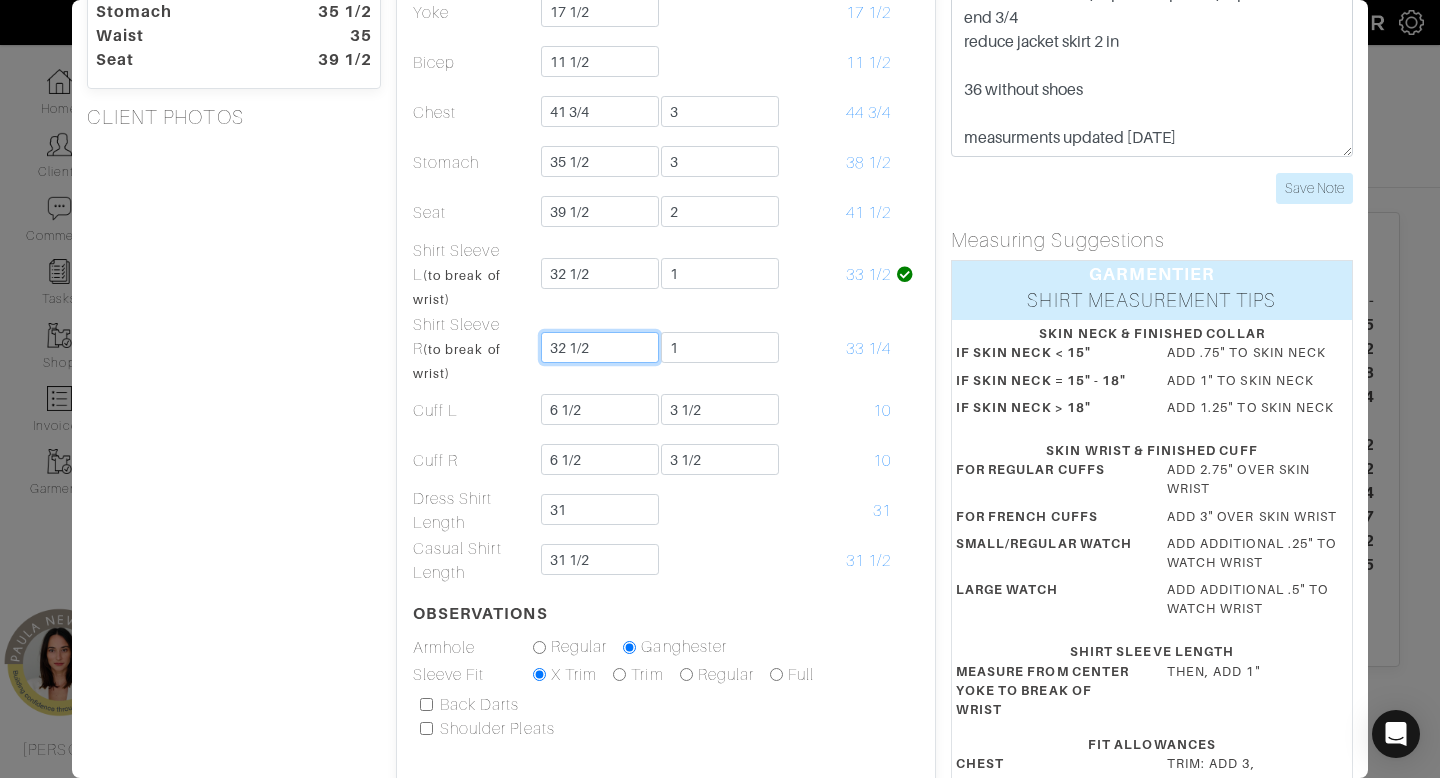 type on "32 1/2" 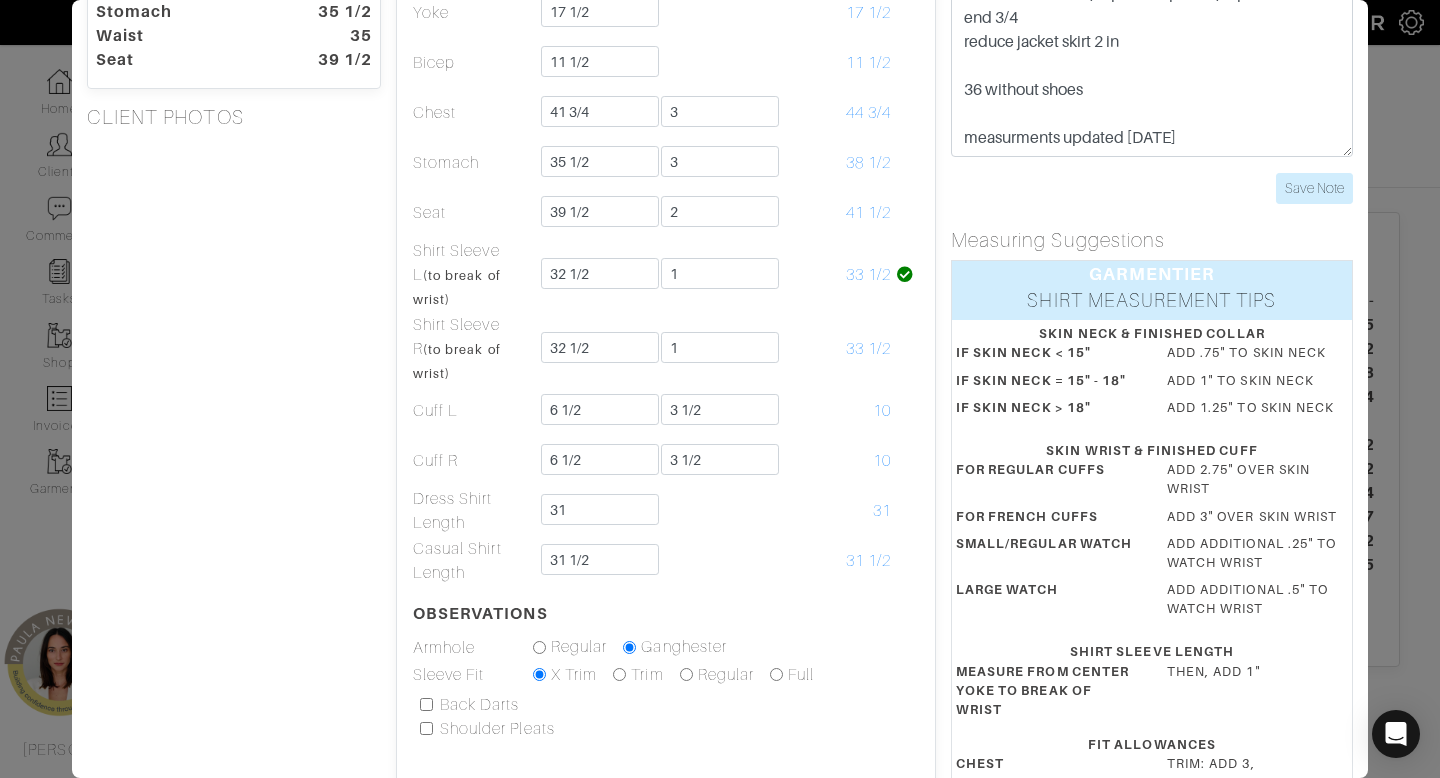 click on "Height
5'8
Weight
163
Overarm
48 1/4
Chest
41 3/4
Bicep
11 1/2
Stomach
35 1/2
Waist
35
Seat
39 1/2
CLIENT PHOTOS" at bounding box center (234, 462) 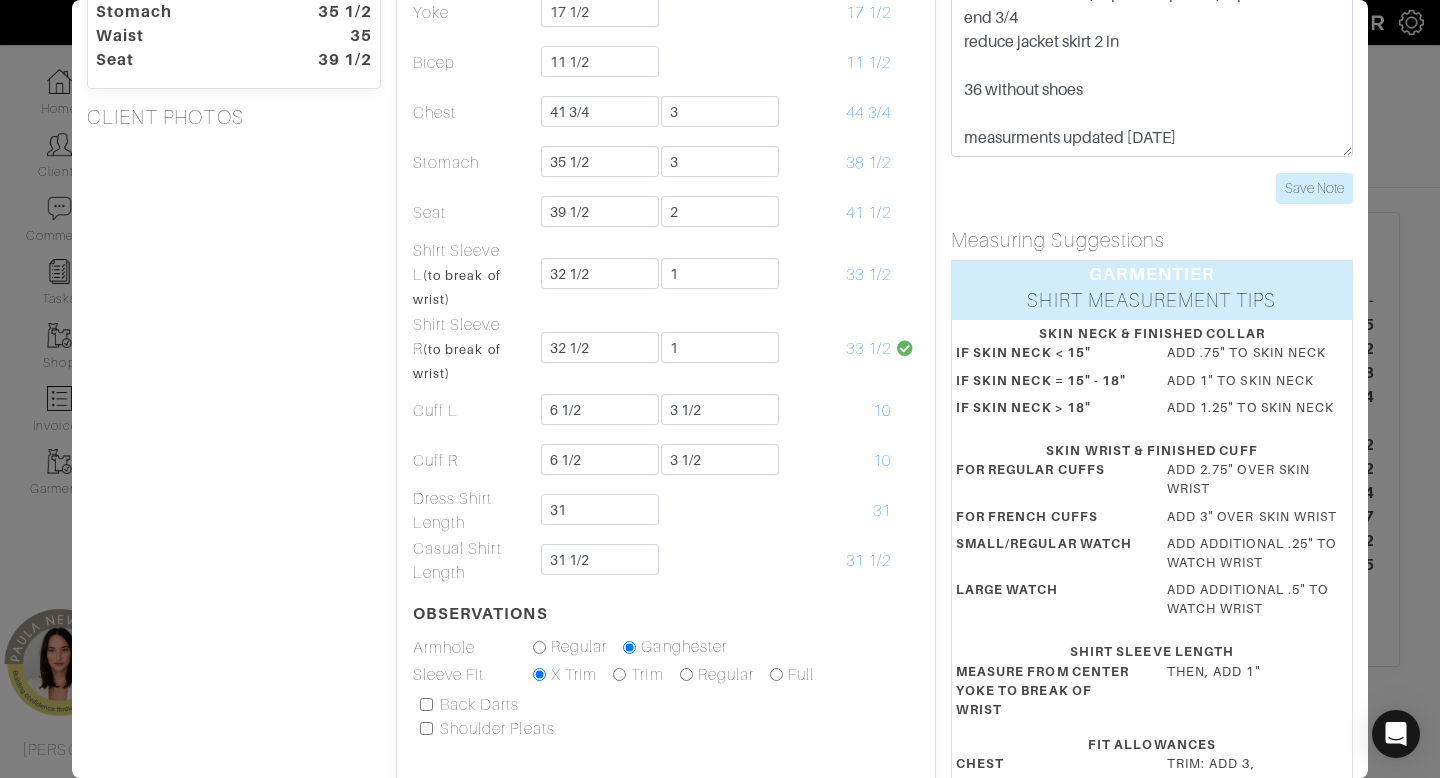 scroll, scrollTop: 0, scrollLeft: 0, axis: both 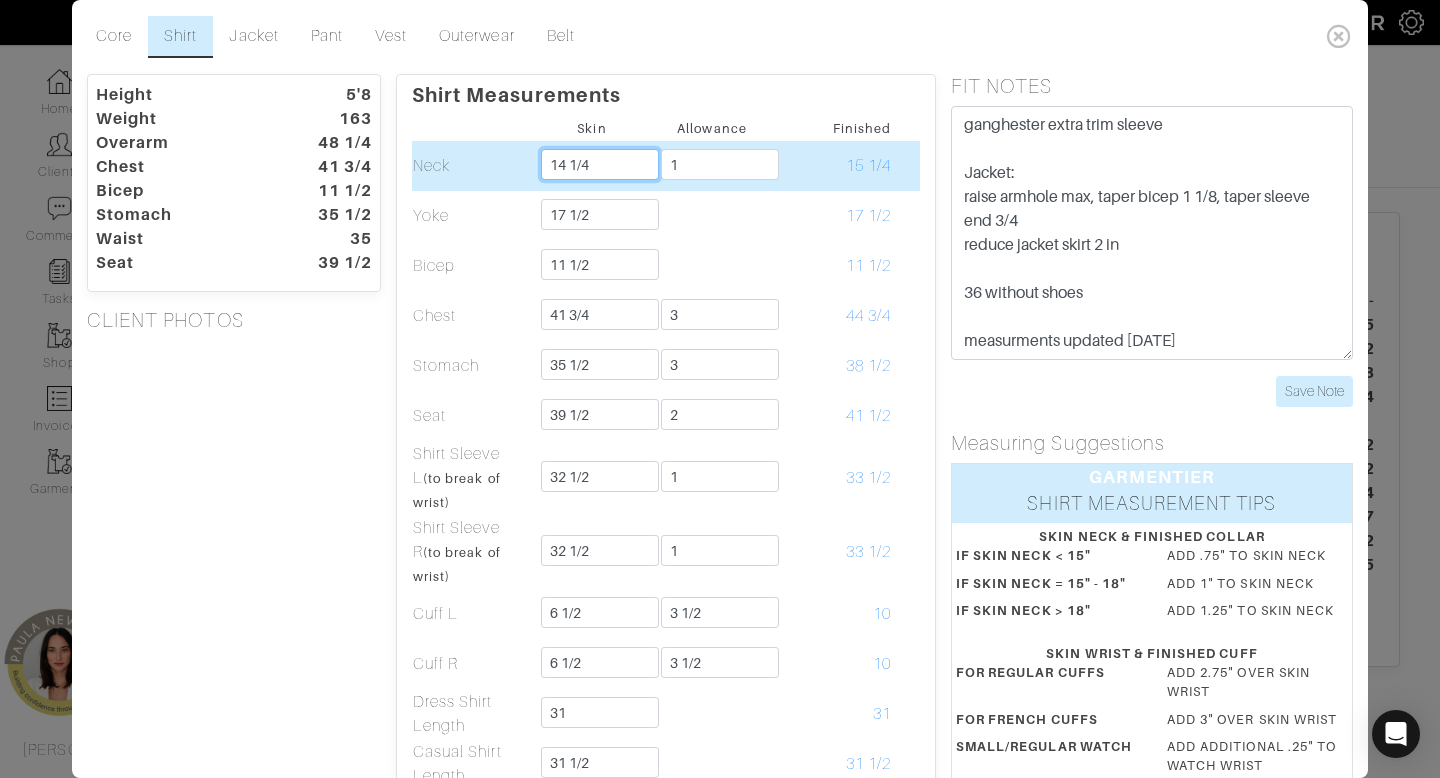click on "14 1/4" at bounding box center [600, 164] 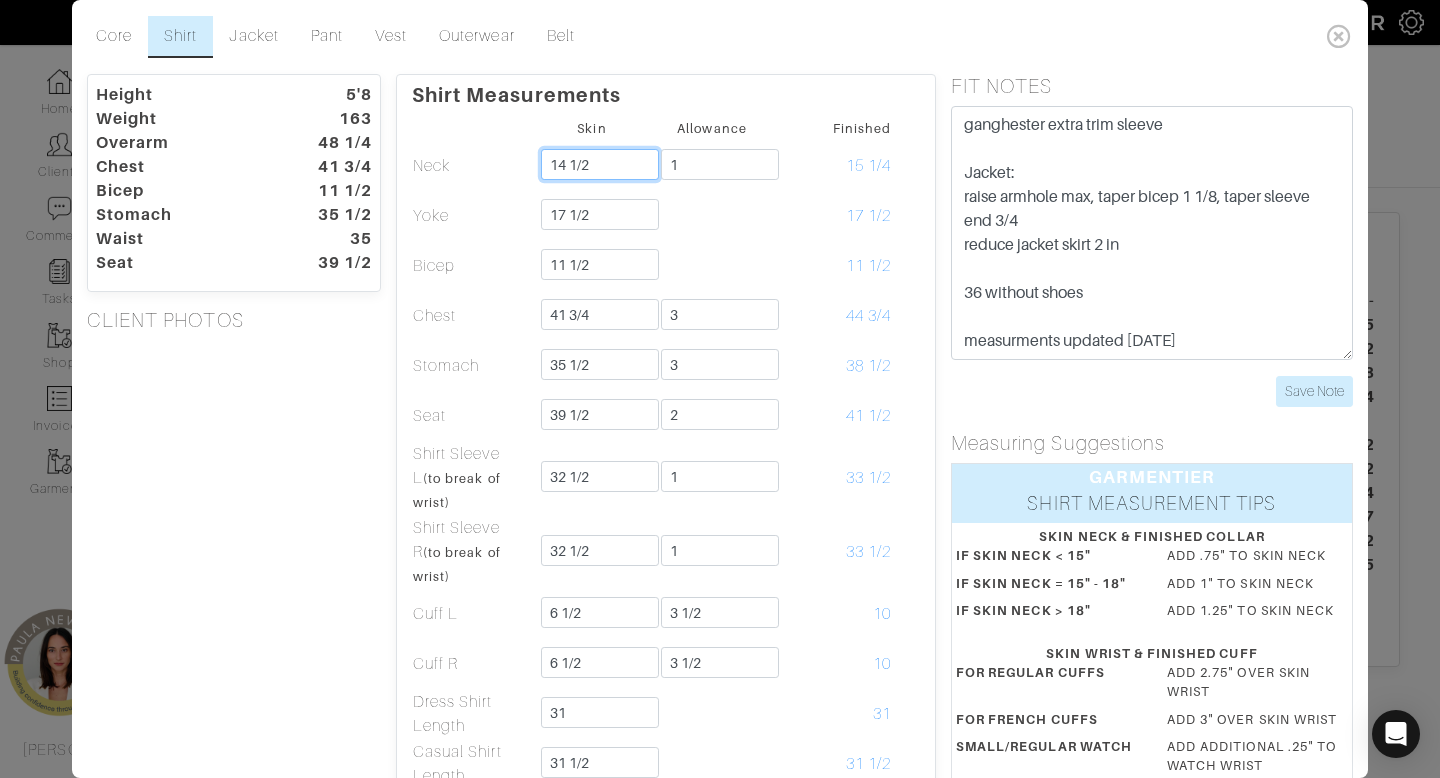 type on "14 1/2" 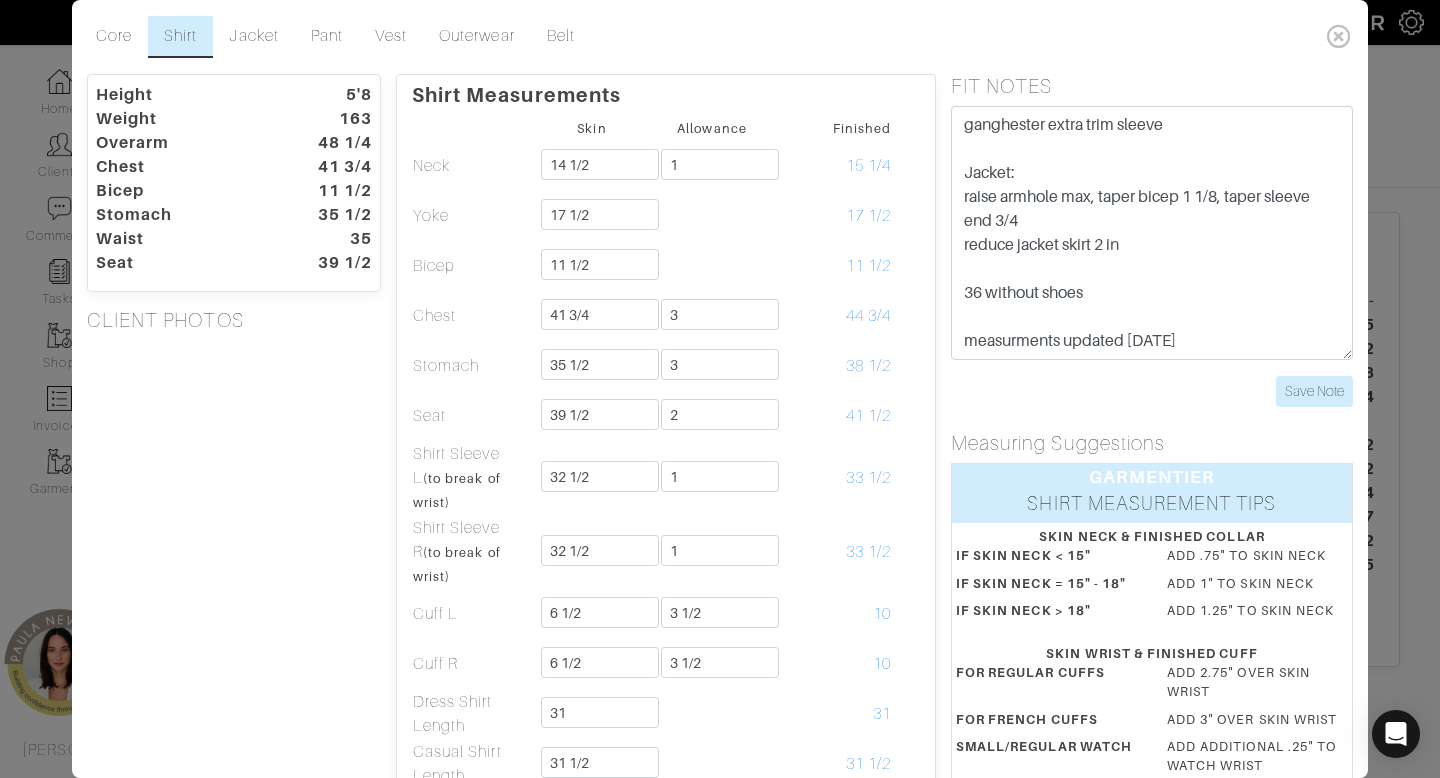 click on "Height
5'8
Weight
163
Overarm
48 1/4
Chest
41 3/4
Bicep
11 1/2
Stomach
35 1/2
Waist
35
Seat
39 1/2
CLIENT PHOTOS" at bounding box center (234, 665) 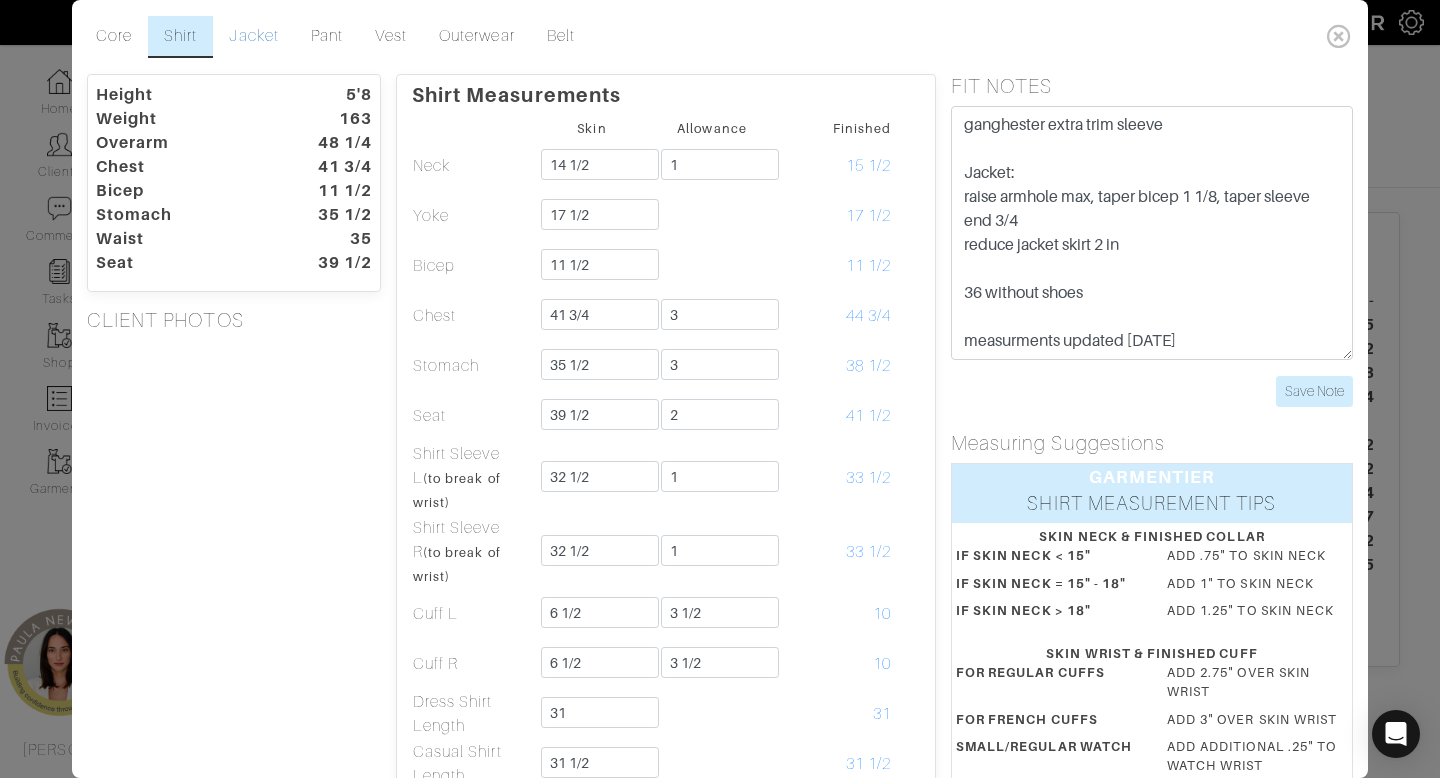 click on "Jacket" at bounding box center (253, 37) 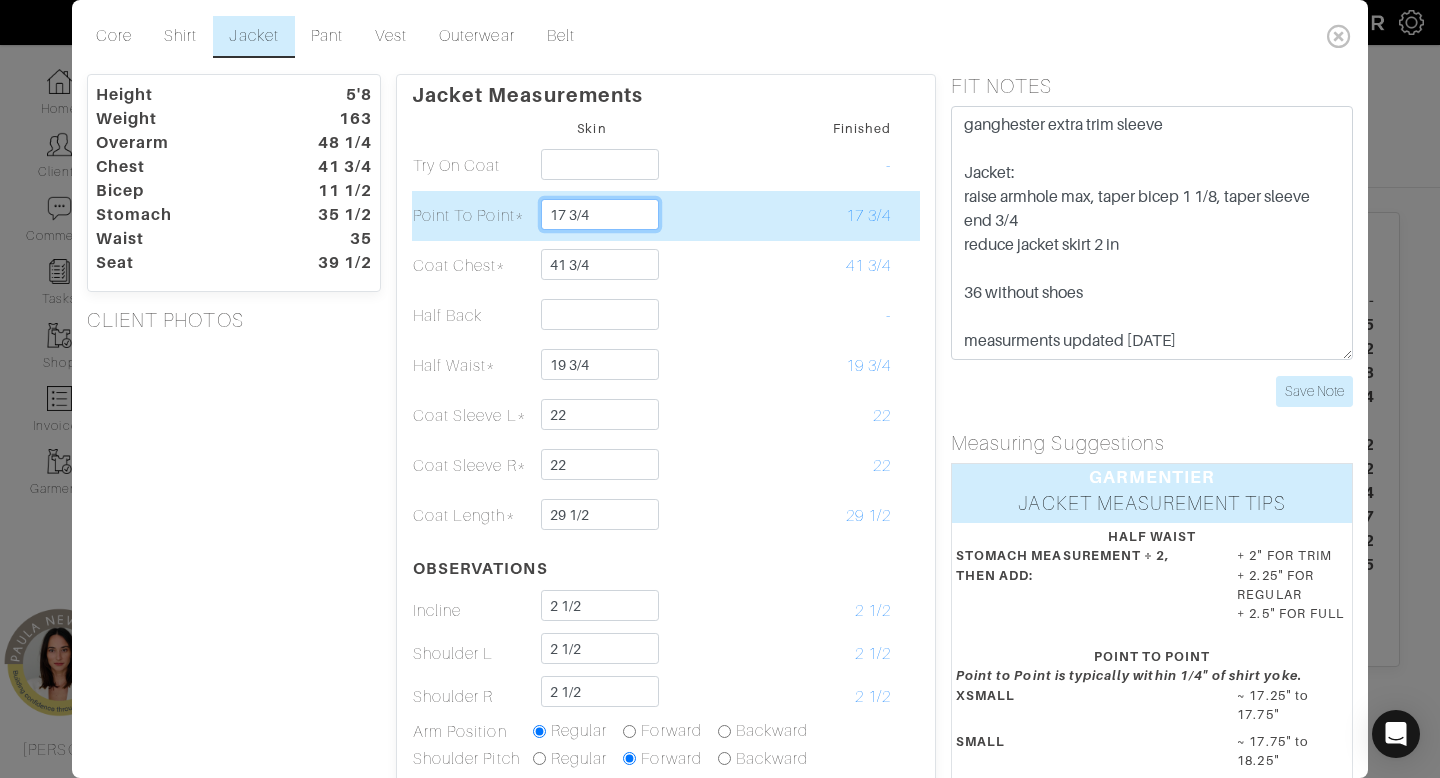 click on "17 3/4" at bounding box center (600, 214) 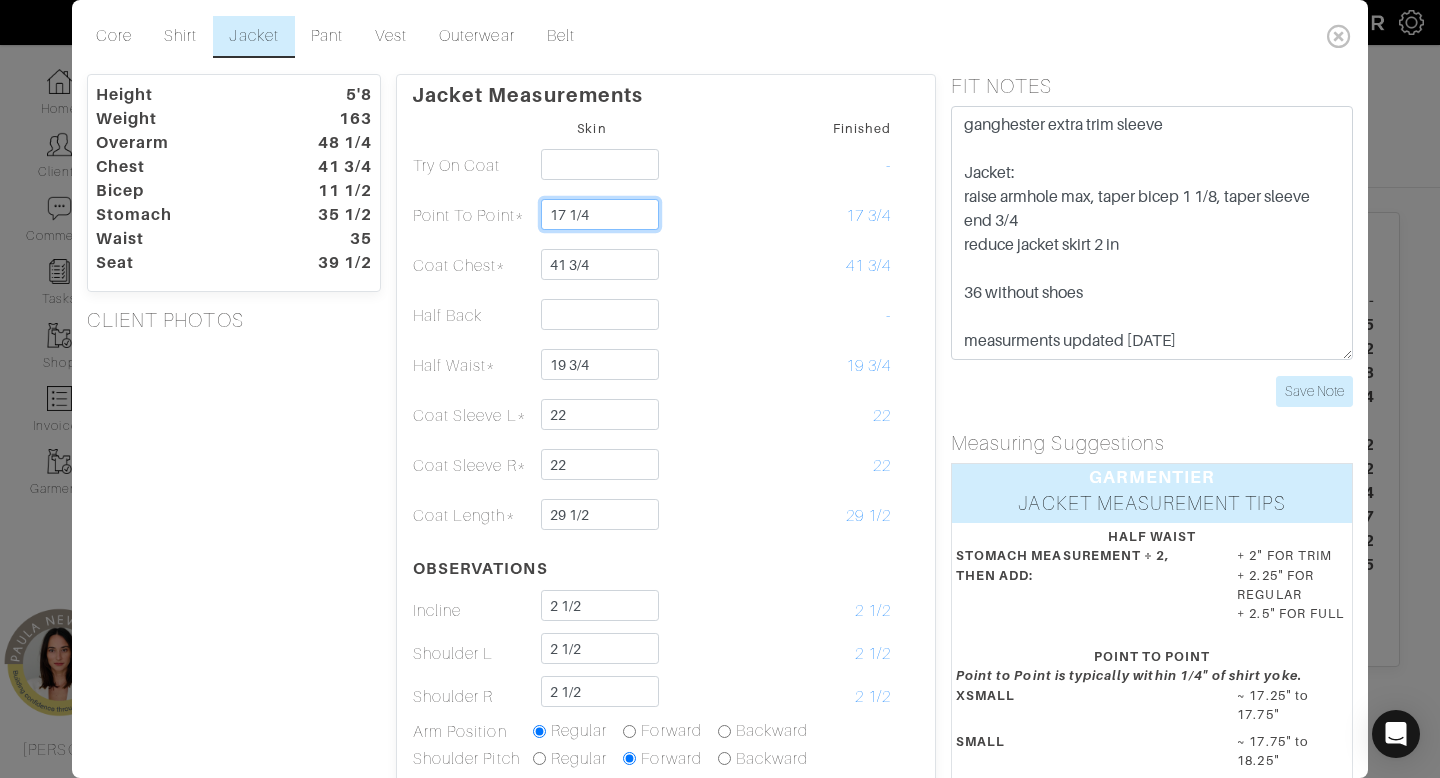 type on "17 1/4" 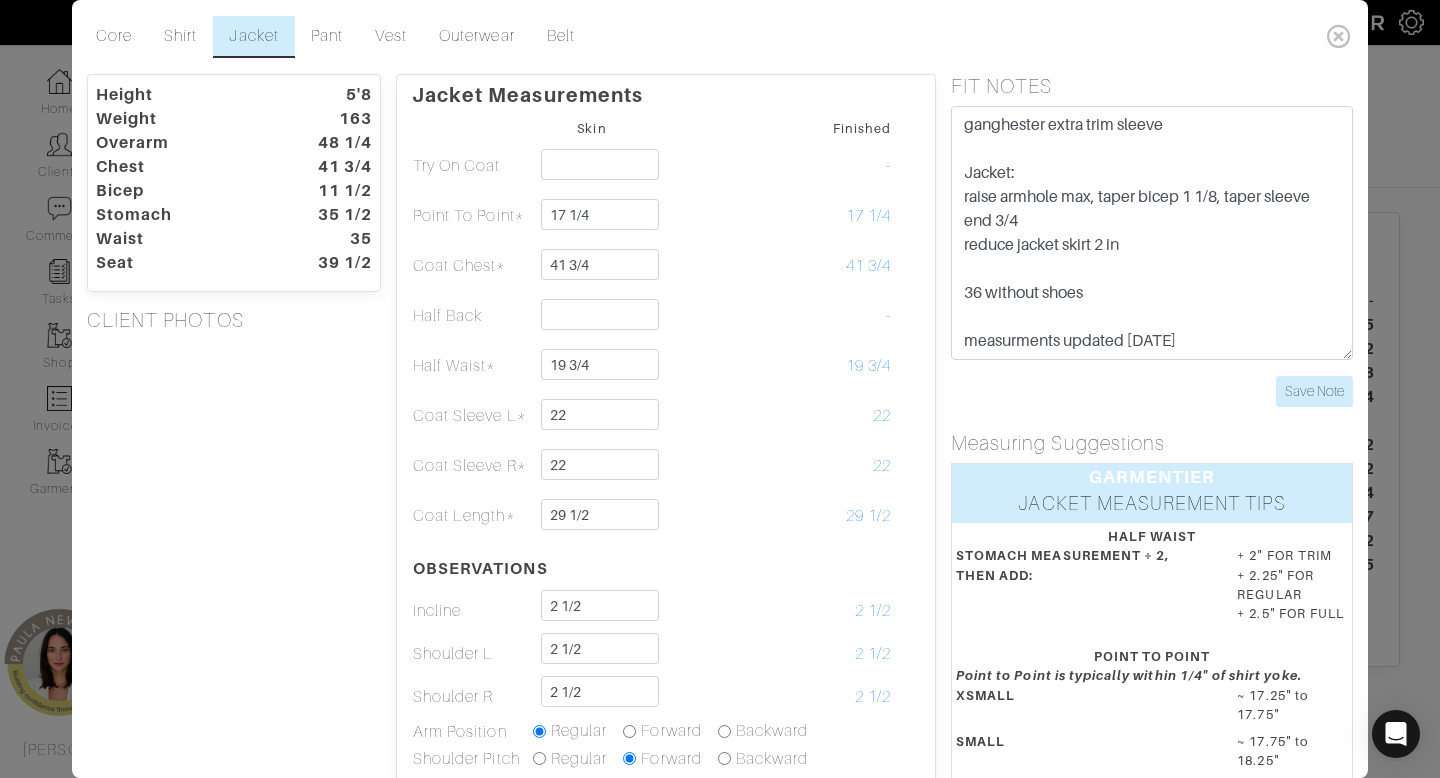 click on "Height
5'8
Weight
163
Overarm
48 1/4
Chest
41 3/4
Bicep
11 1/2
Stomach
35 1/2
Waist
35
Seat
39 1/2
CLIENT PHOTOS" at bounding box center (234, 636) 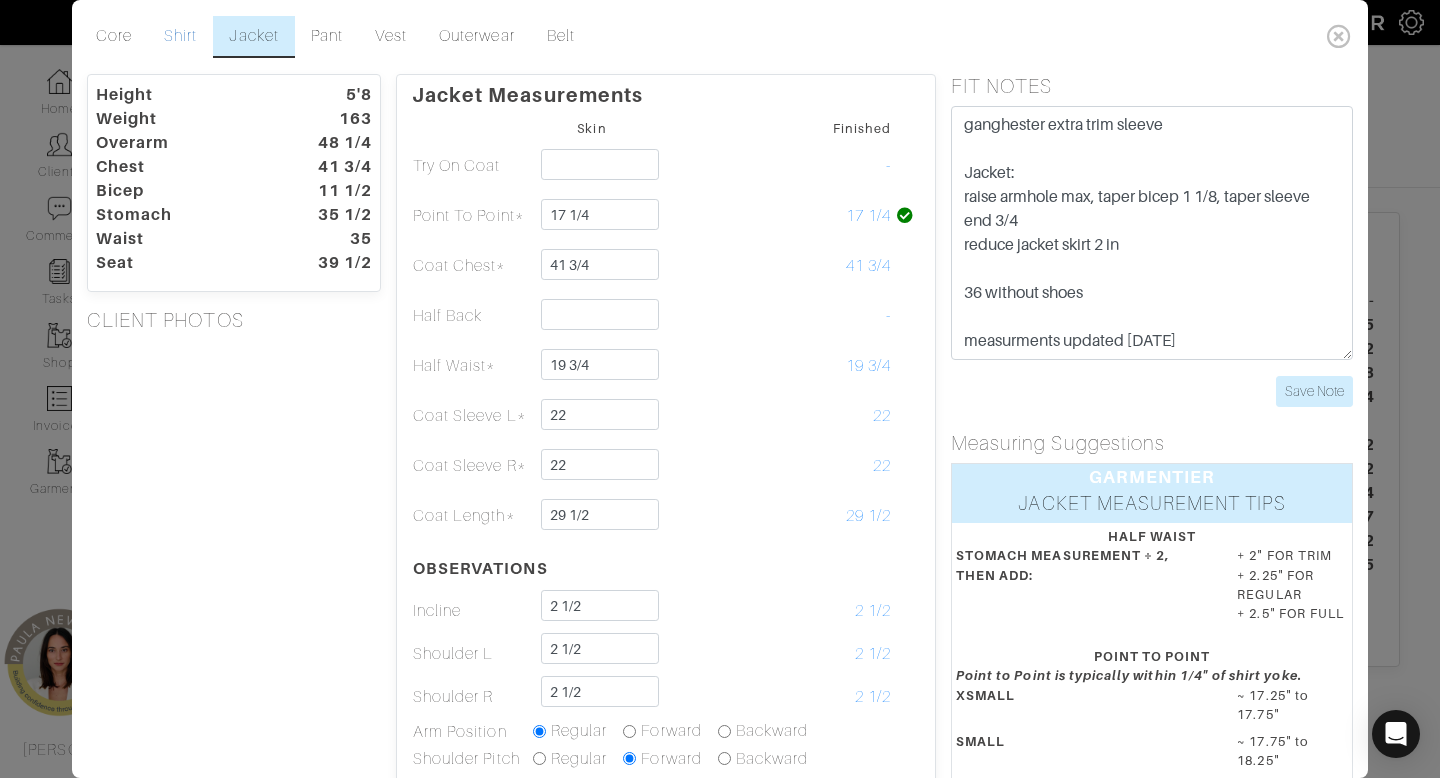 click on "Shirt" at bounding box center [180, 37] 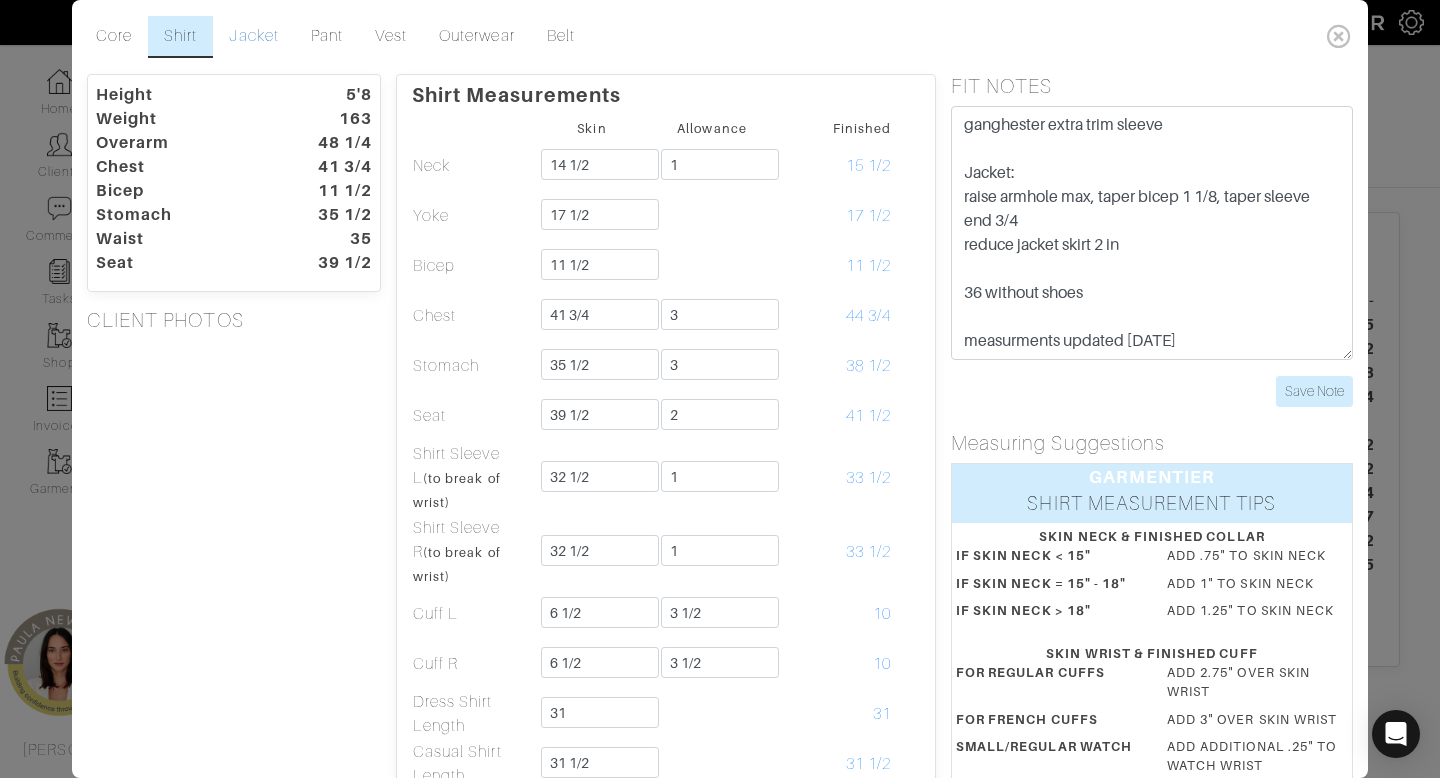 click on "Jacket" at bounding box center (253, 37) 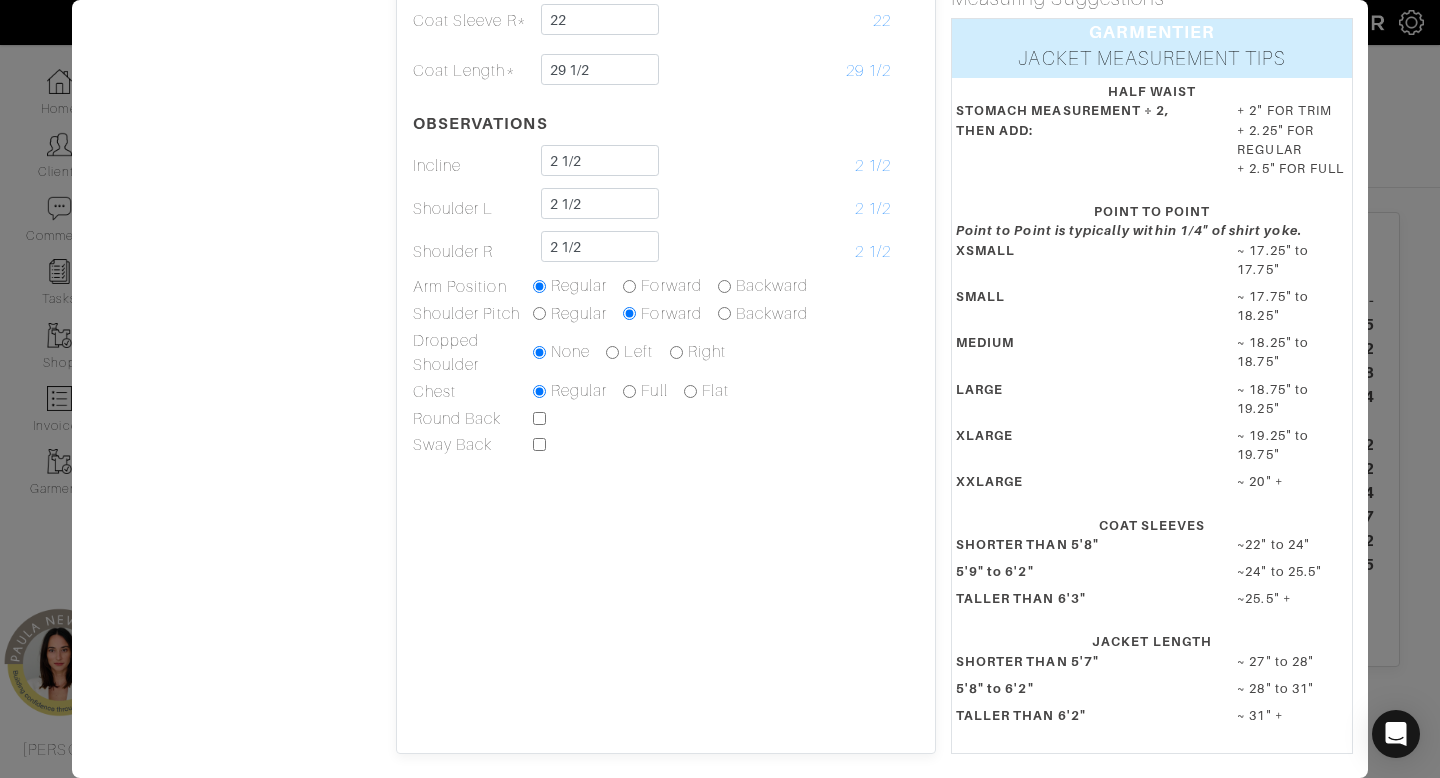 scroll, scrollTop: 0, scrollLeft: 0, axis: both 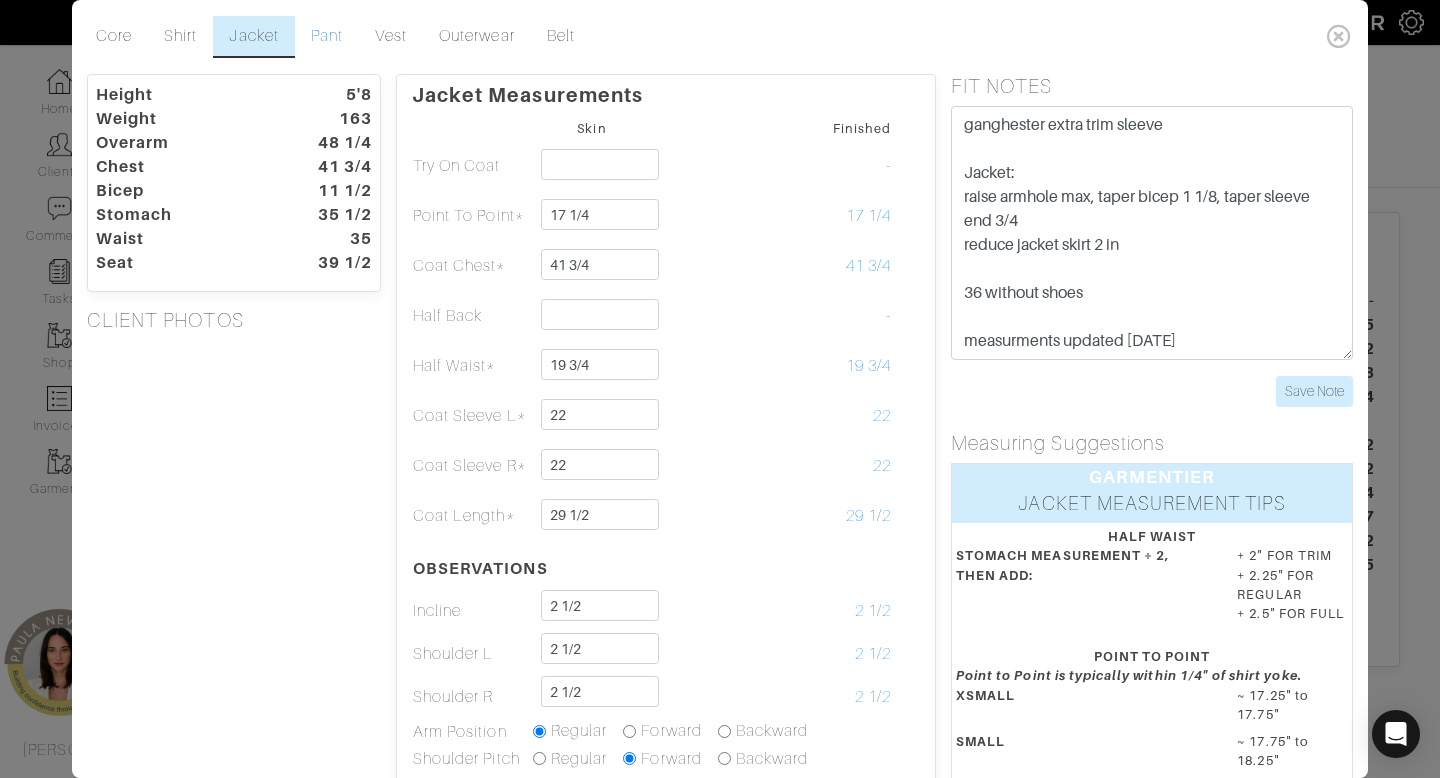 click on "Pant" at bounding box center (327, 37) 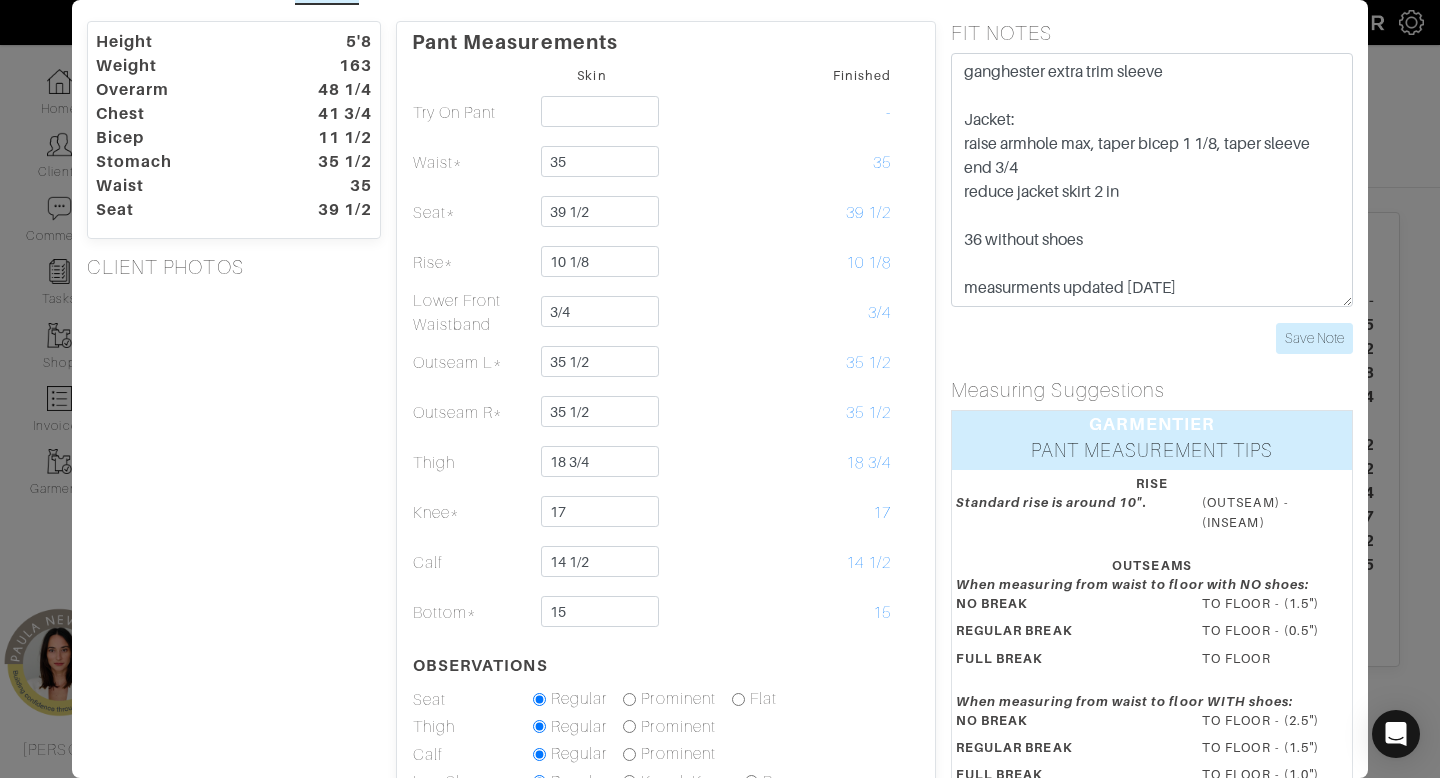 scroll, scrollTop: 54, scrollLeft: 0, axis: vertical 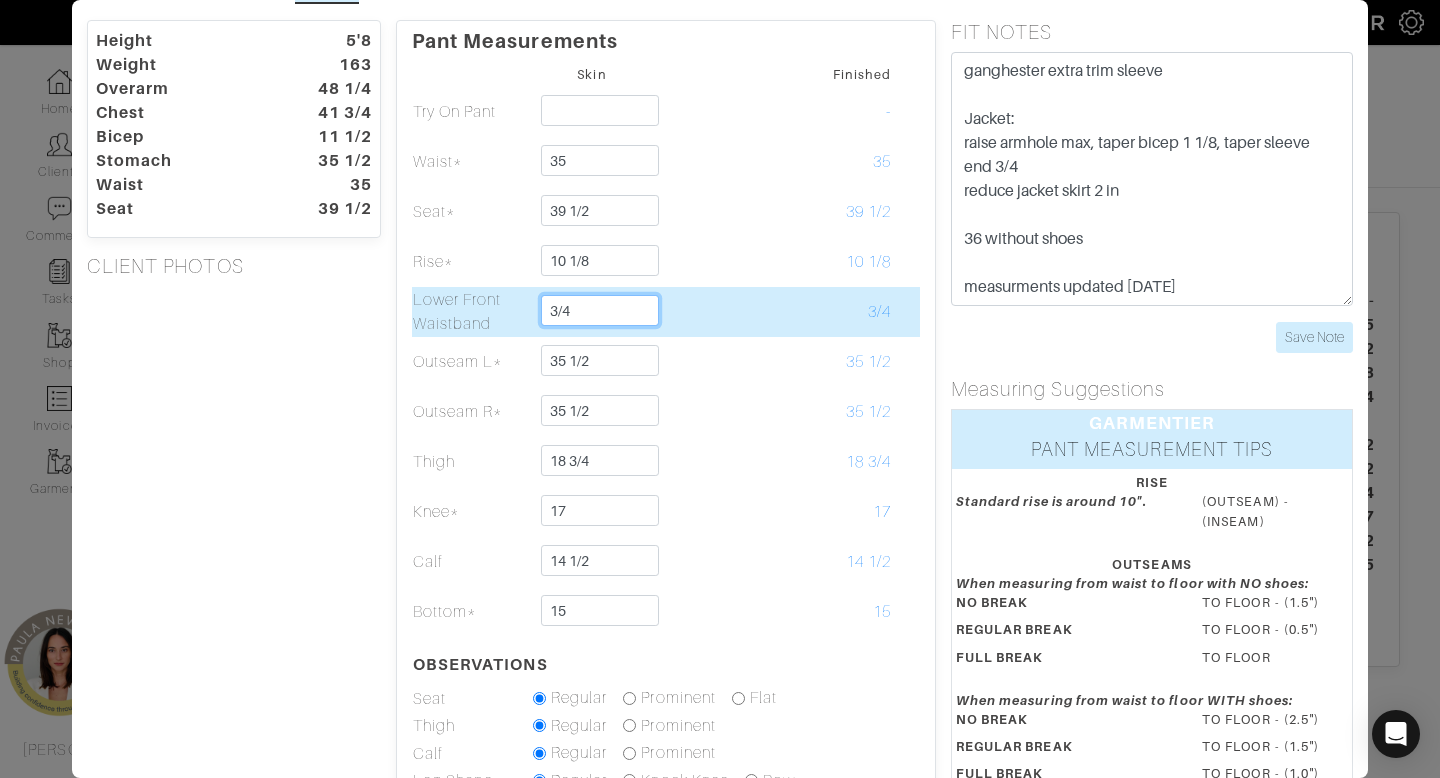 click on "3/4" at bounding box center (600, 310) 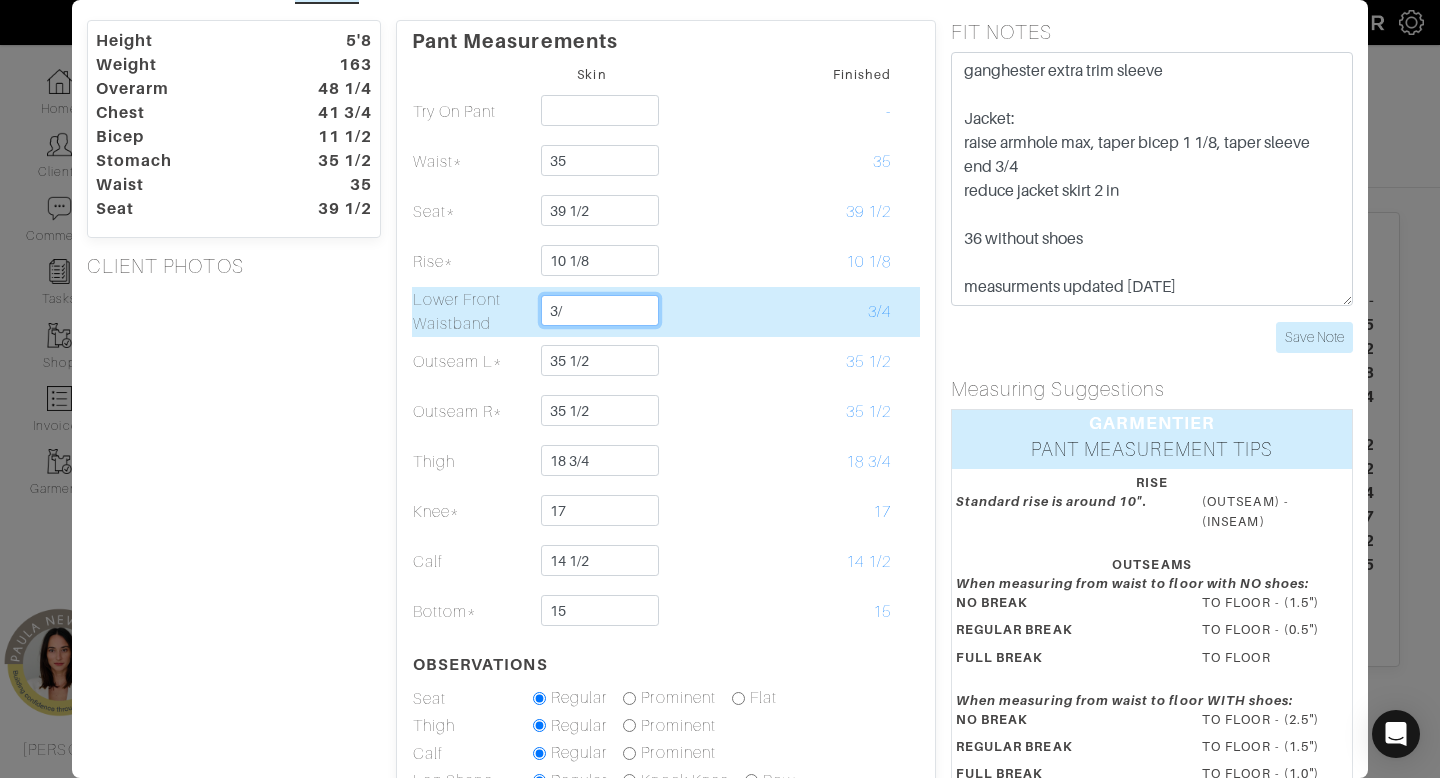 type on "3" 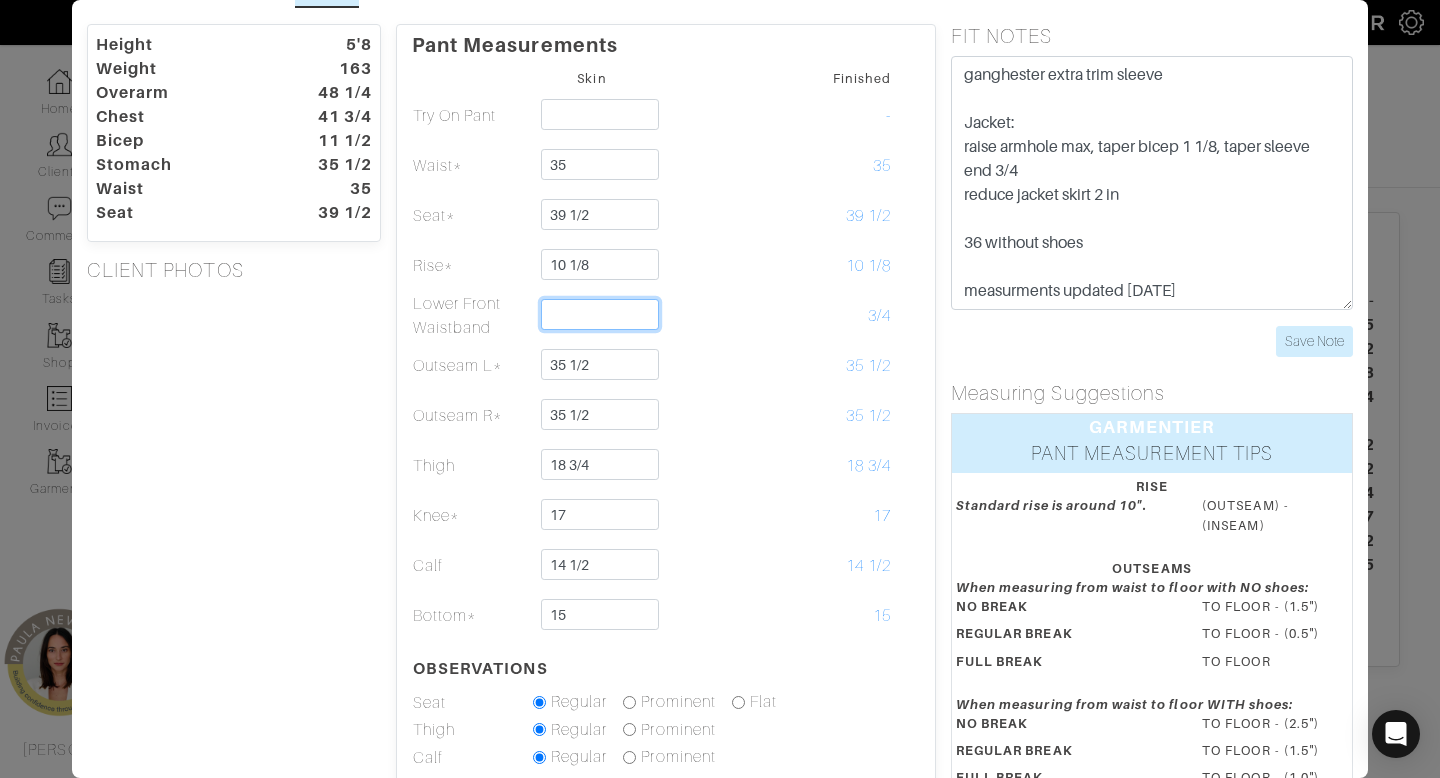 scroll, scrollTop: 0, scrollLeft: 0, axis: both 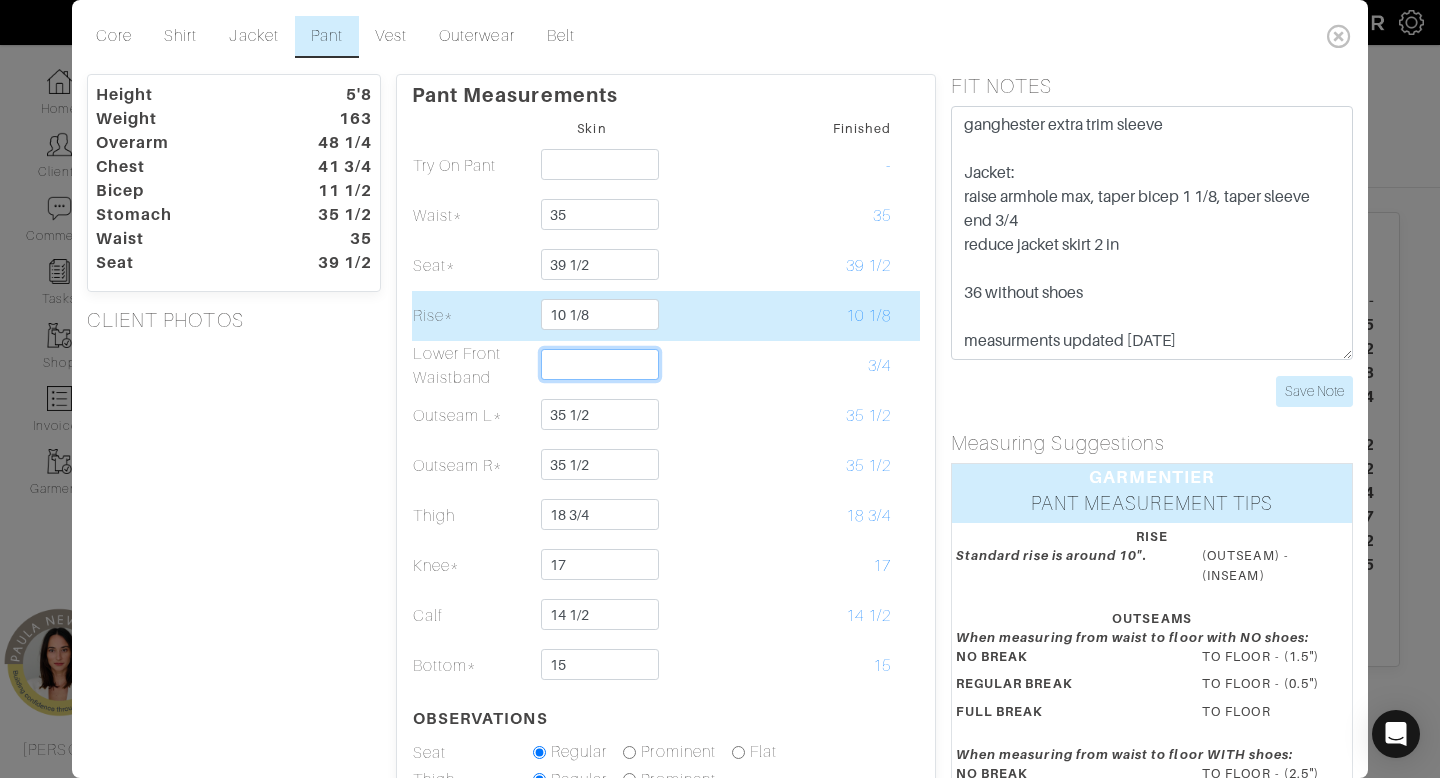 type 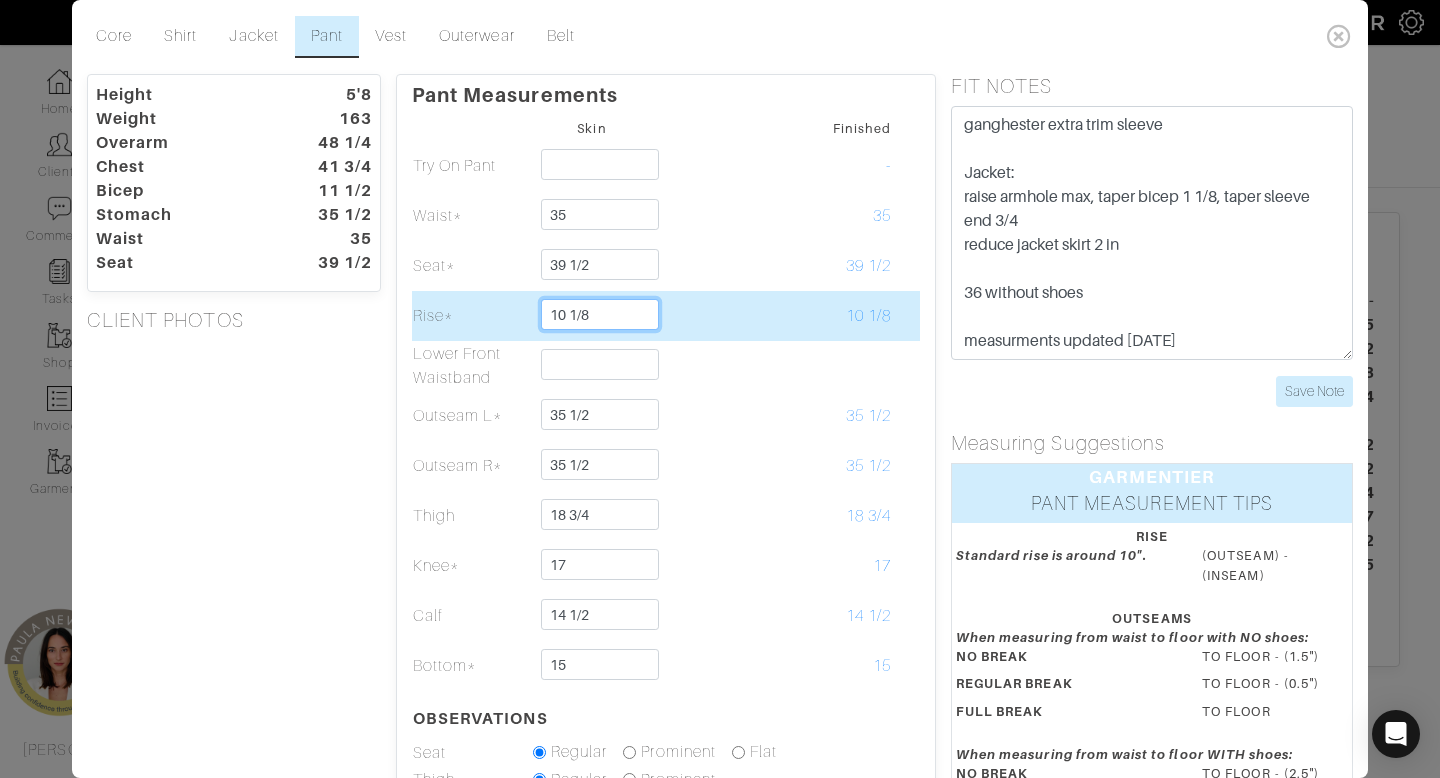 click on "10 1/8" at bounding box center [600, 314] 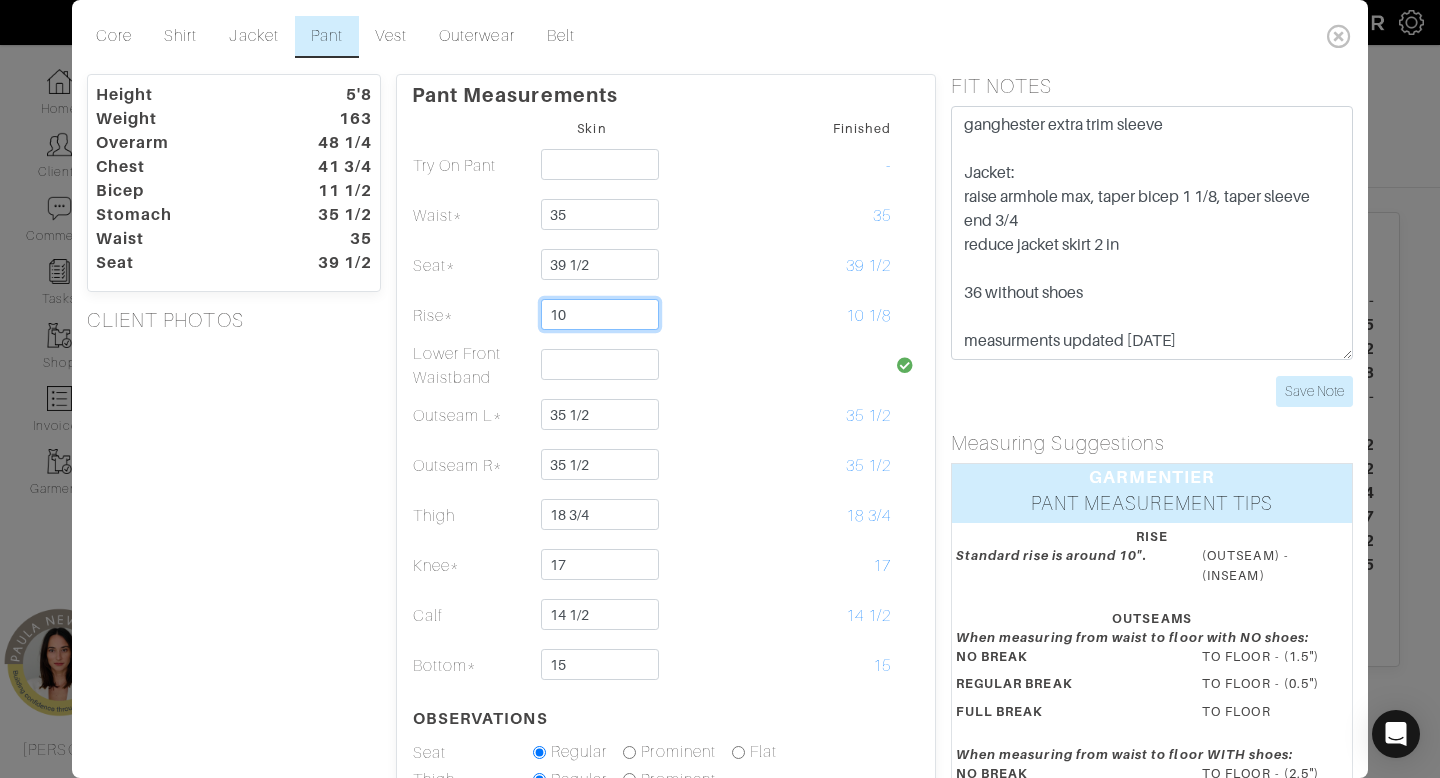 type on "10" 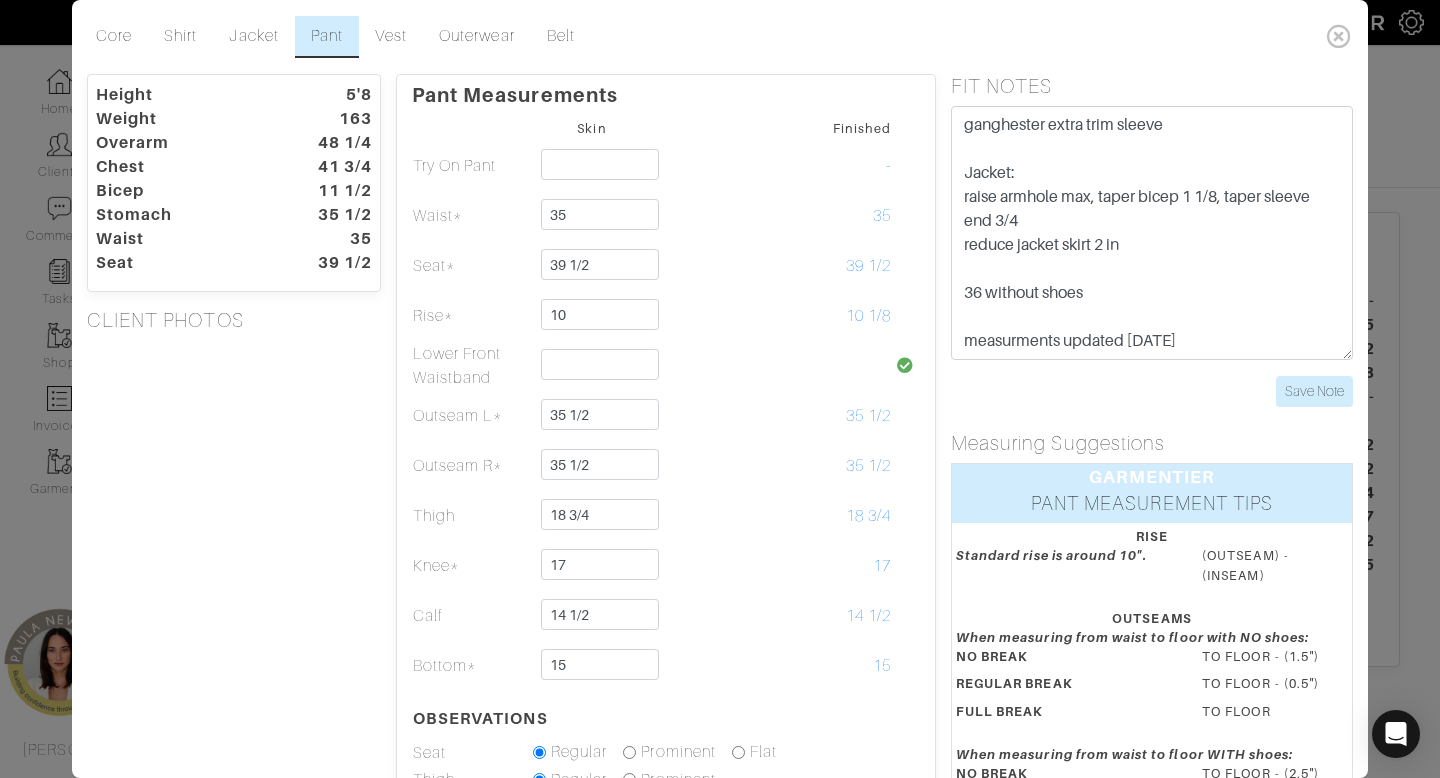 click on "Height
5'8
Weight
163
Overarm
48 1/4
Chest
41 3/4
Bicep
11 1/2
Stomach
35 1/2
Waist
35
Seat
39 1/2
CLIENT PHOTOS" at bounding box center (234, 594) 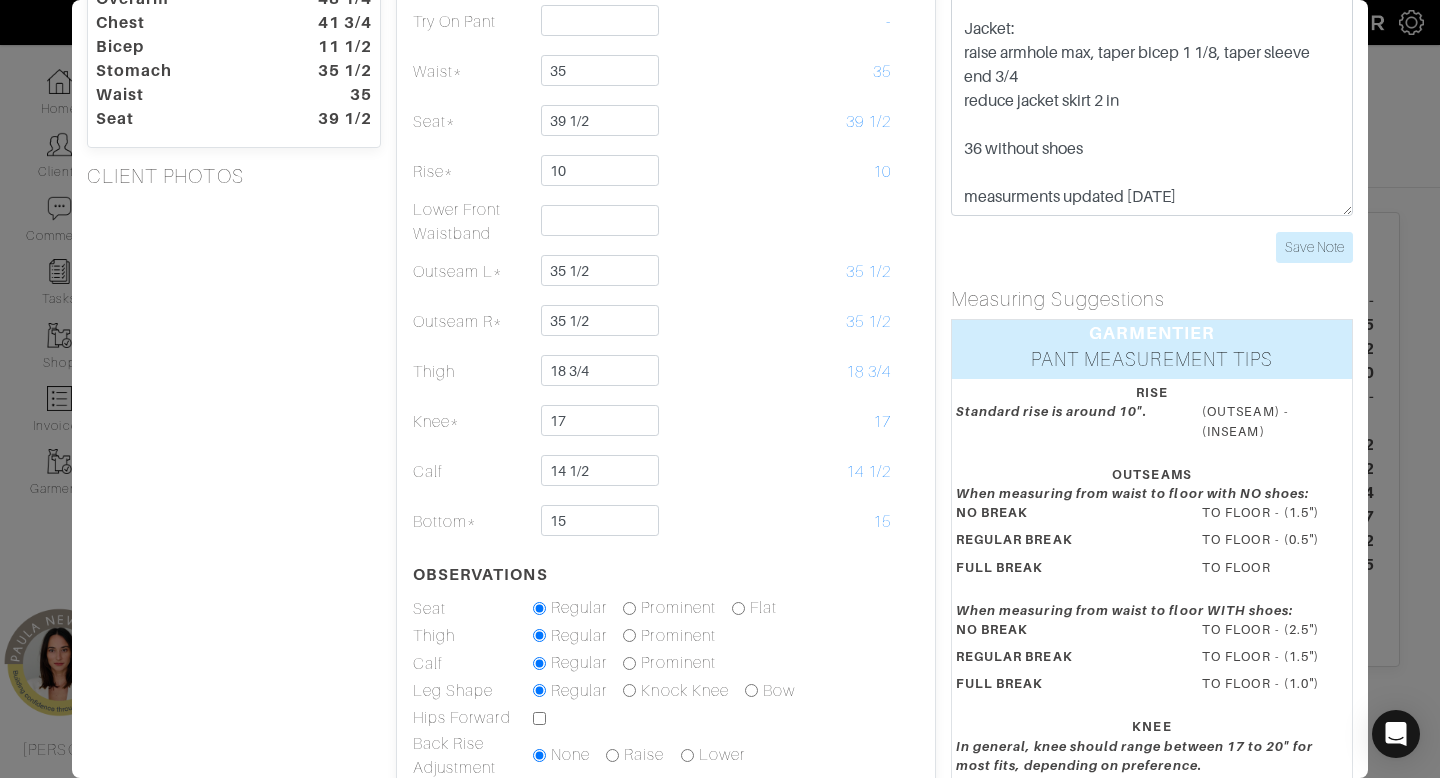 scroll, scrollTop: 0, scrollLeft: 0, axis: both 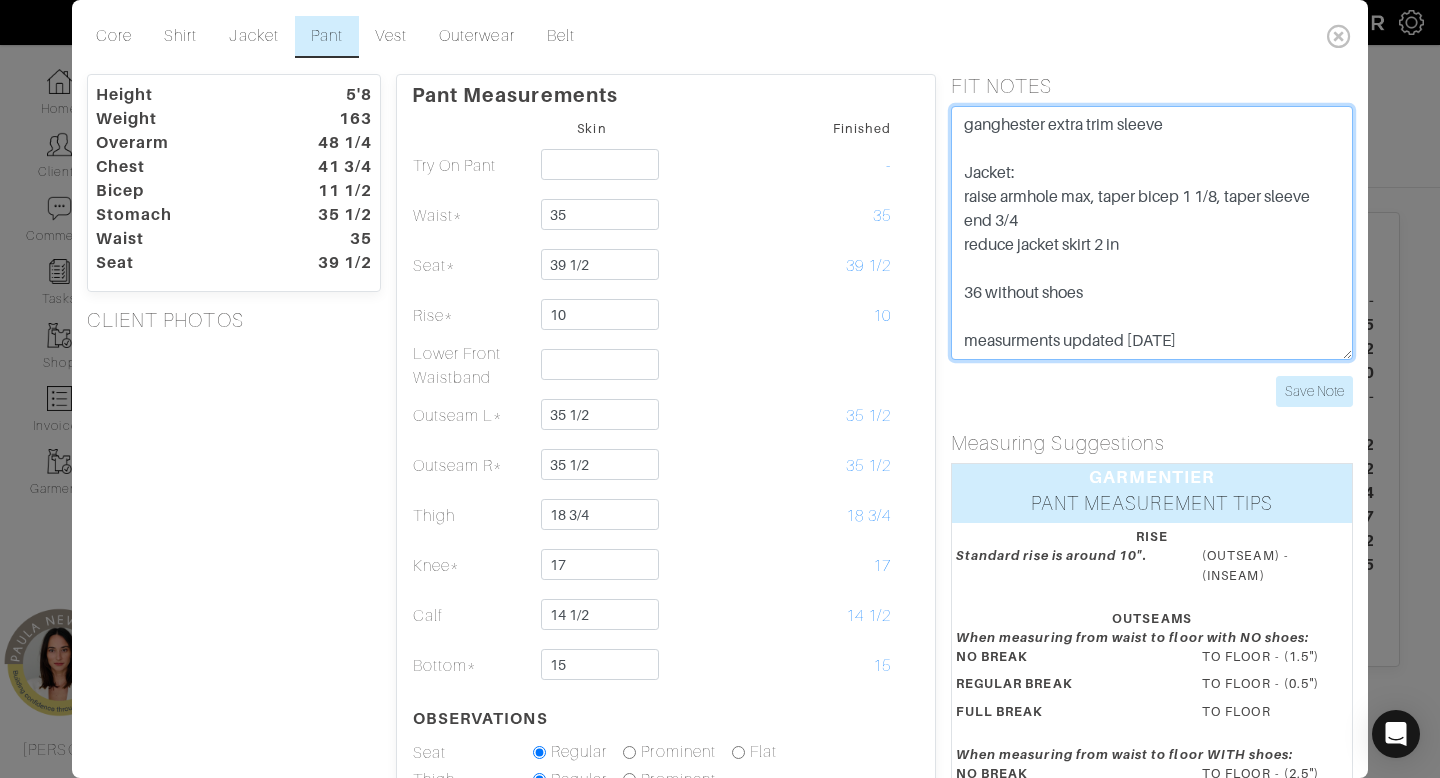 drag, startPoint x: 1136, startPoint y: 249, endPoint x: 938, endPoint y: 182, distance: 209.0287 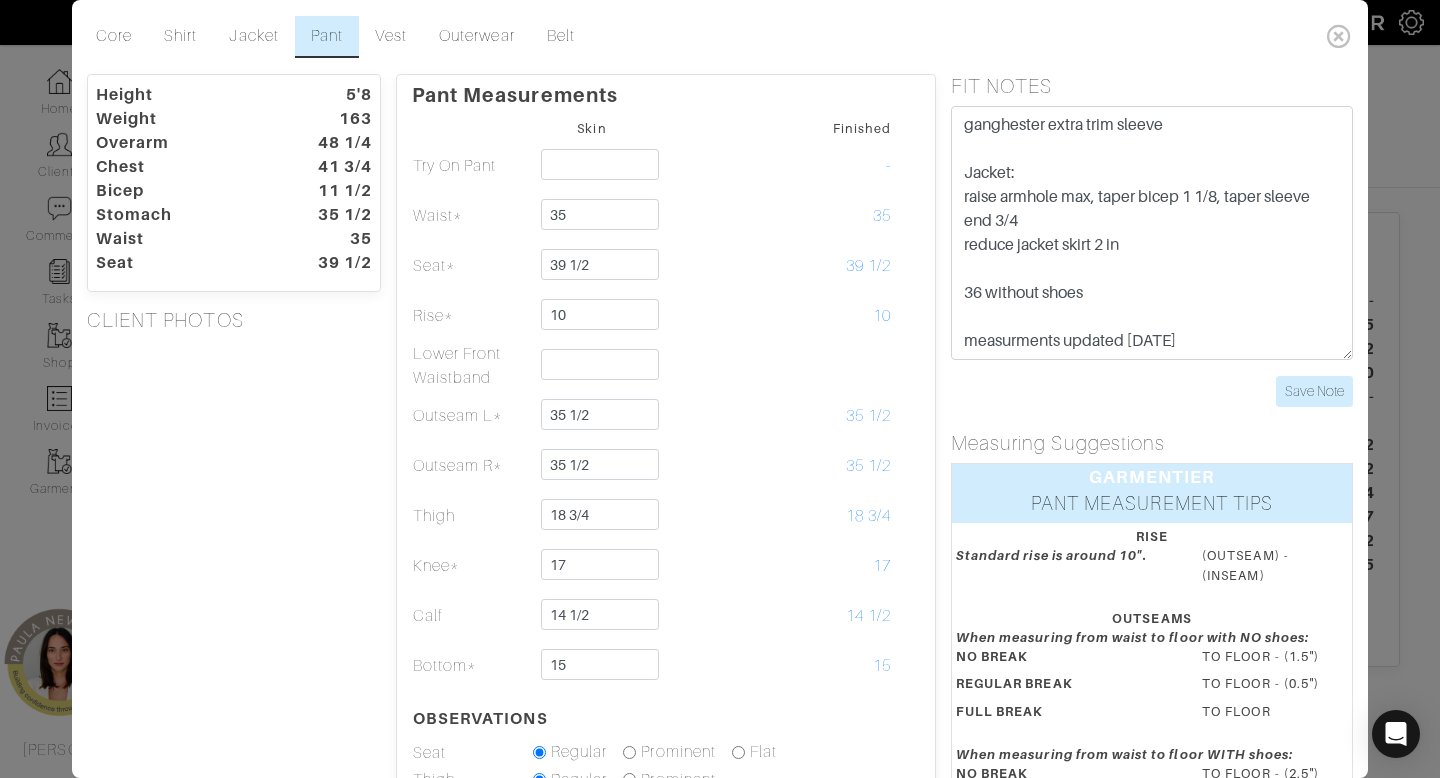 click on "Height
5'8
Weight
163
Overarm
48 1/4
Chest
41 3/4
Bicep
11 1/2
Stomach
35 1/2
Waist
35
Seat
39 1/2
CLIENT PHOTOS" at bounding box center (234, 594) 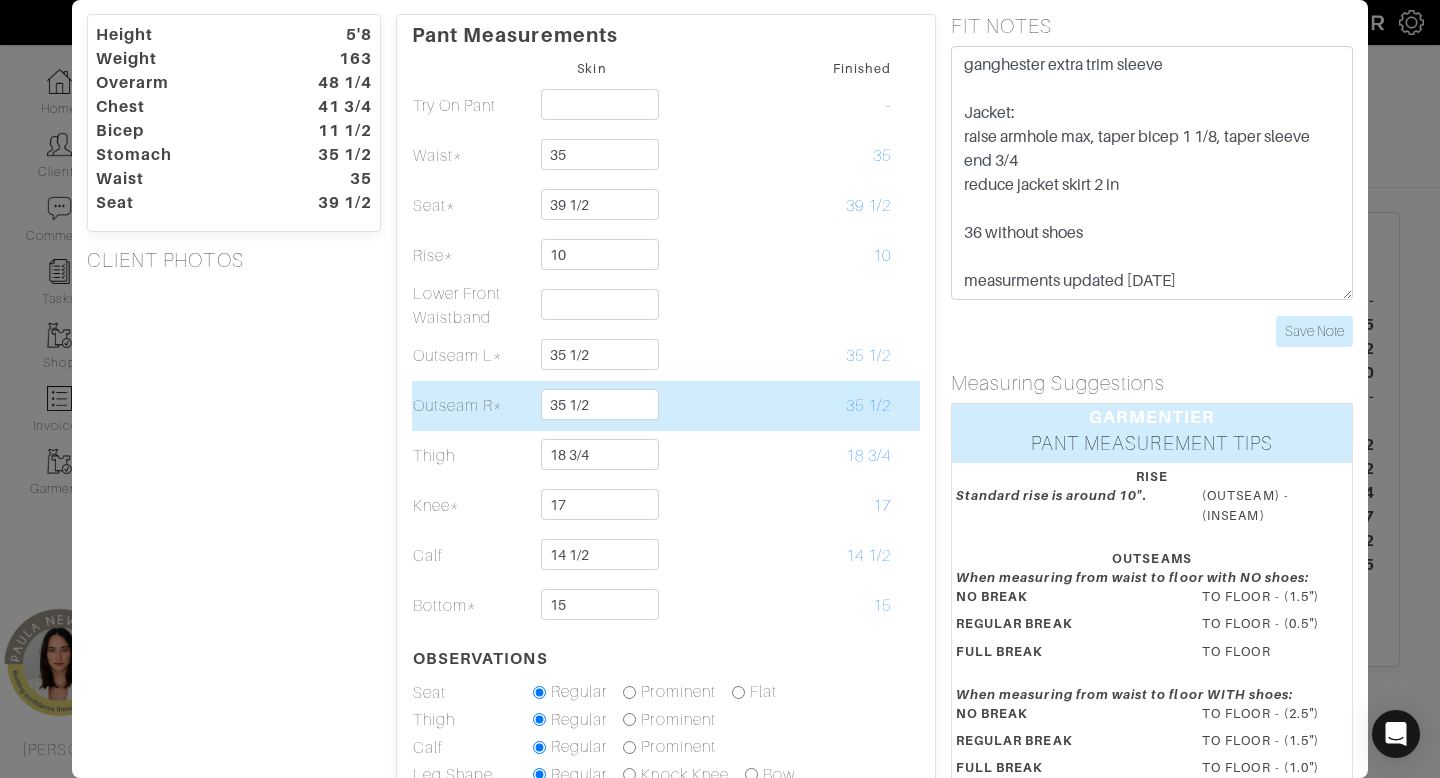 scroll, scrollTop: 0, scrollLeft: 0, axis: both 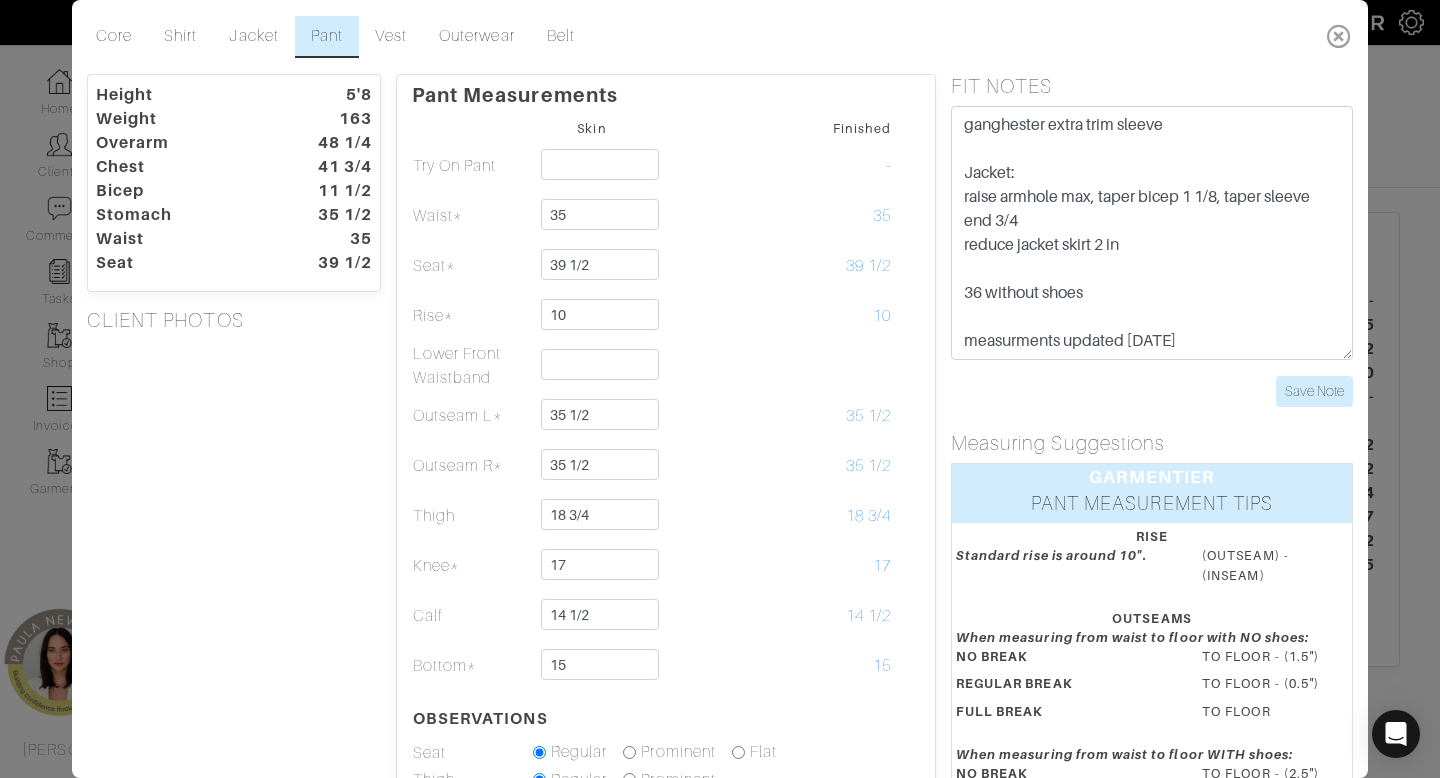 click at bounding box center [1339, 36] 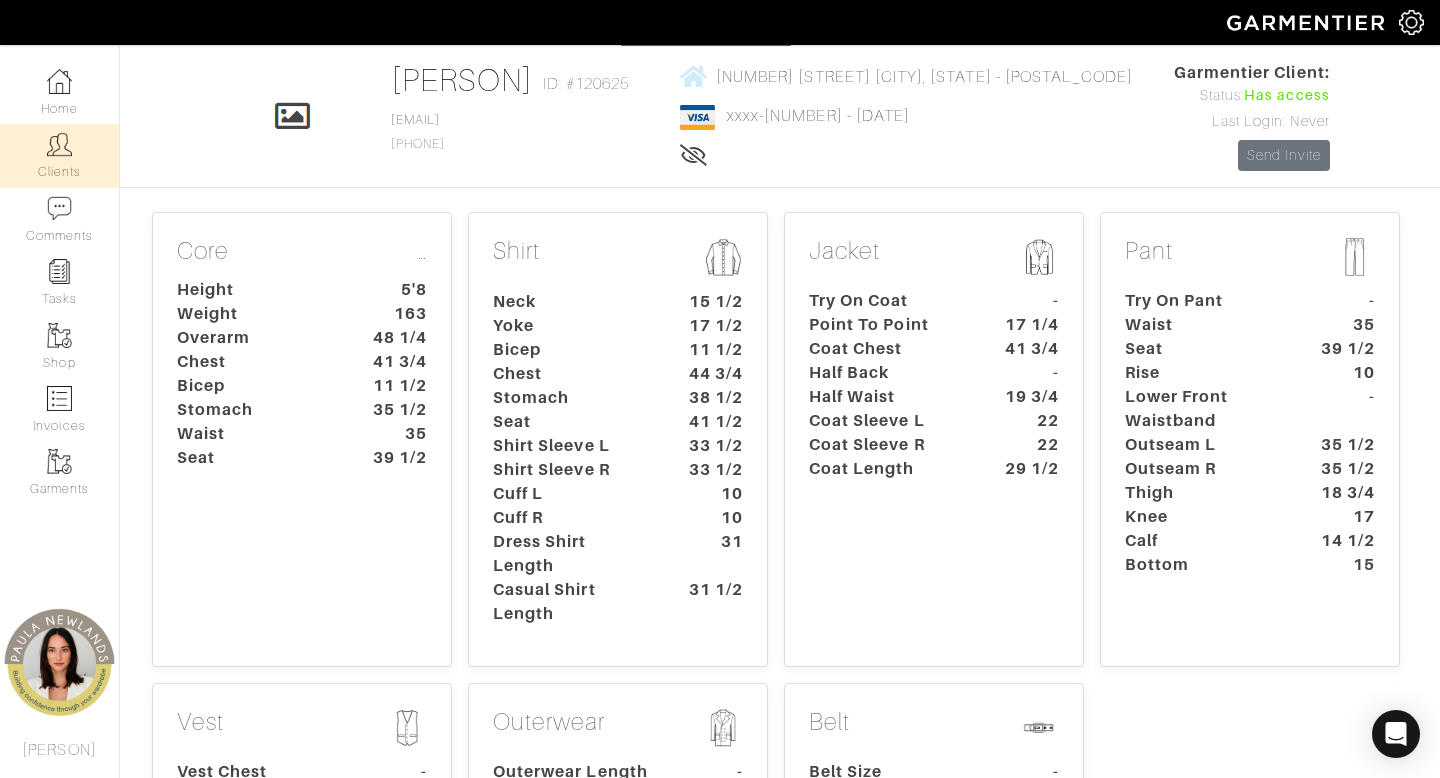 click at bounding box center [59, 144] 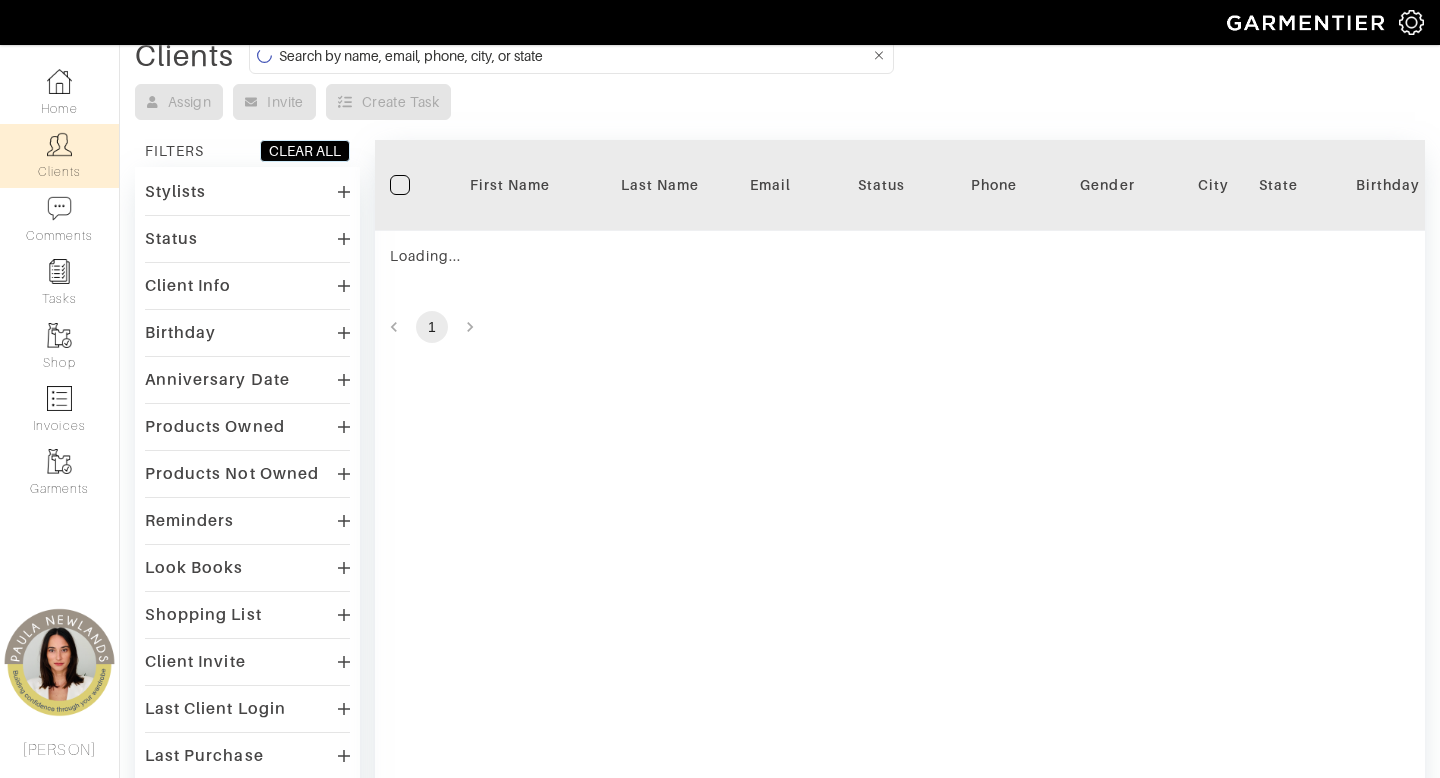 scroll, scrollTop: 0, scrollLeft: 0, axis: both 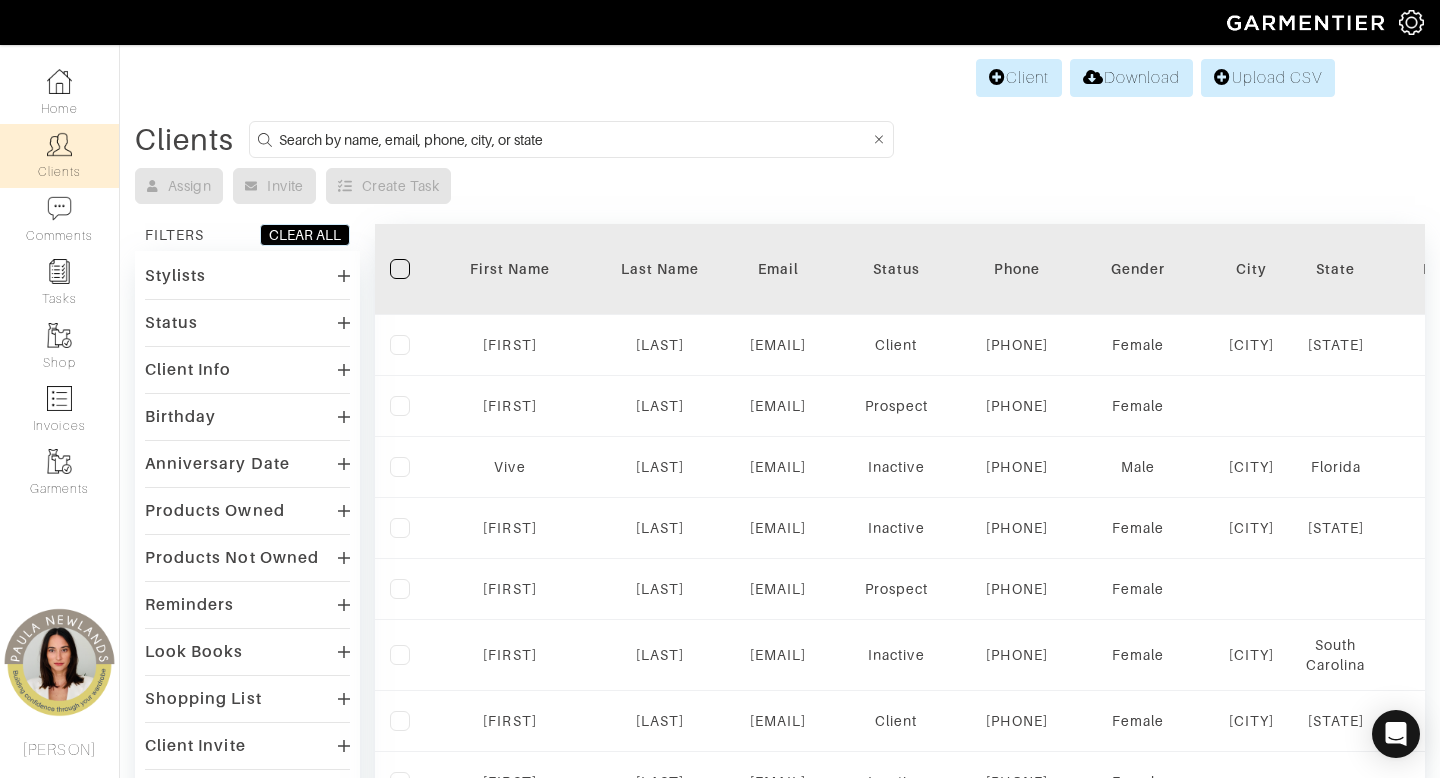 click at bounding box center [574, 139] 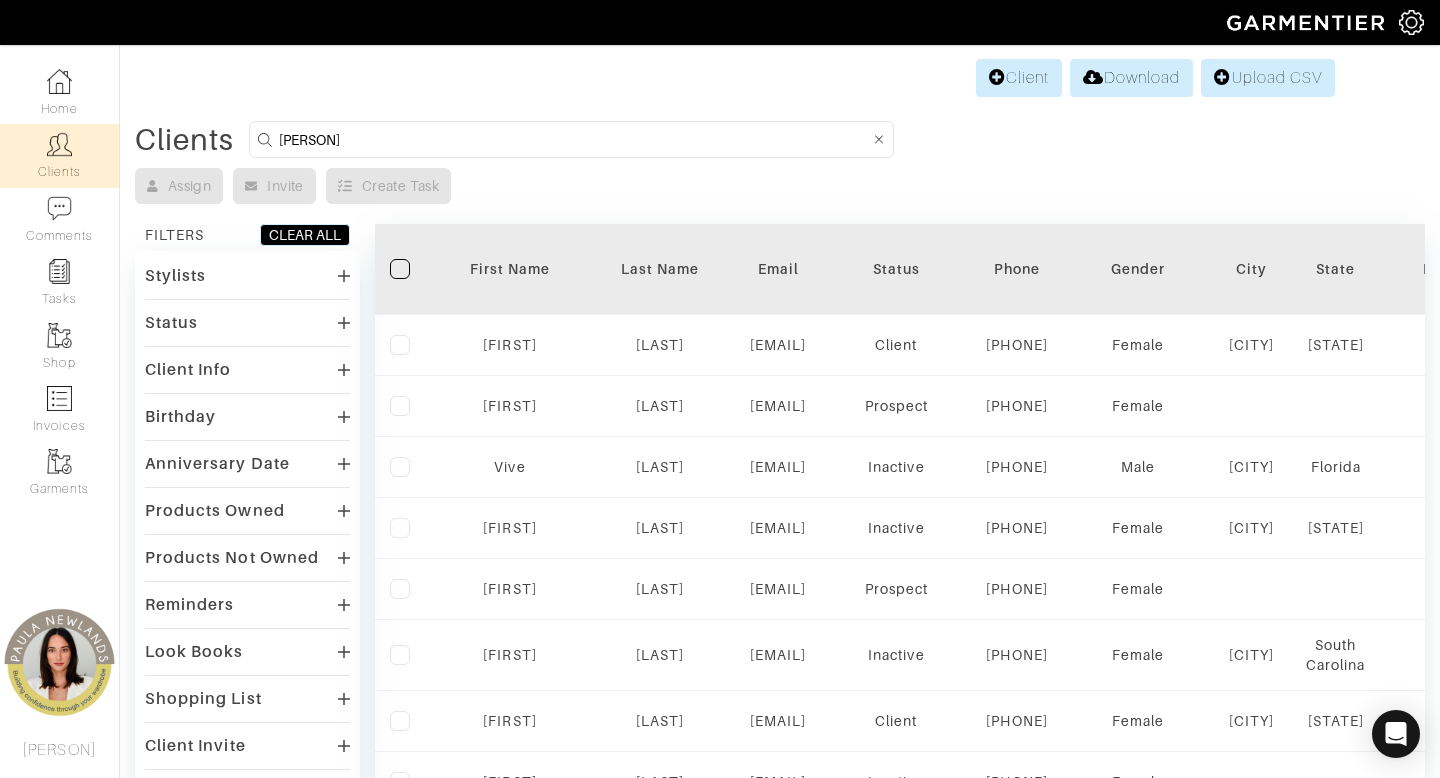 type on "pablo" 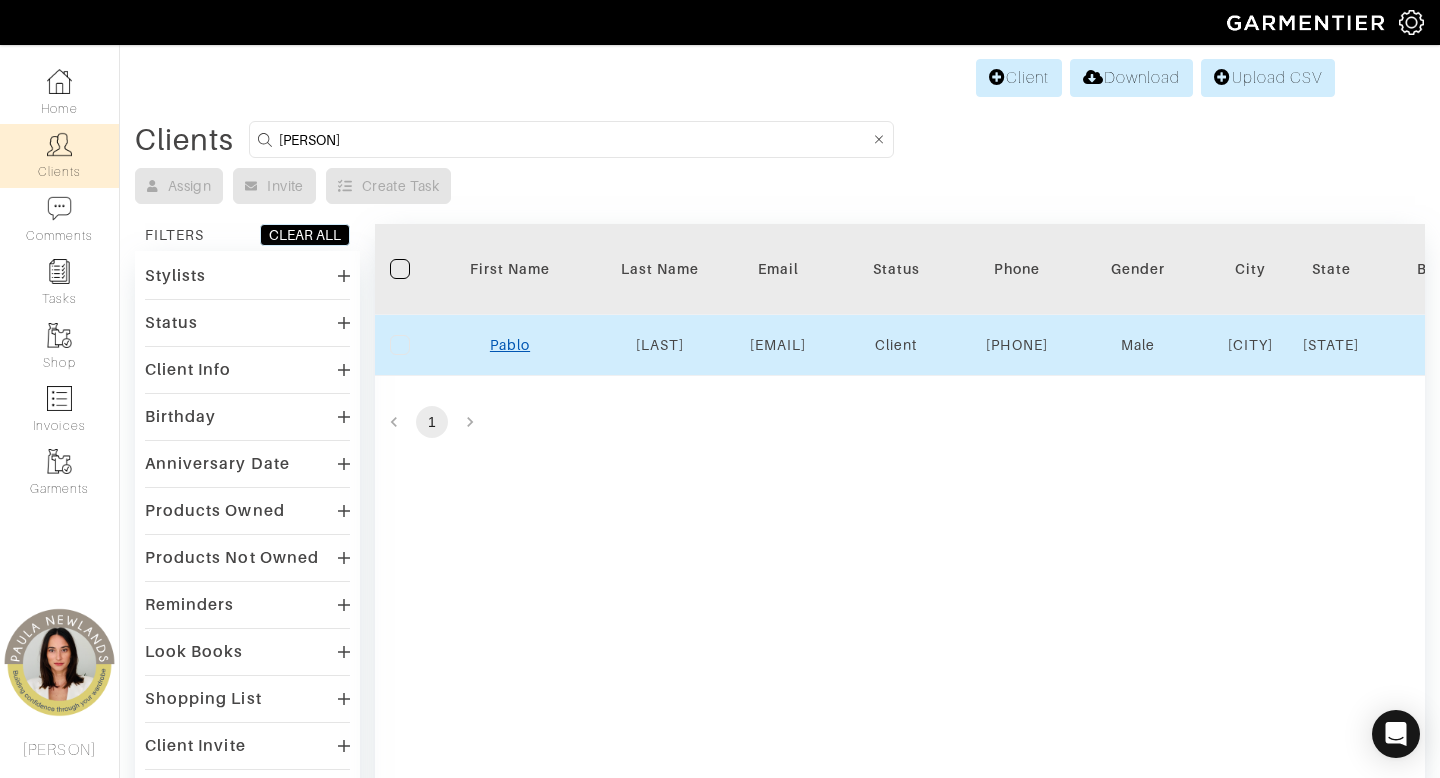 click on "Pablo" at bounding box center [510, 345] 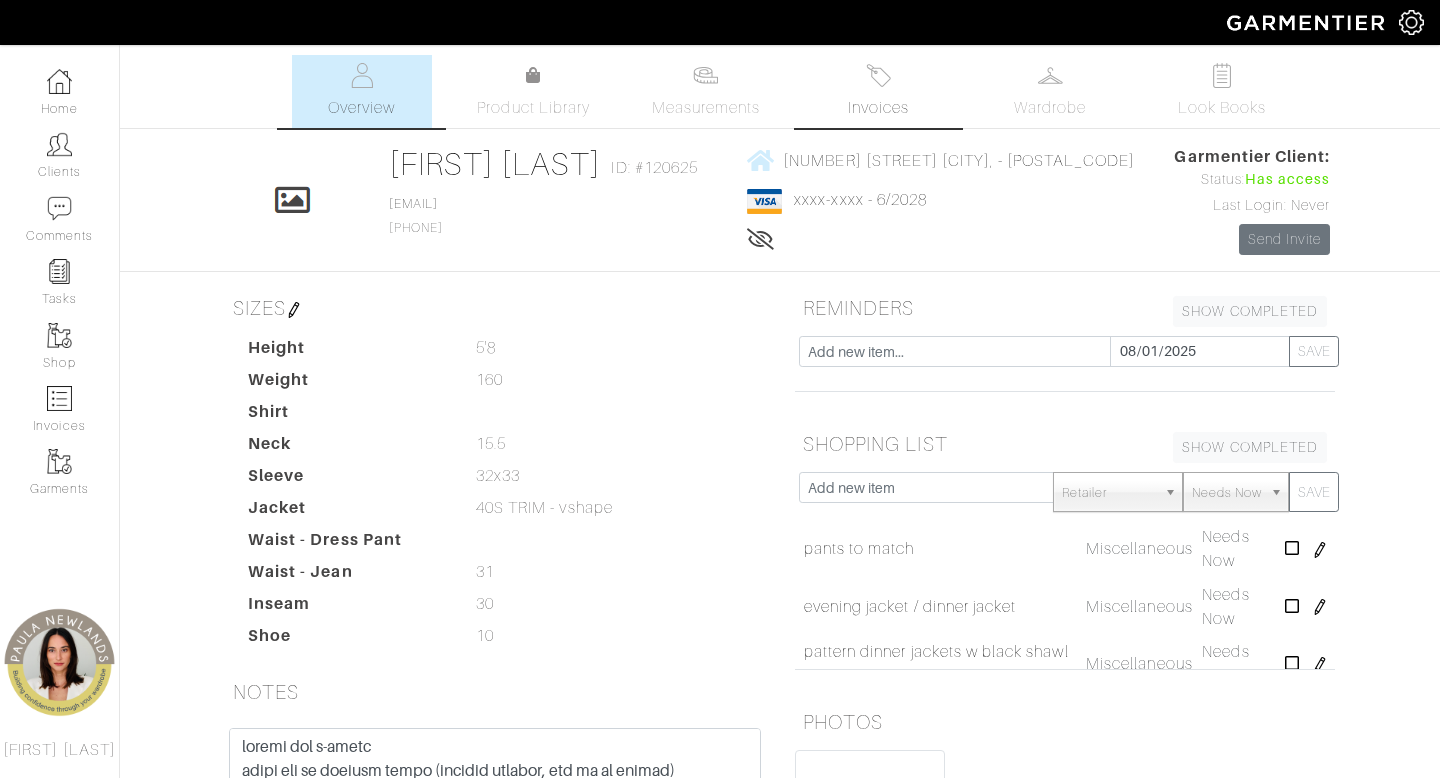 scroll, scrollTop: 0, scrollLeft: 0, axis: both 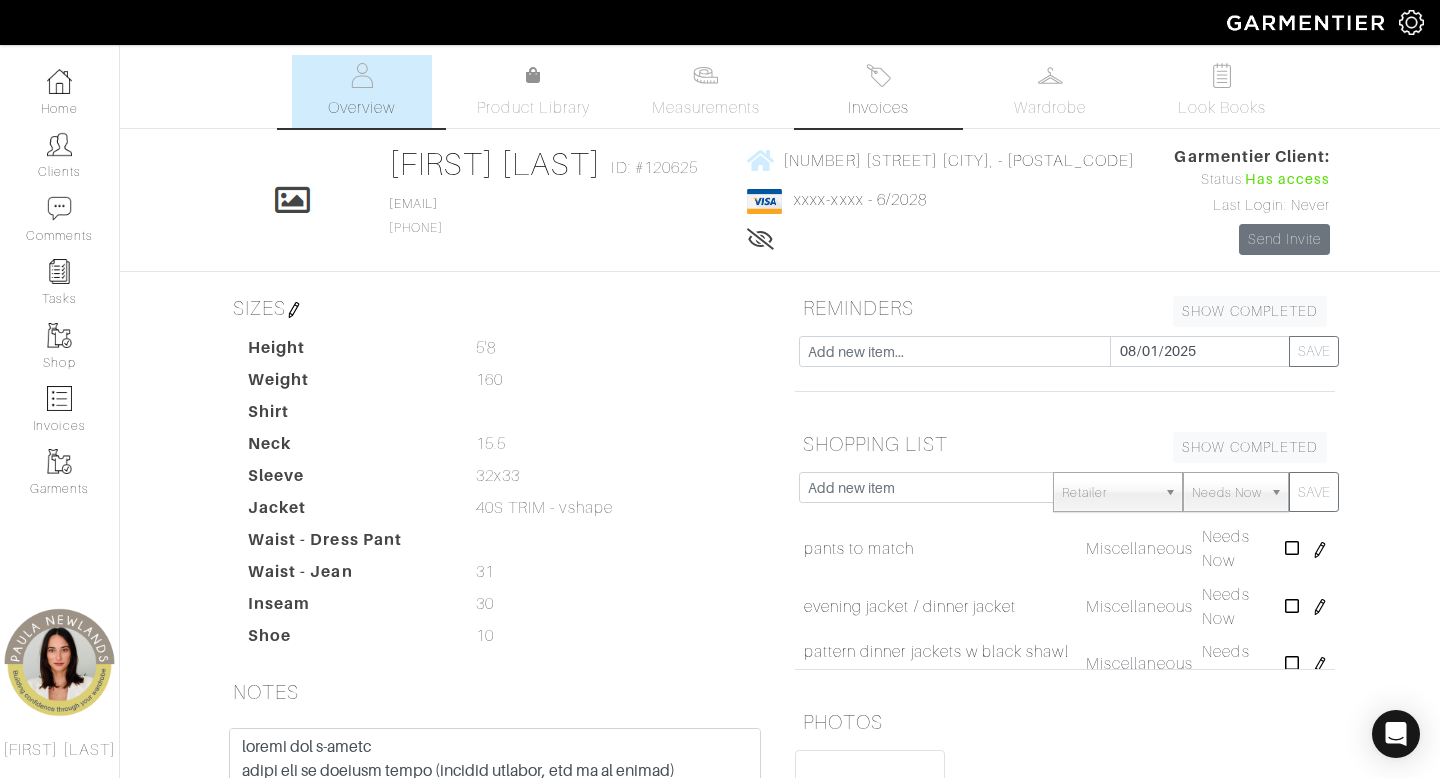 click on "Invoices" at bounding box center (878, 108) 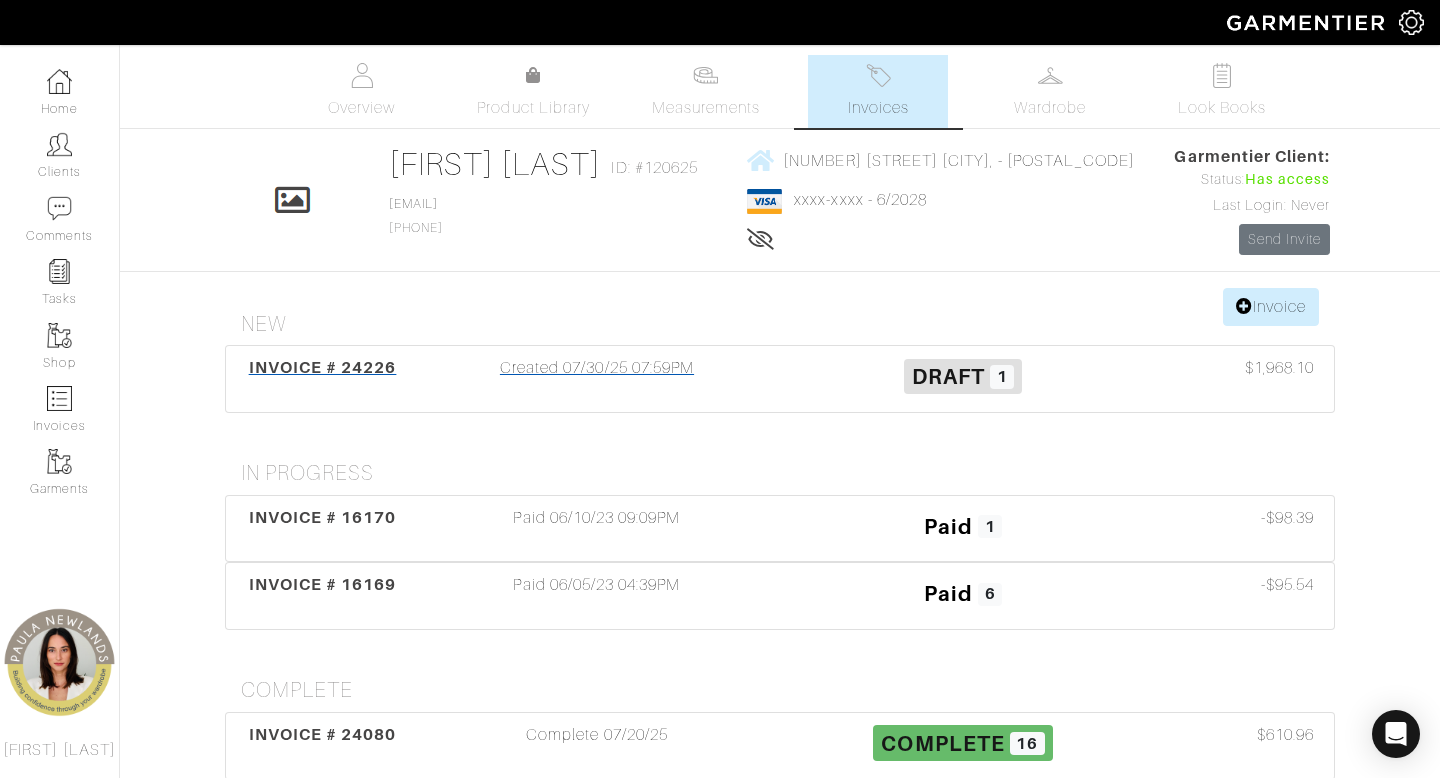 click on "Created 07/30/25 07:59PM" at bounding box center (597, 379) 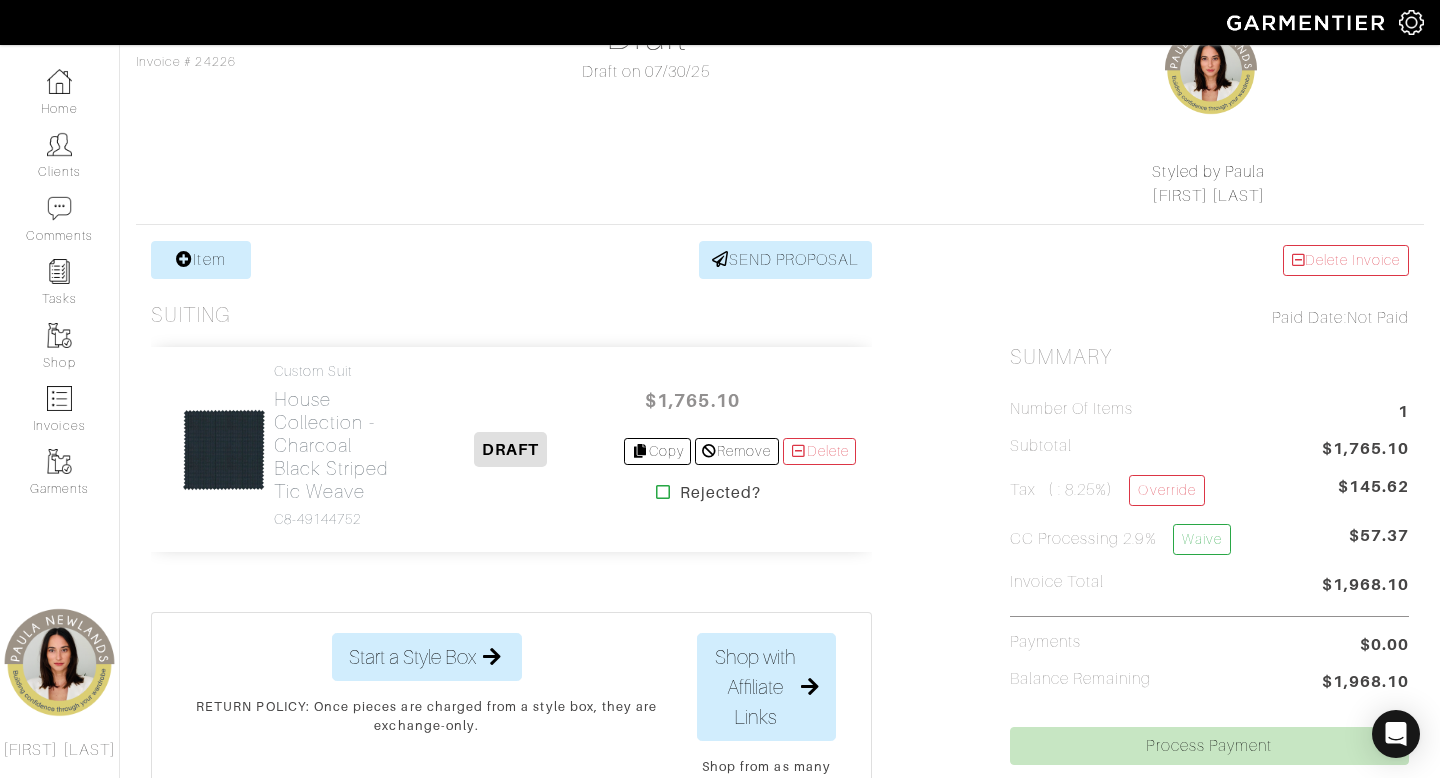 scroll, scrollTop: 212, scrollLeft: 0, axis: vertical 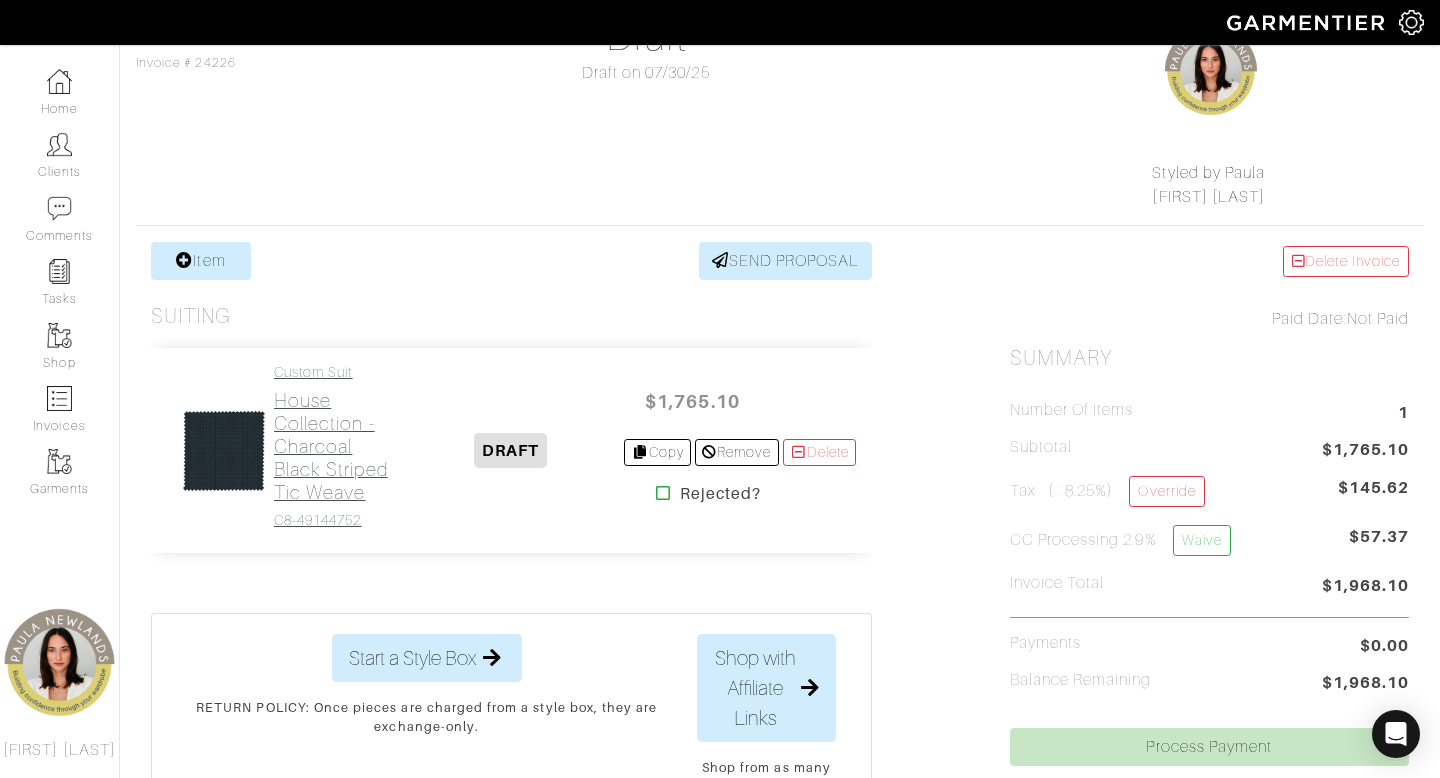 click on "House Collection -
Charcoal Black Striped Tic Weave" at bounding box center [335, 446] 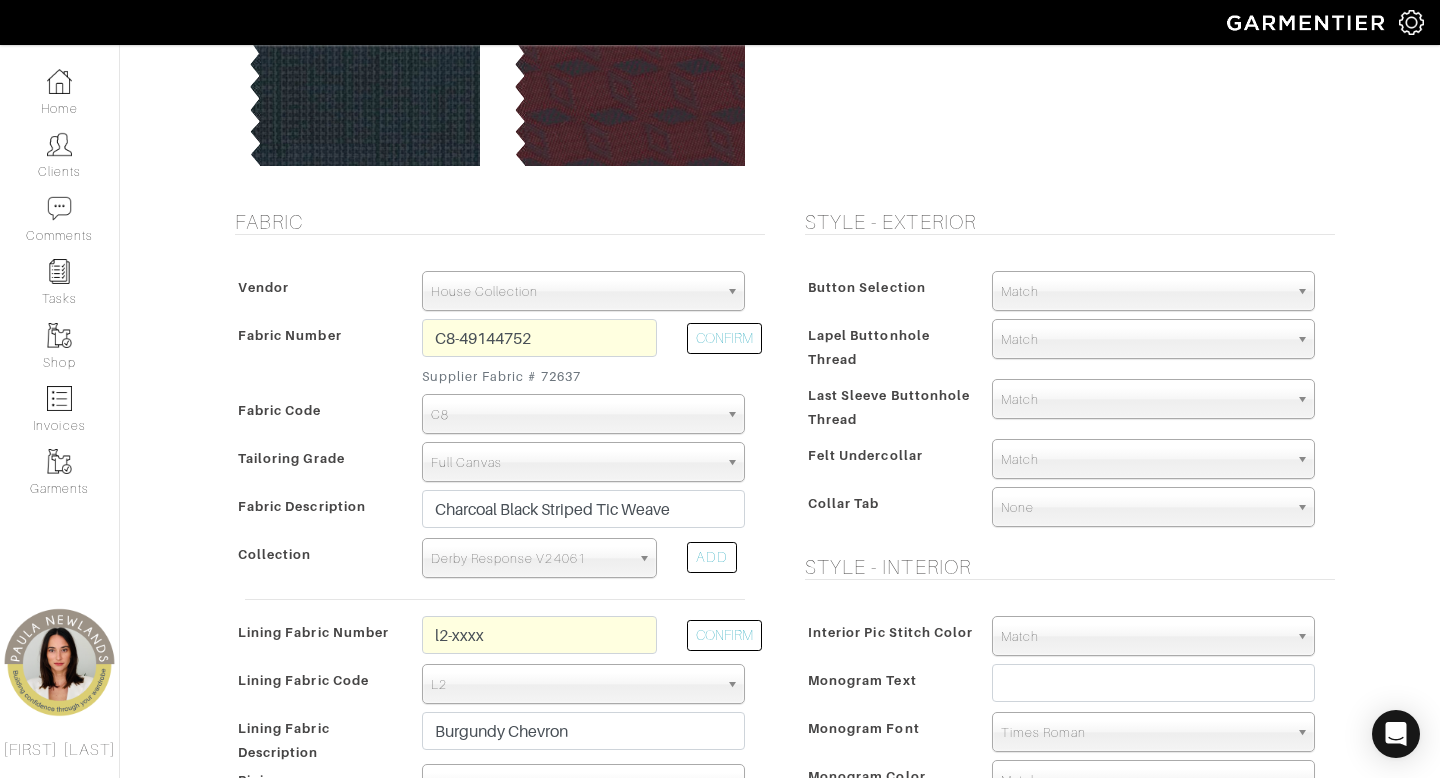 scroll, scrollTop: 526, scrollLeft: 0, axis: vertical 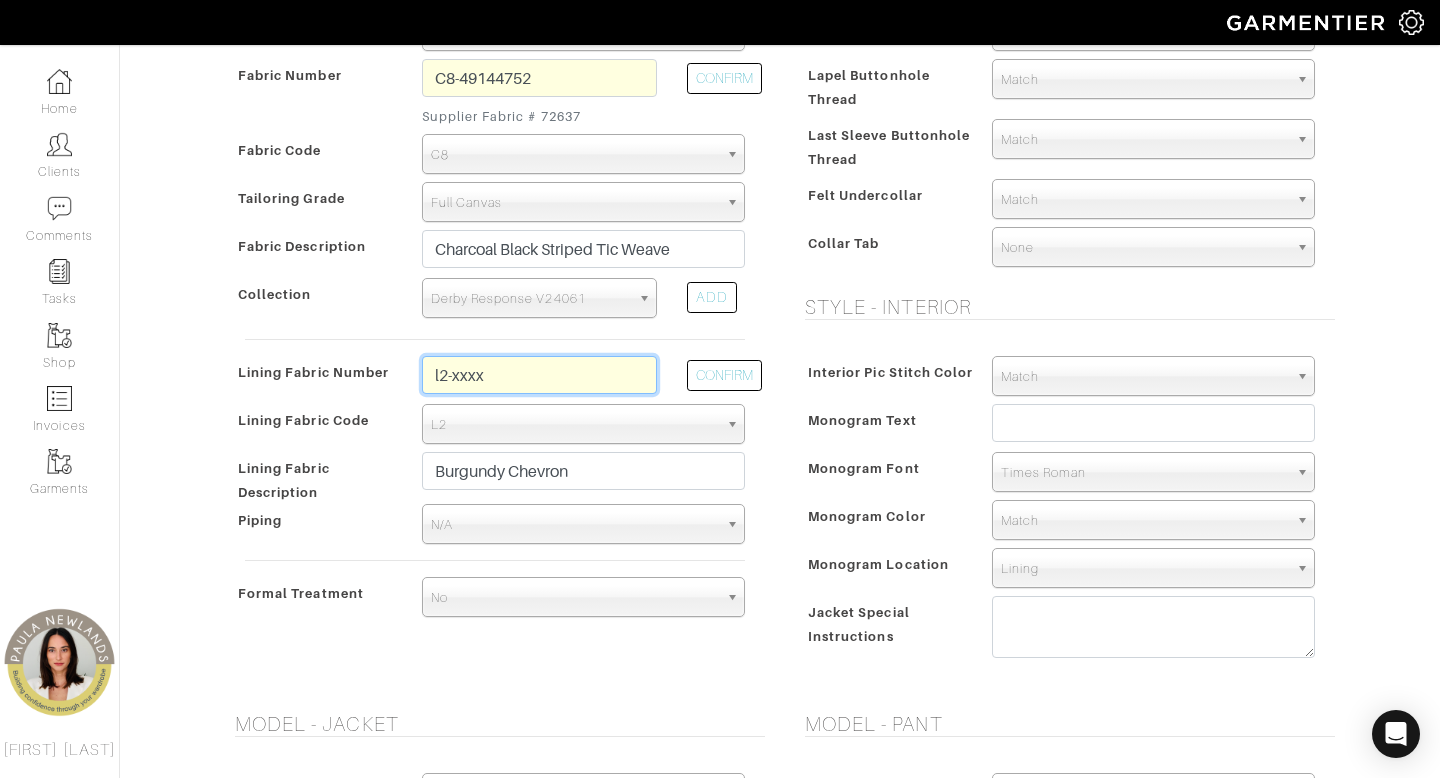 click on "l2-xxxx" at bounding box center (539, 375) 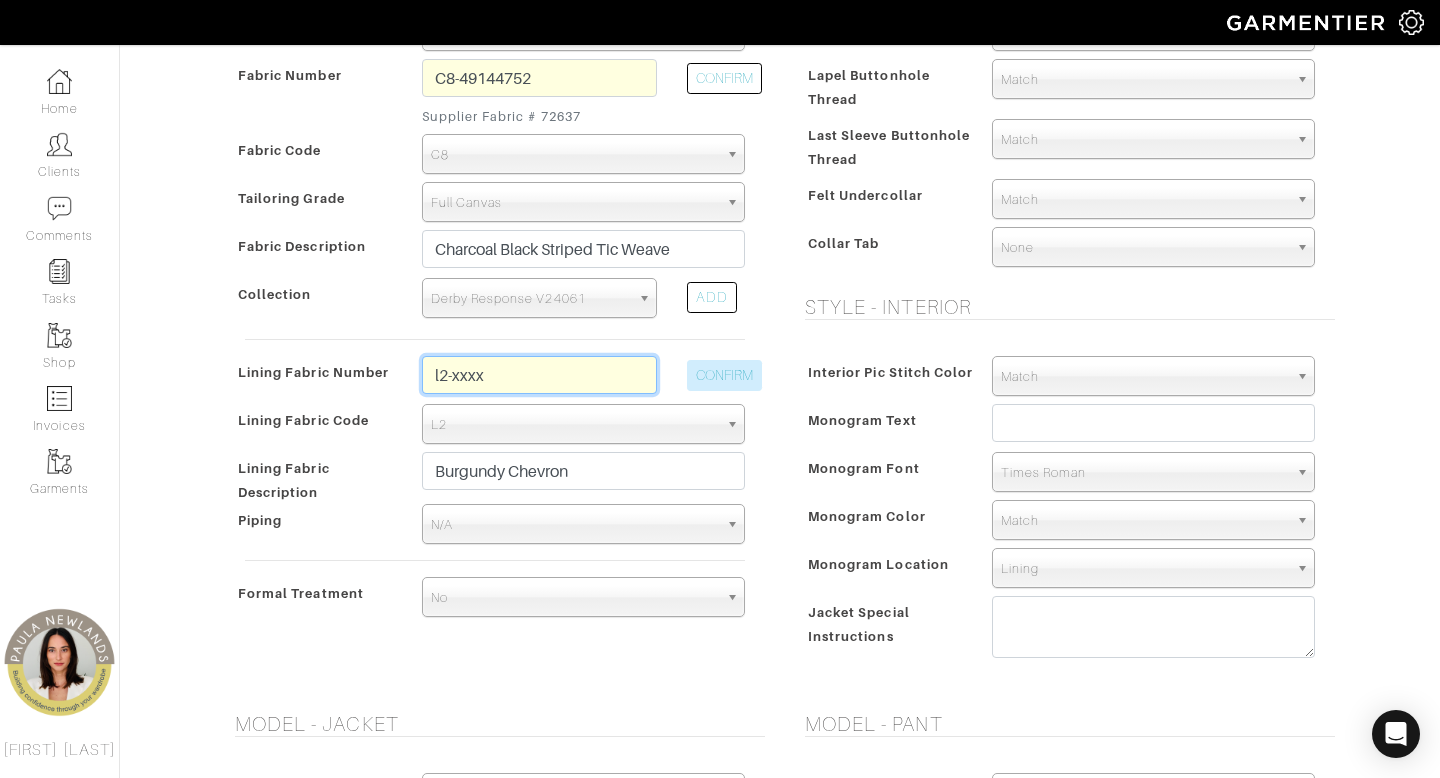type on "l2-xxxx" 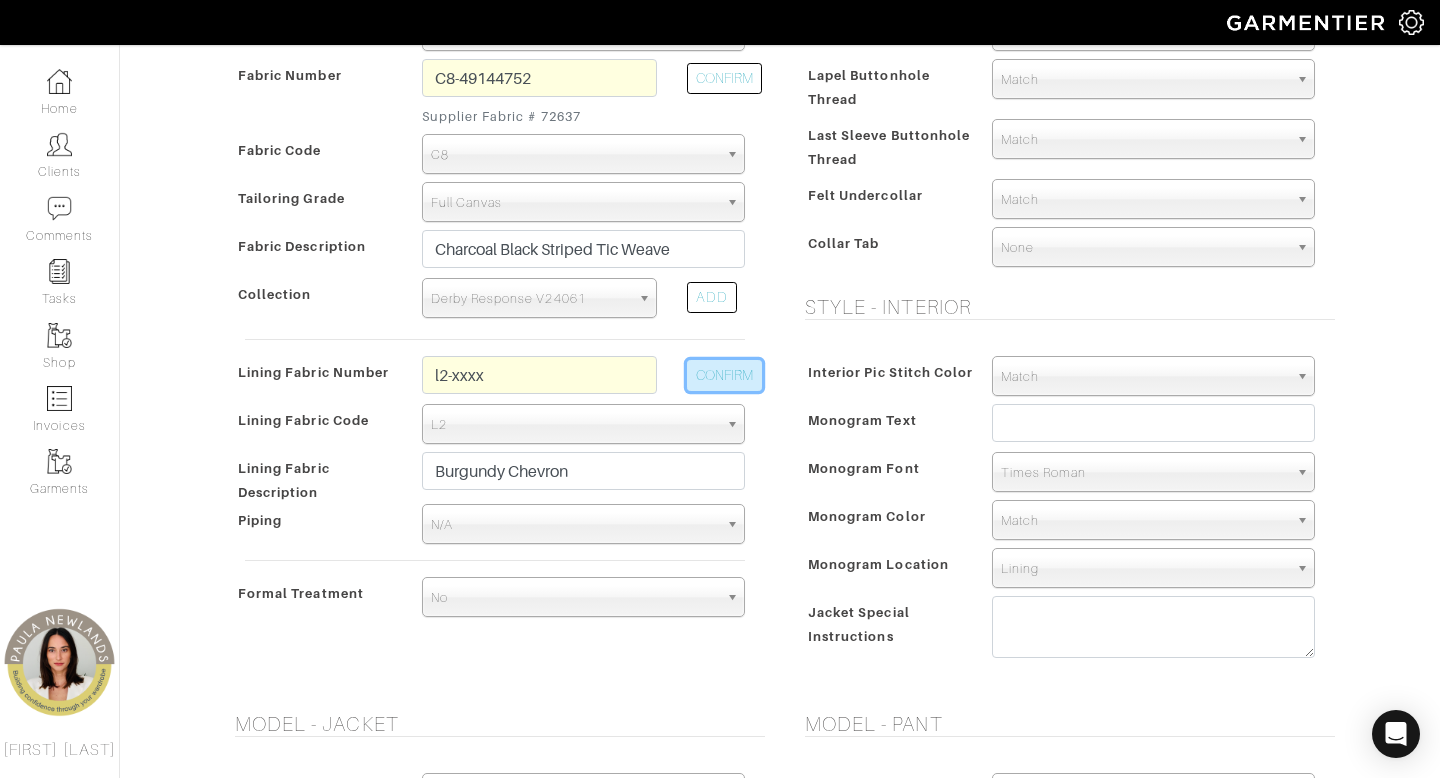 click on "CONFIRM" at bounding box center (724, 375) 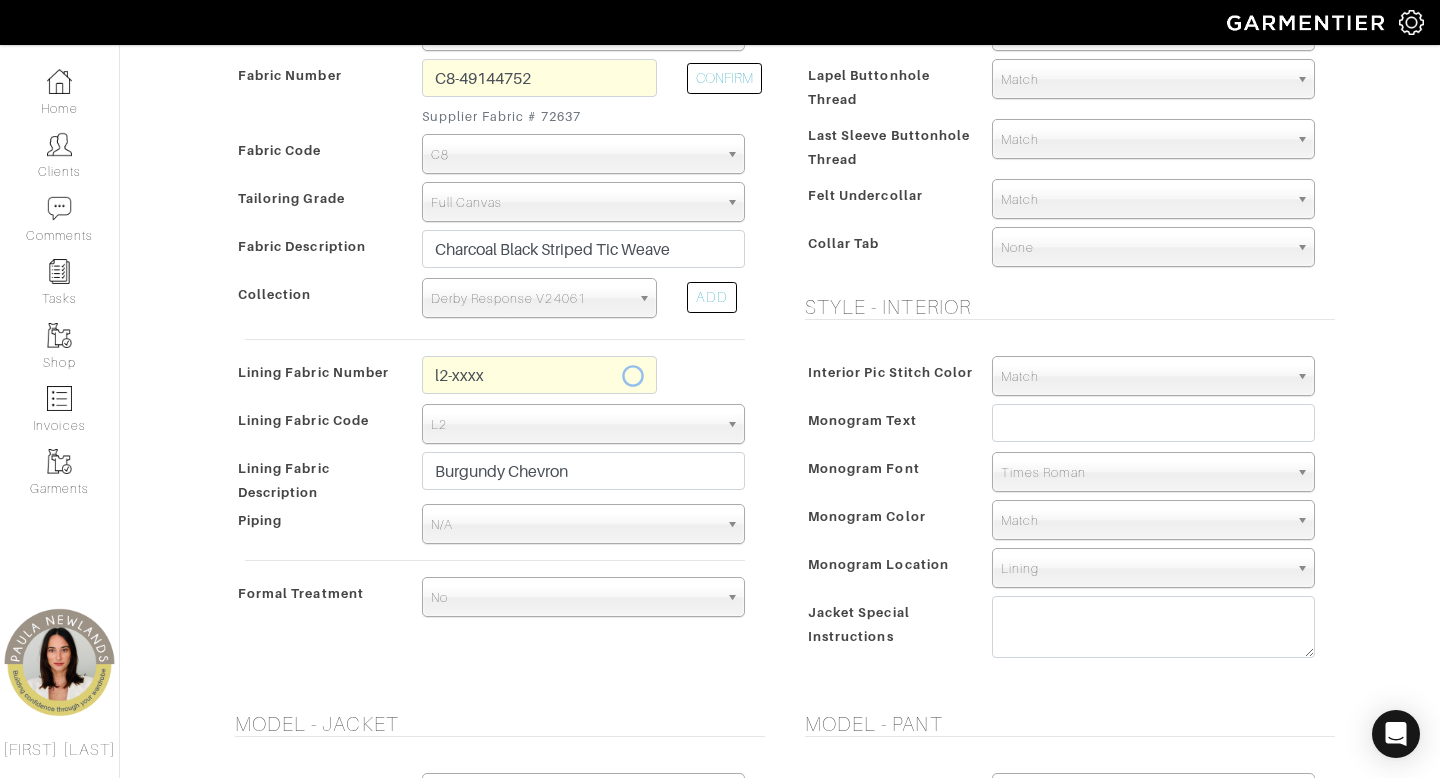 type on "Black Camouflage" 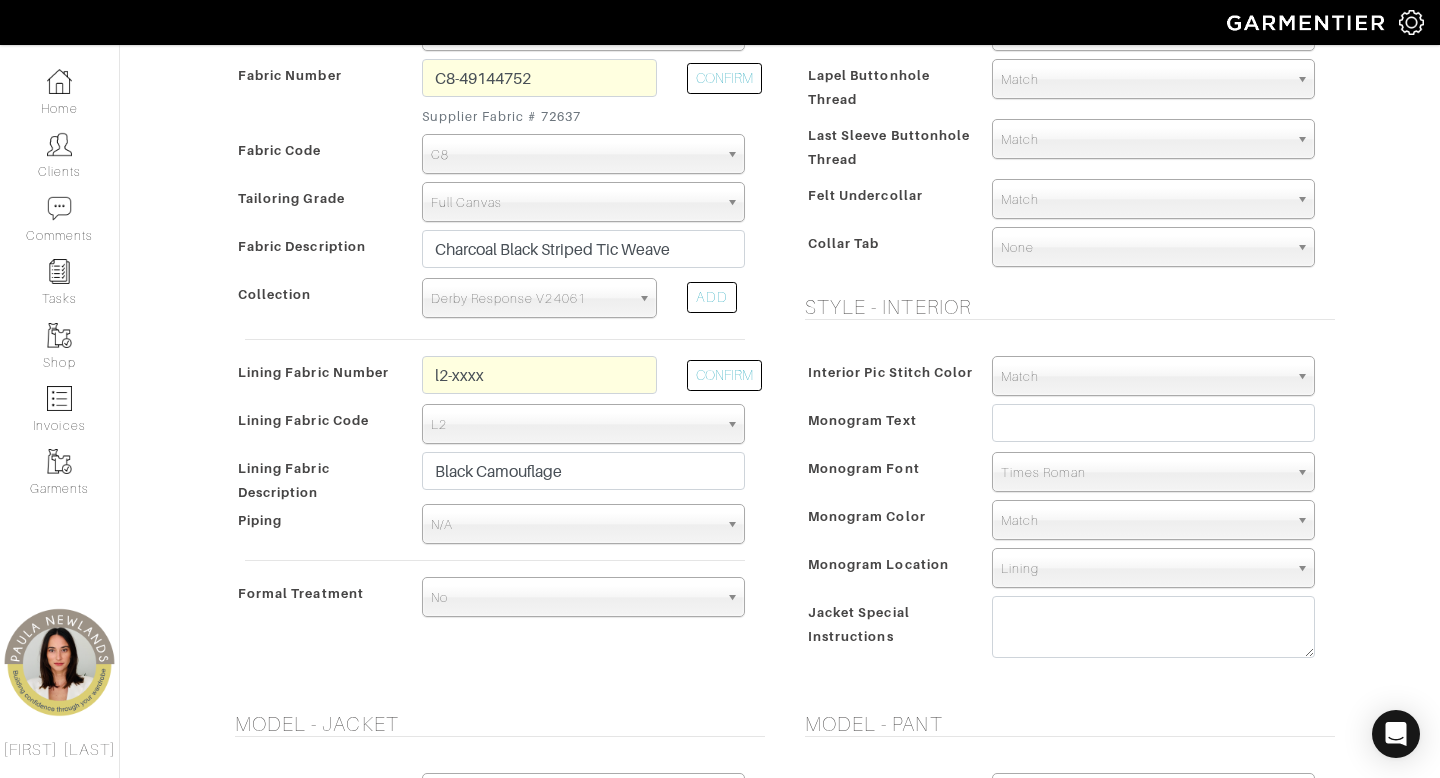 type on "1779.94" 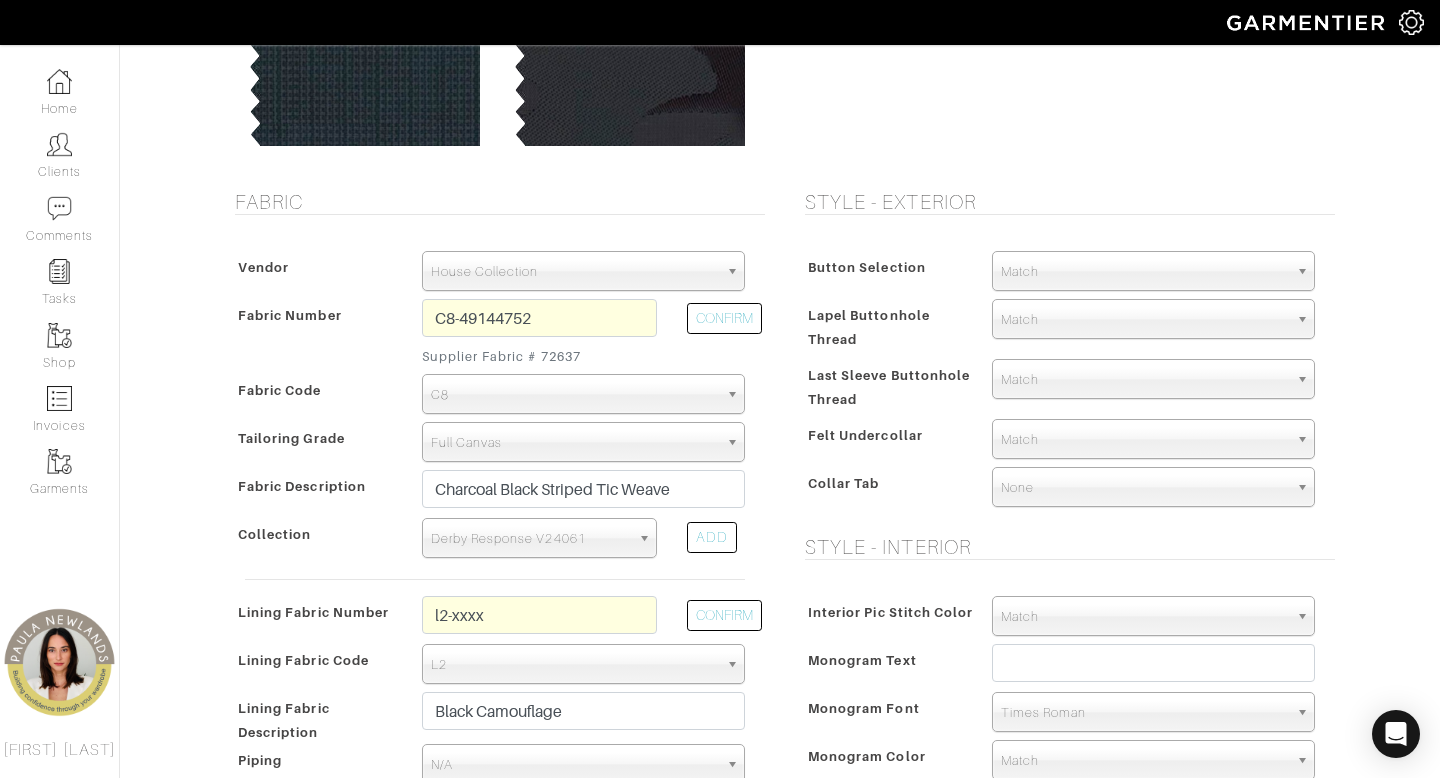 scroll, scrollTop: 332, scrollLeft: 0, axis: vertical 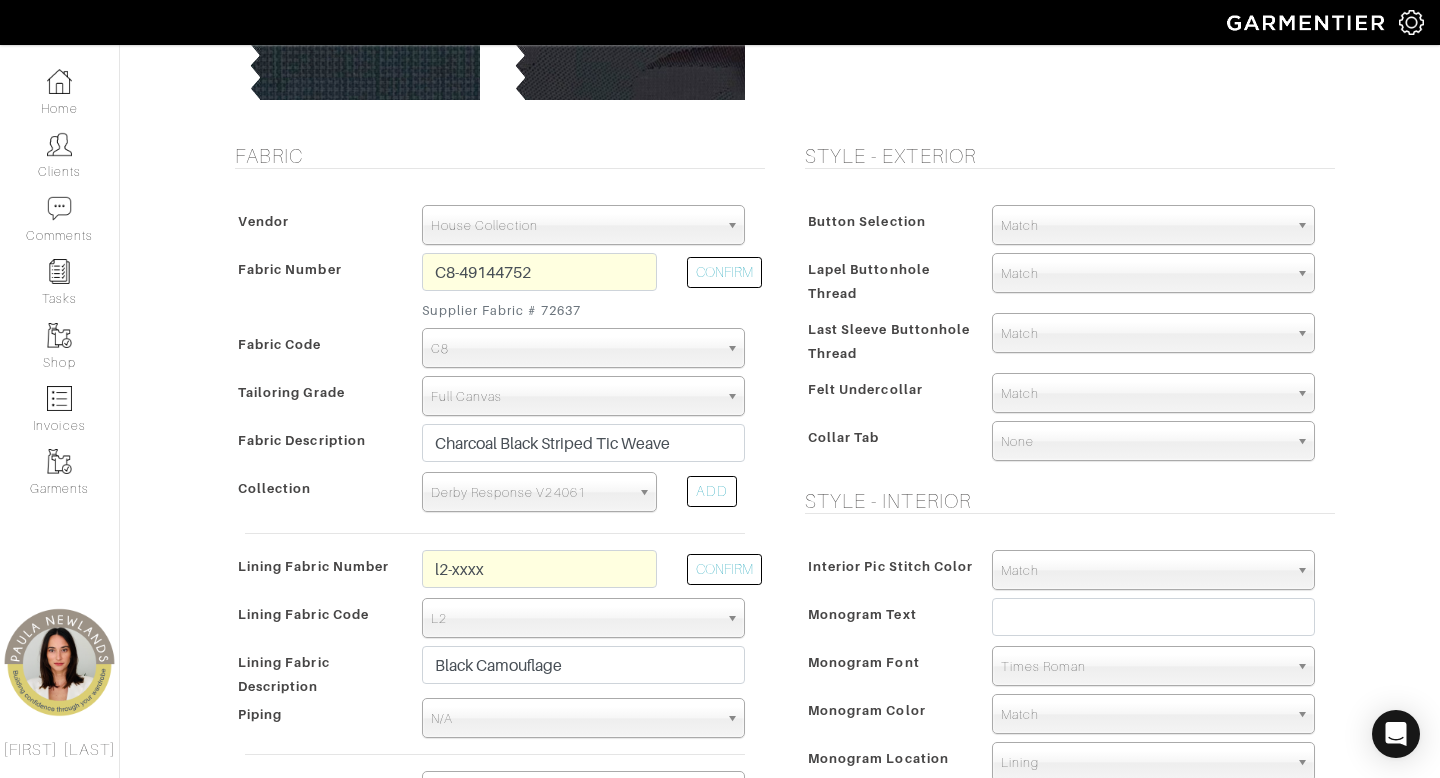 click on "Match" at bounding box center [1144, 226] 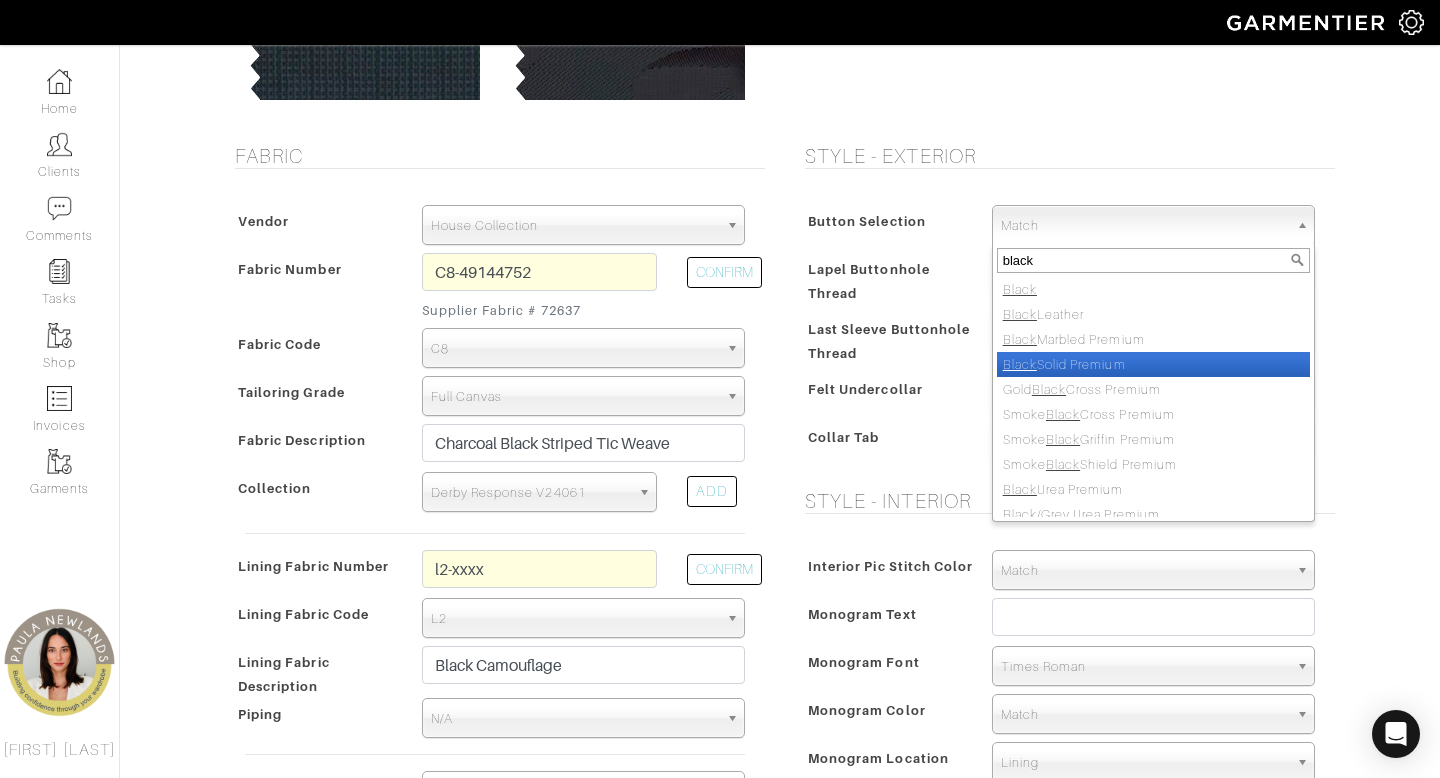 type on "black" 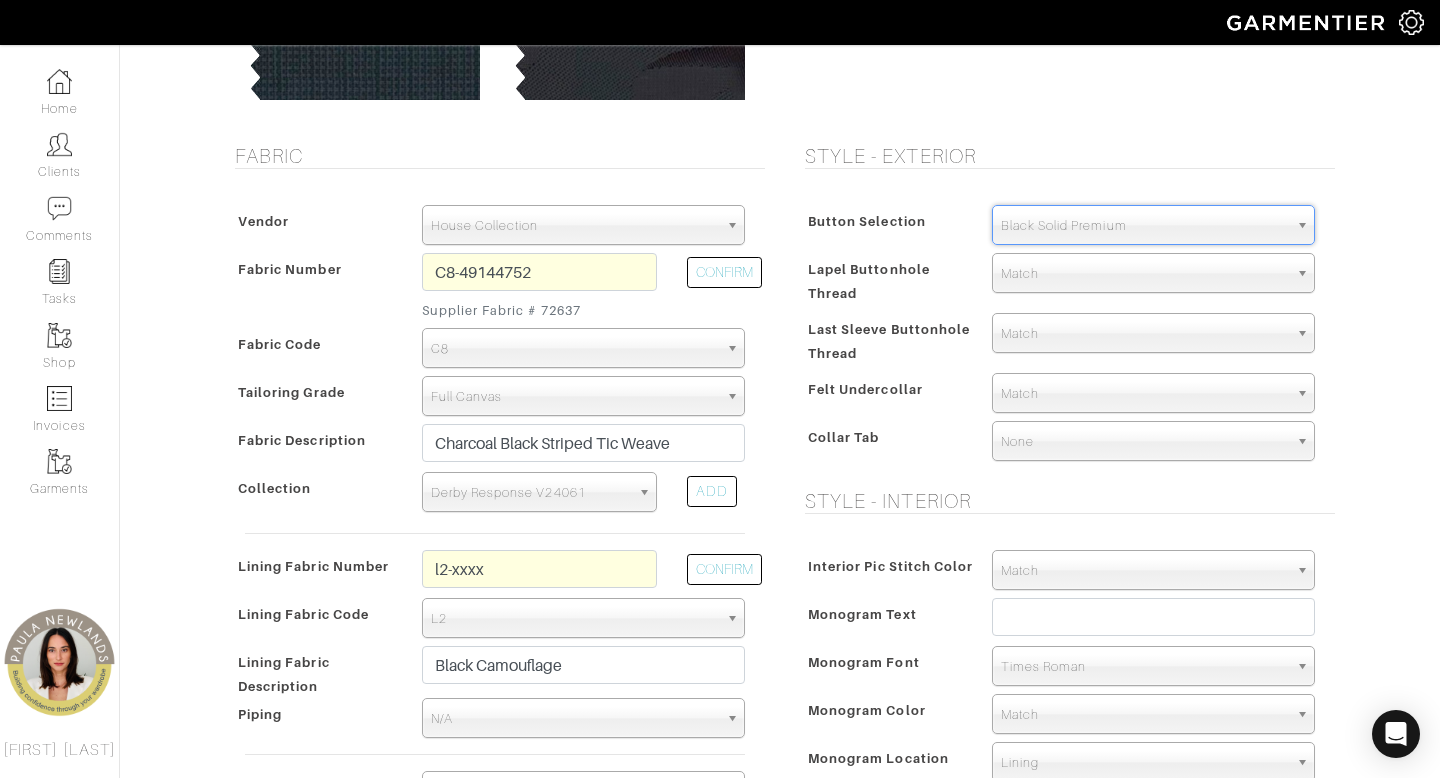 click on "Match" at bounding box center (1144, 274) 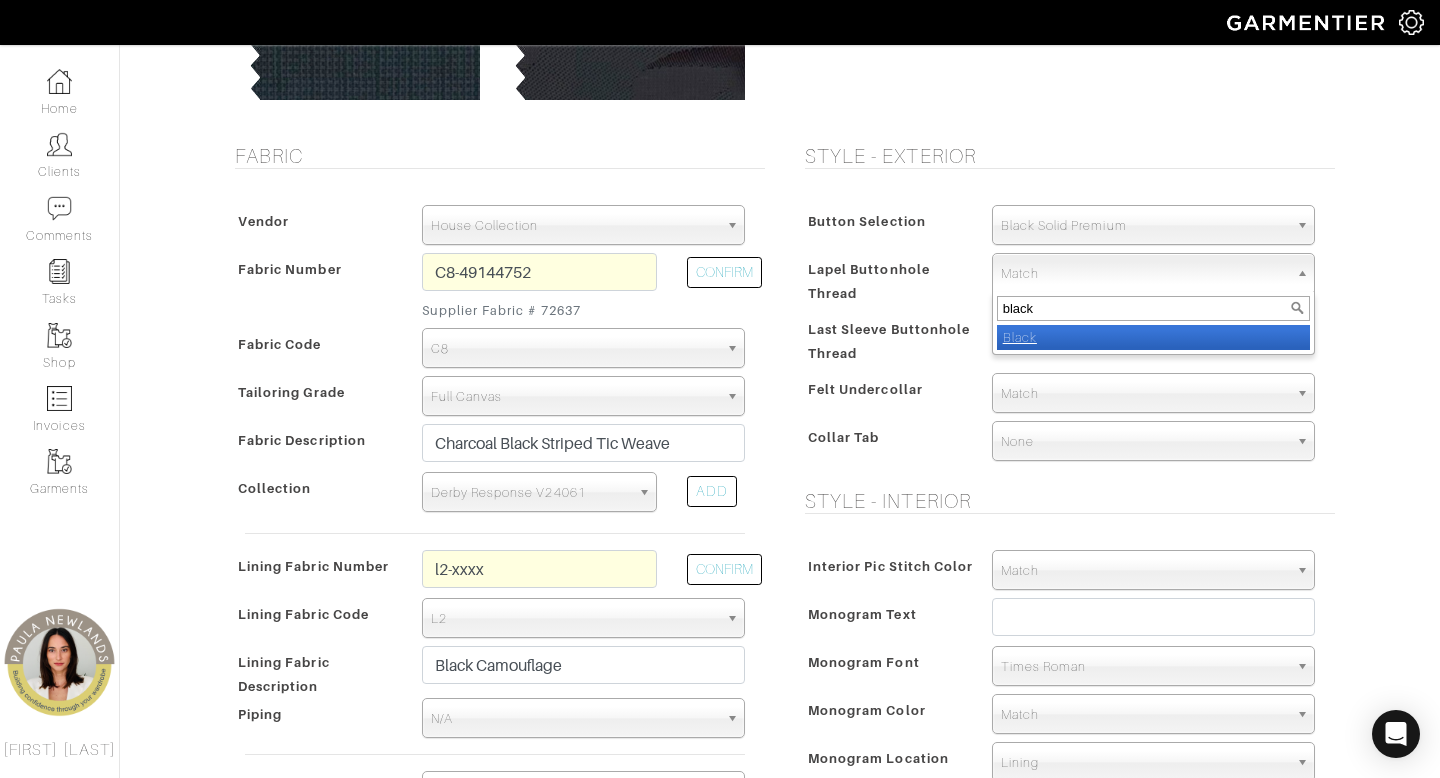 type on "black" 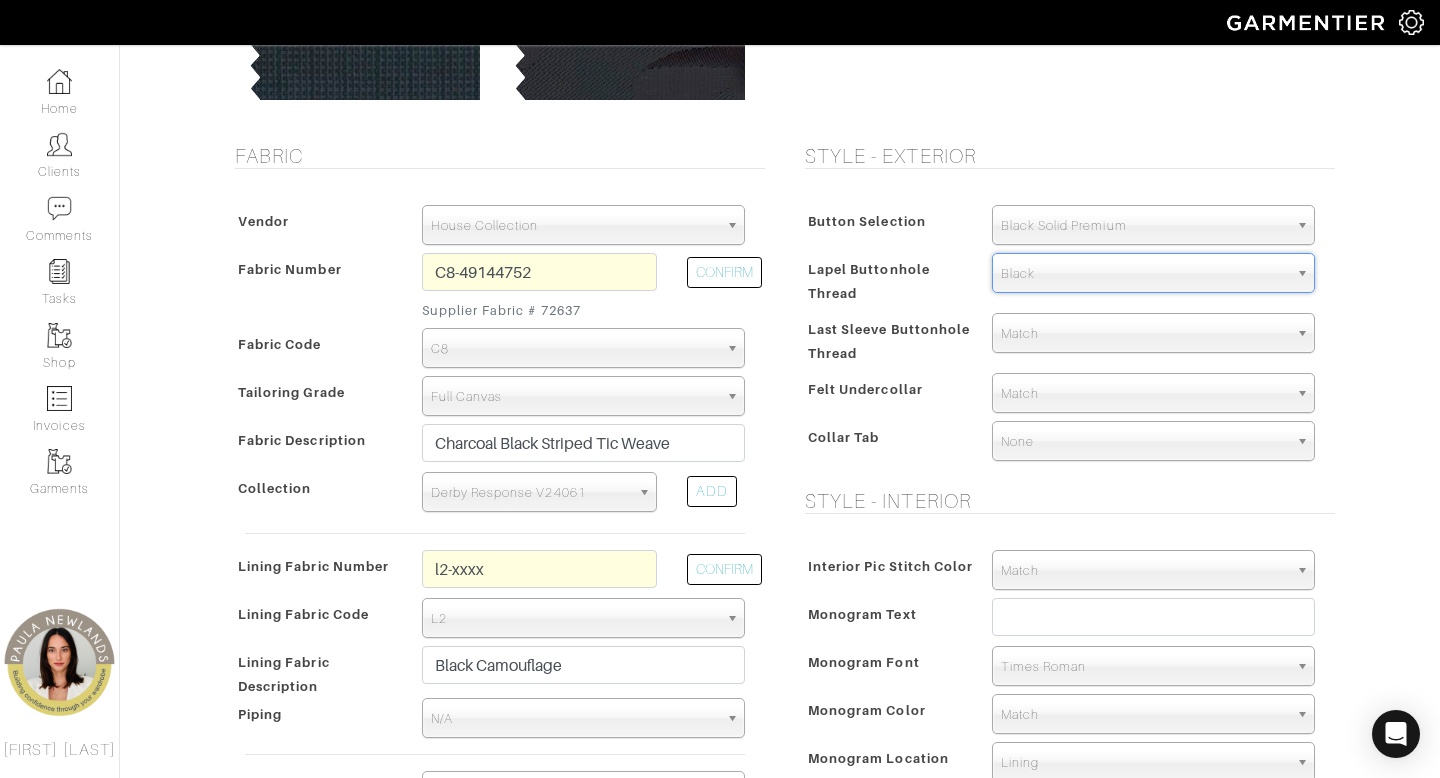 click on "Match" at bounding box center [1144, 334] 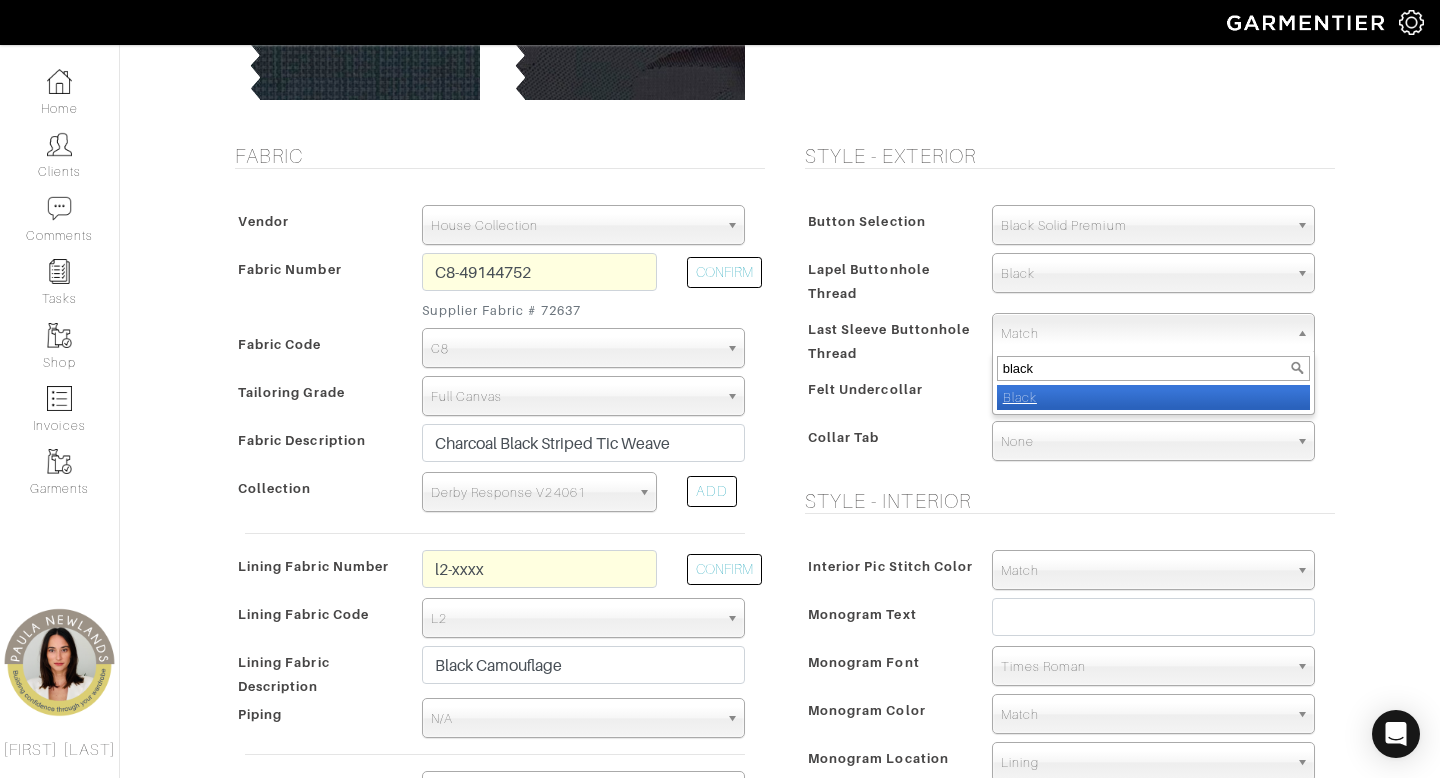 type on "black" 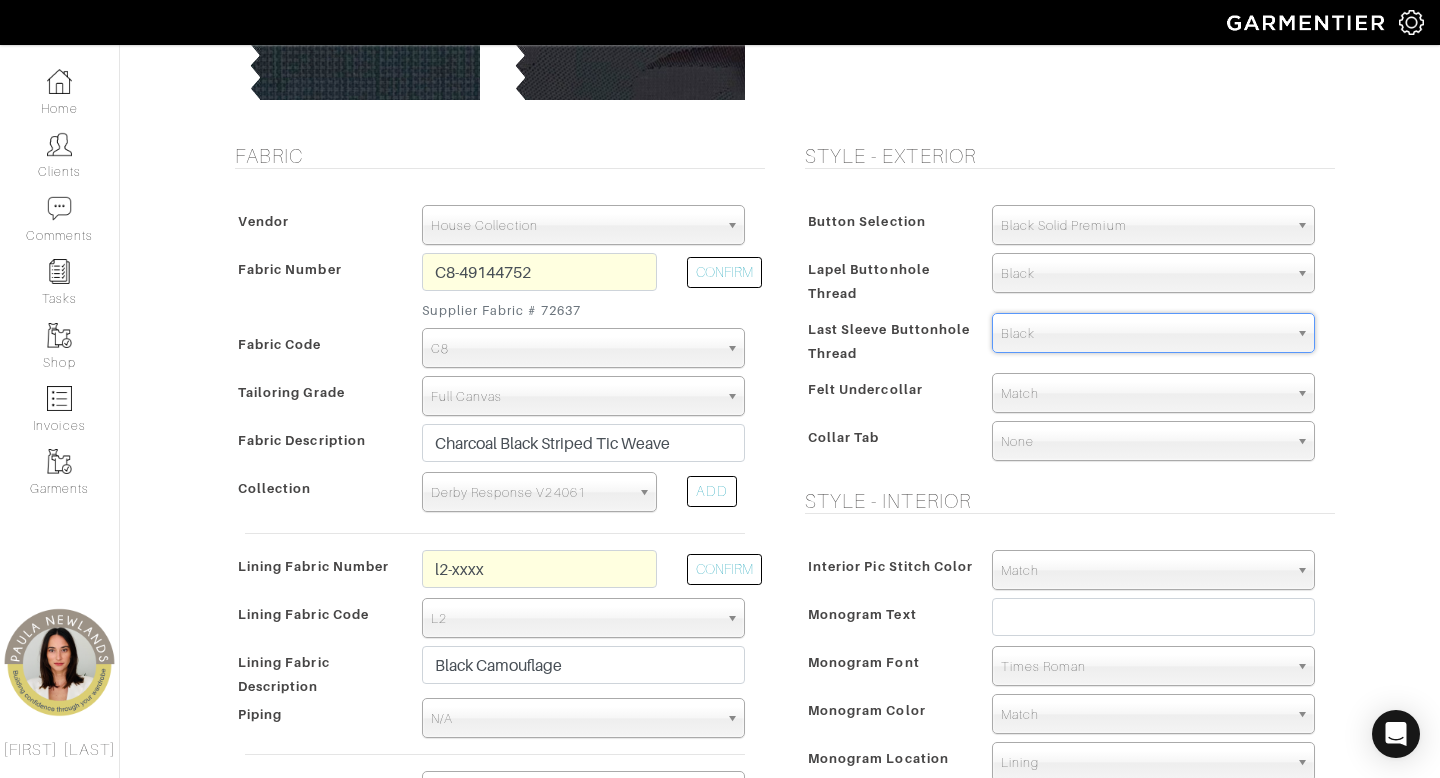 click on "Match" at bounding box center [1144, 394] 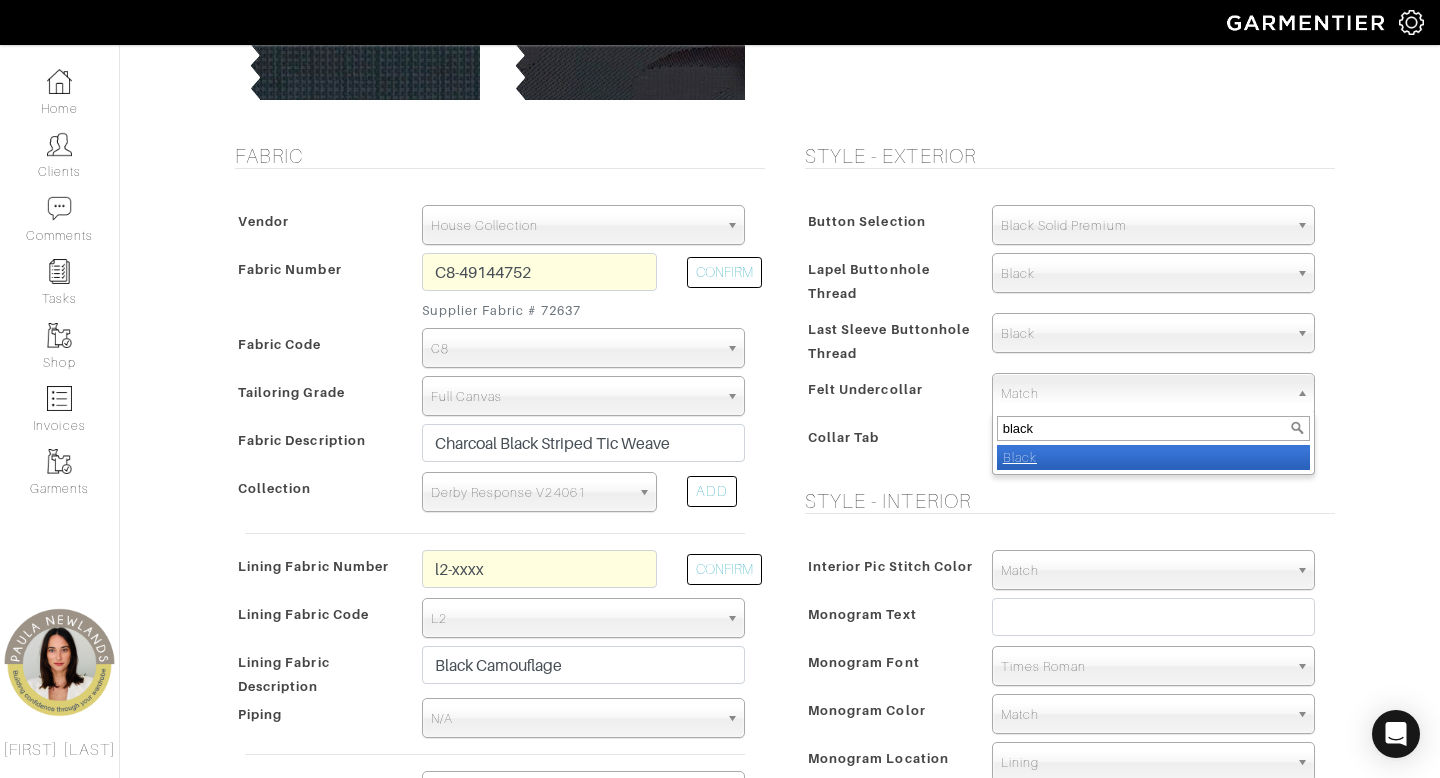 type on "black" 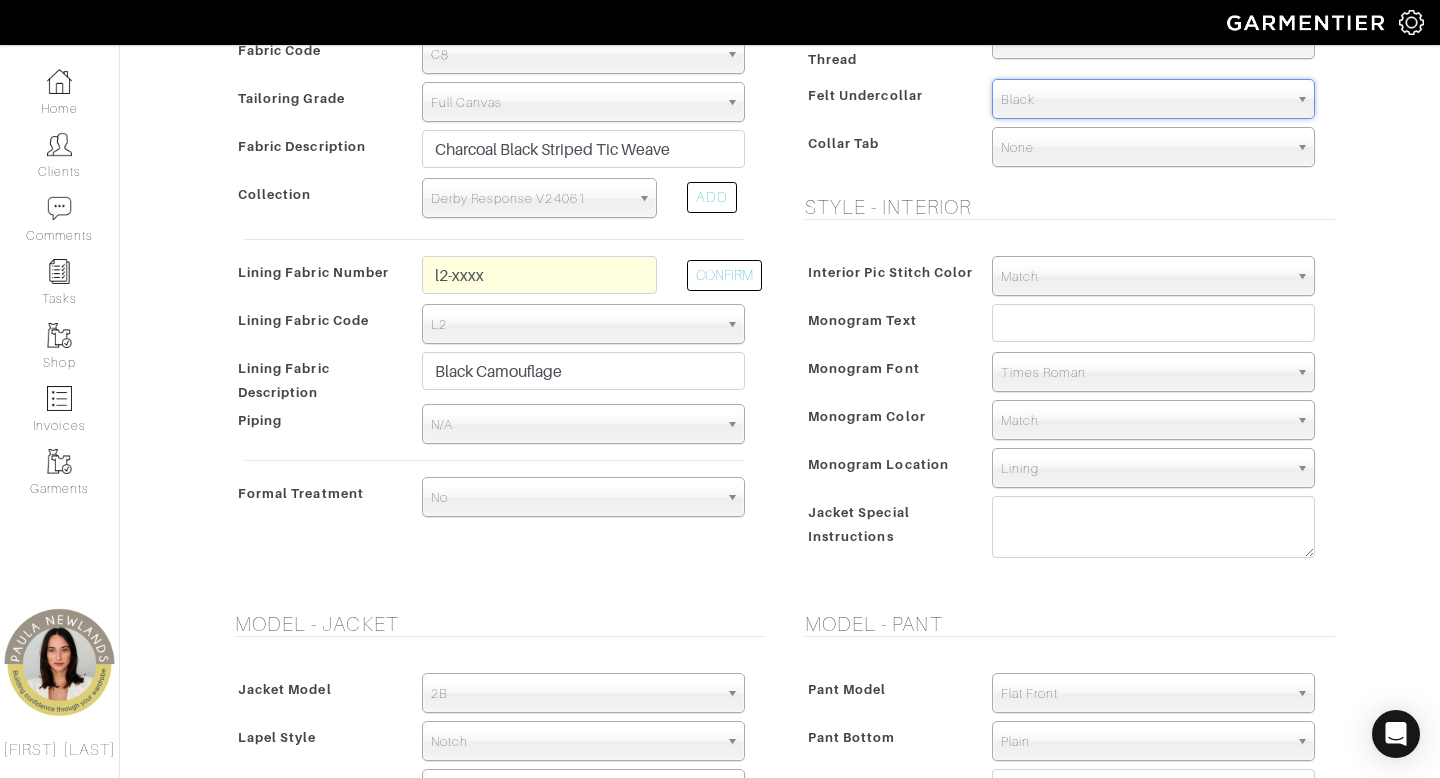 scroll, scrollTop: 627, scrollLeft: 0, axis: vertical 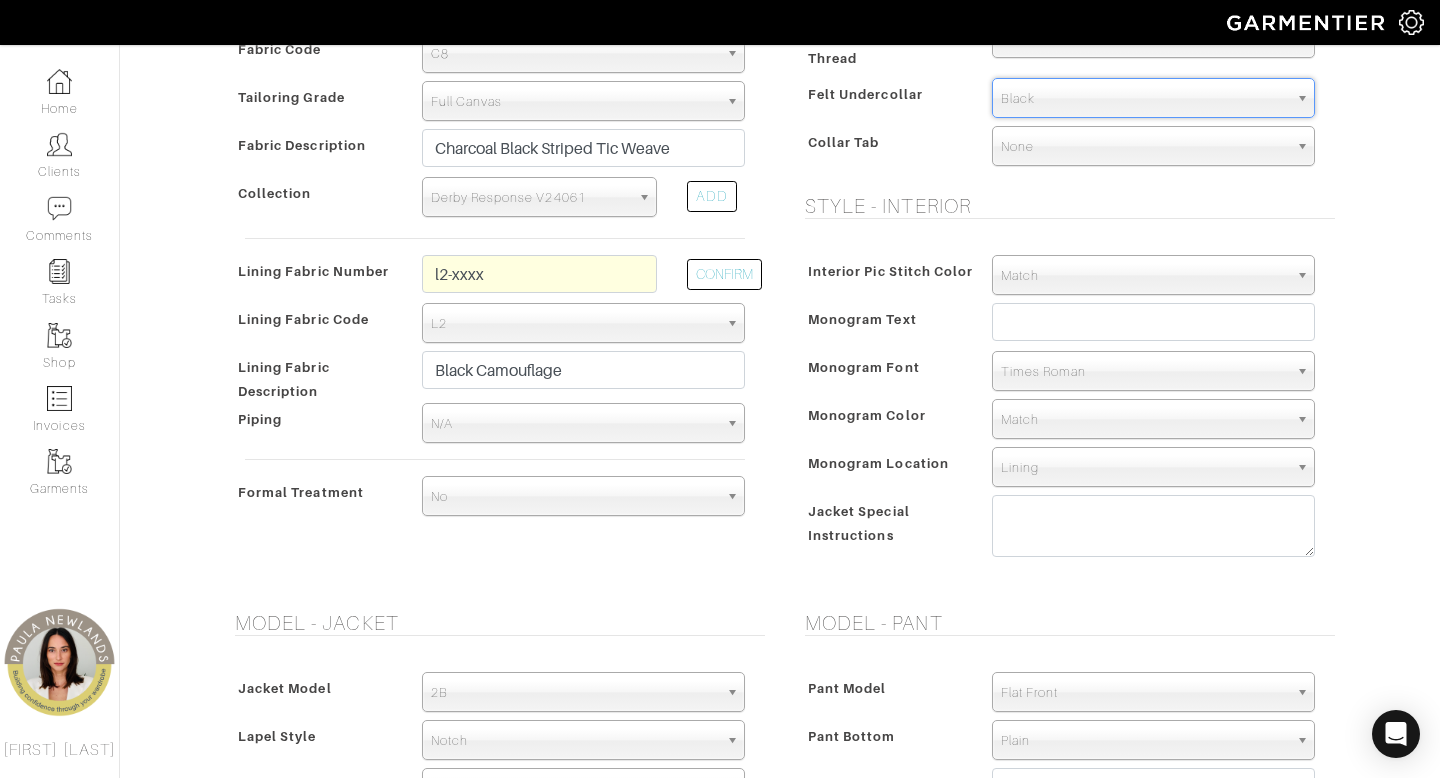 click on "Match" at bounding box center [1144, 276] 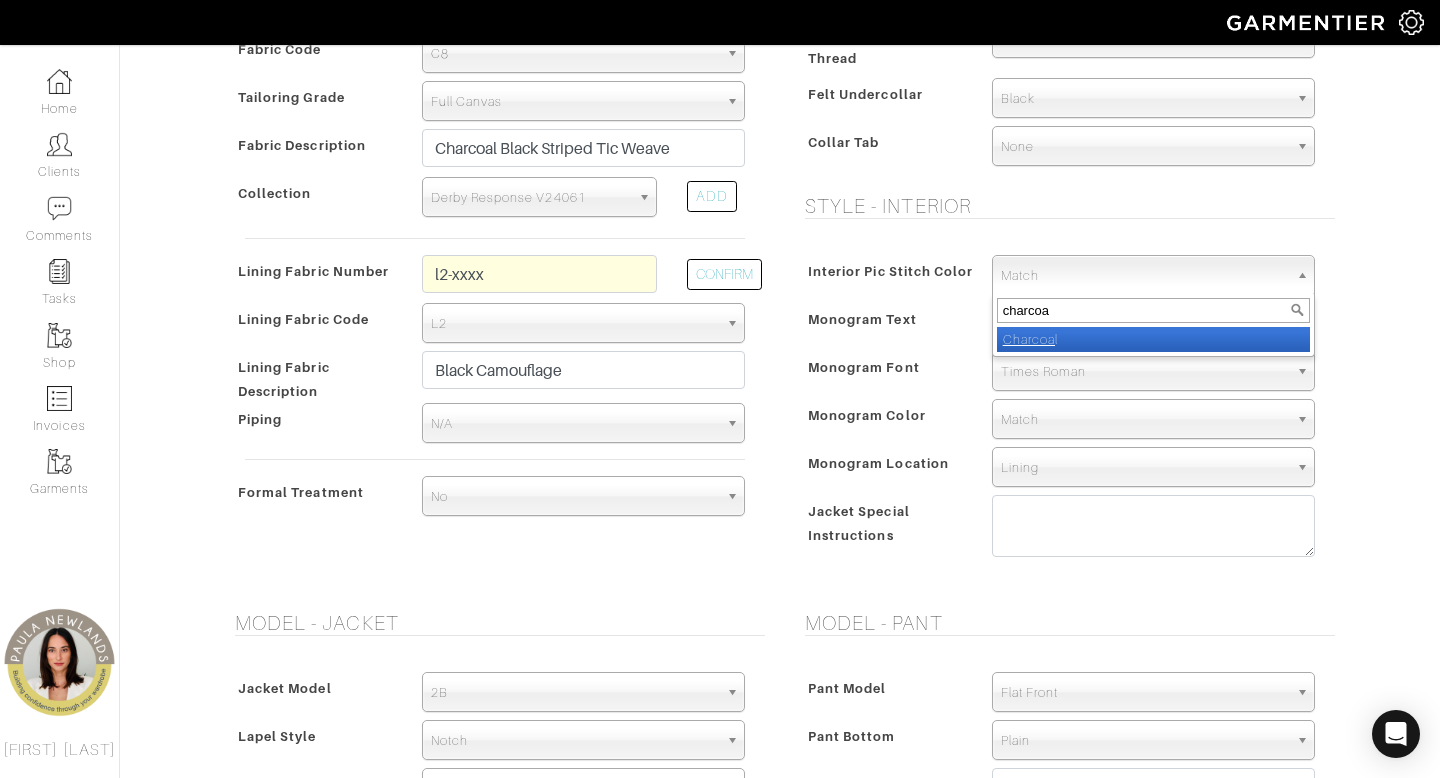 type on "charcoa" 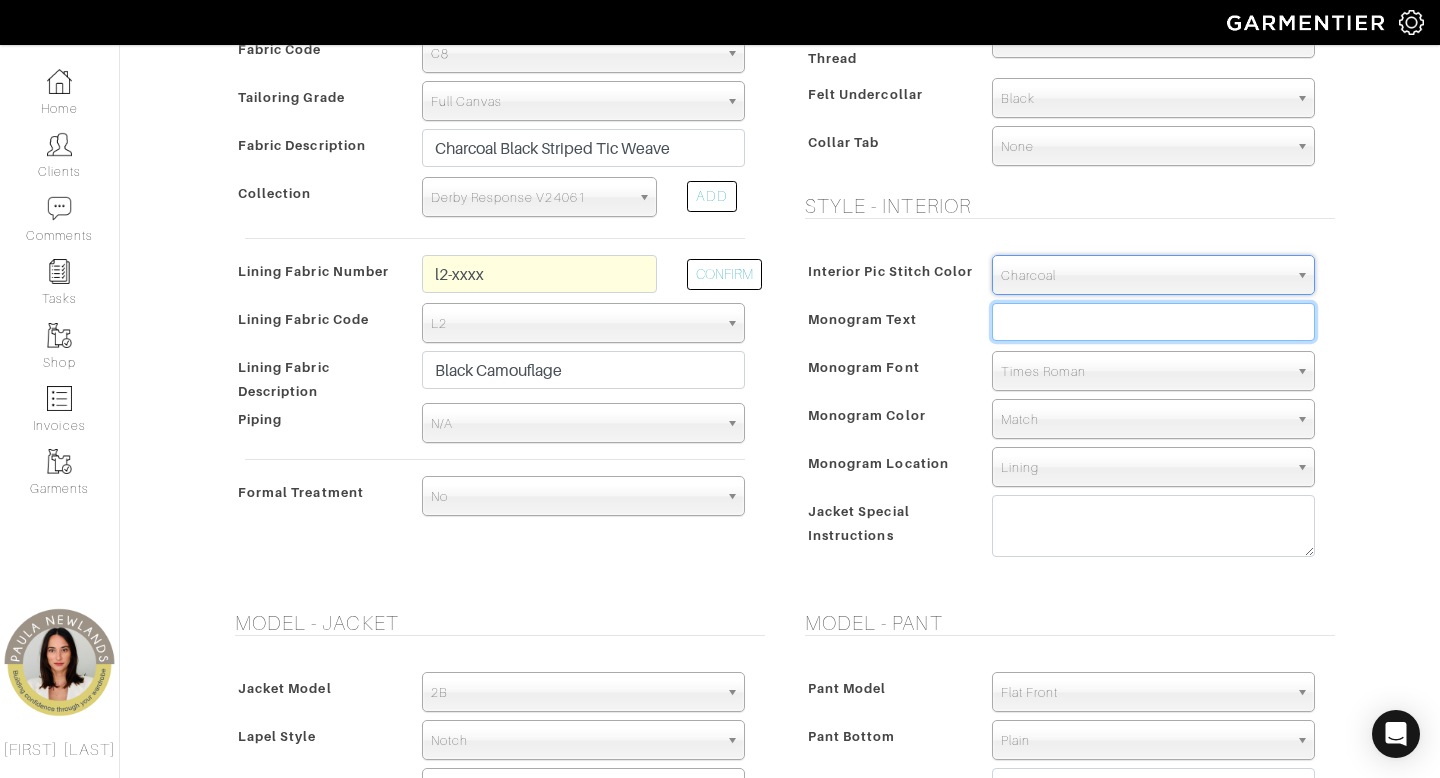 click at bounding box center (1153, 322) 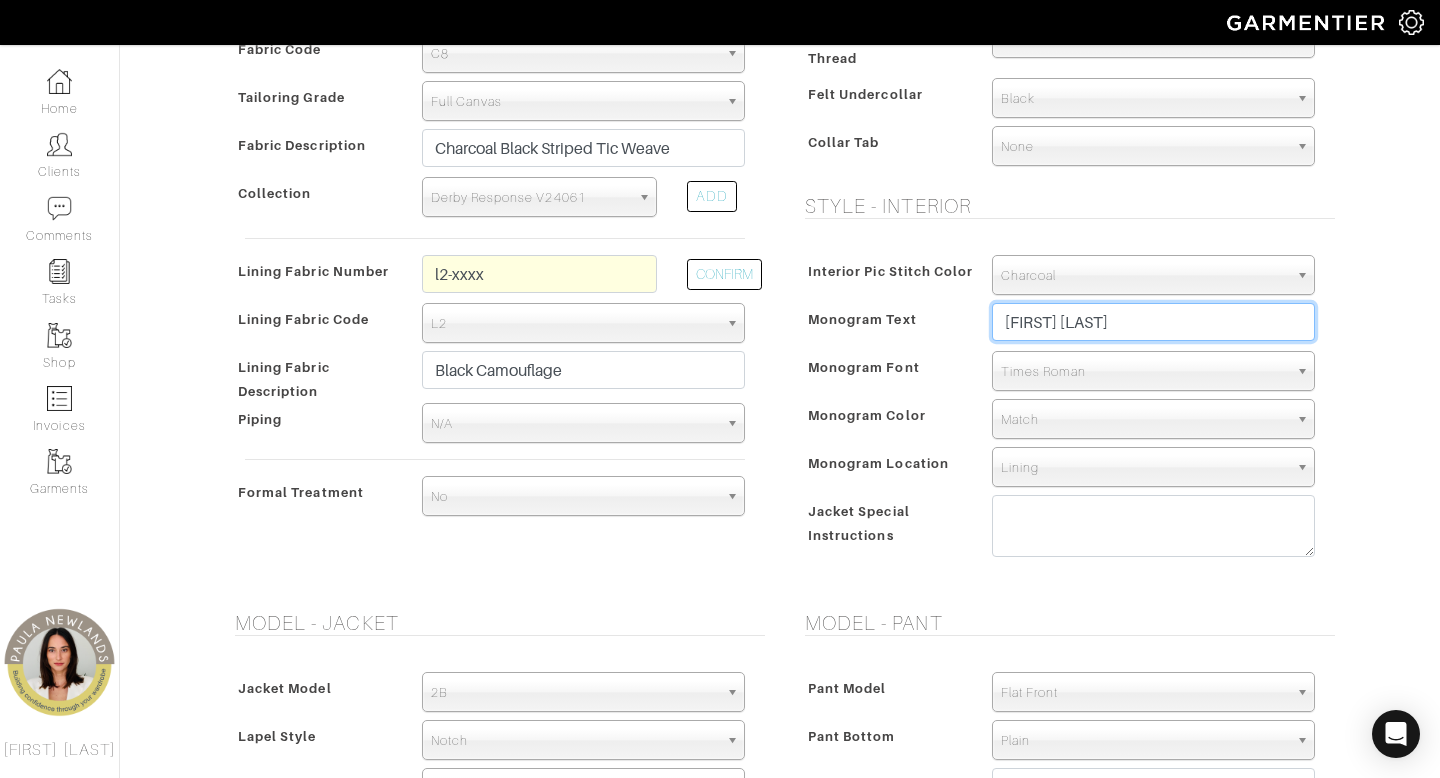 type on "[FIRST] [LAST]" 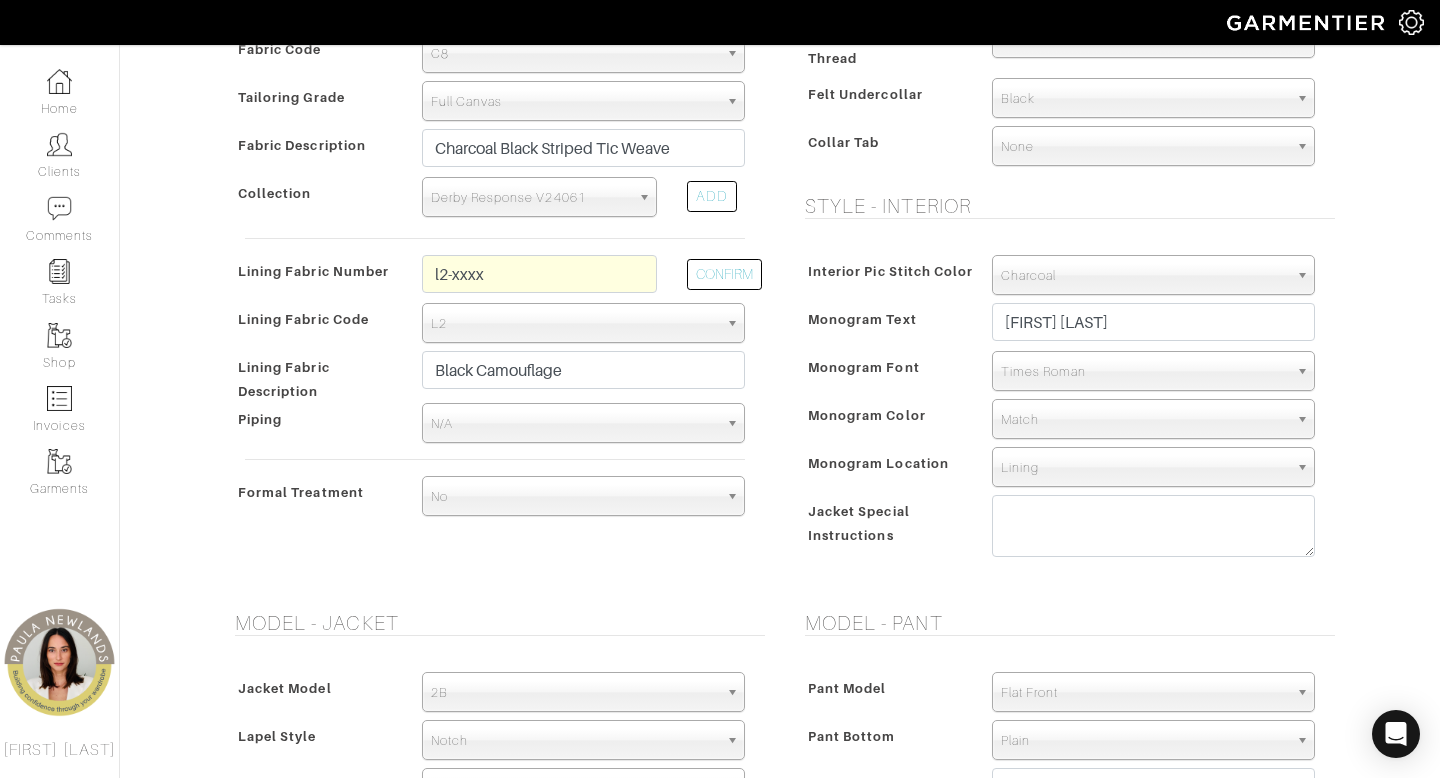 click on "Times Roman" at bounding box center [1144, 372] 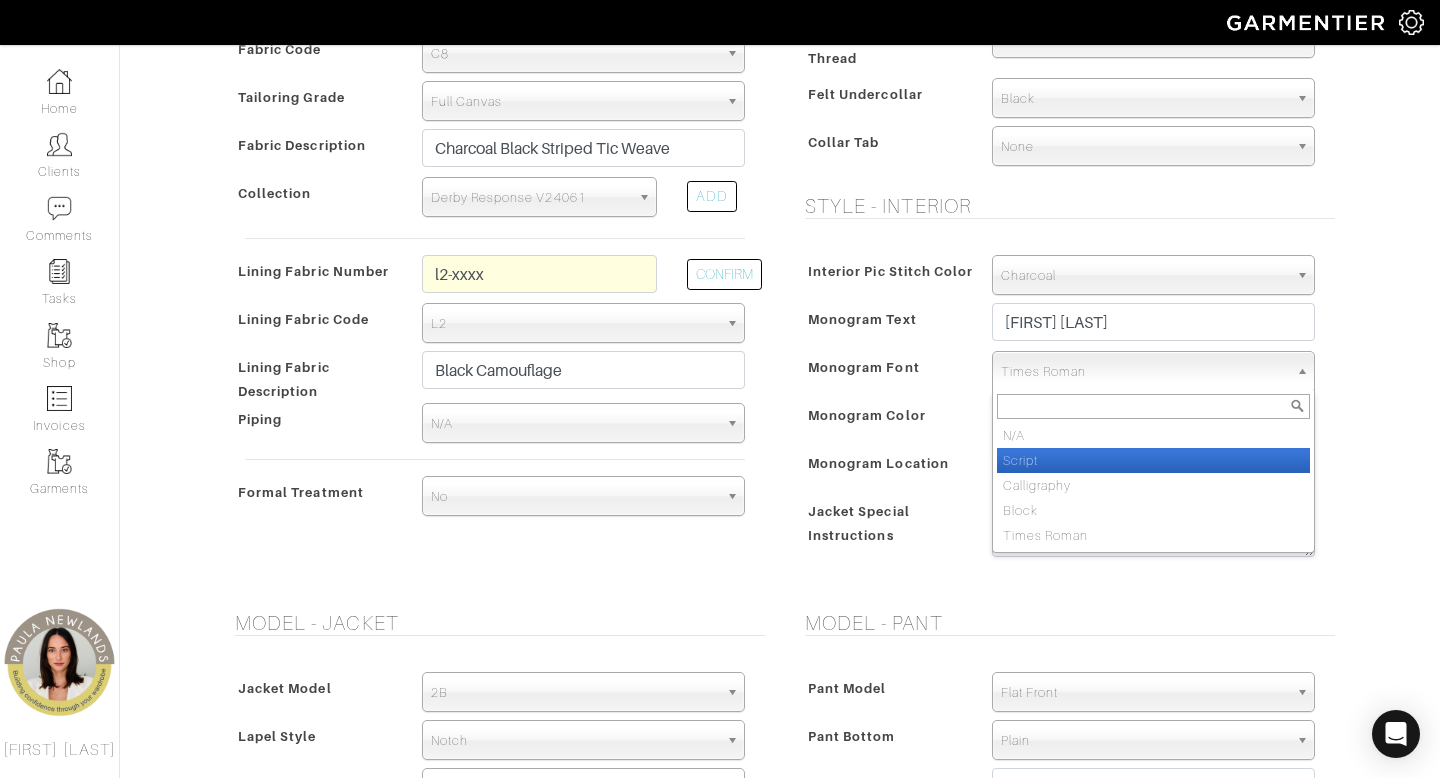 click on "Script" at bounding box center (1153, 460) 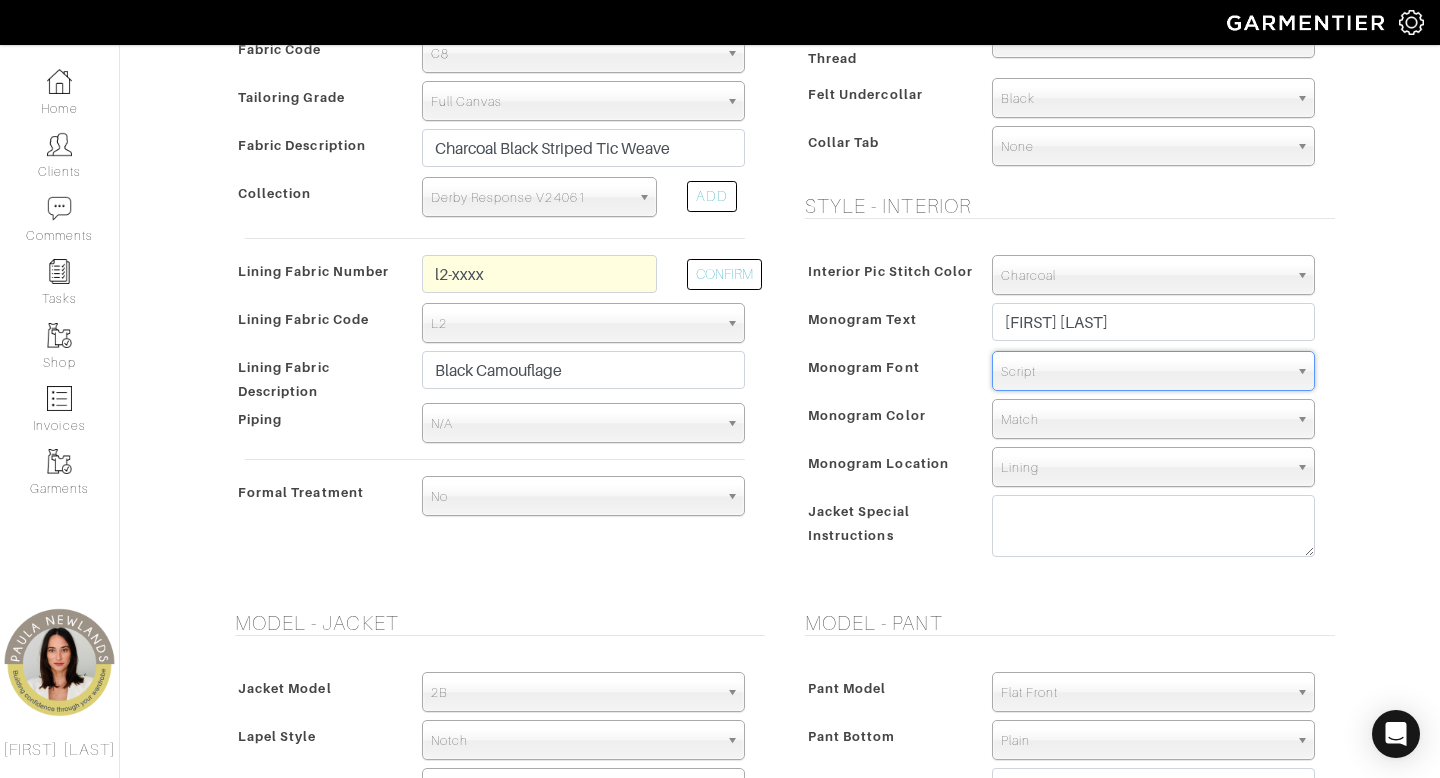 click on "Match" at bounding box center [1144, 420] 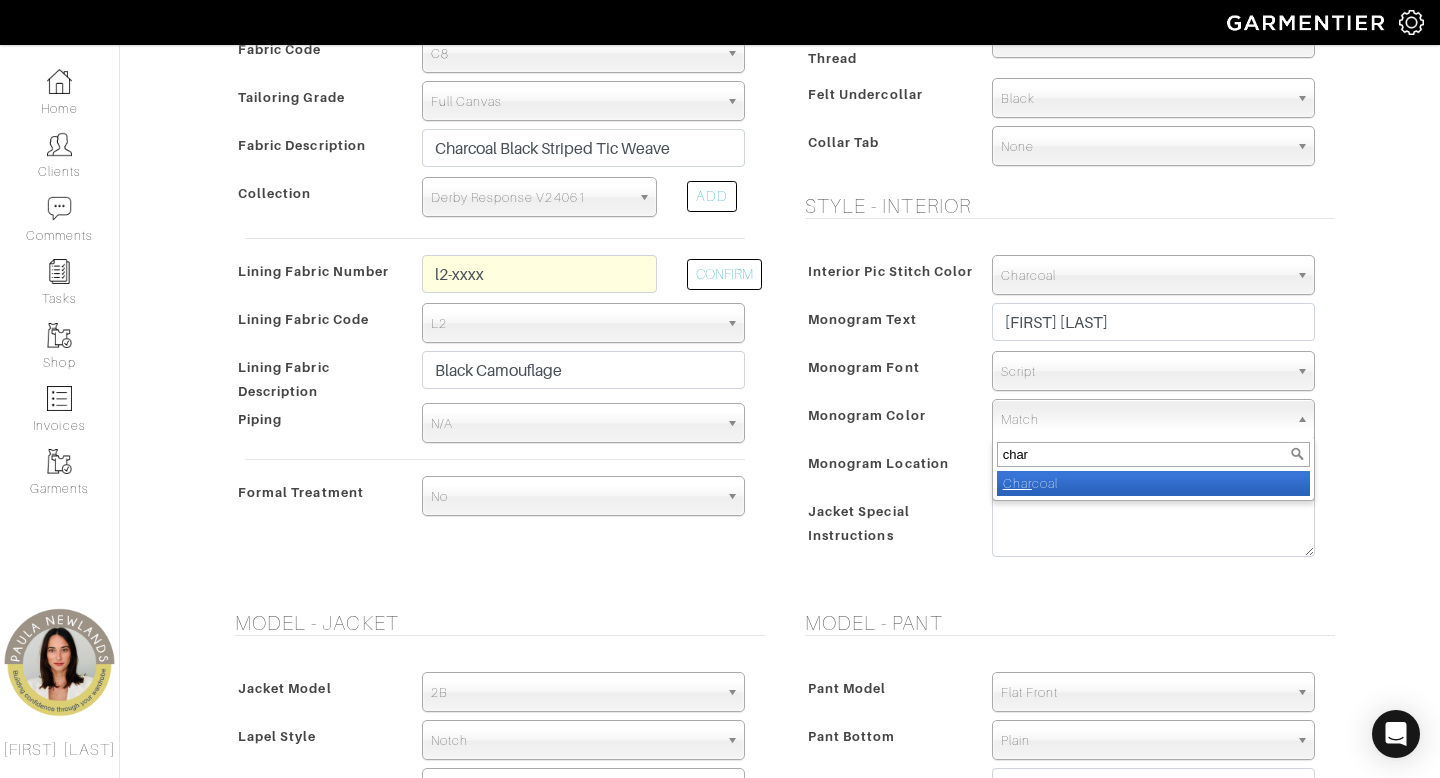 type on "char" 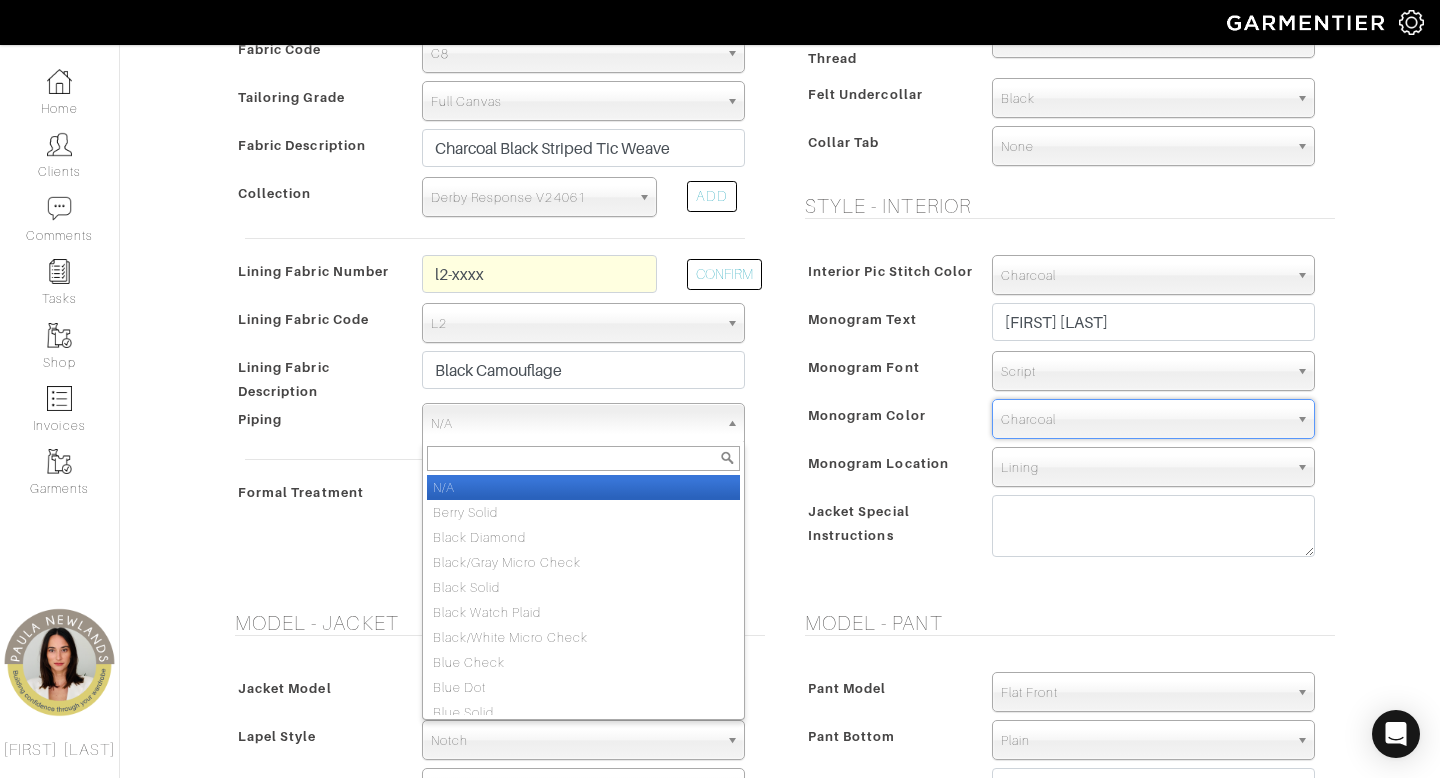 click on "N/A" at bounding box center (574, 424) 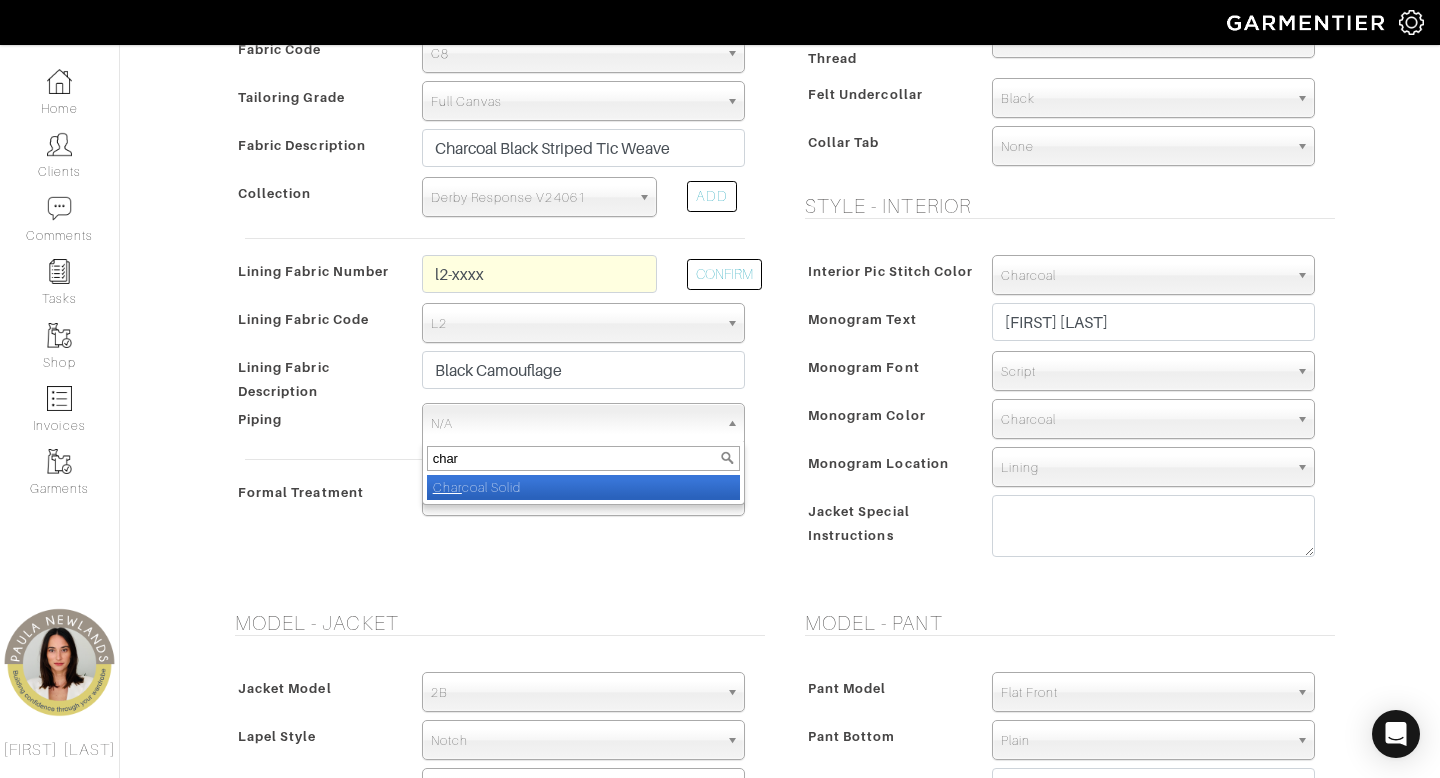 type on "char" 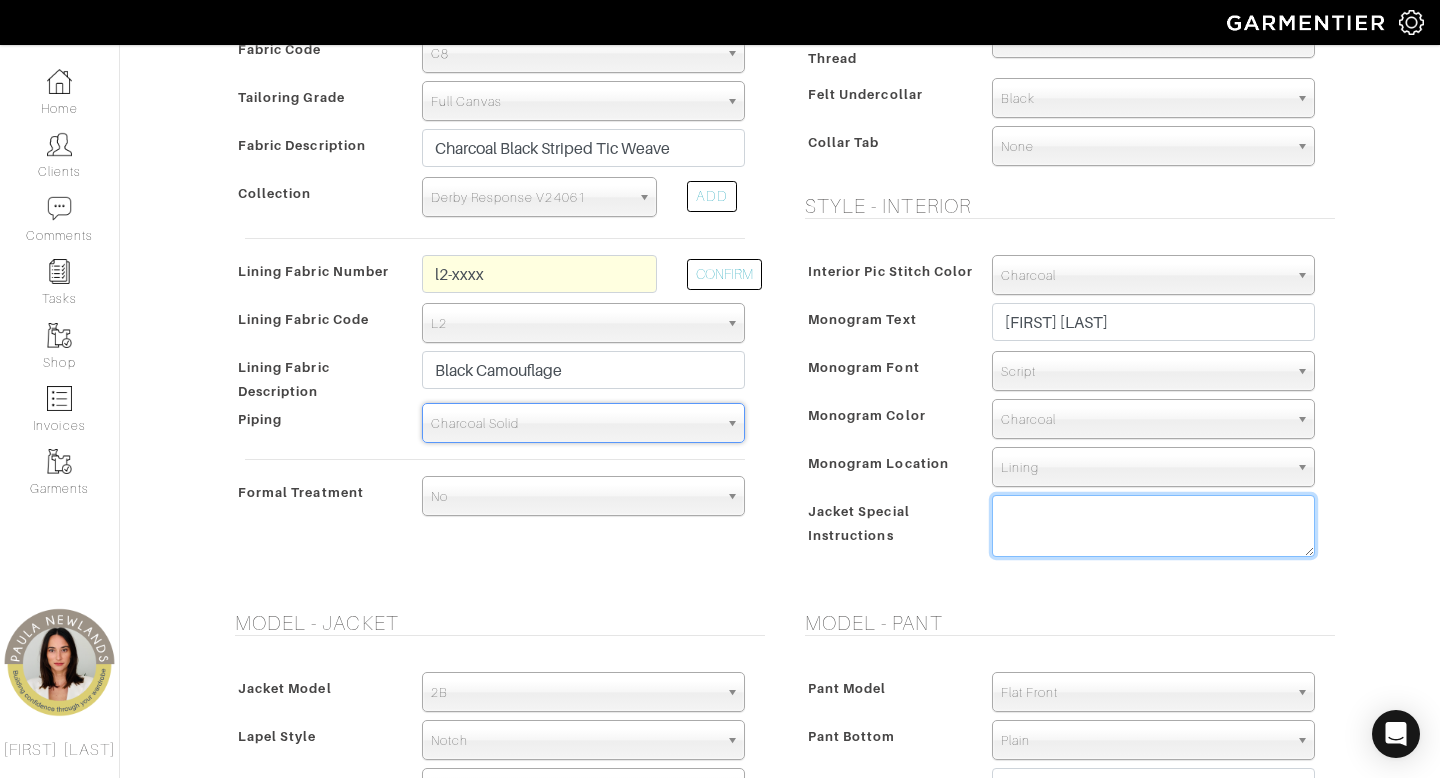 click at bounding box center [1153, 526] 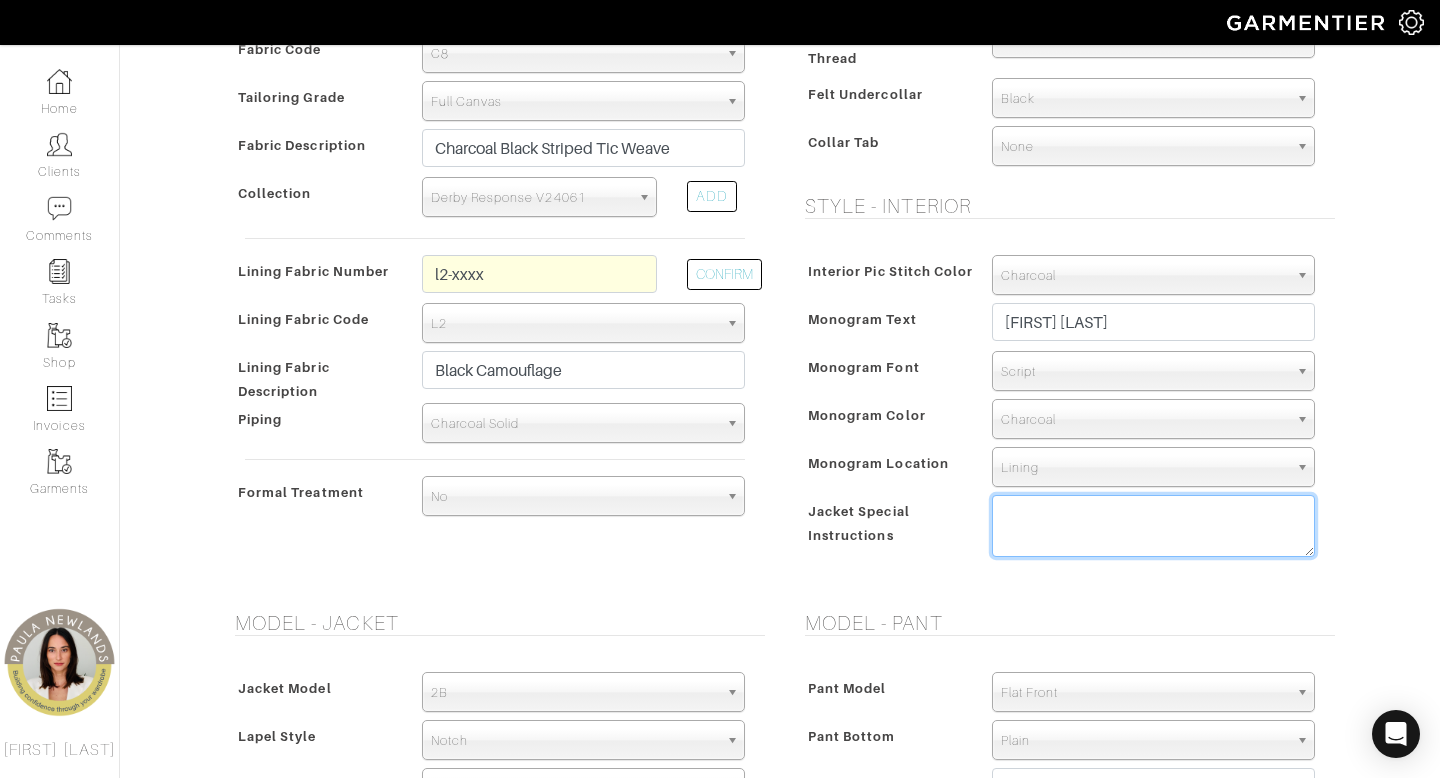 paste on "Jacket:
raise armhole max, taper bicep 1 1/8, taper sleeve end 3/4
reduce jacket skirt 2 in" 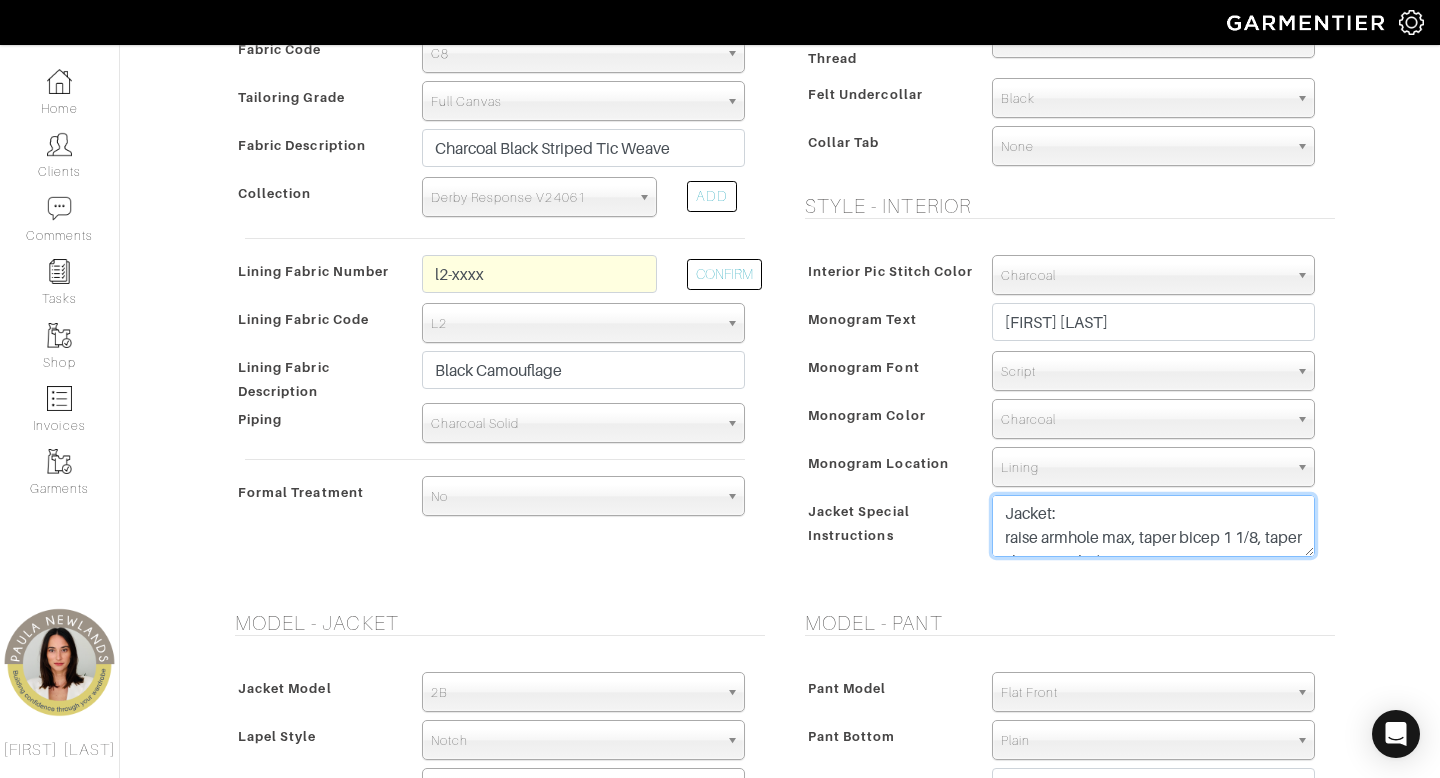 scroll, scrollTop: 1, scrollLeft: 0, axis: vertical 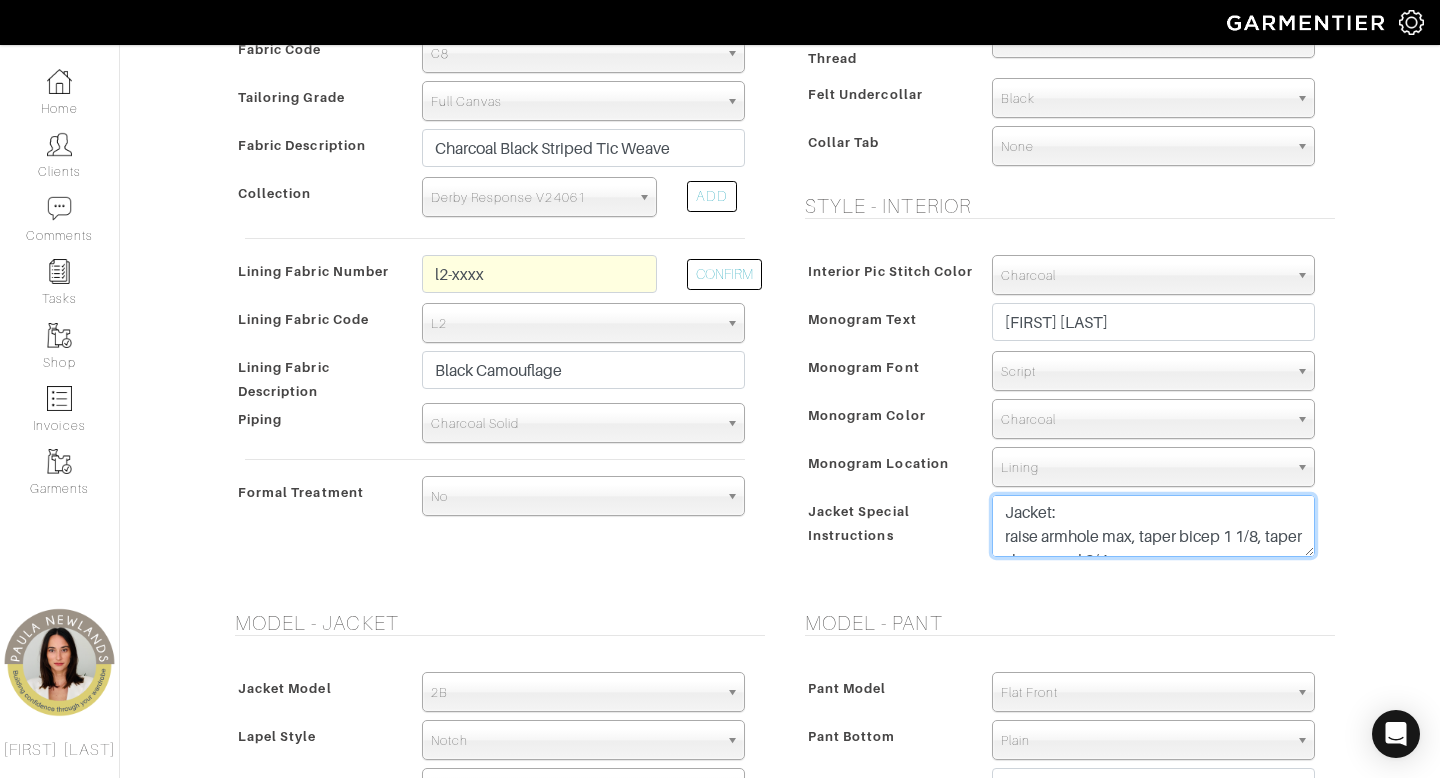 type on "Jacket:
raise armhole max, taper bicep 1 1/8, taper sleeve end 3/4
reduce jacket skirt 2 in" 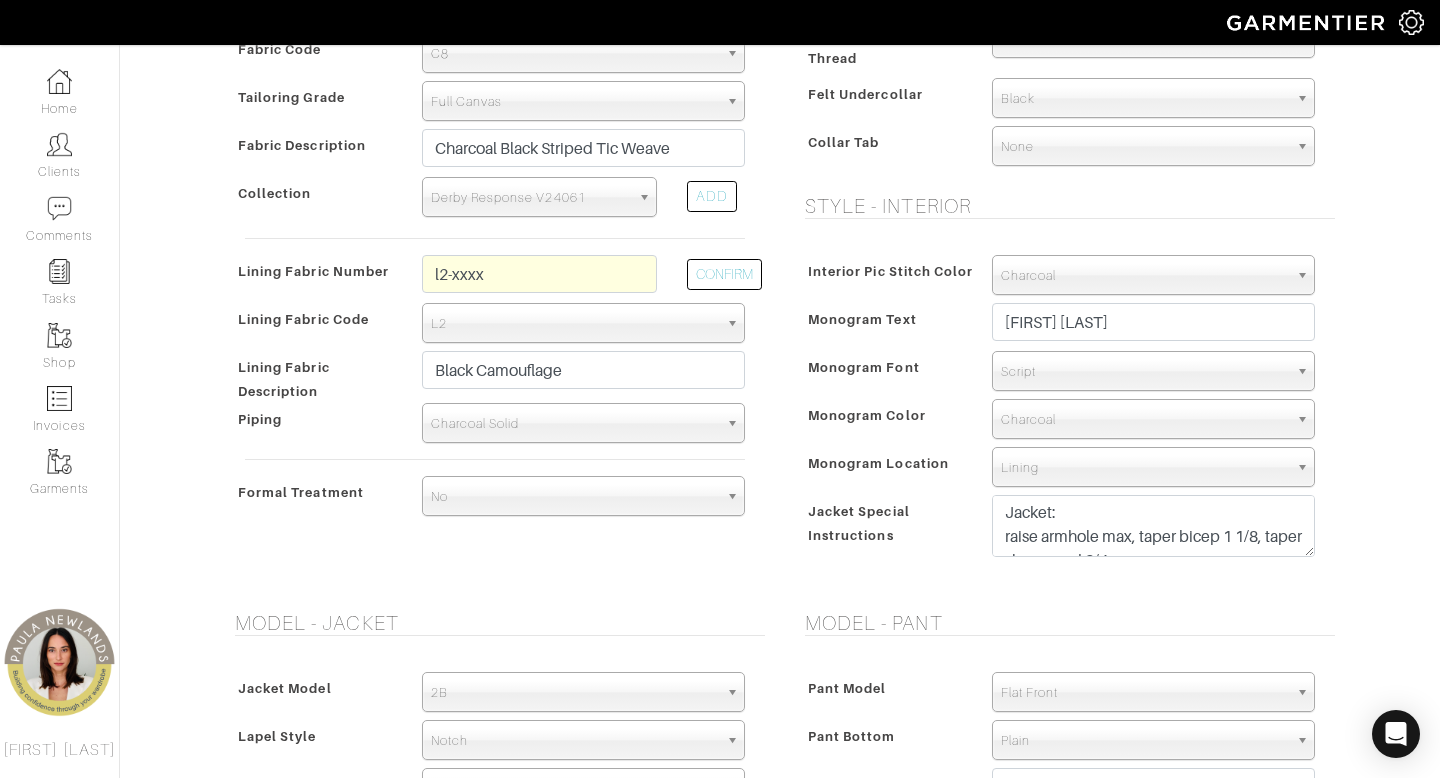 click on "Fabric
Vendor
Zegna
Scabal
Loro Piana
Gladson
Dormeuil
House Collection
London
Marzoni
Holland & Sherry
Ariston
House Collection
Fabric Number
C8-49144752
Supplier Fabric # 72637
CONFIRM
Fabric Code
AA
C2
C3" at bounding box center (495, 218) 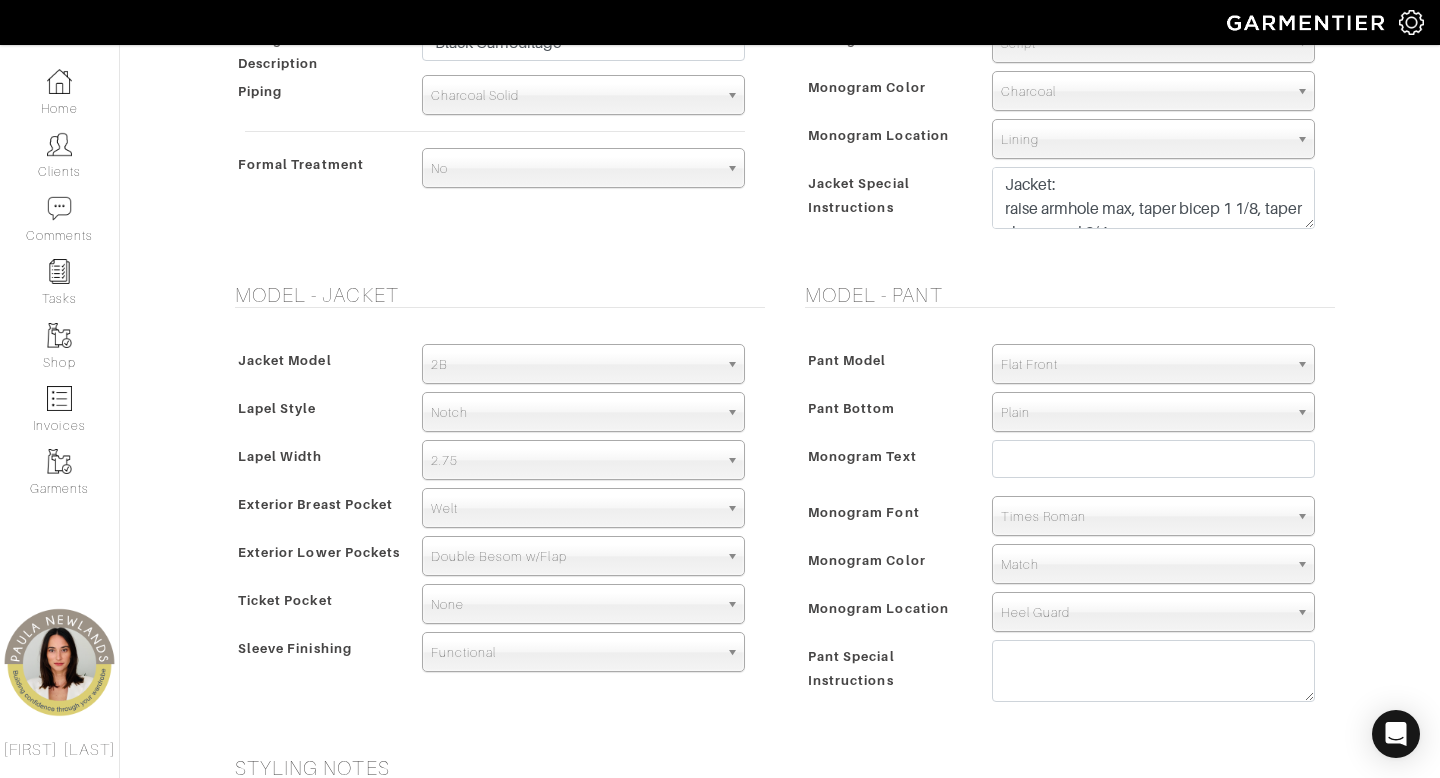 scroll, scrollTop: 956, scrollLeft: 0, axis: vertical 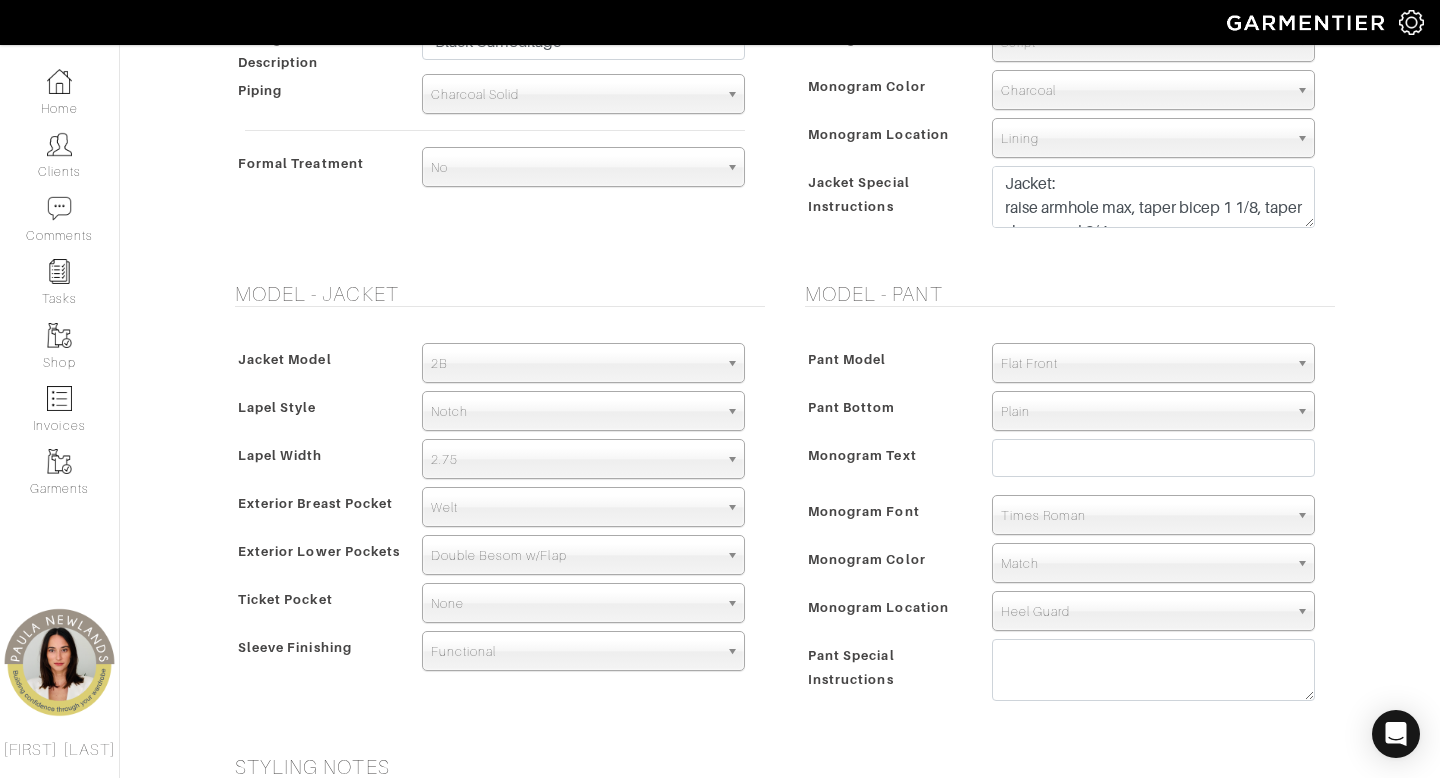click on "Flat Front" at bounding box center [1144, 364] 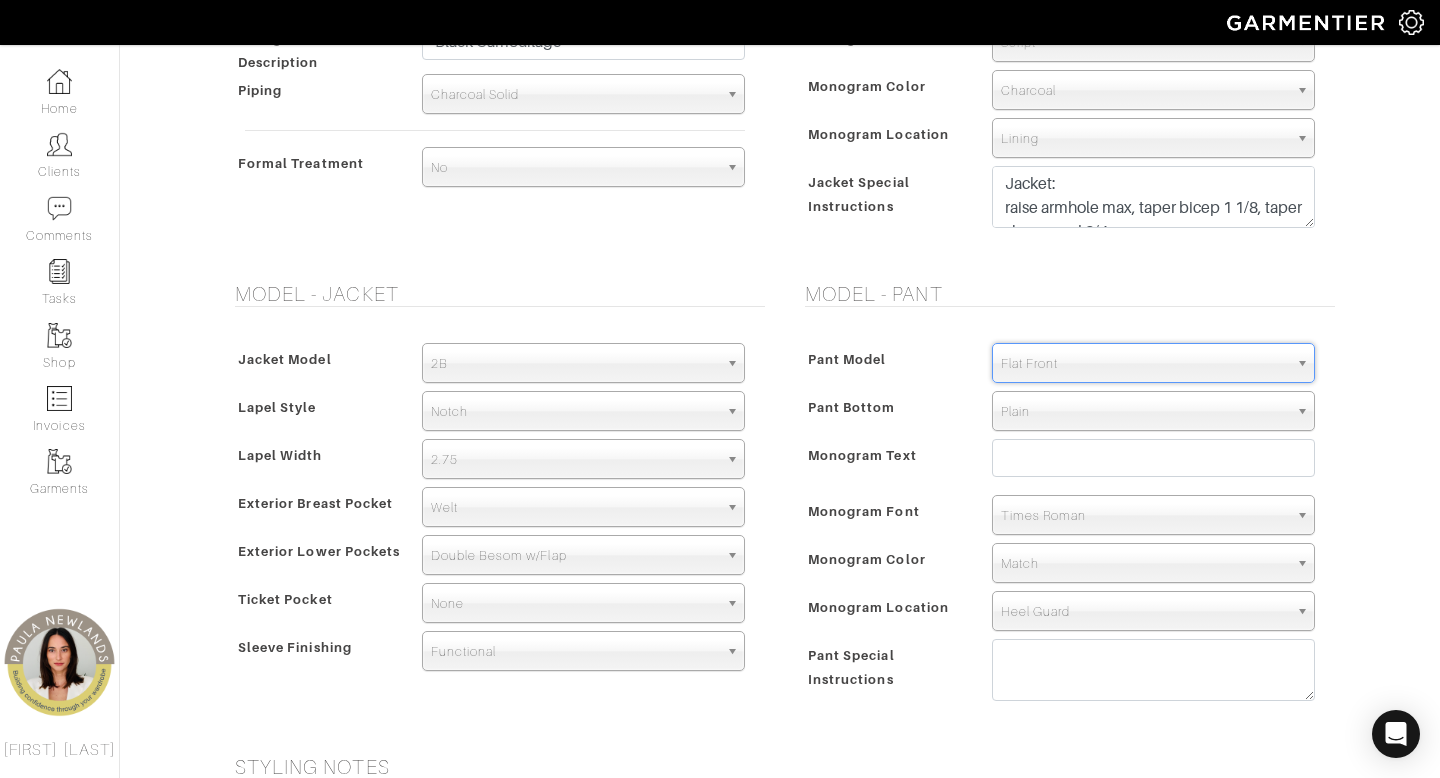 click on "Flat Front" at bounding box center [1144, 364] 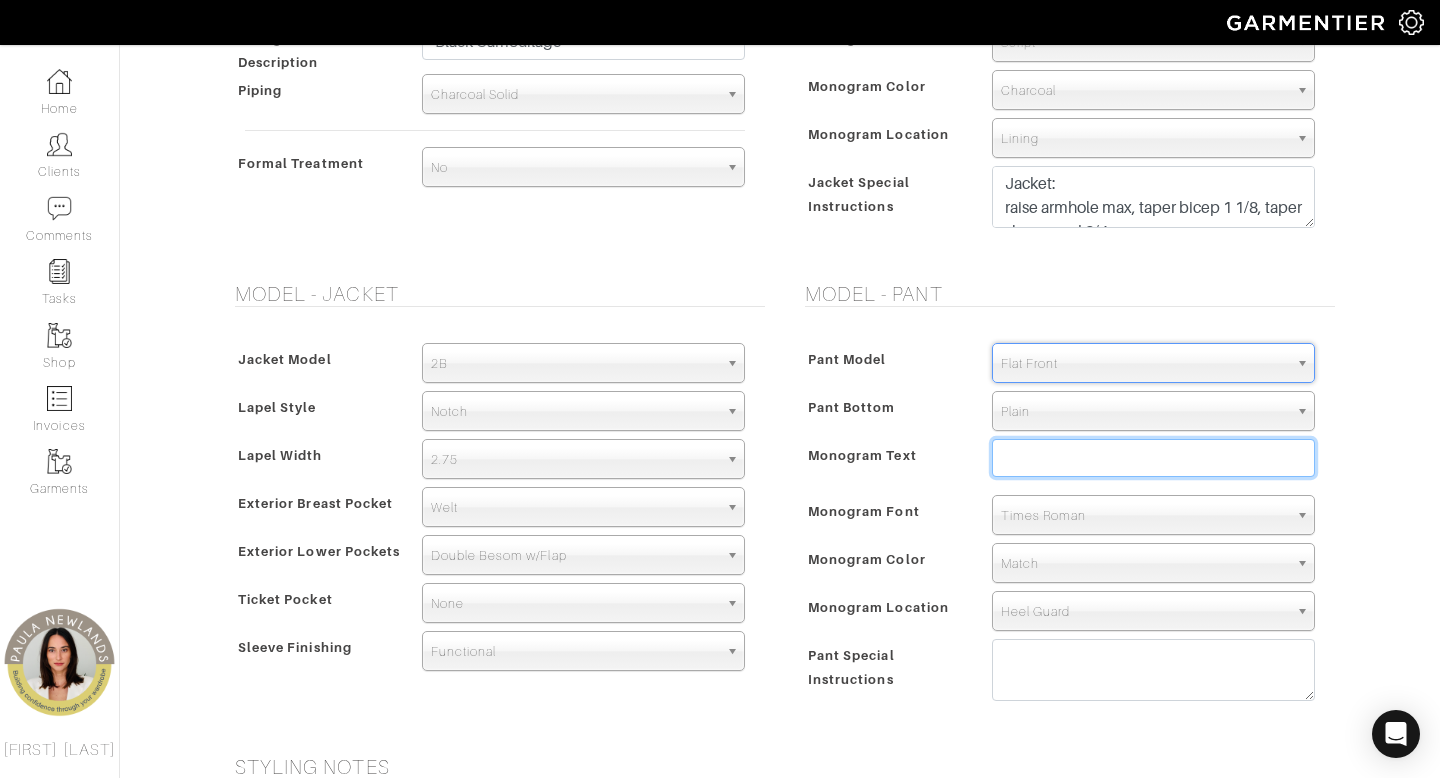 click at bounding box center (1153, 458) 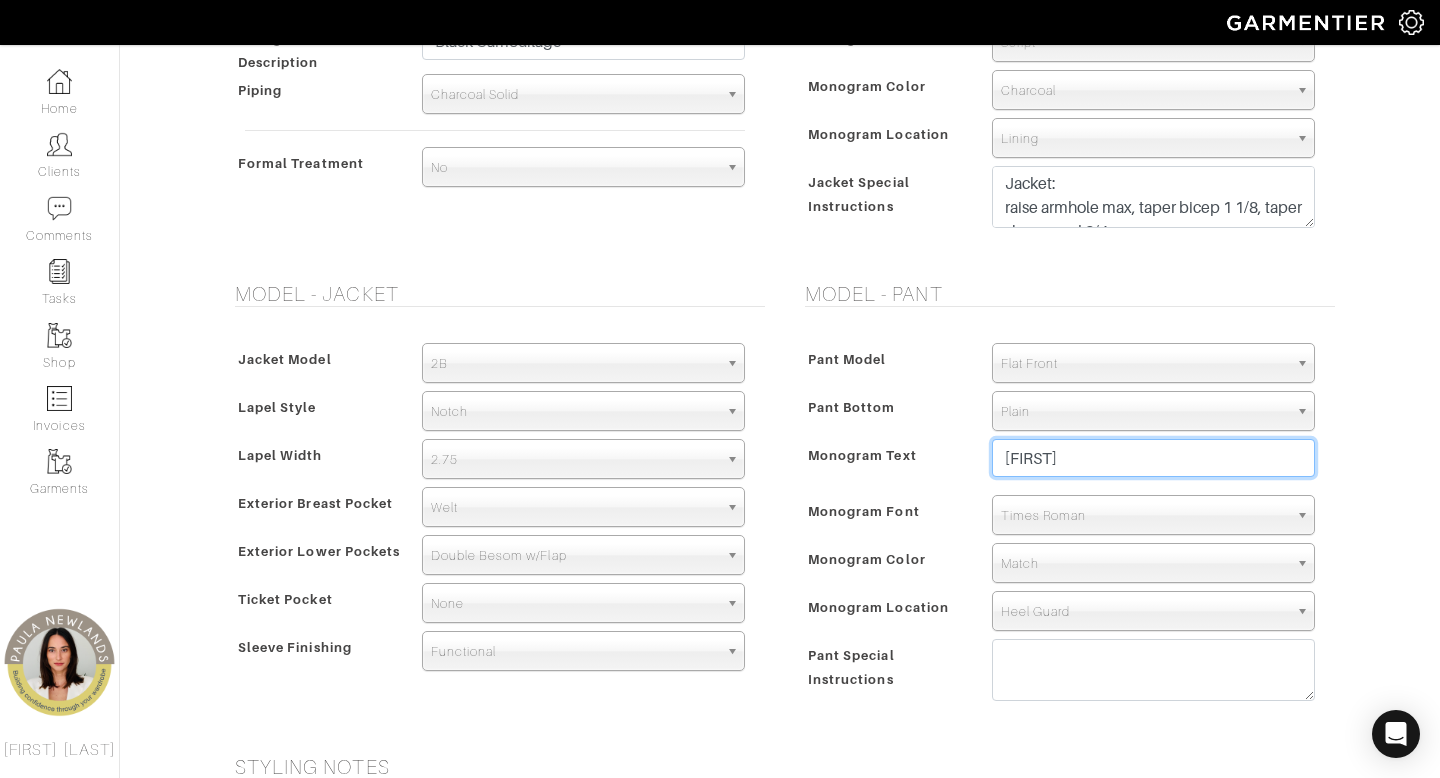 type on "PR" 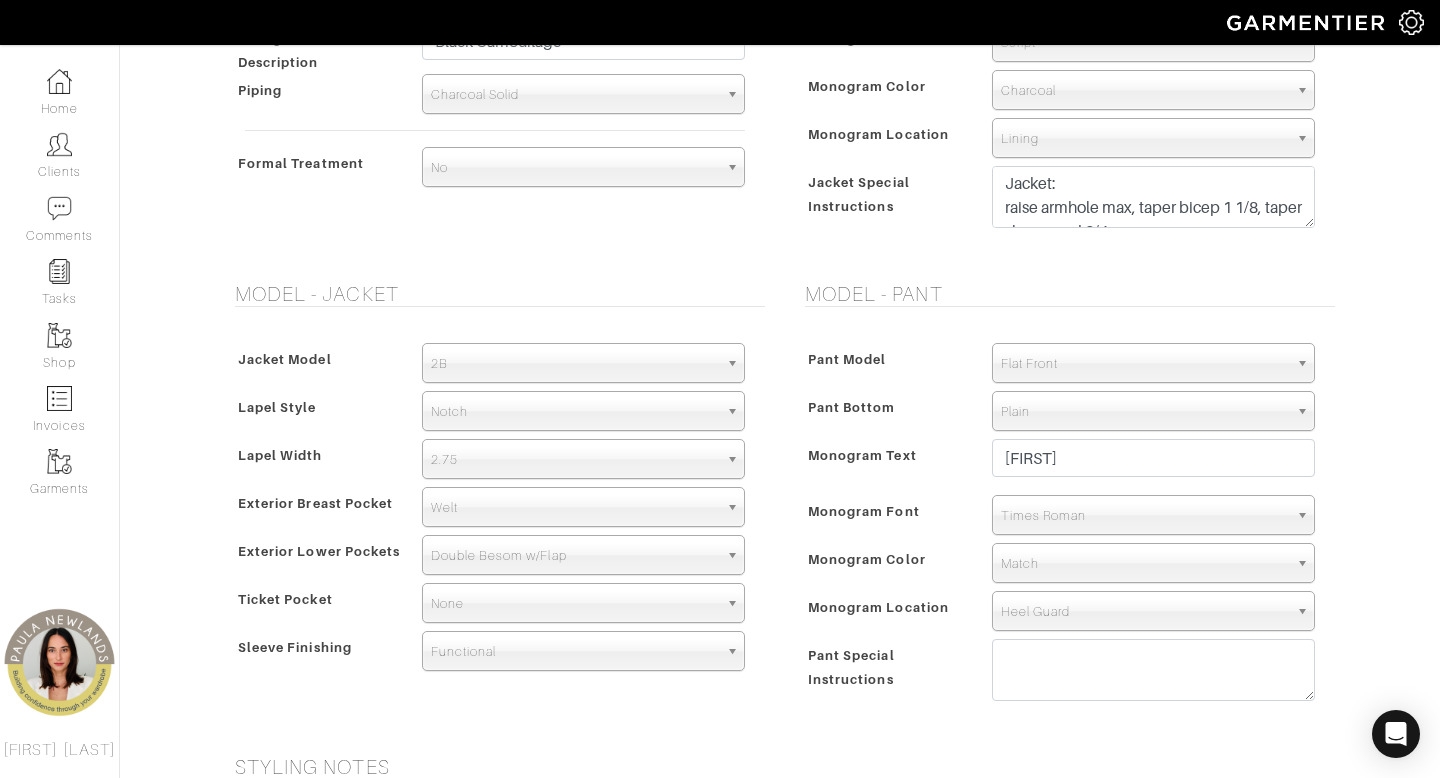 click on "Times Roman" at bounding box center [1144, 516] 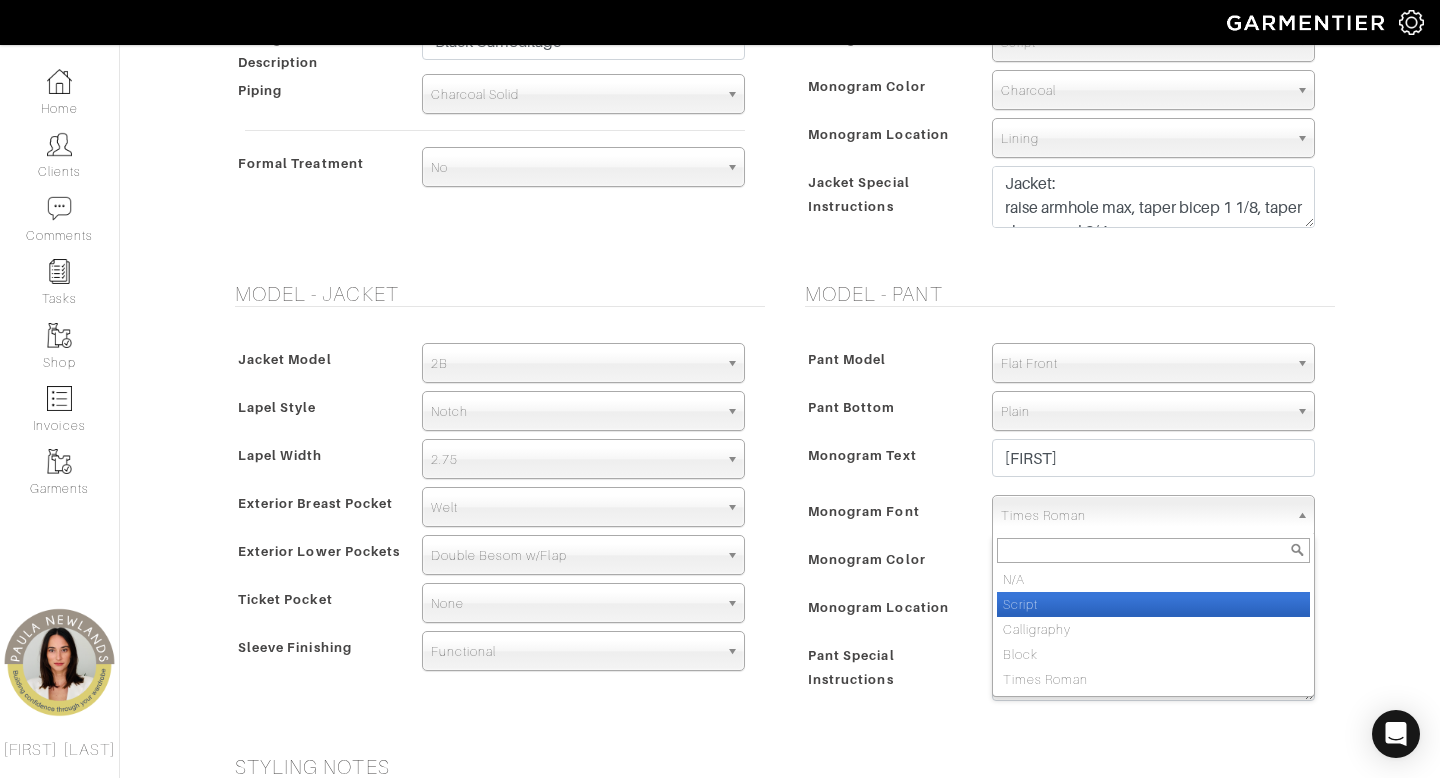 click on "Script" at bounding box center (1153, 604) 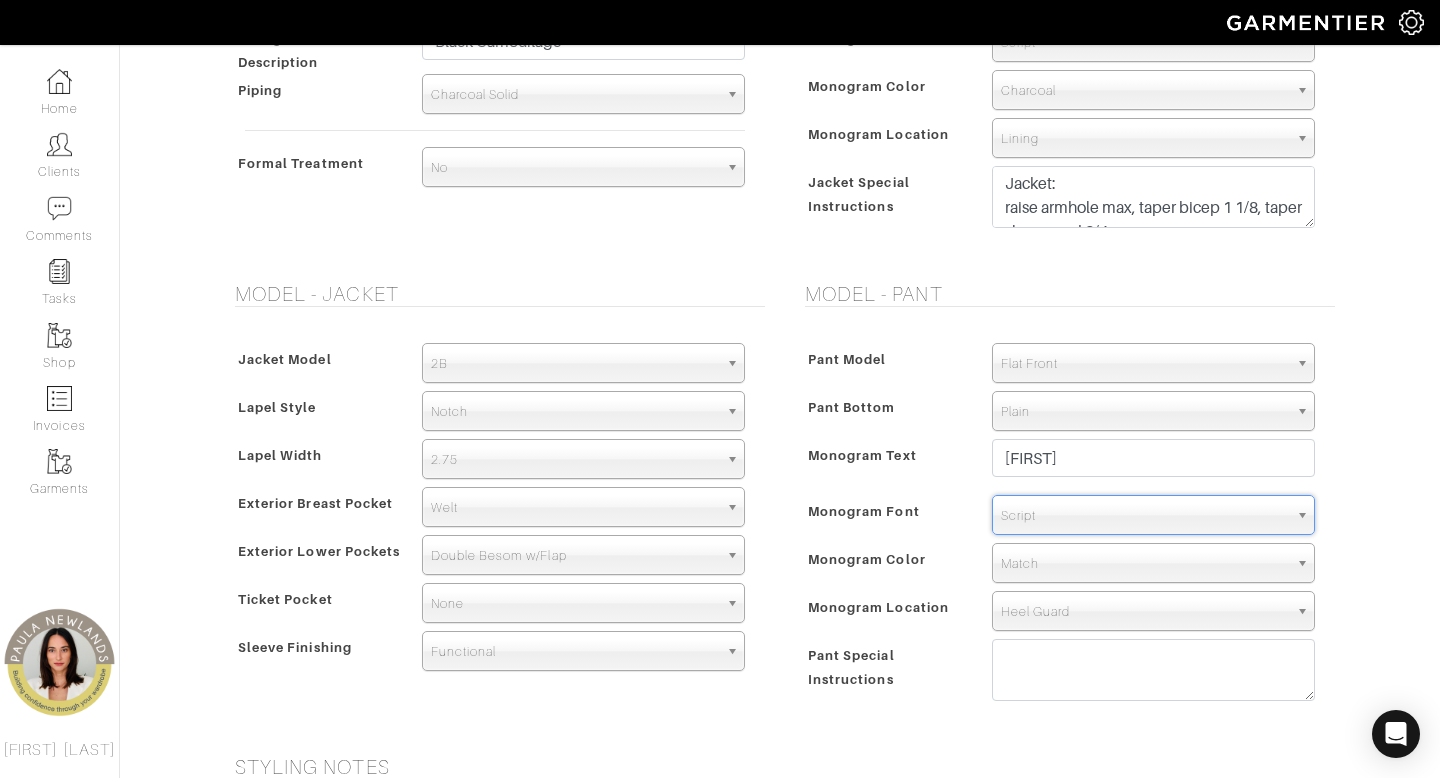 click on "Match" at bounding box center (1144, 564) 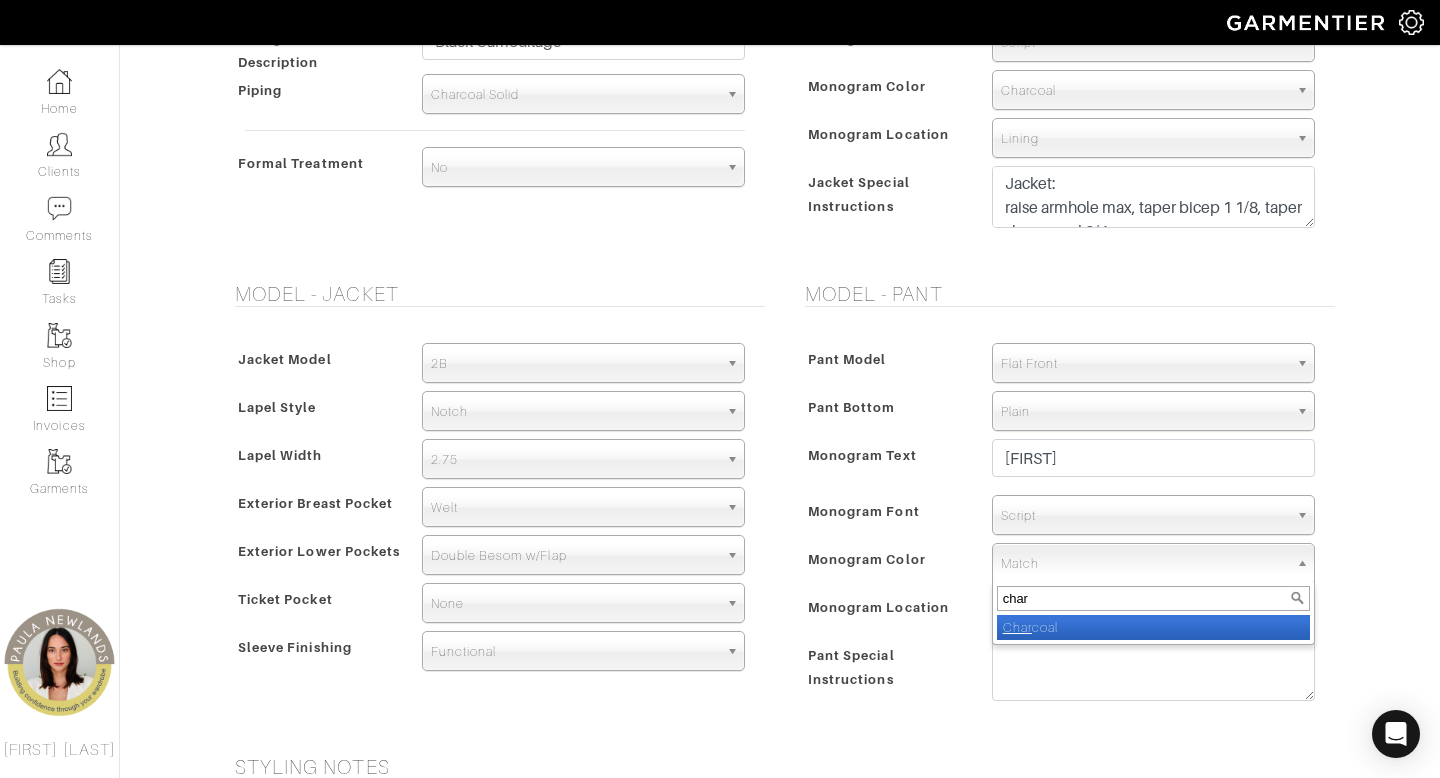 type on "char" 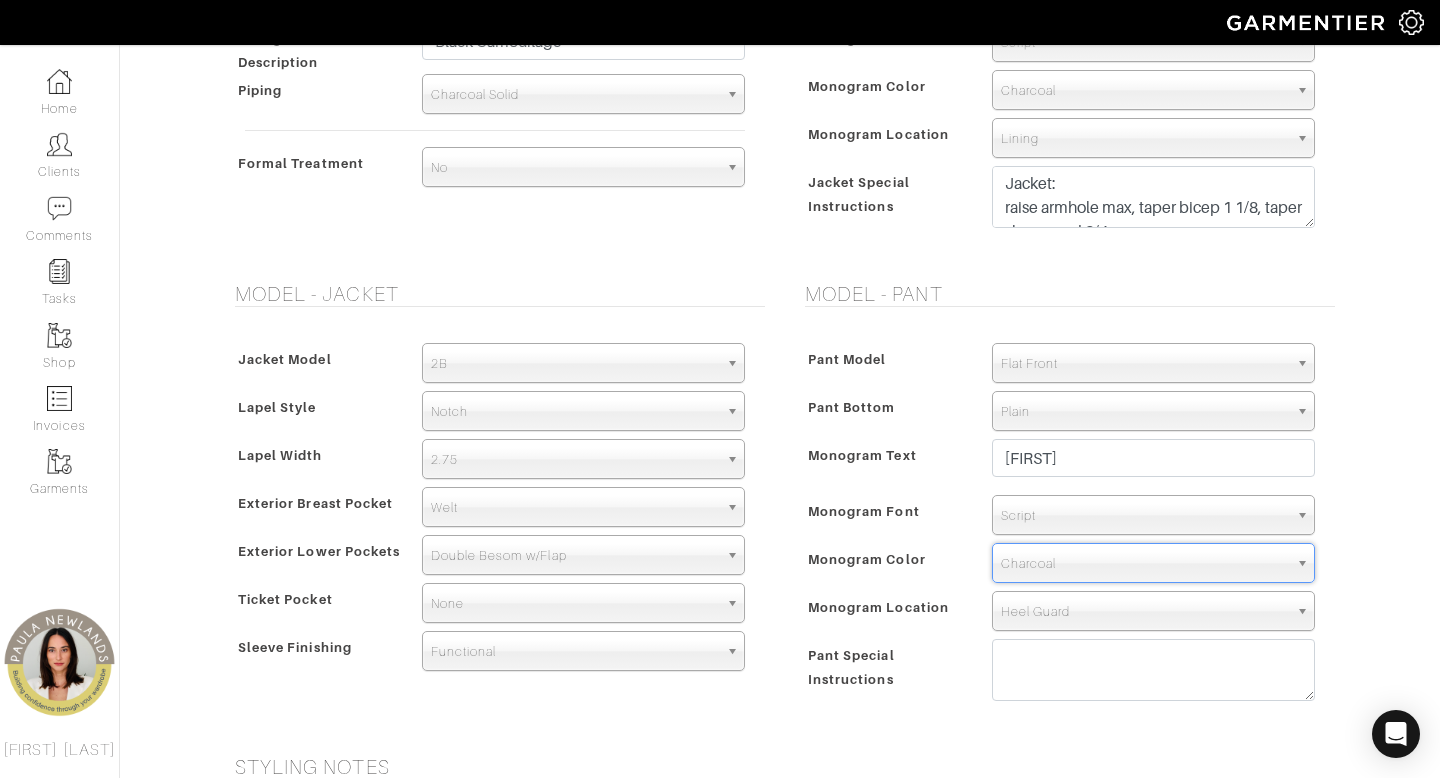 click on "Pablo Riojas  -
Invoice # 24226  -
Custom Suit
Rejected?
See Custom Models & Style Options
Swatch & Detail Images
Price $ 1779.94" at bounding box center [720, 173] 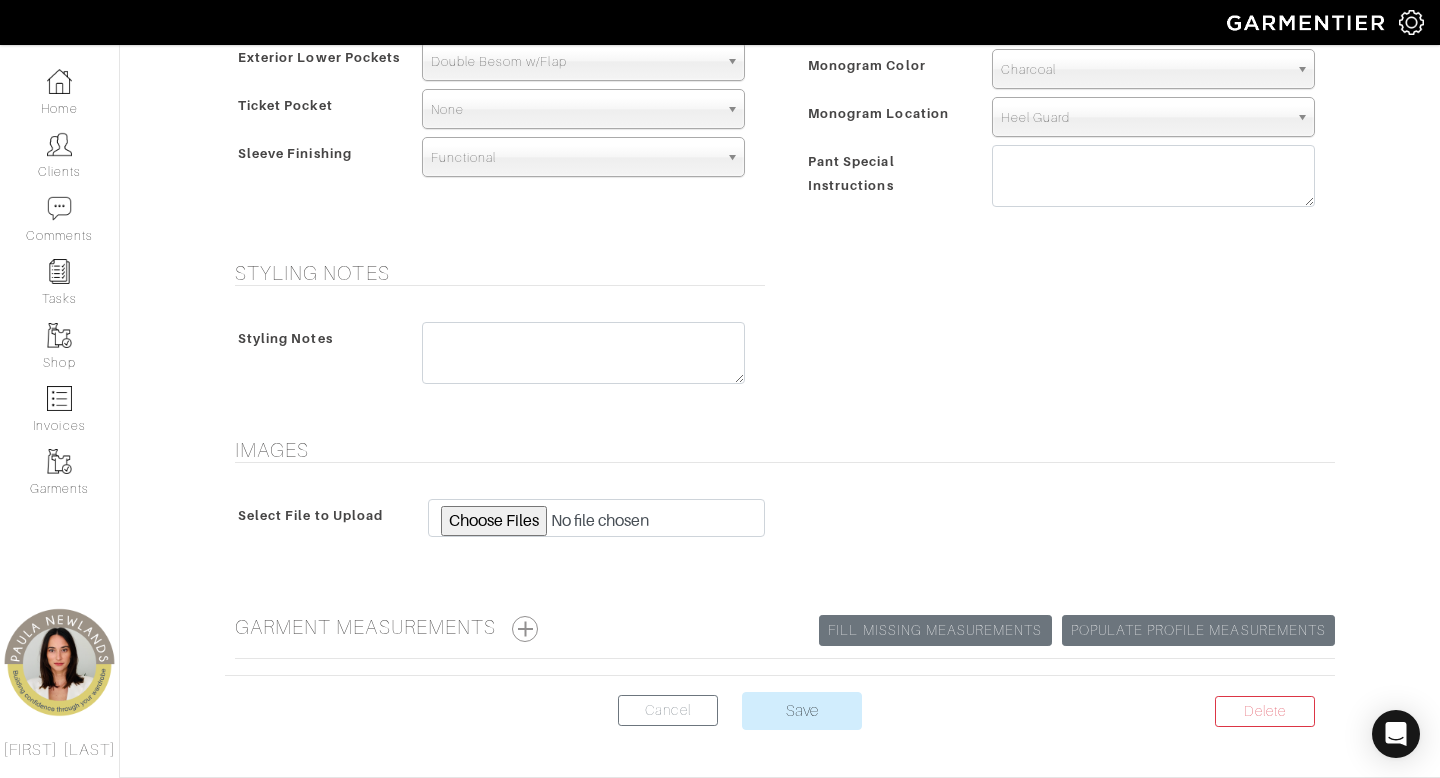 scroll, scrollTop: 1521, scrollLeft: 0, axis: vertical 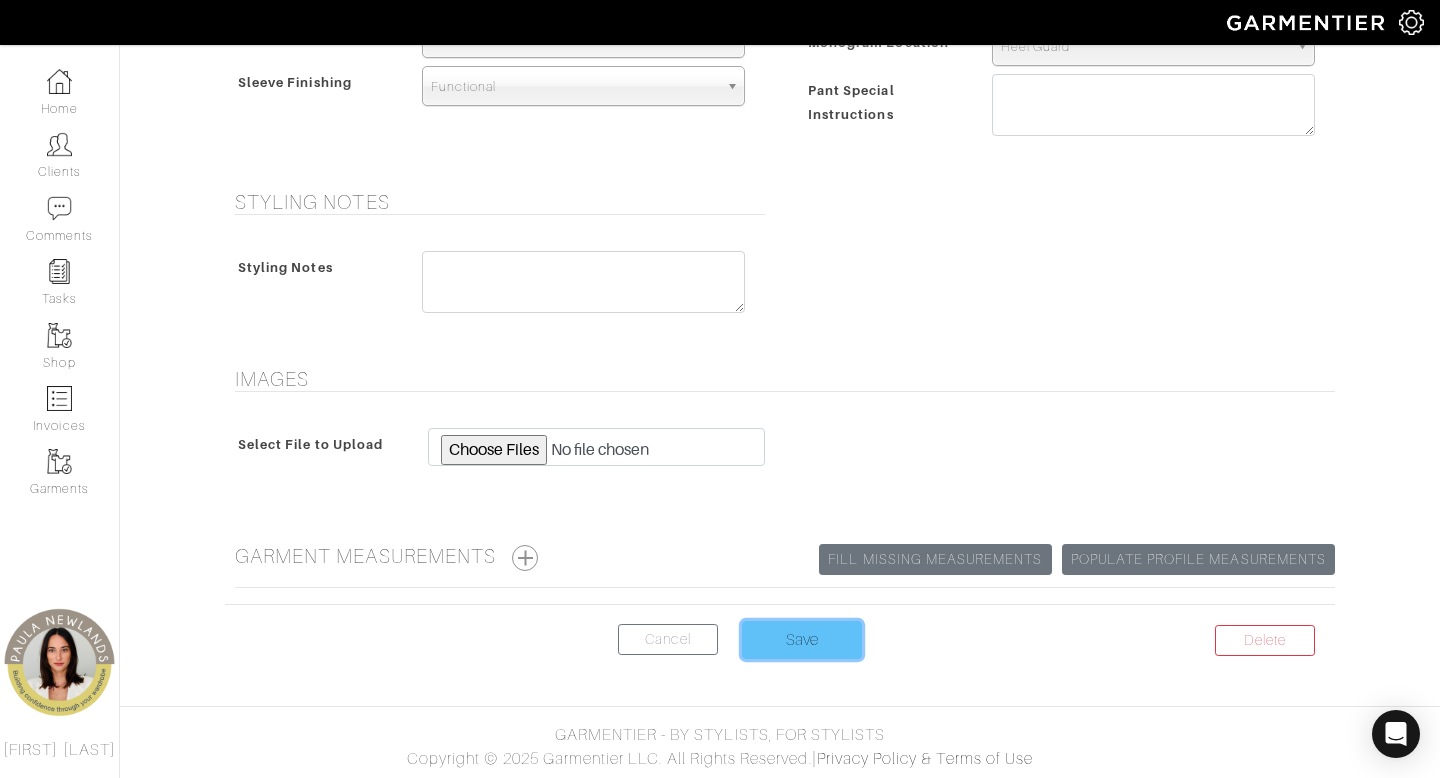 click on "Save" at bounding box center (802, 640) 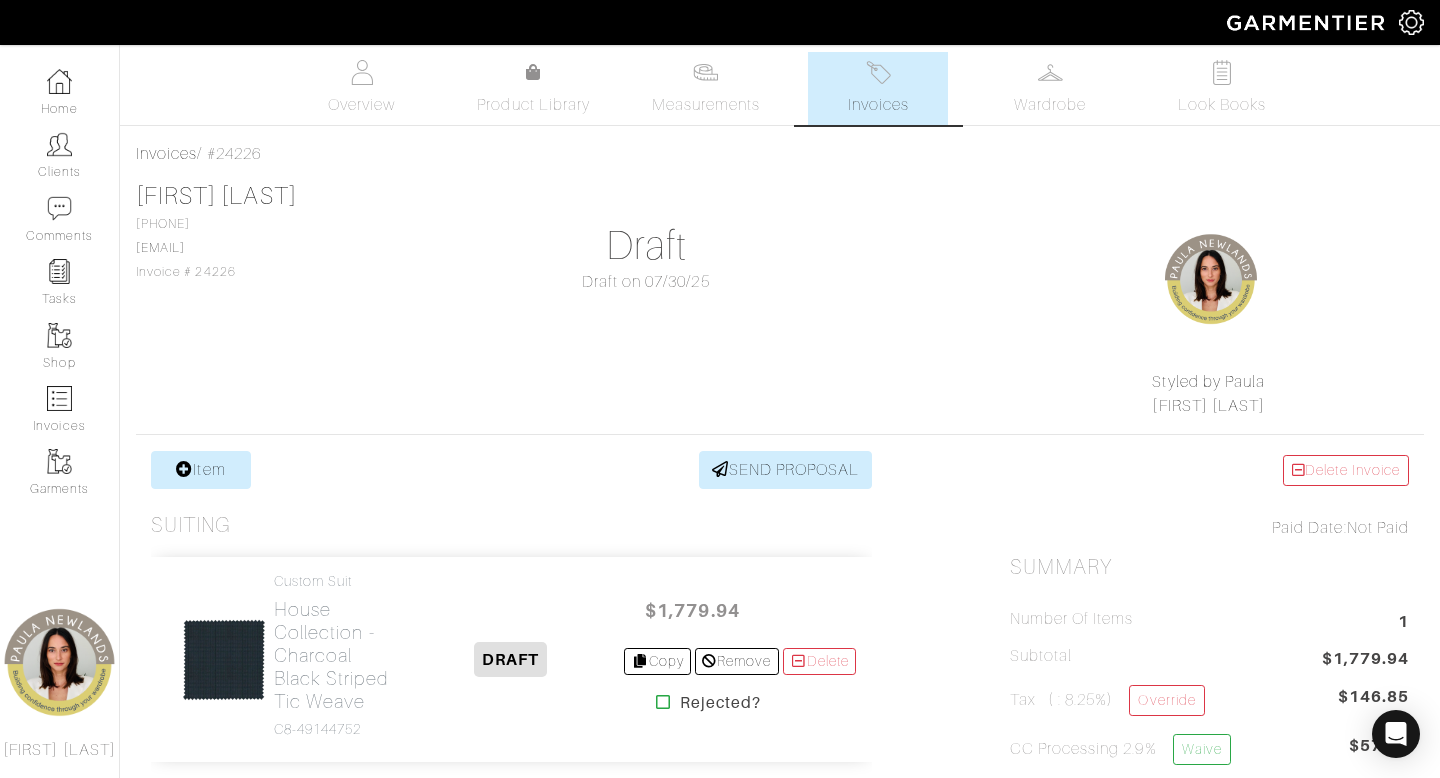 scroll, scrollTop: 0, scrollLeft: 0, axis: both 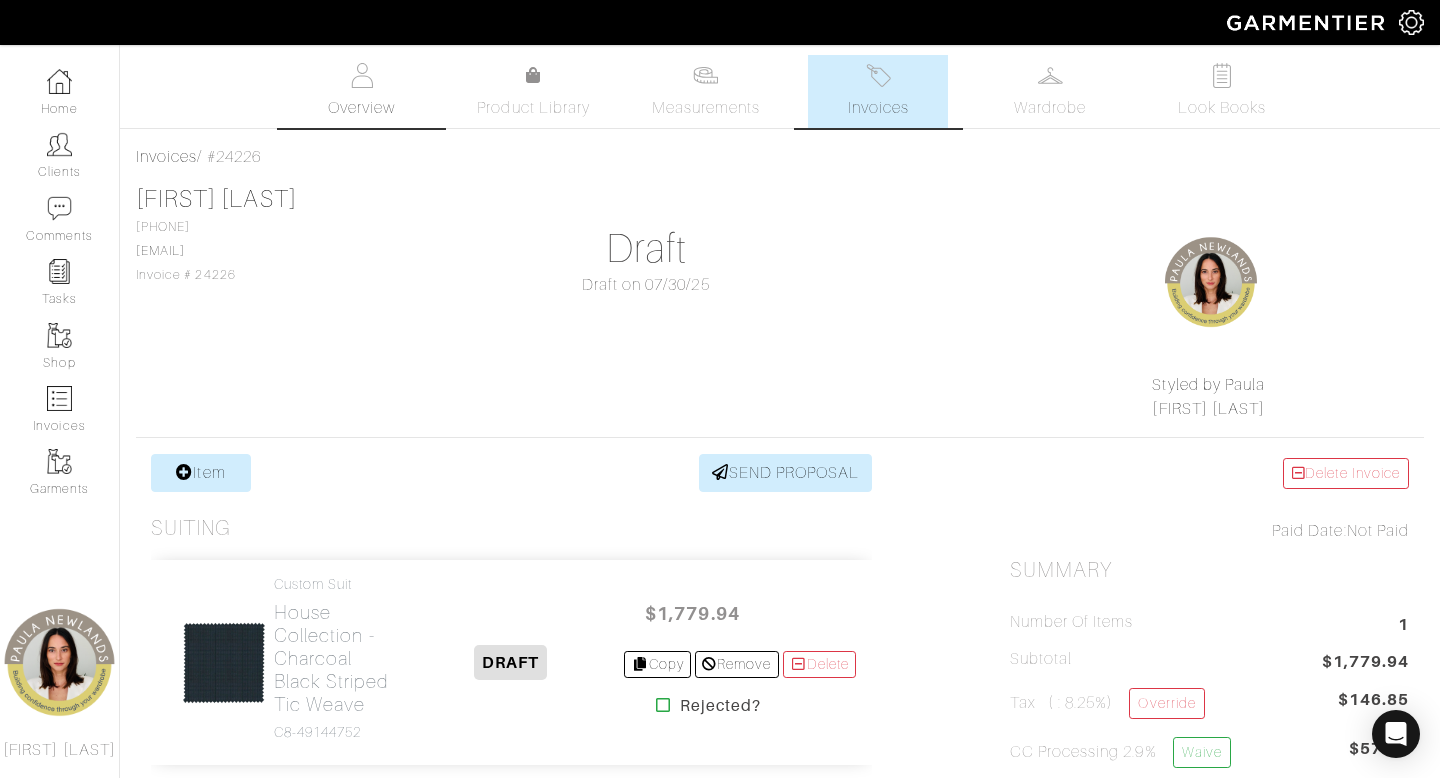 click at bounding box center [361, 75] 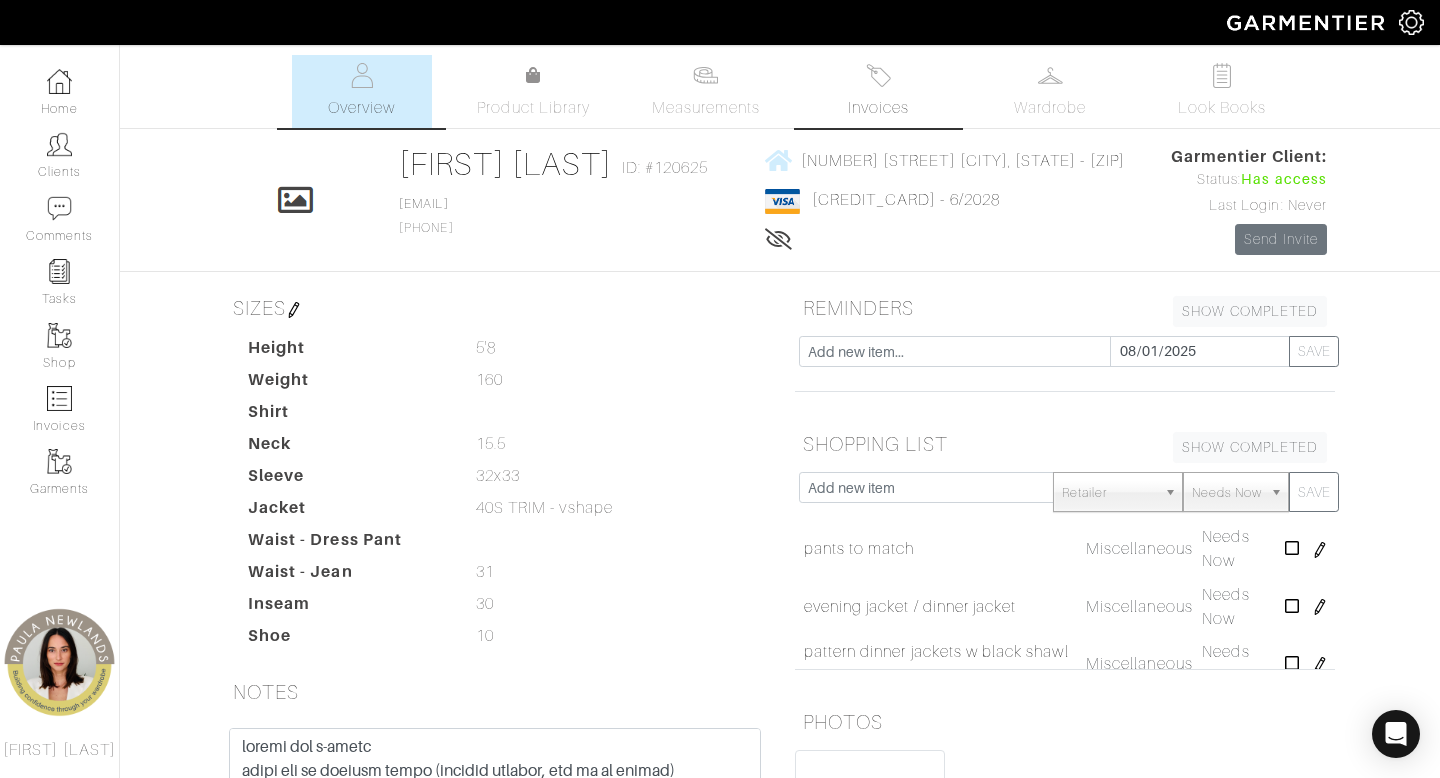 click at bounding box center [878, 75] 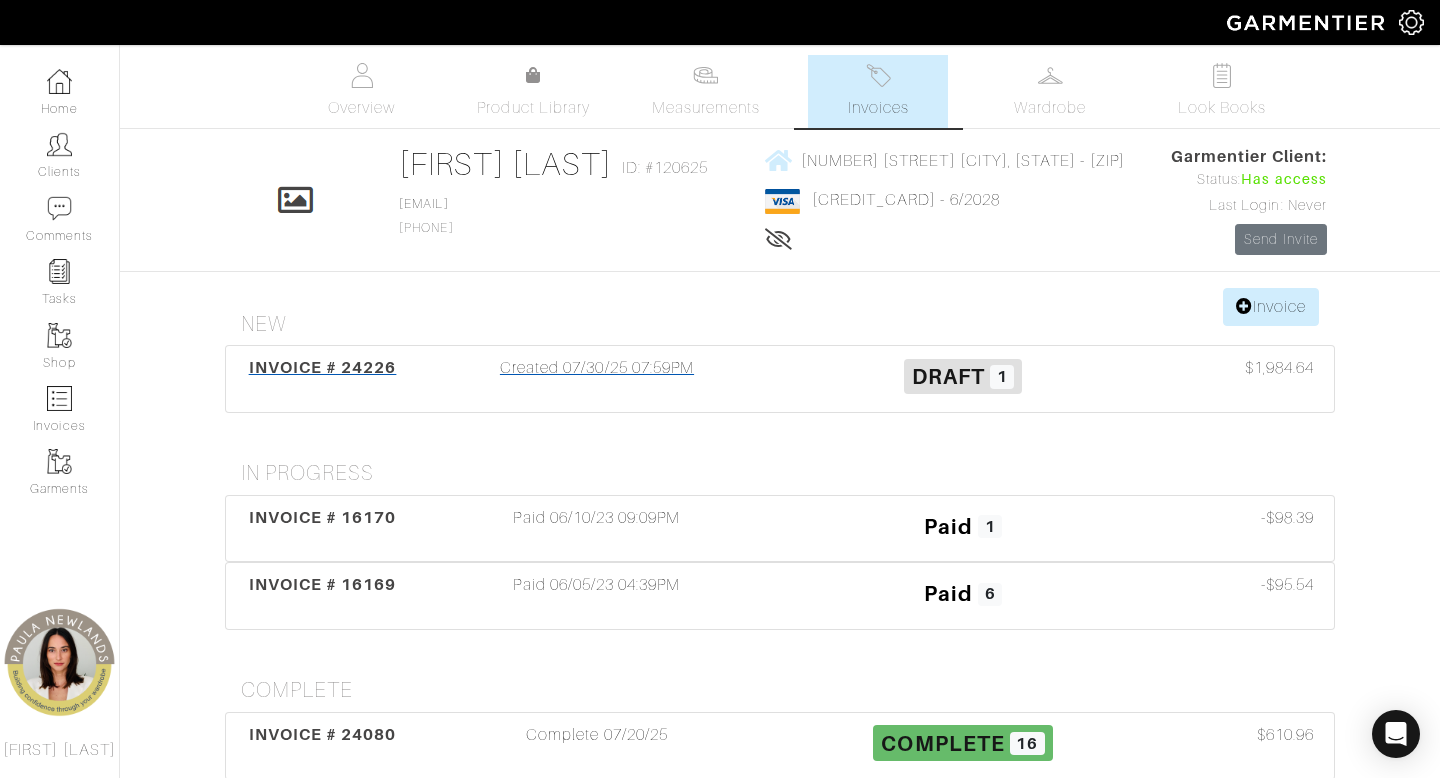 click on "Created 07/30/25 07:59PM" at bounding box center [597, 379] 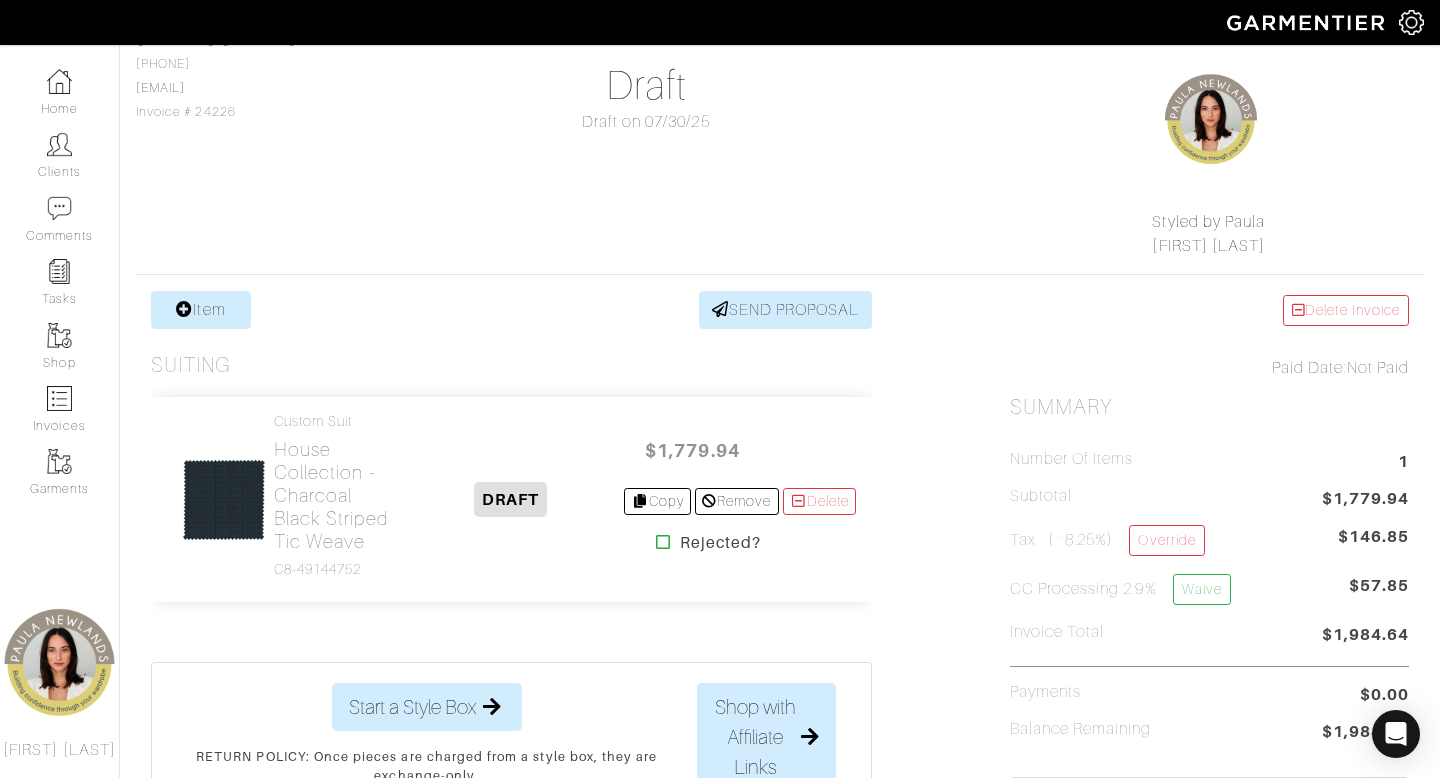 scroll, scrollTop: 169, scrollLeft: 0, axis: vertical 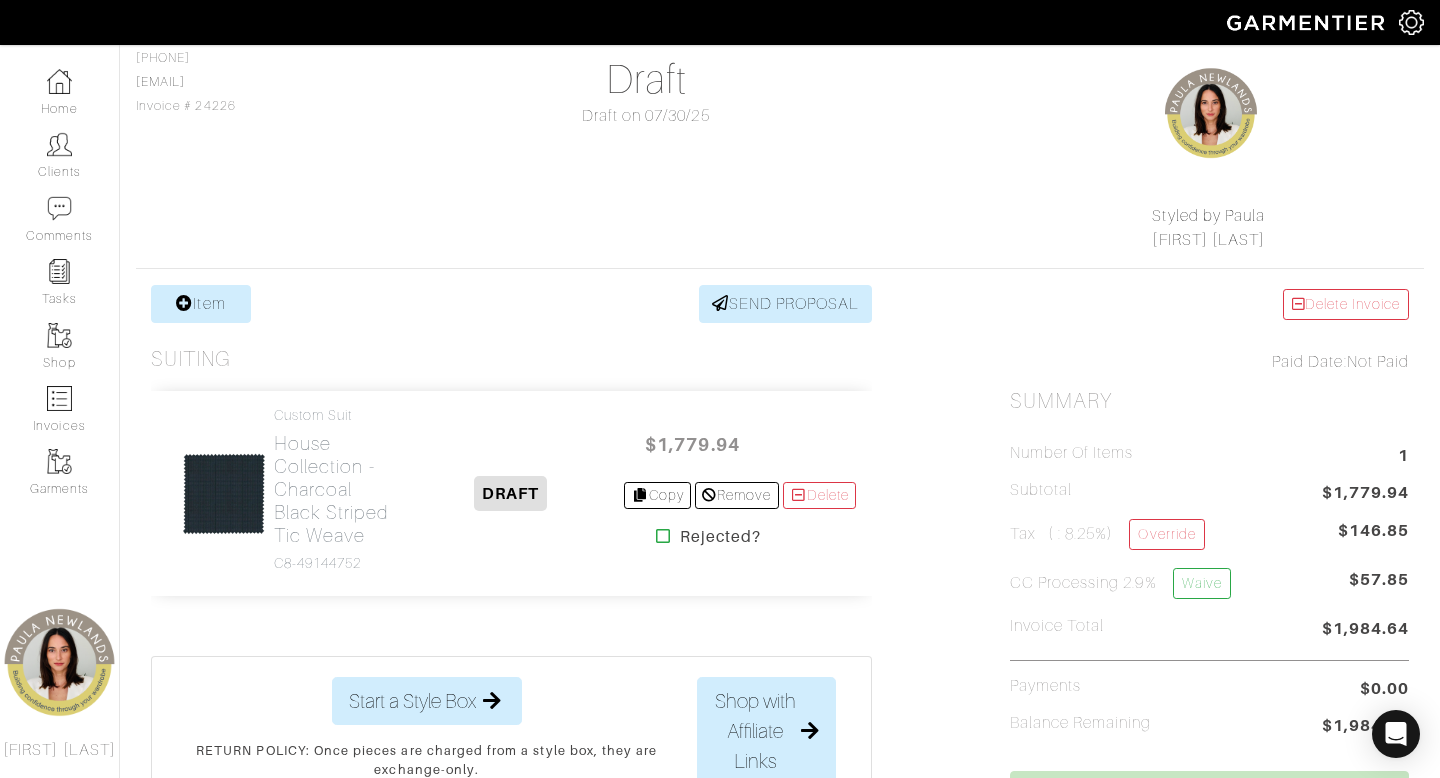 click on "Custom Suit
House Collection -
Charcoal Black Striped Tic Weave
C8-49144752" at bounding box center (289, 493) 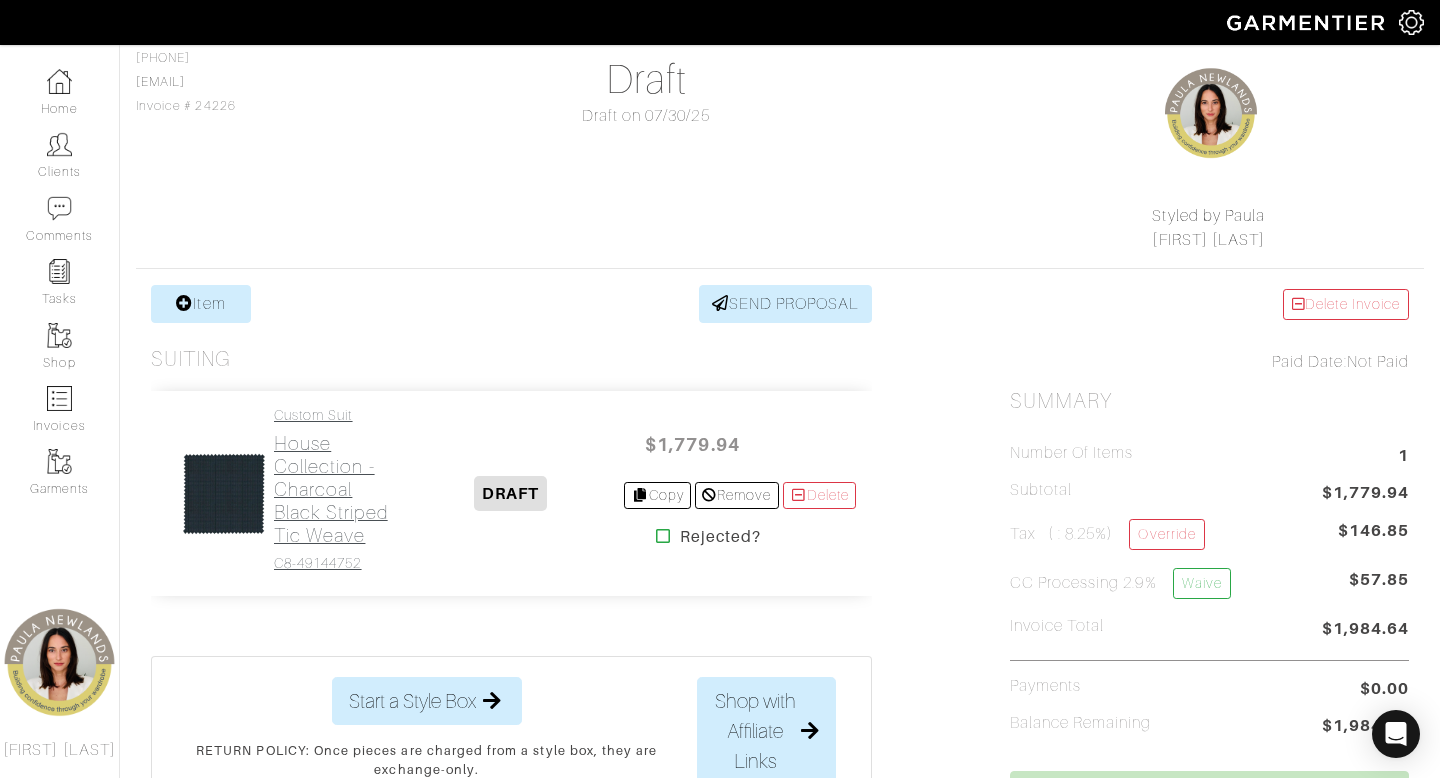 click on "House Collection -
Charcoal Black Striped Tic Weave" at bounding box center (335, 489) 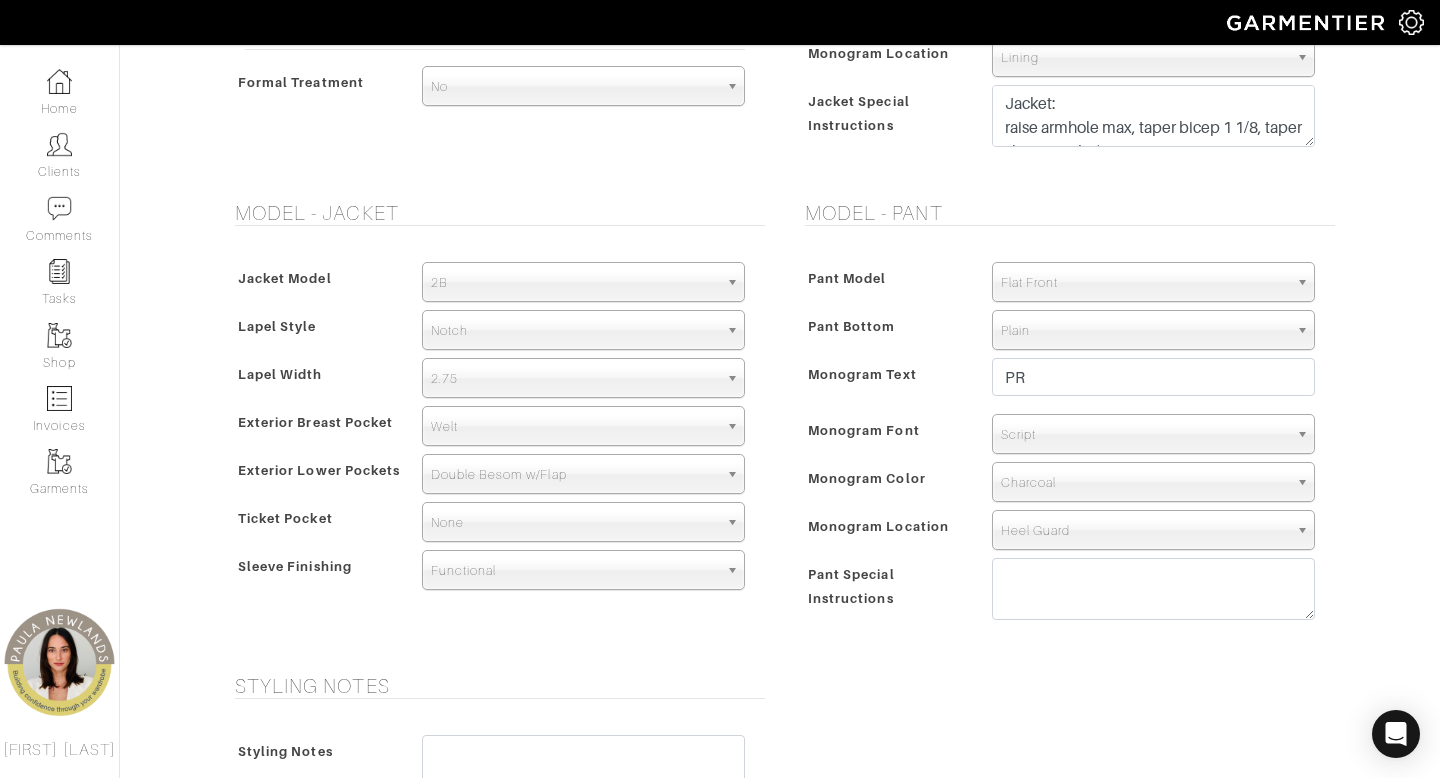 scroll, scrollTop: 748, scrollLeft: 0, axis: vertical 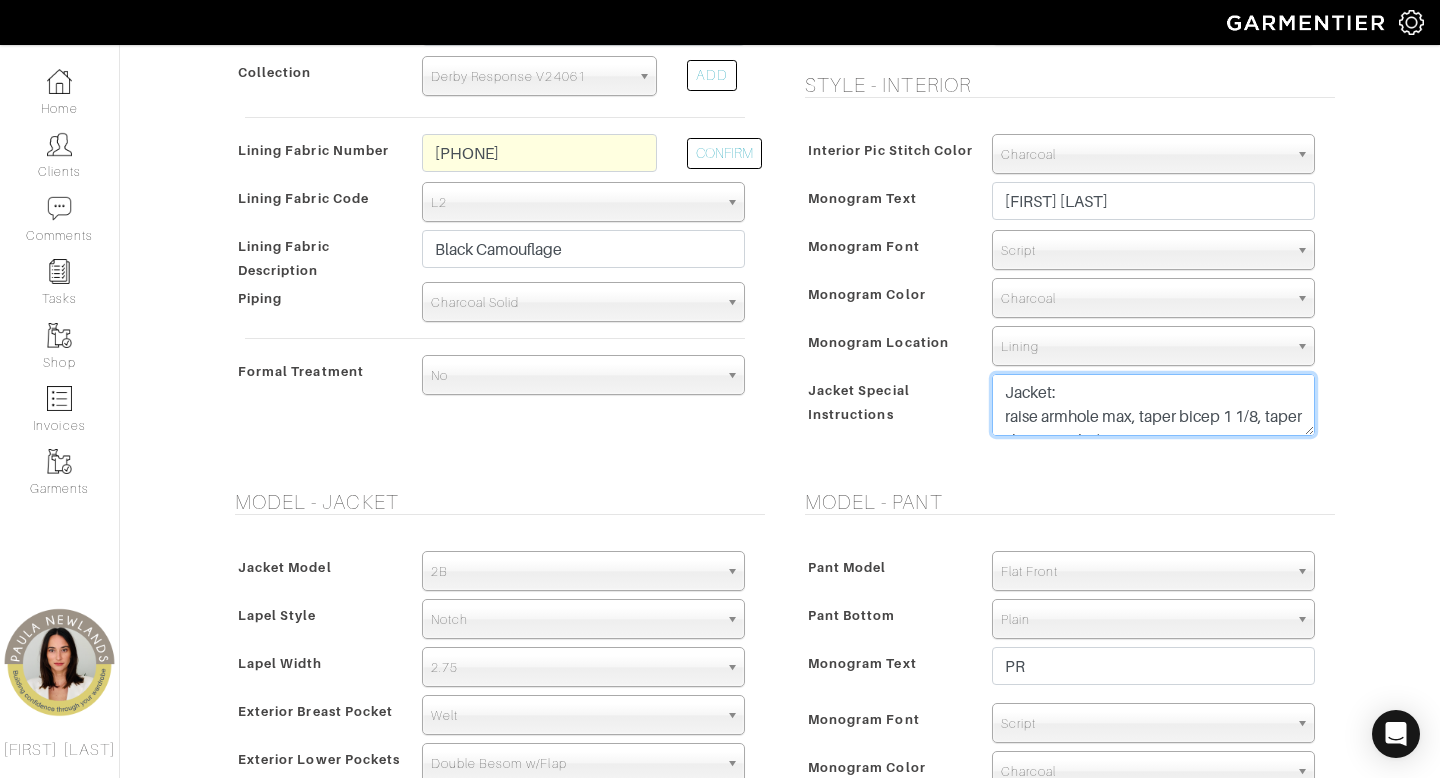 click on "Jacket:
raise armhole max, taper bicep 1 1/8, taper sleeve end 3/4
reduce jacket skirt 2 in" at bounding box center [1153, 405] 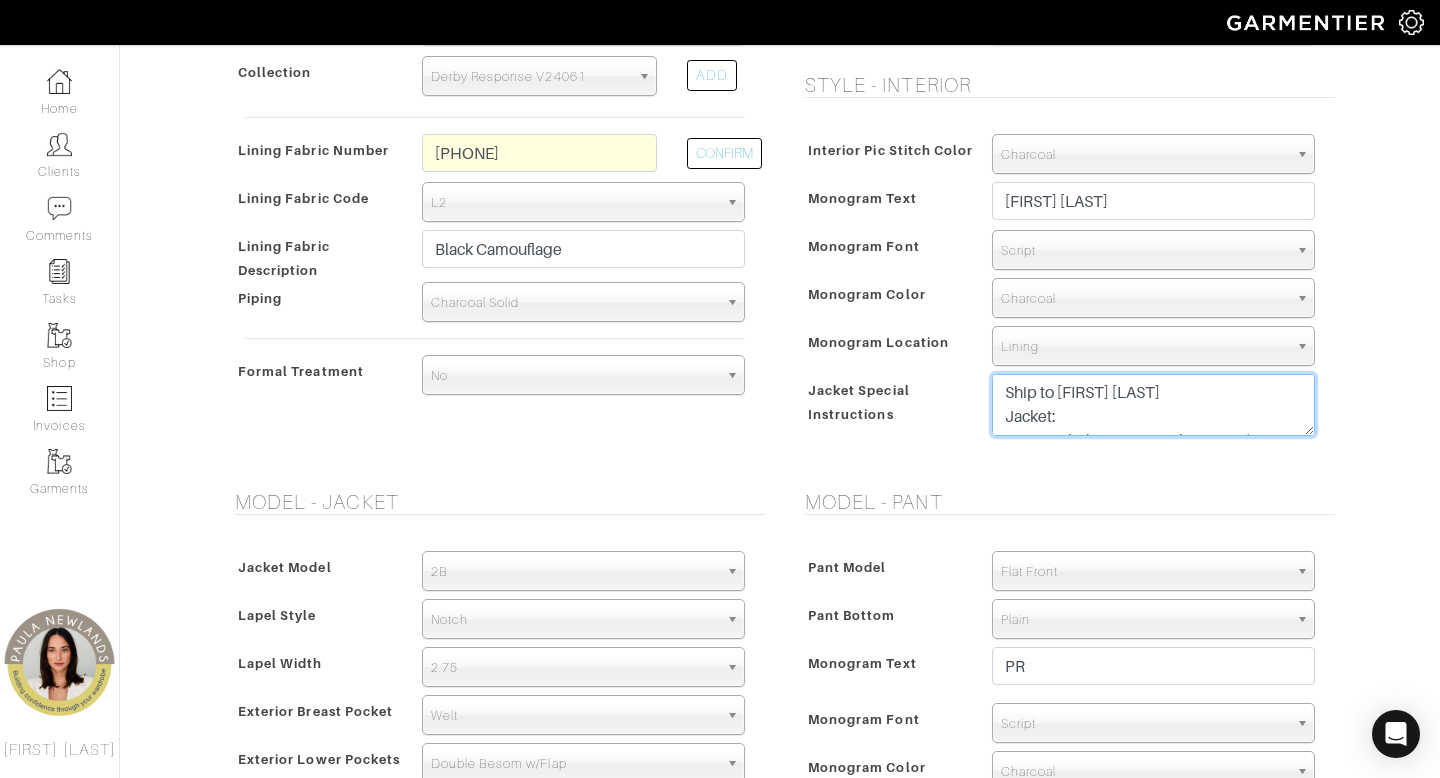 paste on "[NUMBER] [STREET] [CITY], [STATE] - [ZIP]" 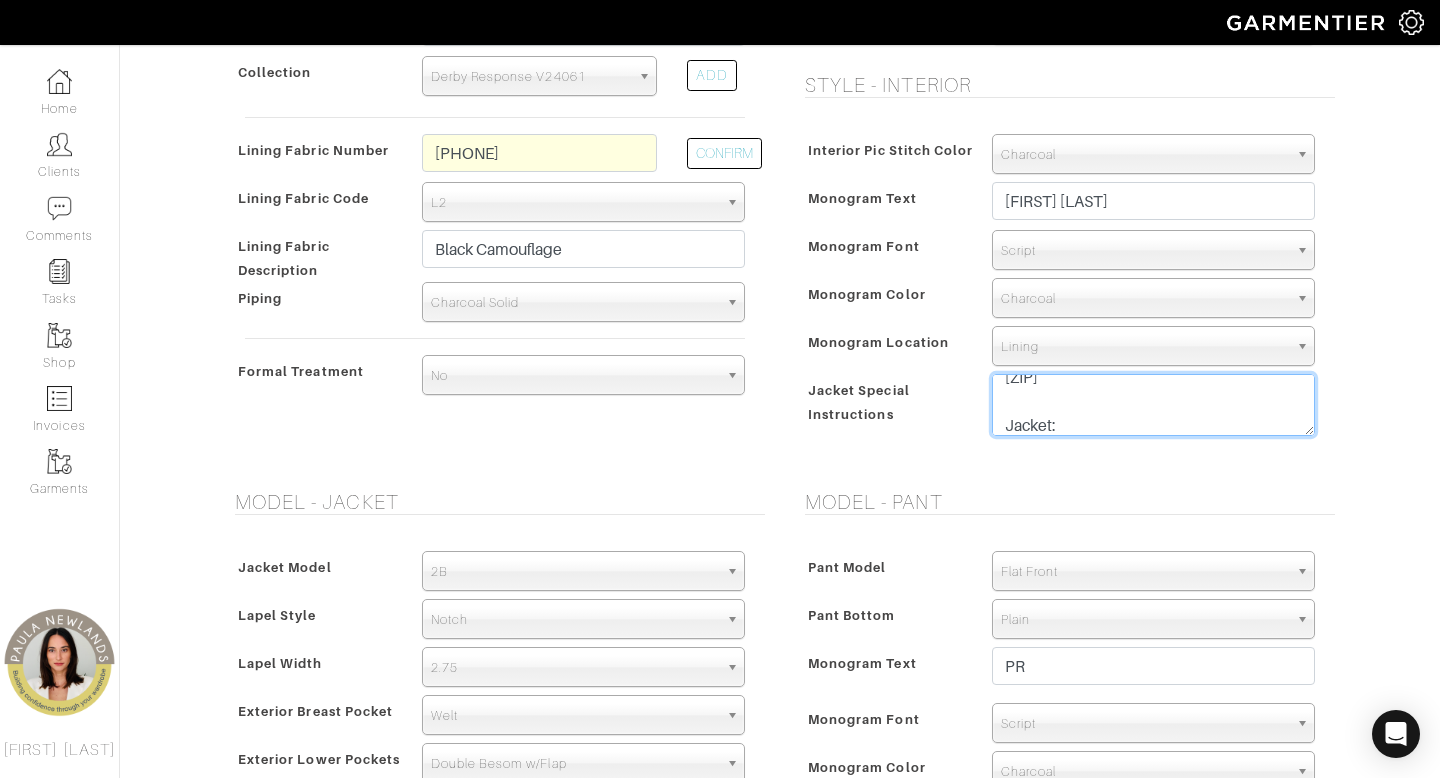 scroll, scrollTop: 0, scrollLeft: 0, axis: both 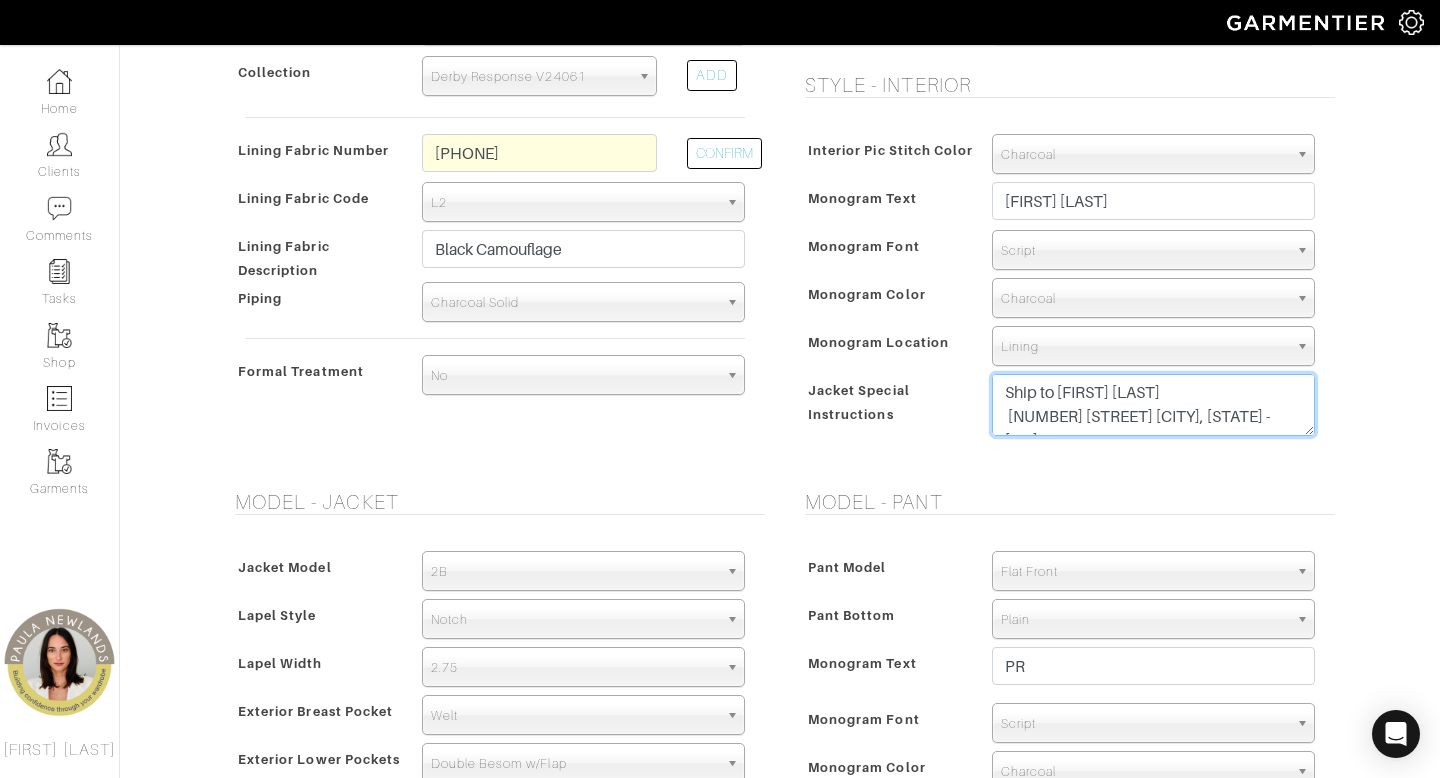 click on "Jacket:
raise armhole max, taper bicep 1 1/8, taper sleeve end 3/4
reduce jacket skirt 2 in" at bounding box center (1153, 405) 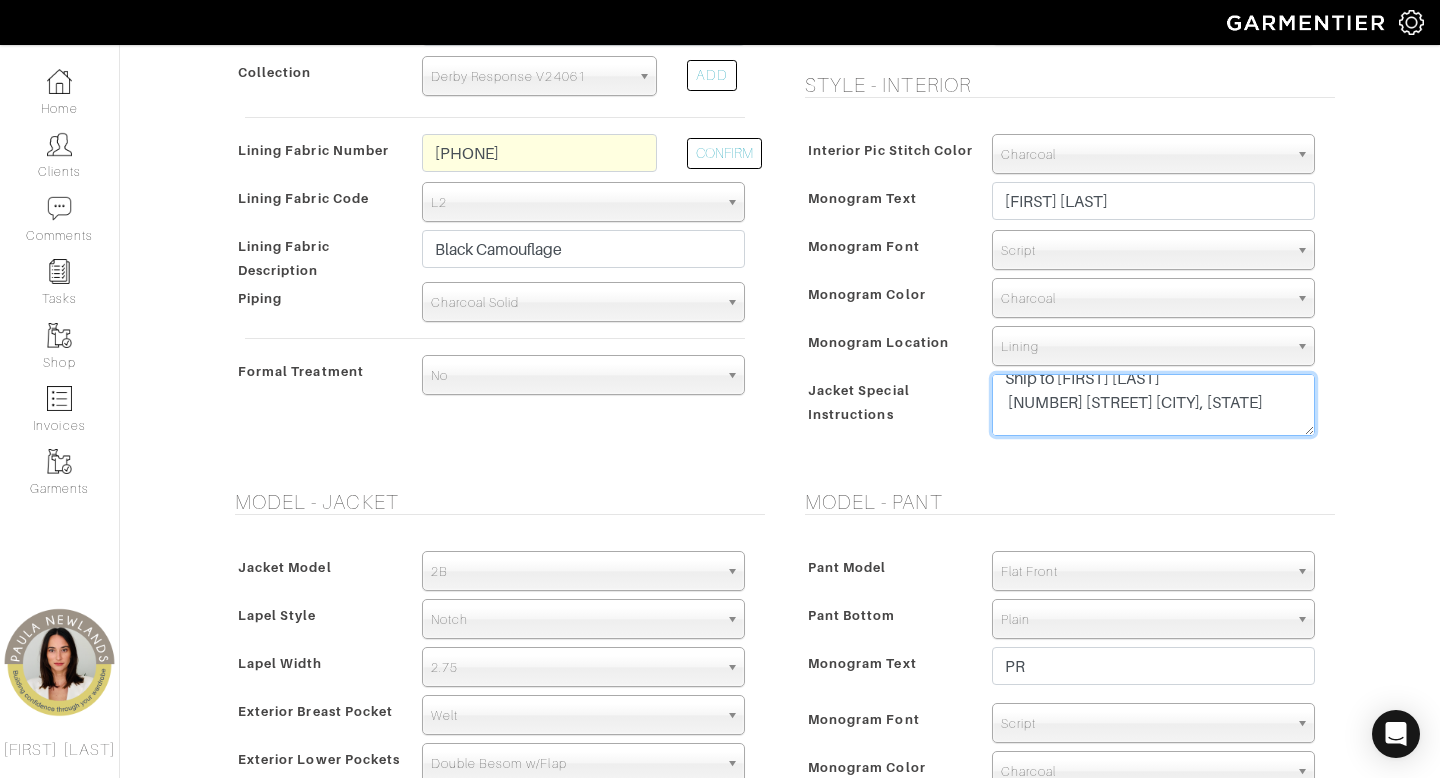 scroll, scrollTop: 20, scrollLeft: 0, axis: vertical 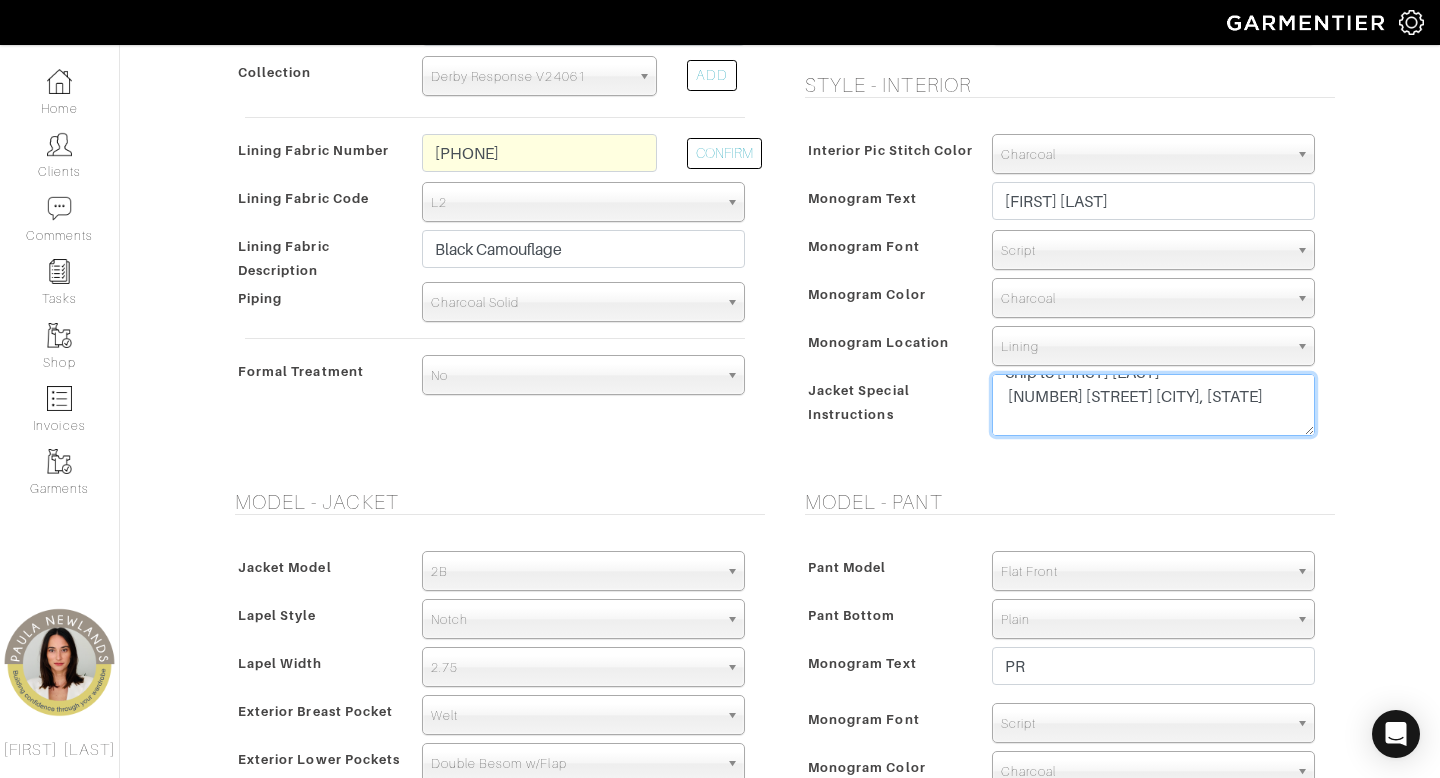 click on "Jacket:
raise armhole max, taper bicep 1 1/8, taper sleeve end 3/4
reduce jacket skirt 2 in" at bounding box center [1153, 405] 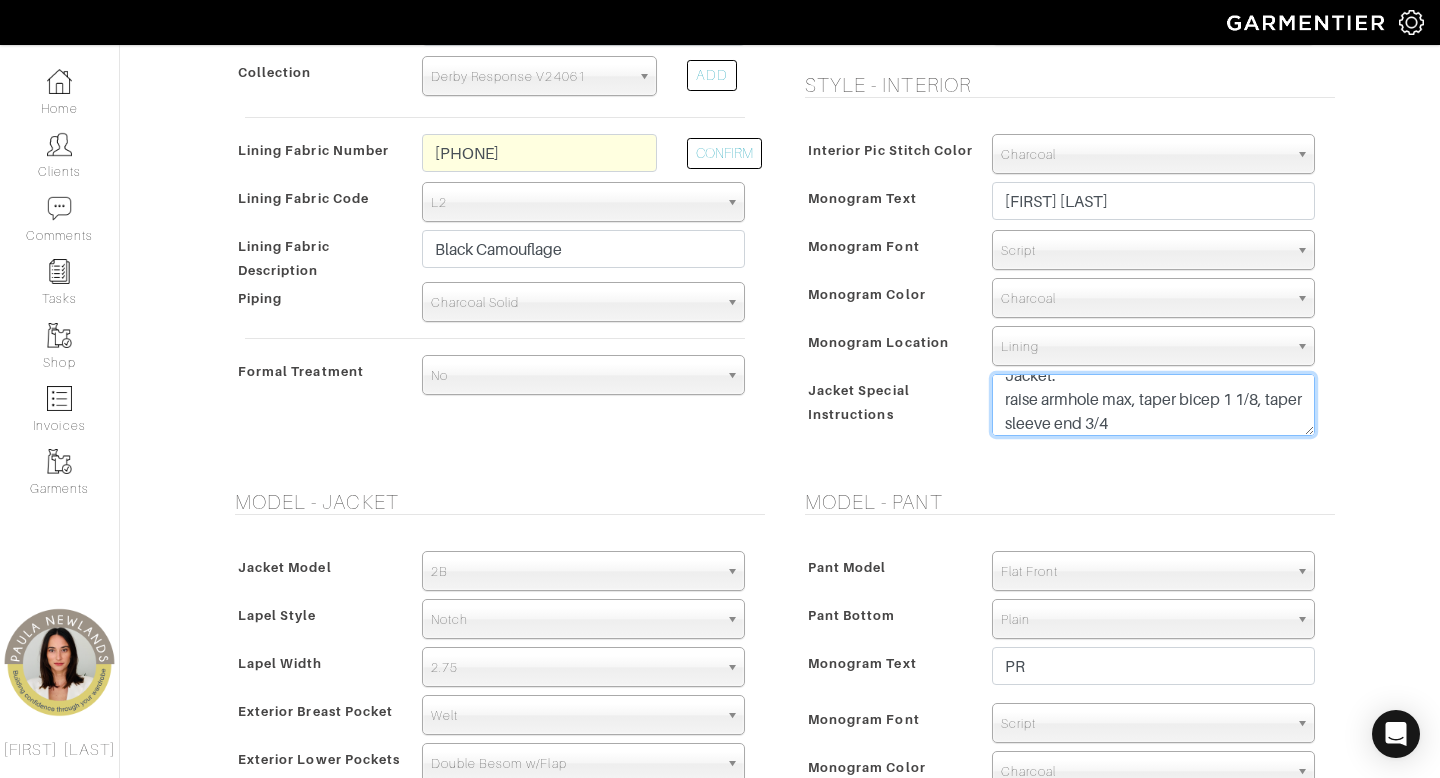 scroll, scrollTop: 144, scrollLeft: 0, axis: vertical 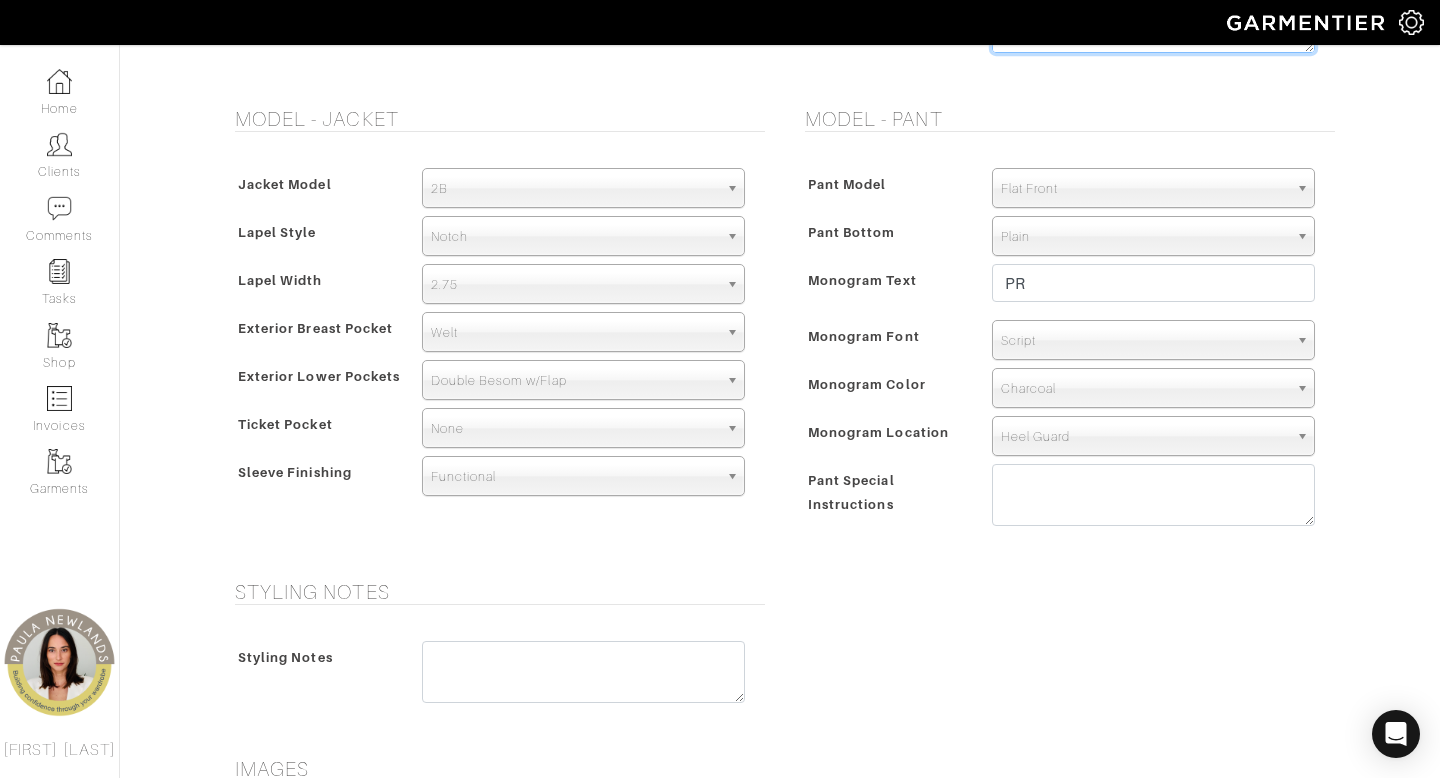 type on "Ship to [FIRST] [LAST]
[NUMBER] [STREET]
[CITY], [STATE] - [ZIP]
Jacket:
raise armhole max, taper bicep 1 1/8, taper sleeve end 3/4
reduce jacket skirt 2 in" 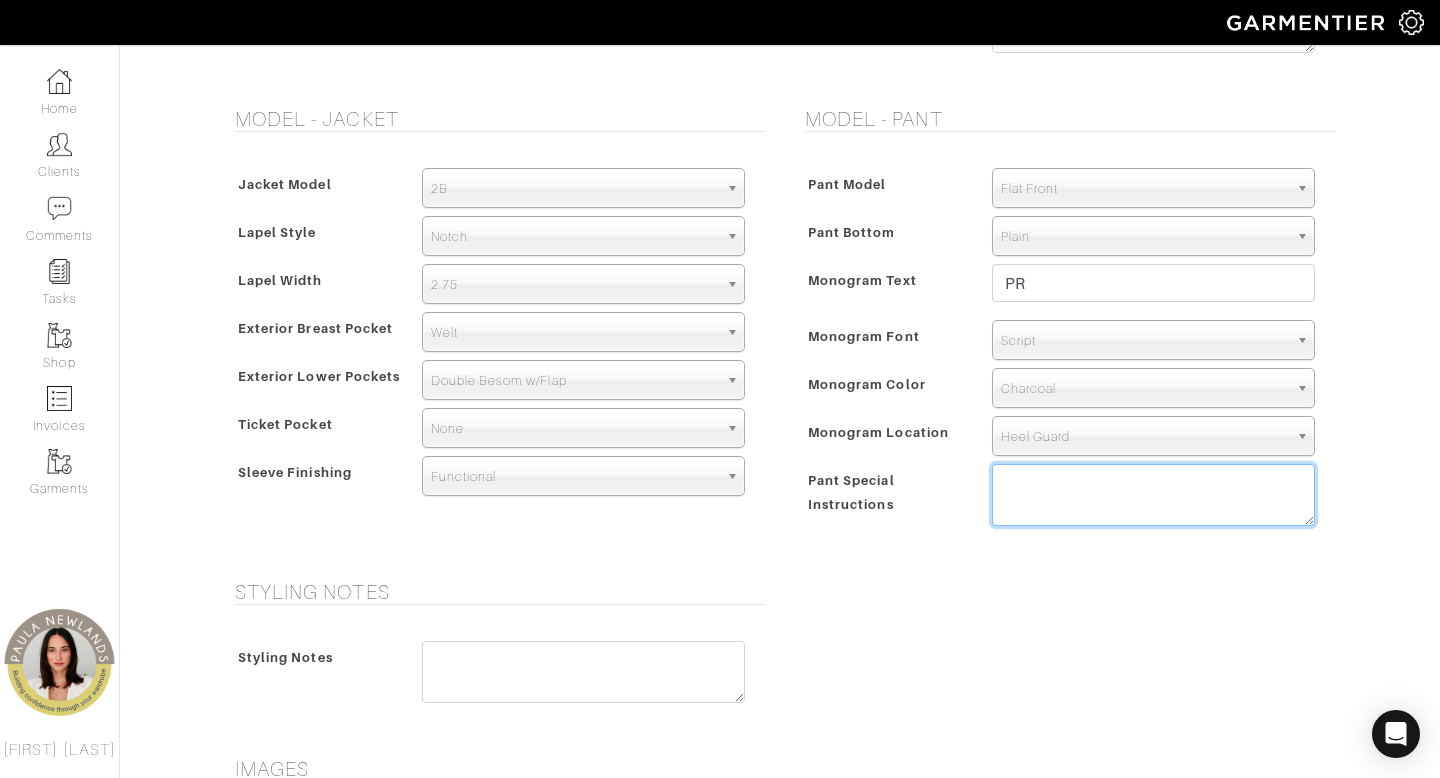 click at bounding box center [1153, 495] 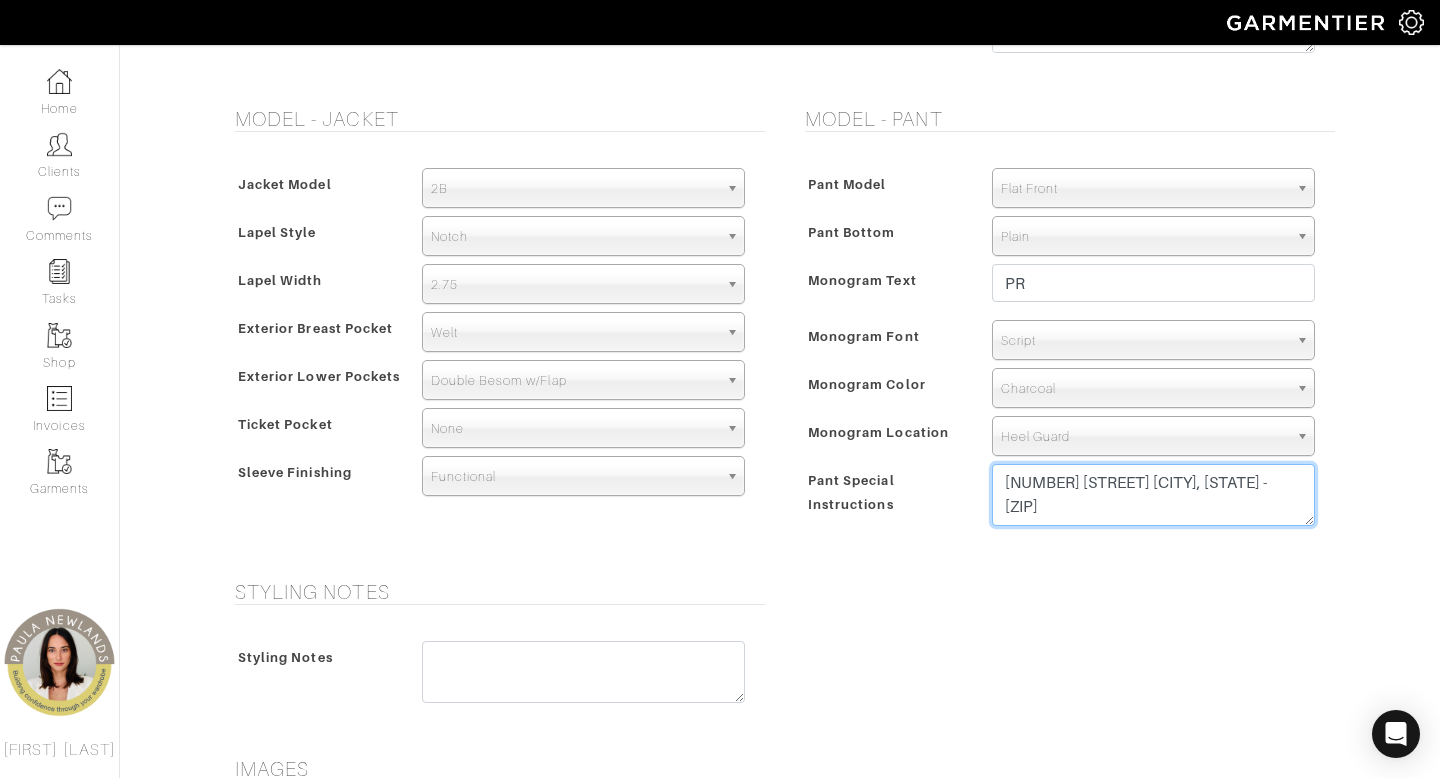 click on "[NUMBER] [STREET] [CITY], [STATE] - [ZIP]" at bounding box center (1153, 495) 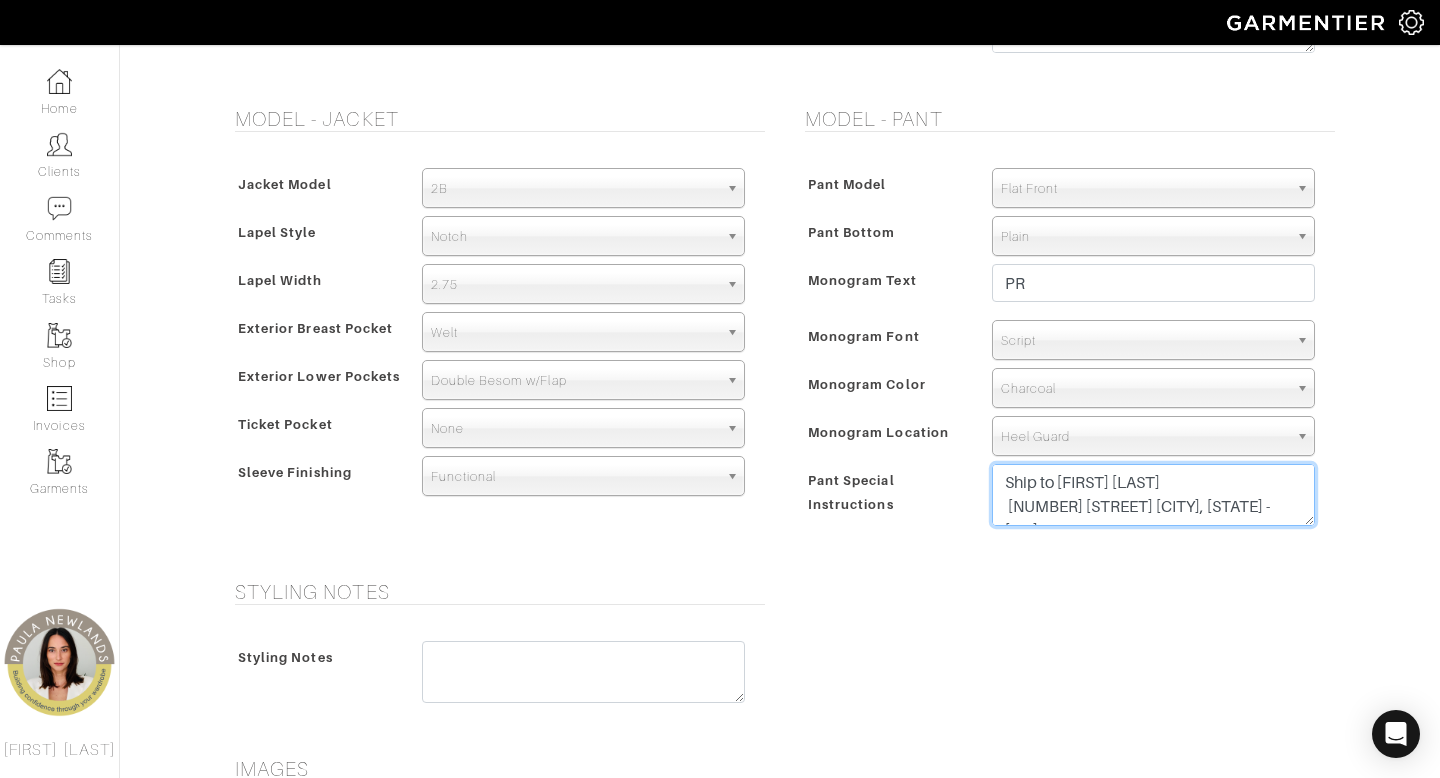 click on "Ship to [FIRST] [LAST]
[NUMBER] [STREET] [CITY], [STATE] - [ZIP]" at bounding box center [1153, 495] 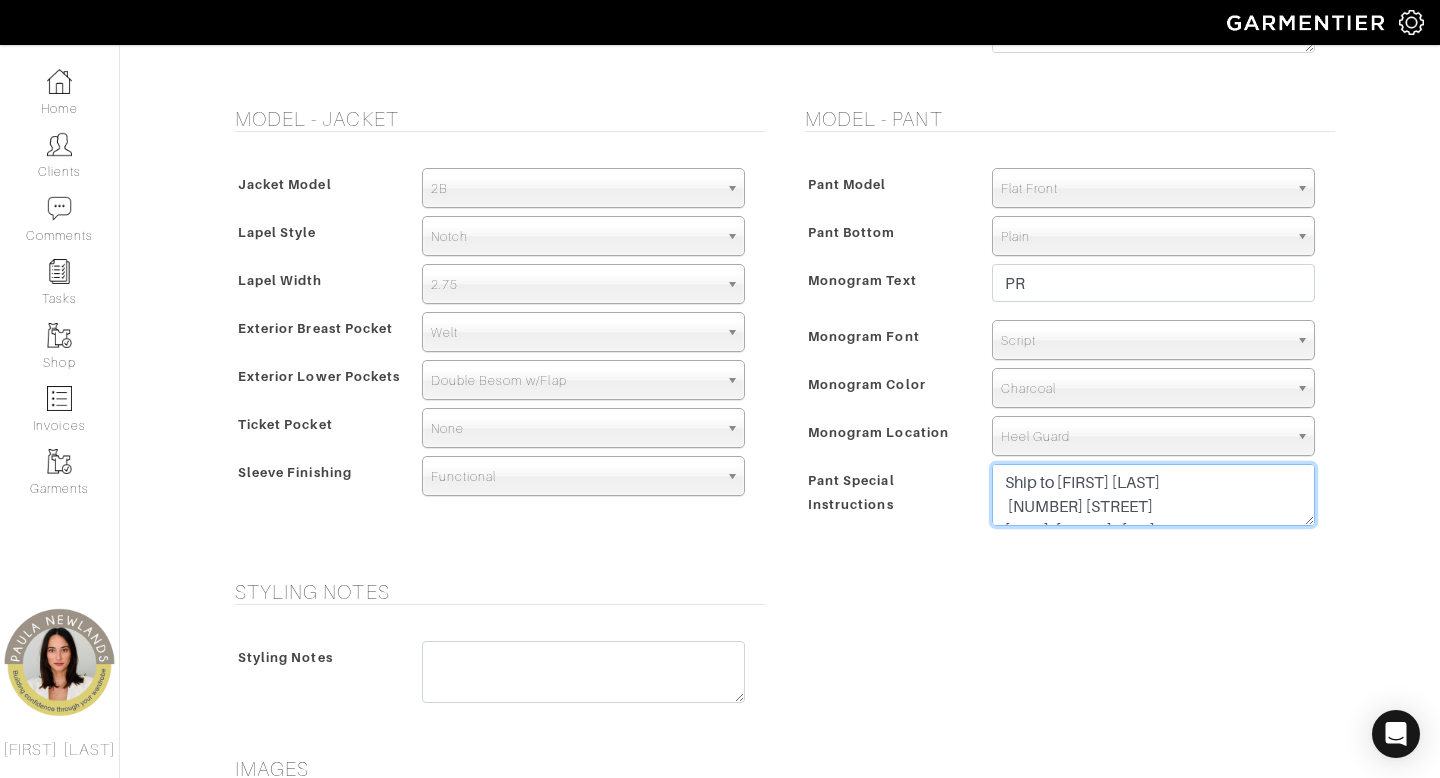 scroll, scrollTop: 15, scrollLeft: 0, axis: vertical 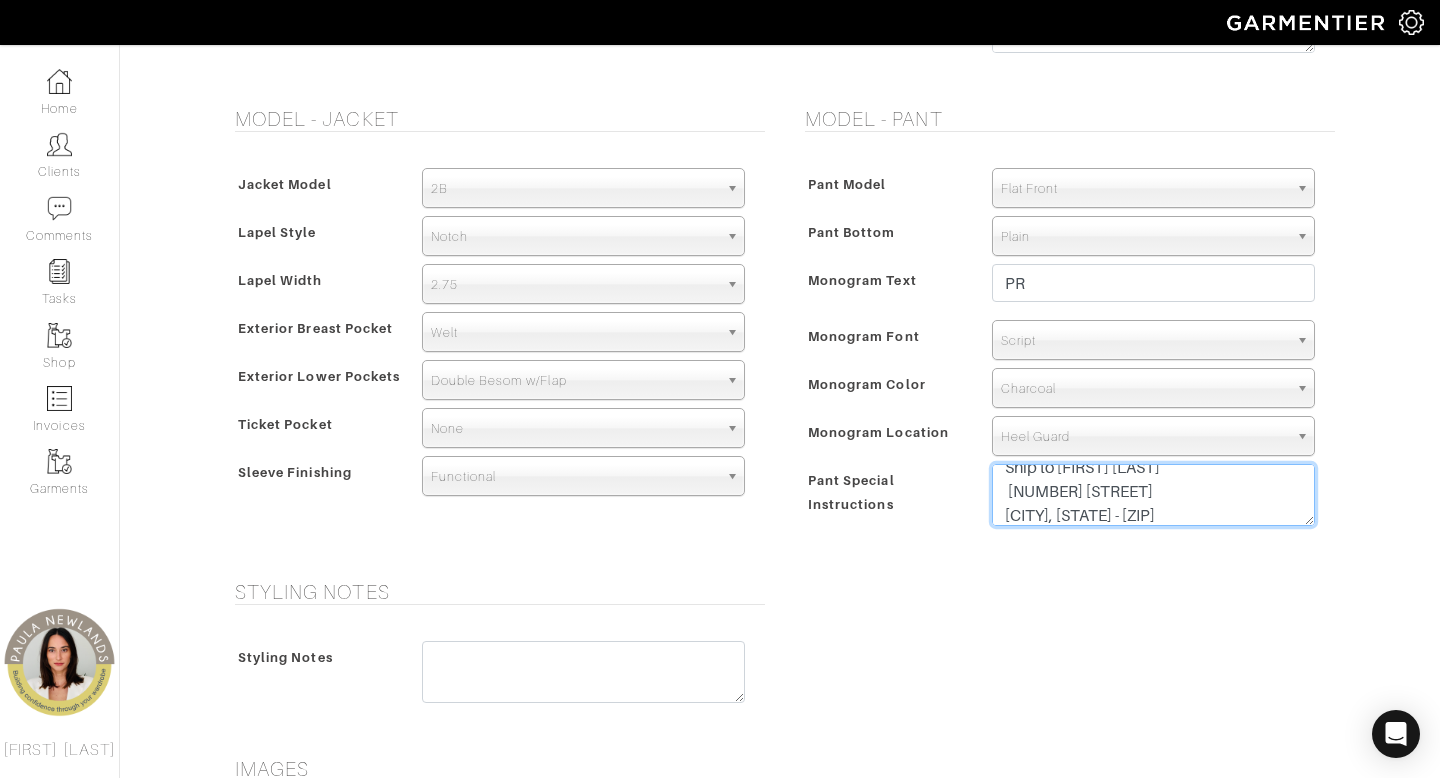 type on "Ship to [FIRST] [LAST]
[NUMBER] [STREET]
[CITY], [STATE] - [ZIP]" 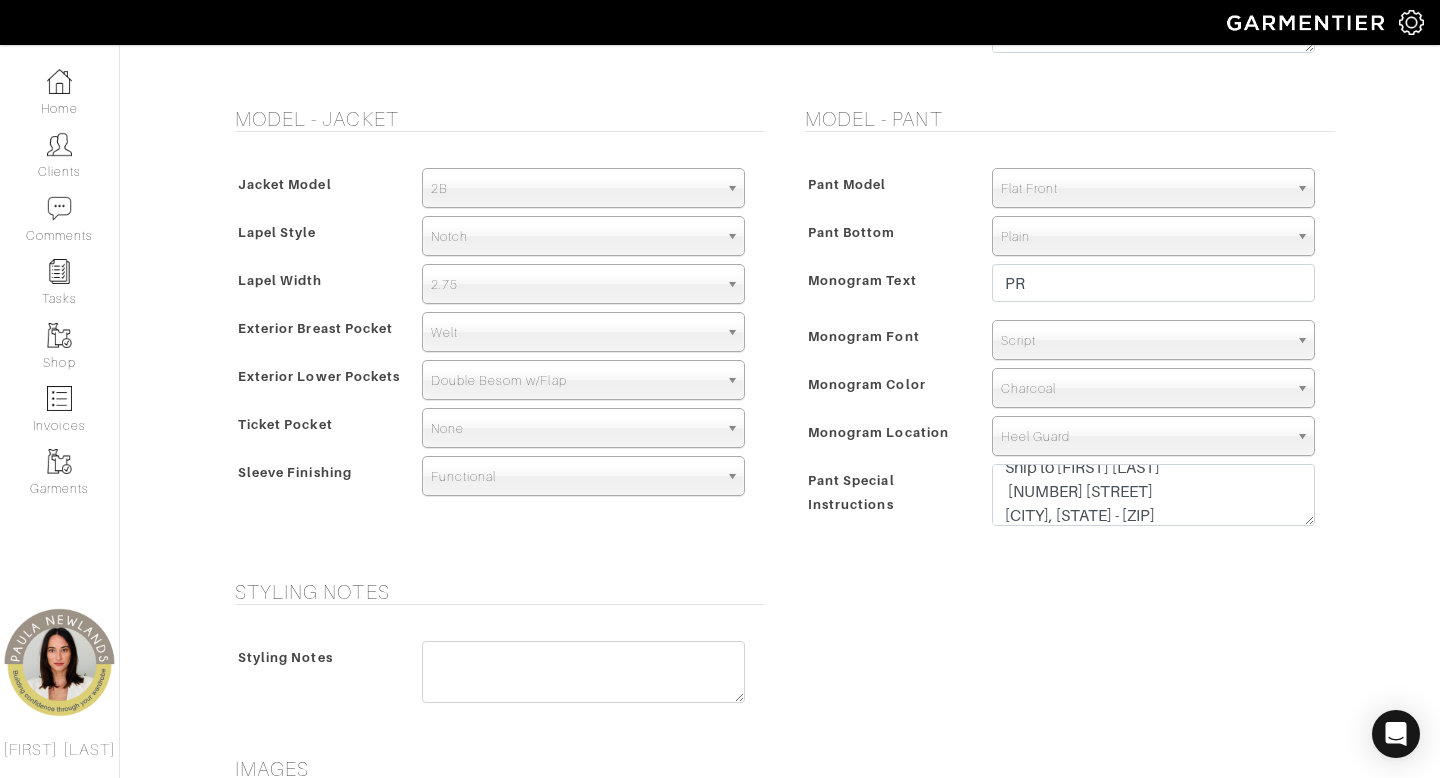 click on "Styling Notes
Styling Notes" at bounding box center (780, 656) 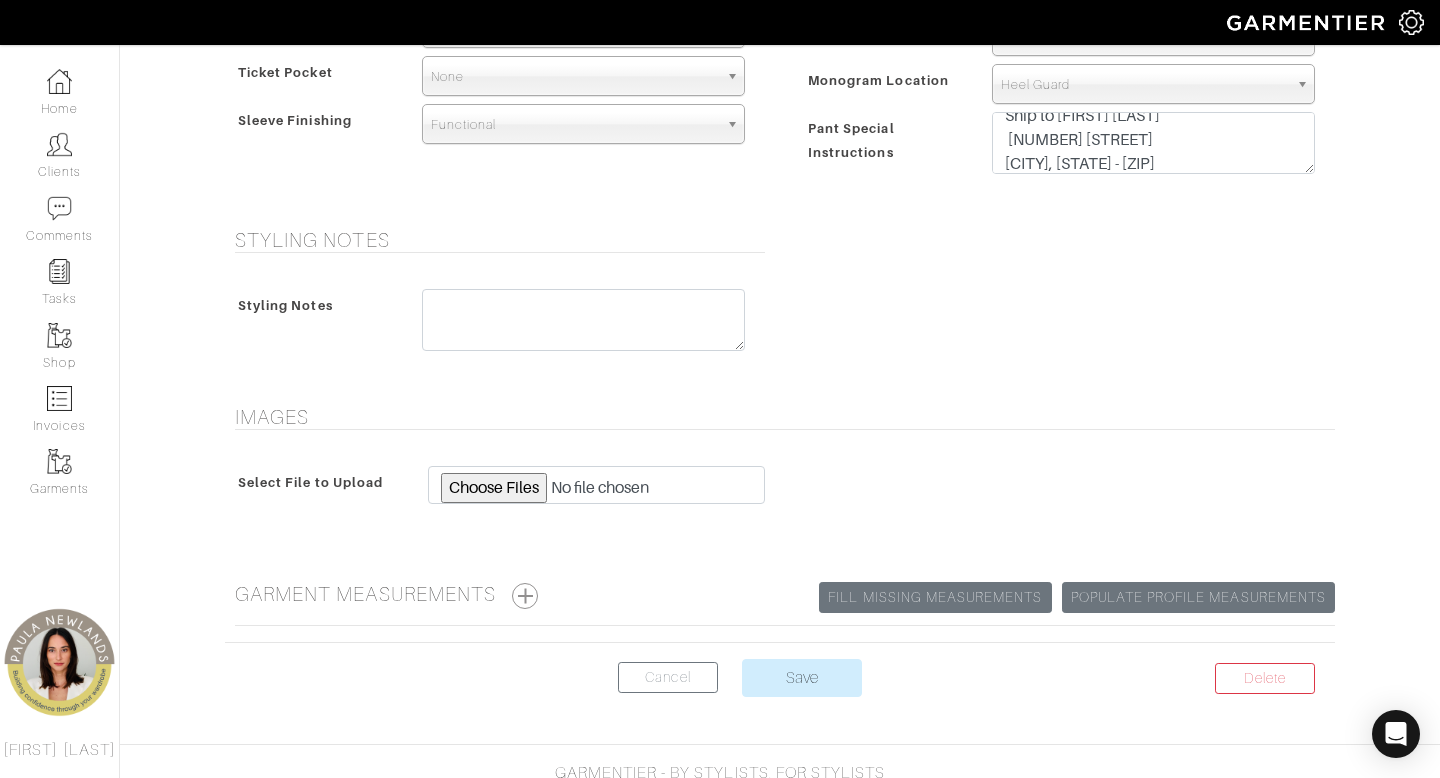 scroll, scrollTop: 1521, scrollLeft: 0, axis: vertical 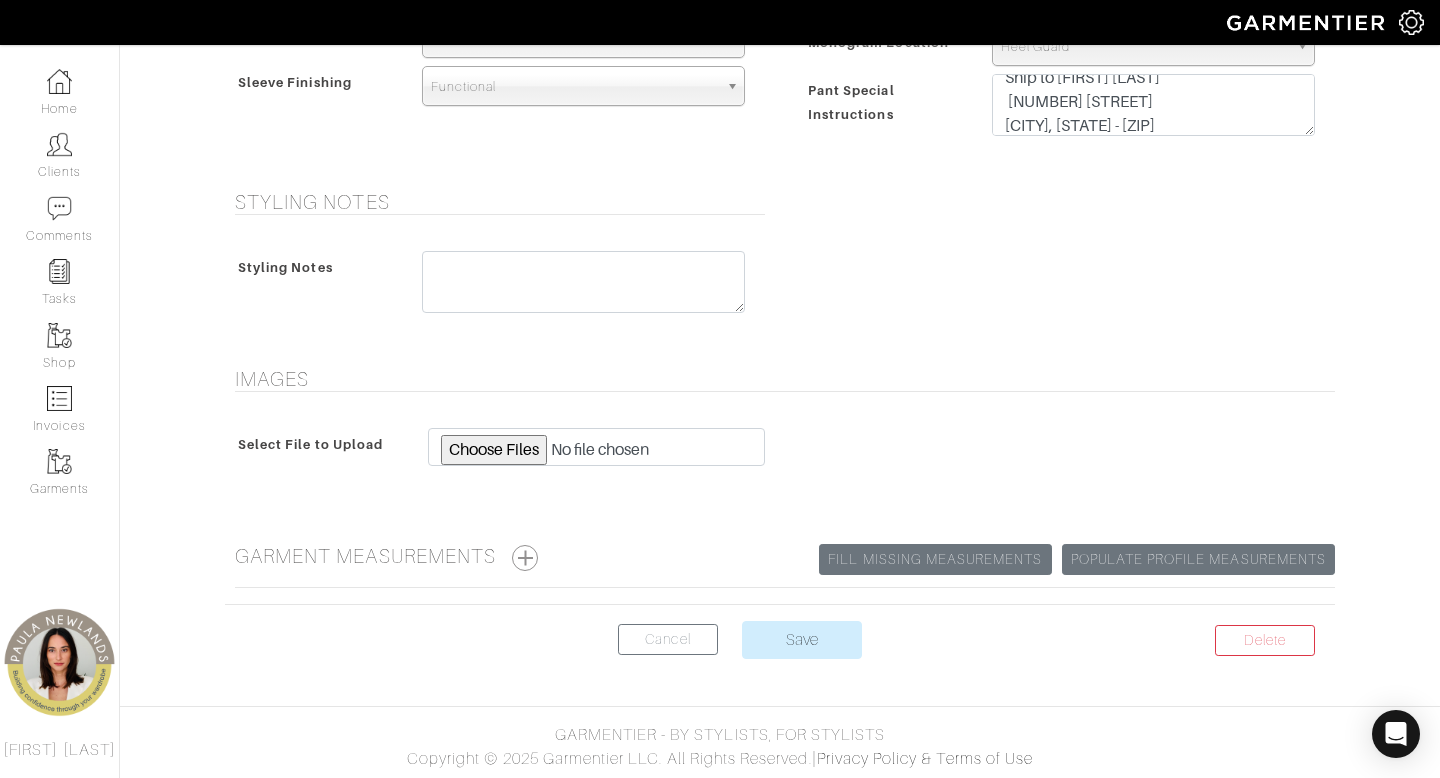 click on "Styled by [FIRST]
[FIRST] [LAST]
Home
Clients
Invoices
Comments
Reminders
Stylists
Shop
More
Company Settings
Manage Subscription
My Profile
Stylists
Sign Out
Company Settings
Manage Subscription
My Profile
Stylists
Sign Out
Home
Clients
Comments
Tasks
Shop
Invoices
Garments" at bounding box center [720, -371] 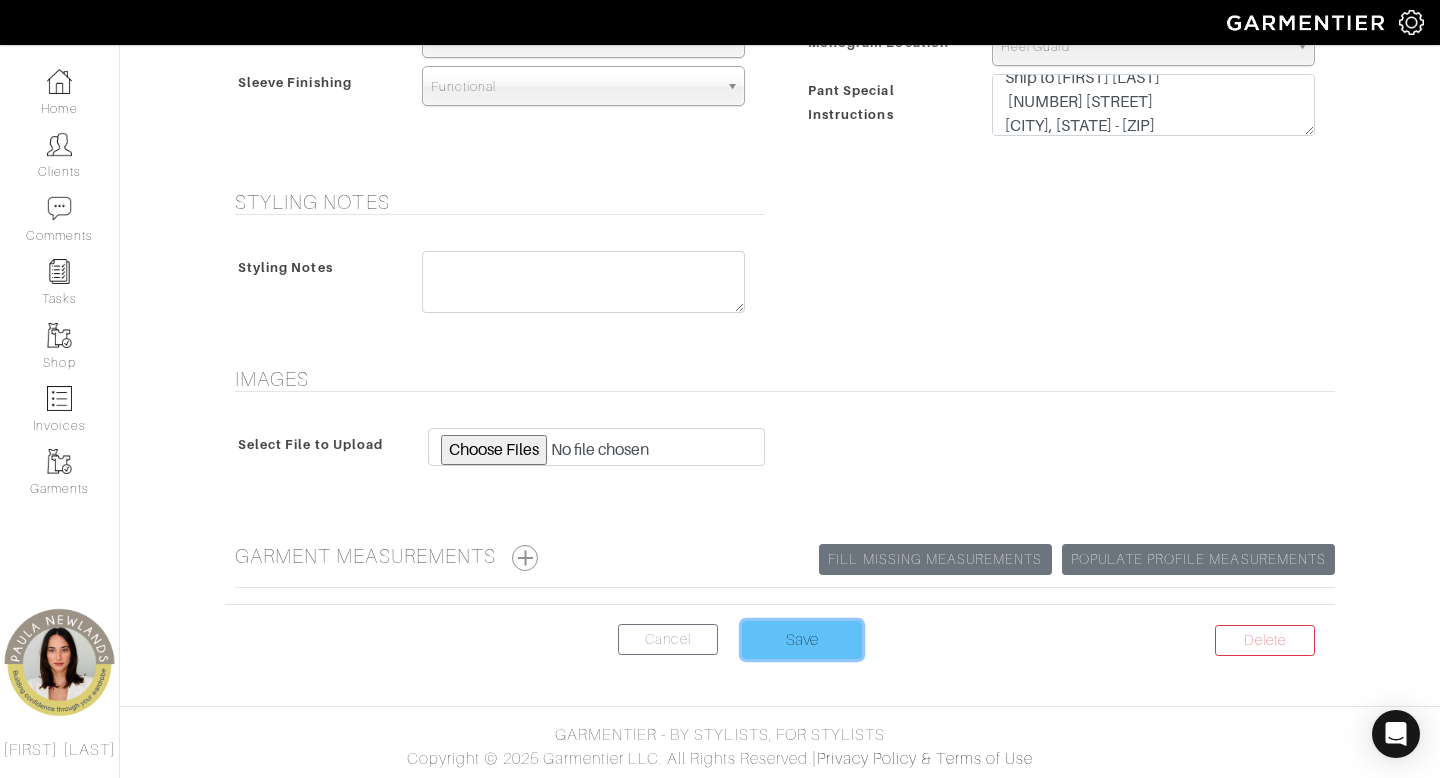 click on "Save" at bounding box center [802, 640] 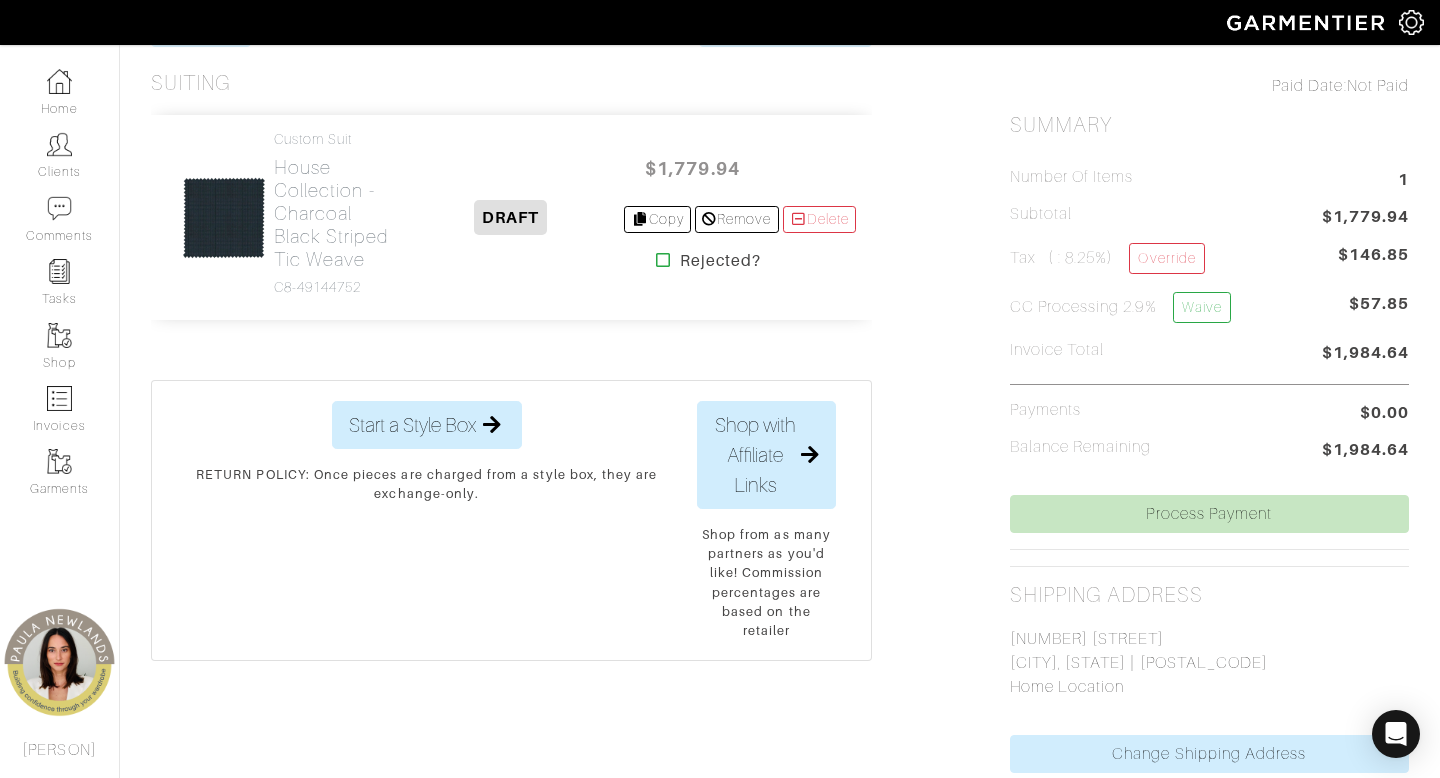 scroll, scrollTop: 450, scrollLeft: 0, axis: vertical 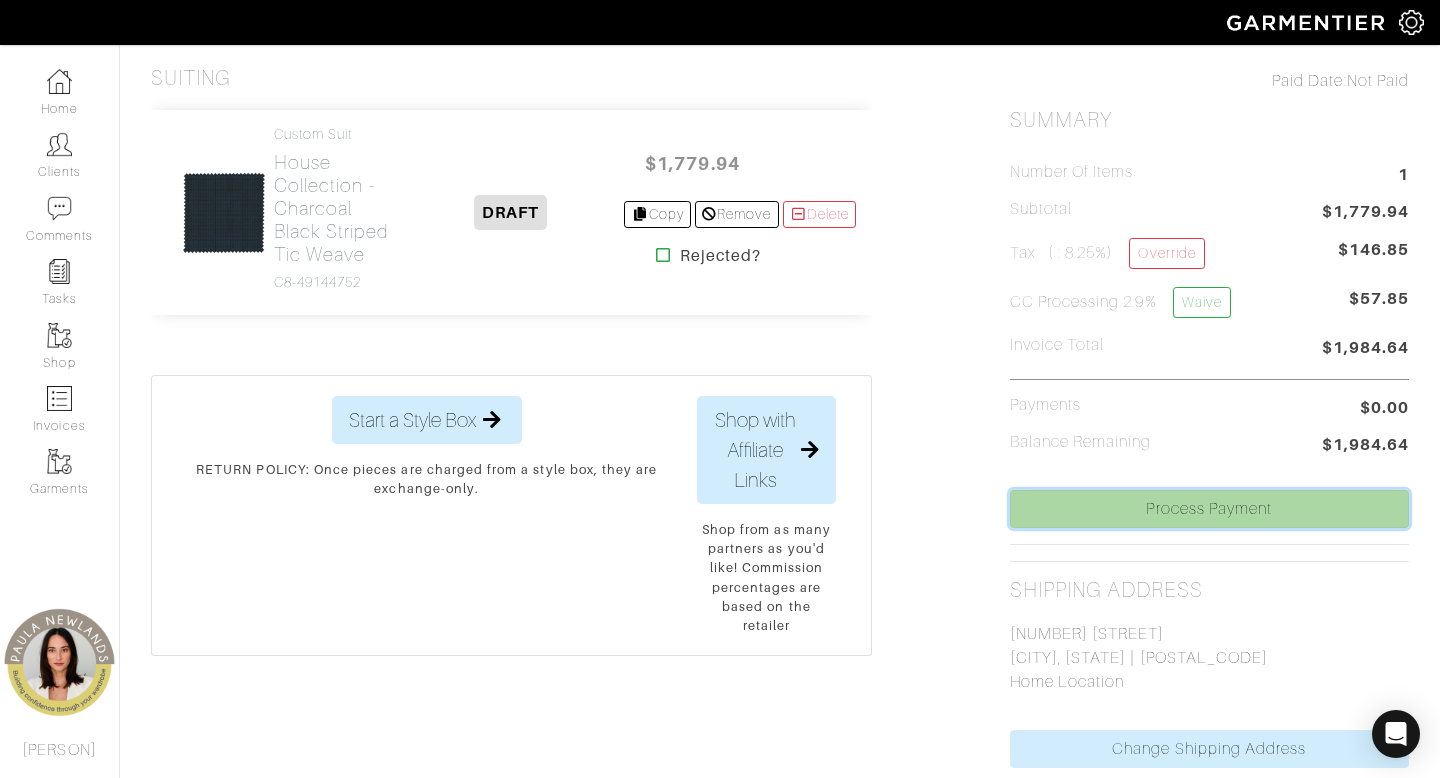 click on "Process Payment" at bounding box center (1209, 509) 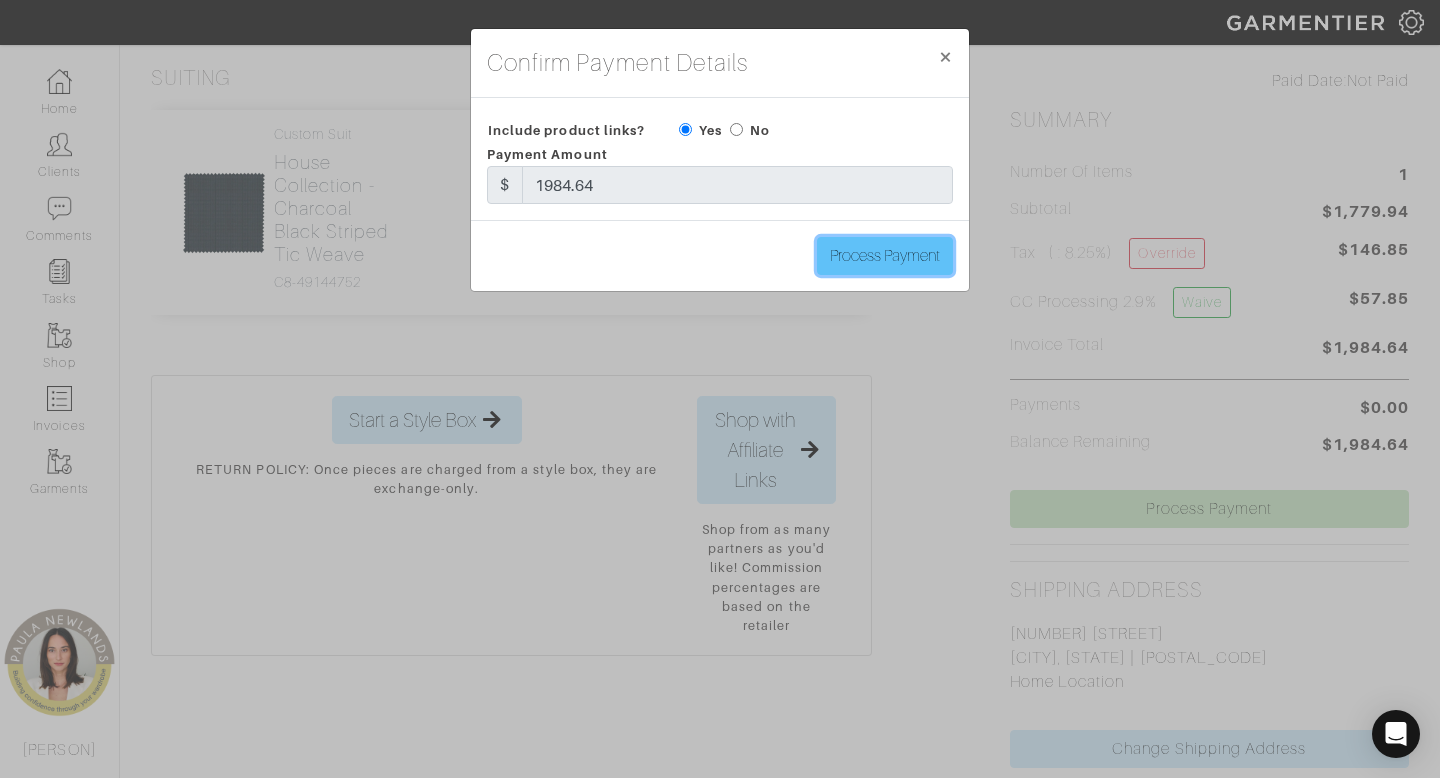 click on "Process Payment" at bounding box center [885, 256] 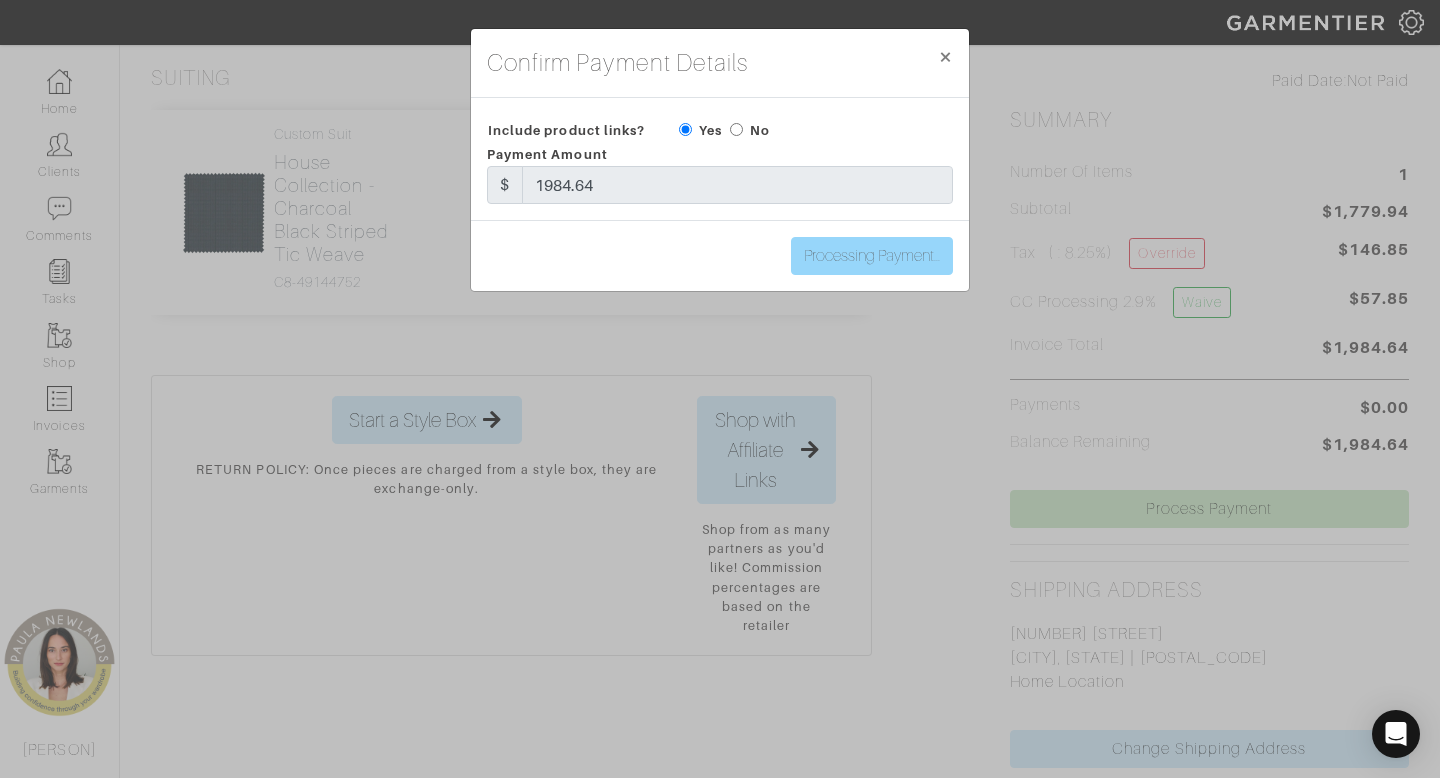 type on "Process Payment" 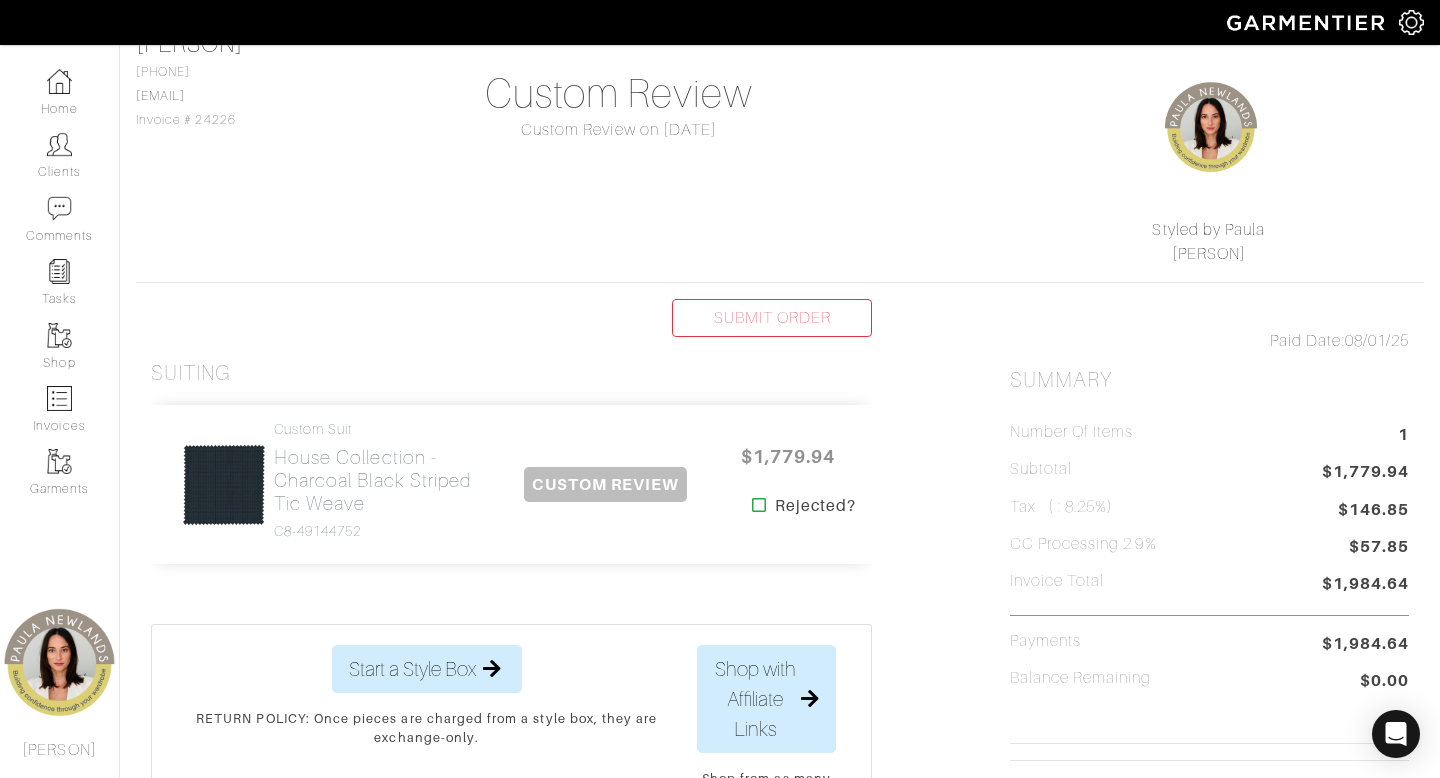 scroll, scrollTop: 0, scrollLeft: 0, axis: both 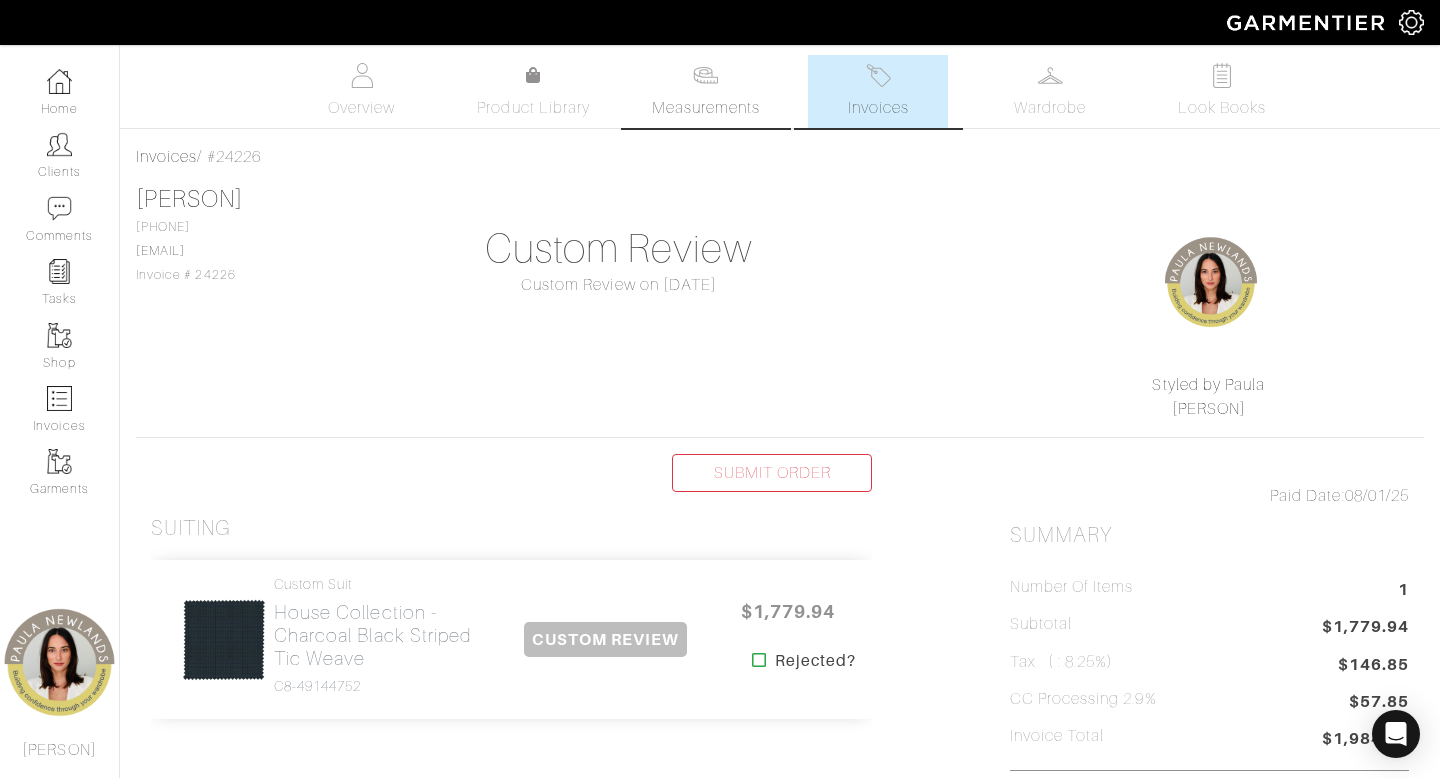 click on "Measurements" at bounding box center [706, 91] 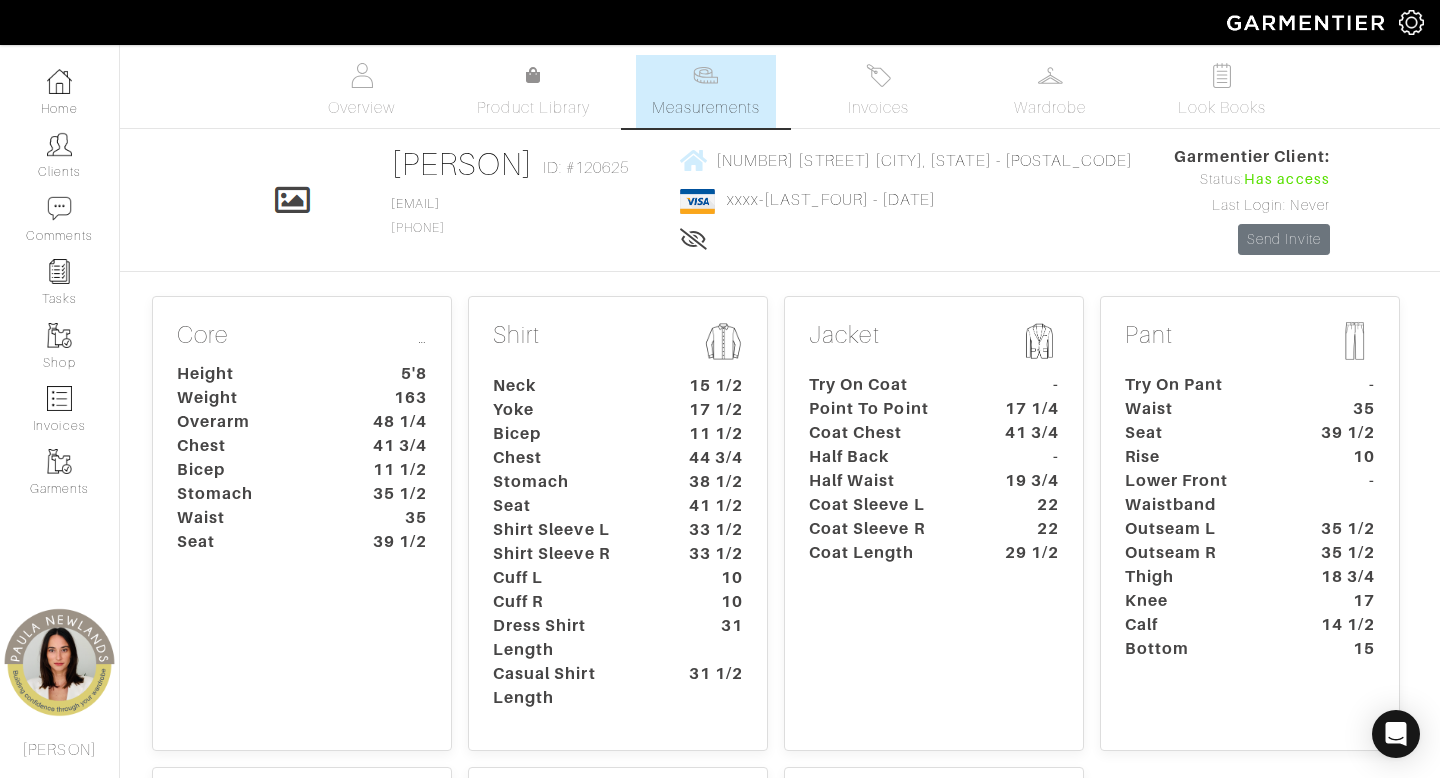 click on "Seat" at bounding box center [571, 506] 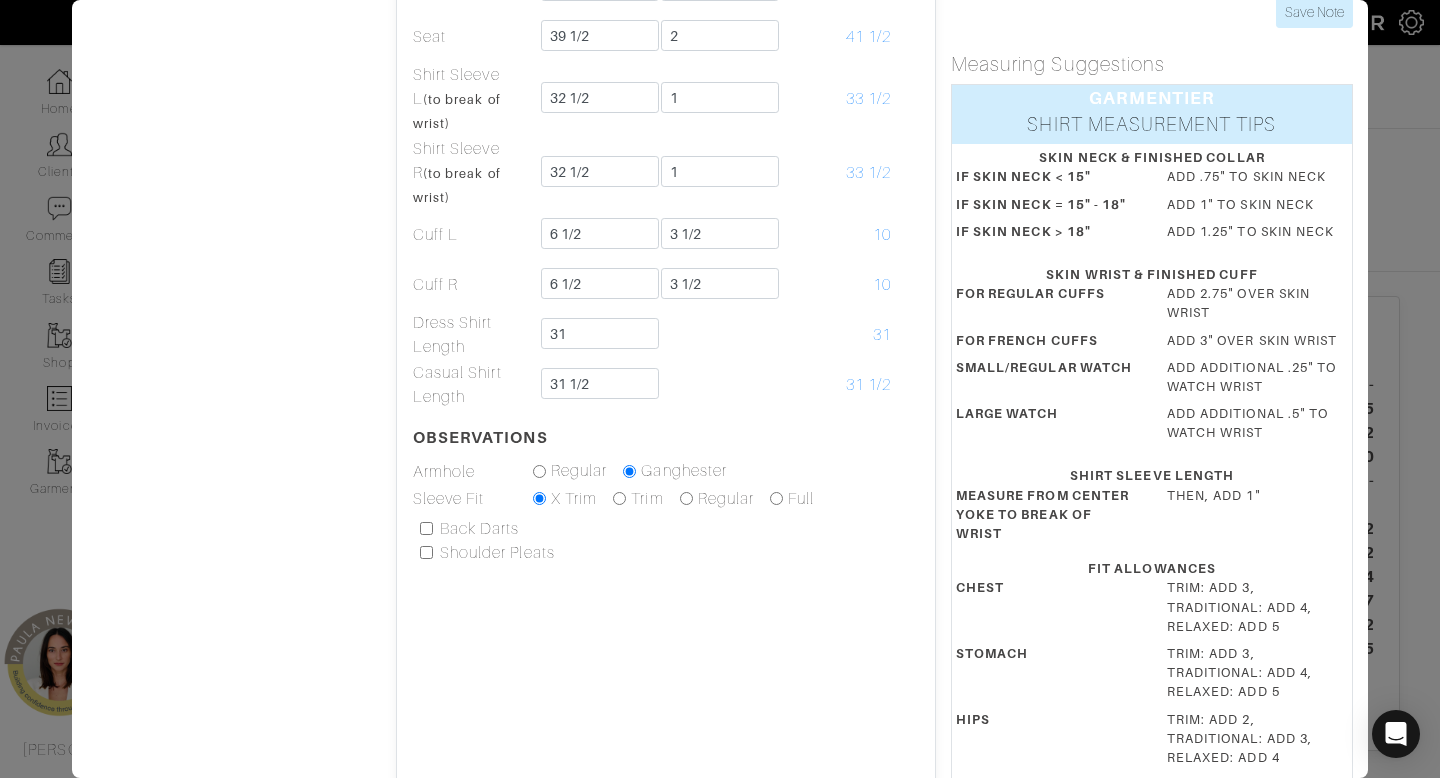 scroll, scrollTop: 503, scrollLeft: 0, axis: vertical 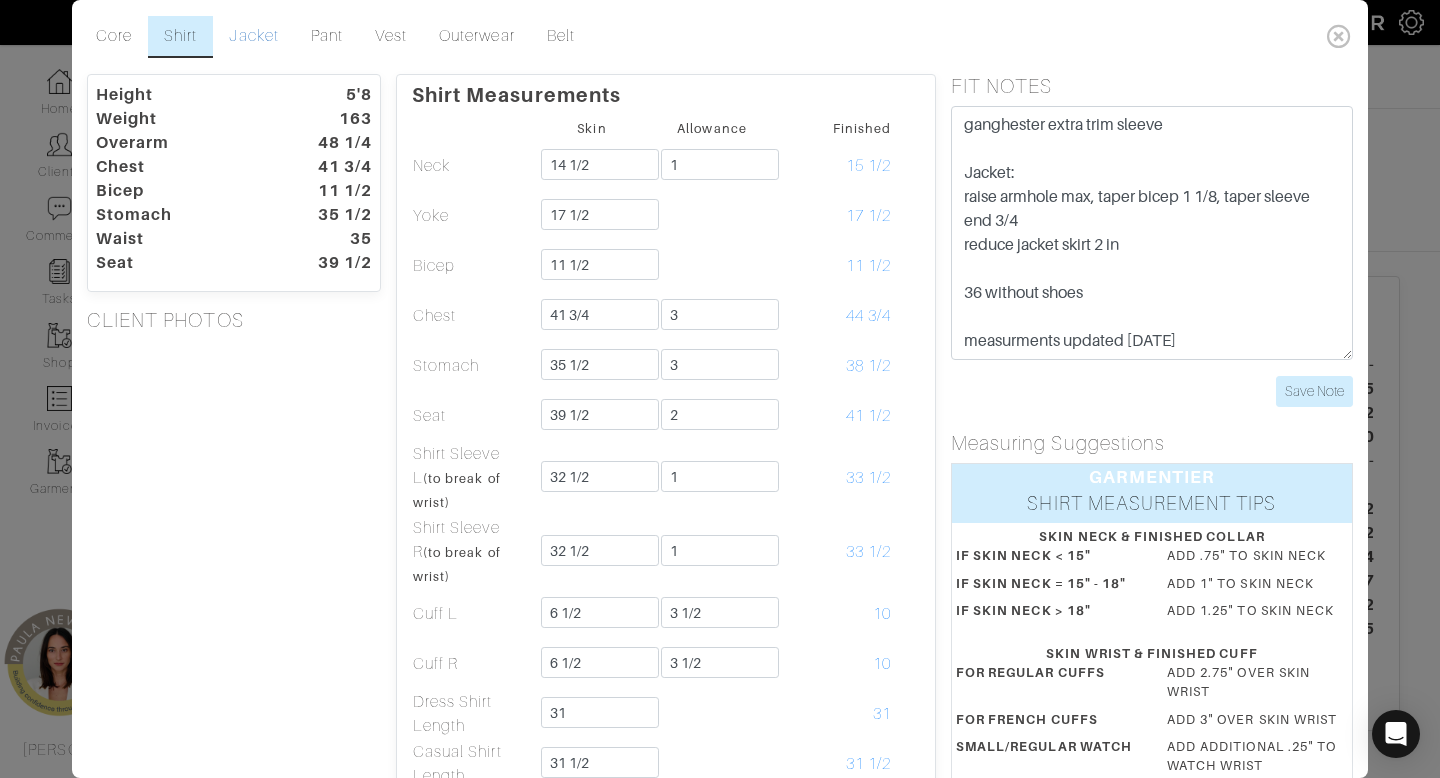 click on "Jacket" at bounding box center [253, 37] 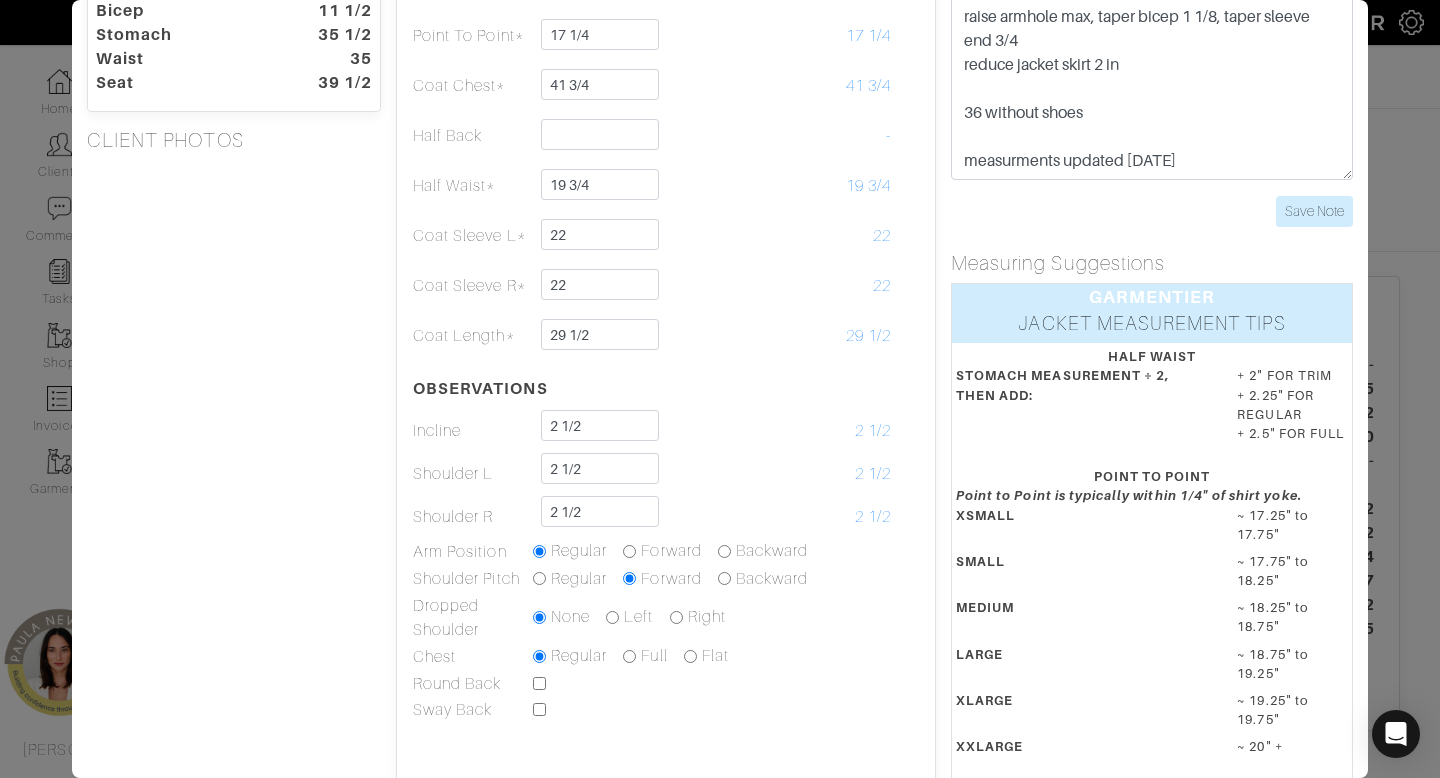 scroll, scrollTop: 182, scrollLeft: 0, axis: vertical 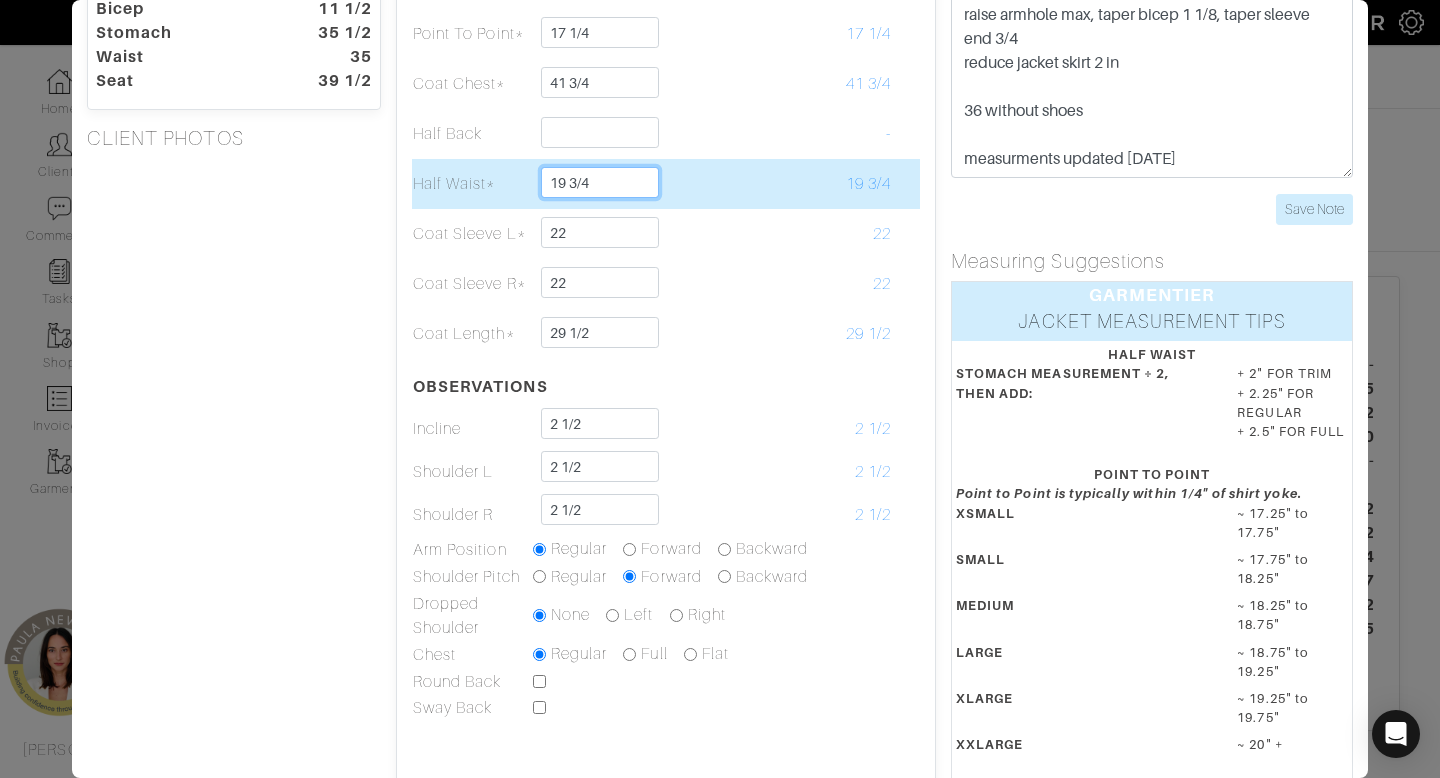 click on "19 3/4" at bounding box center [600, 182] 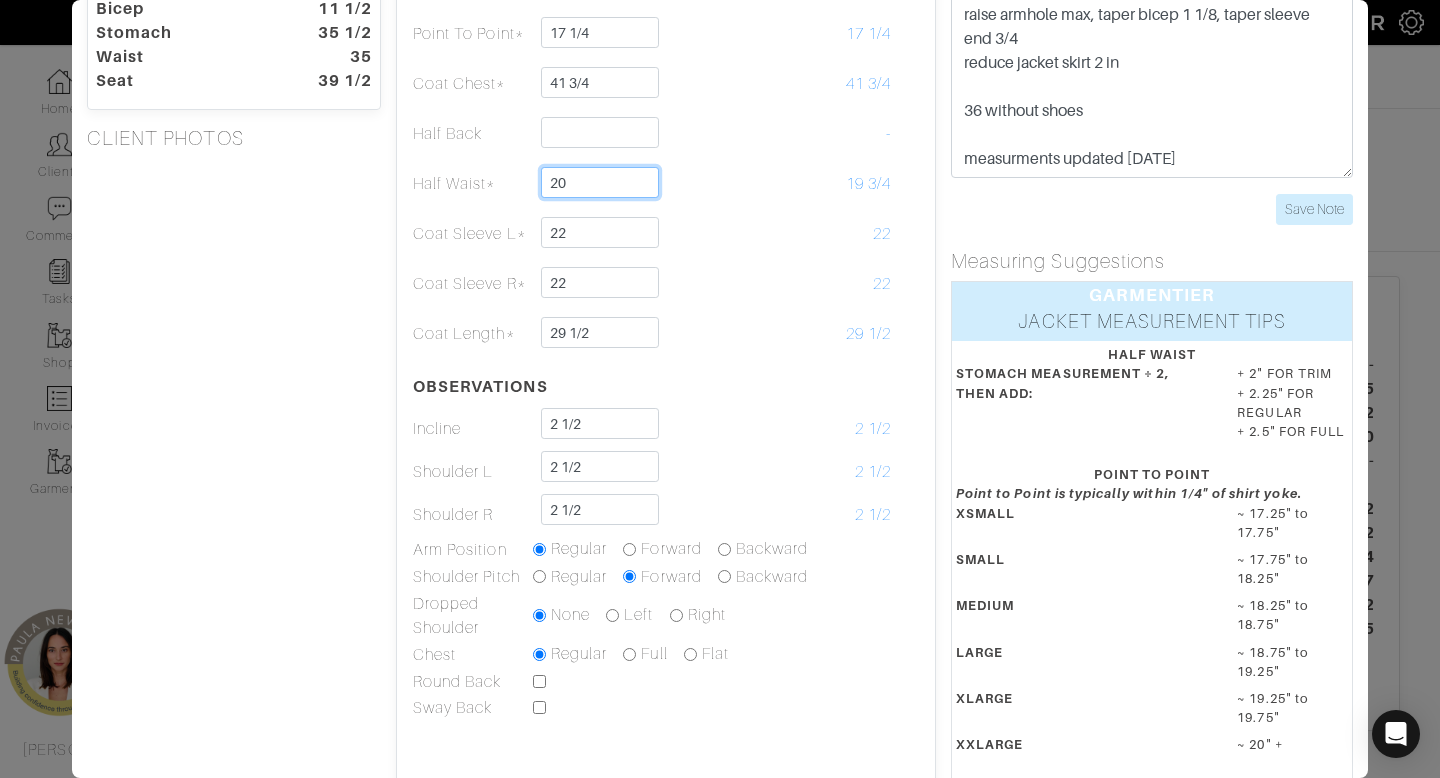 type on "20" 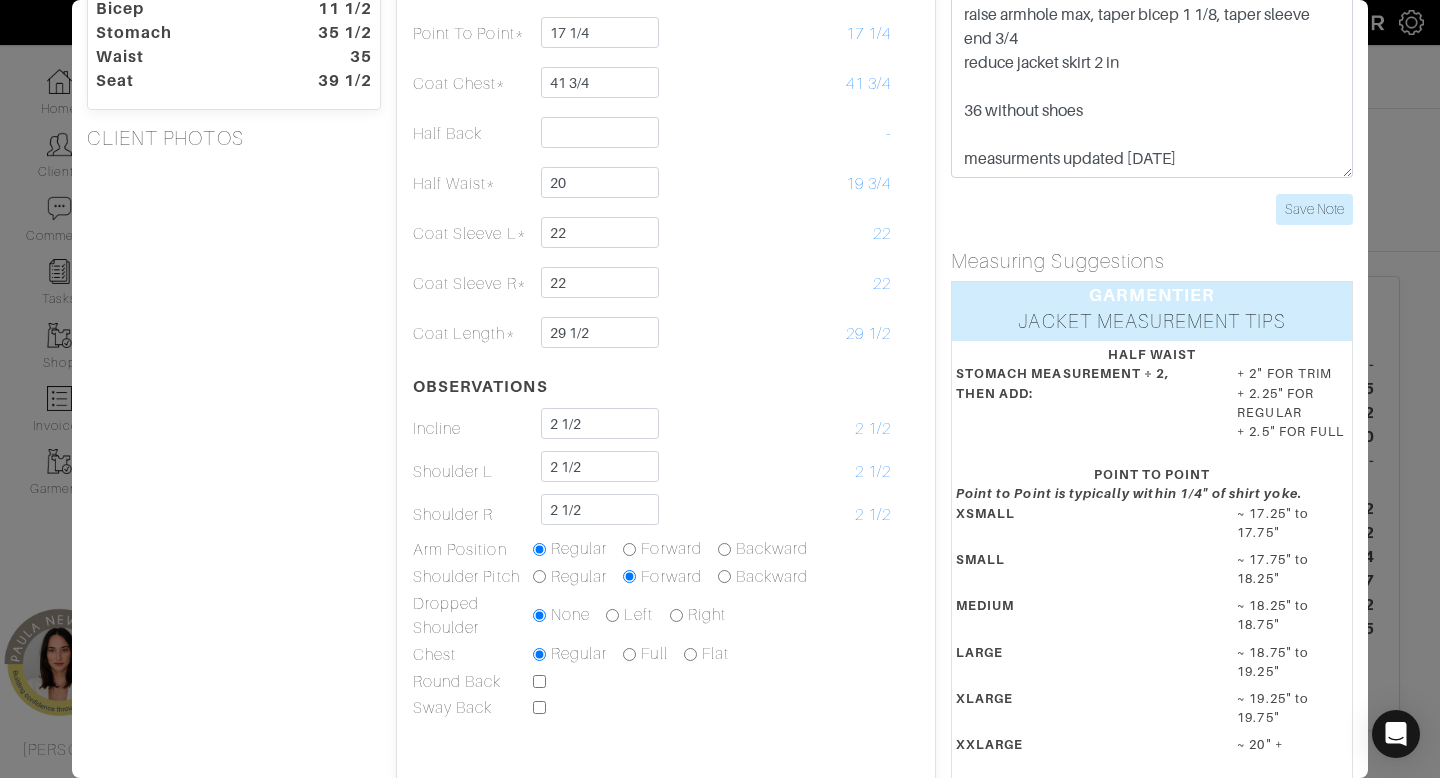 click on "Height
5'8
Weight
163
Overarm
48 1/4
Chest
41 3/4
Bicep
11 1/2
Stomach
35 1/2
Waist
35
Seat
39 1/2
CLIENT PHOTOS" at bounding box center (234, 454) 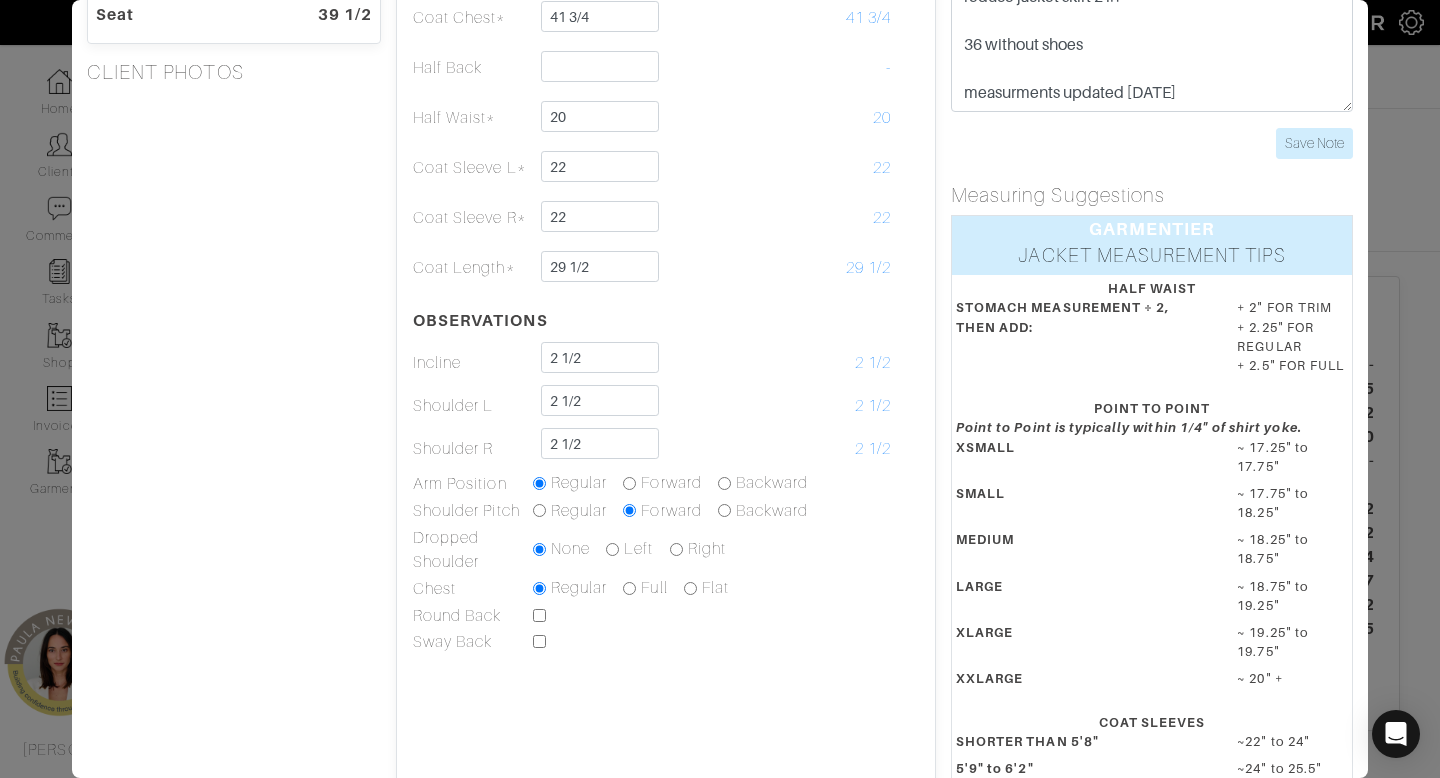 scroll, scrollTop: 0, scrollLeft: 0, axis: both 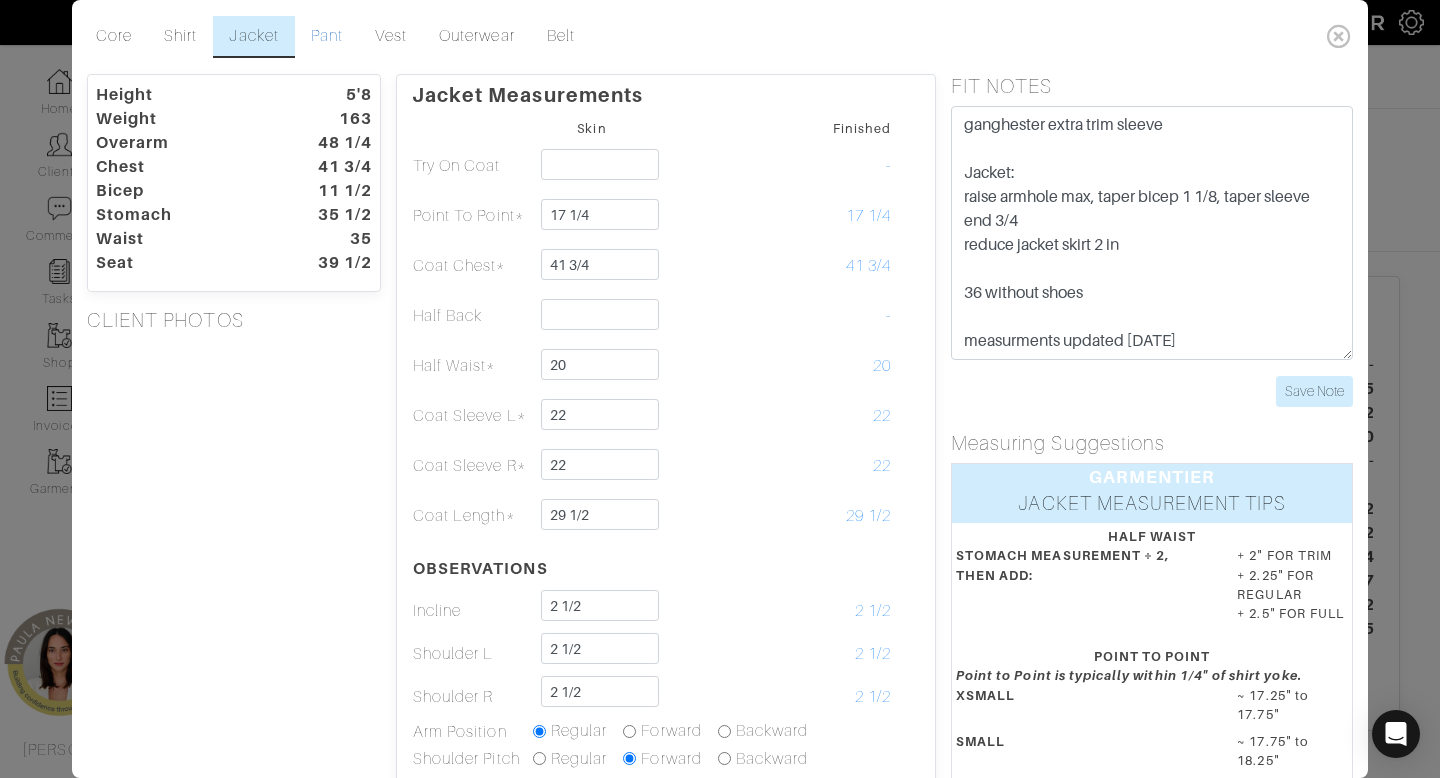 click on "Pant" at bounding box center (327, 37) 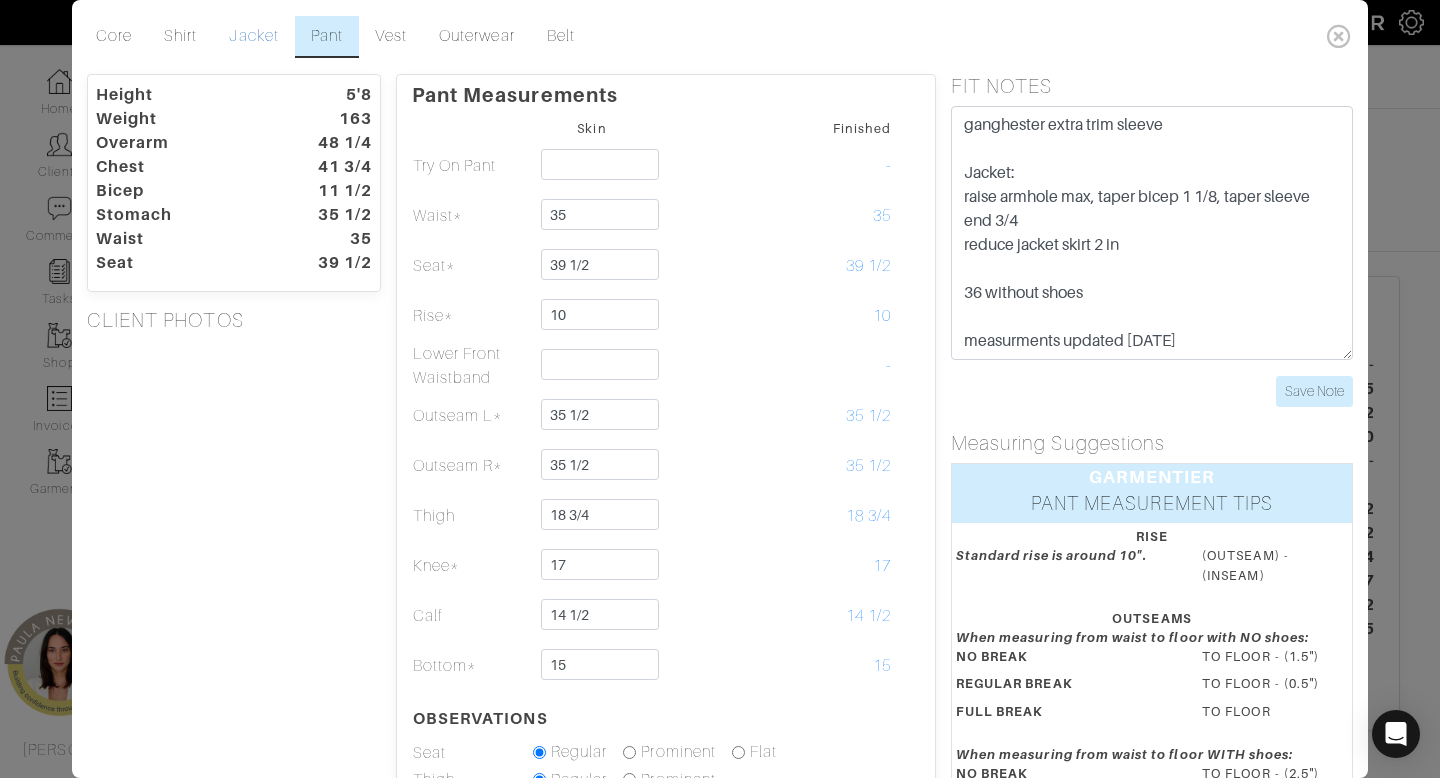 click on "Jacket" at bounding box center (253, 37) 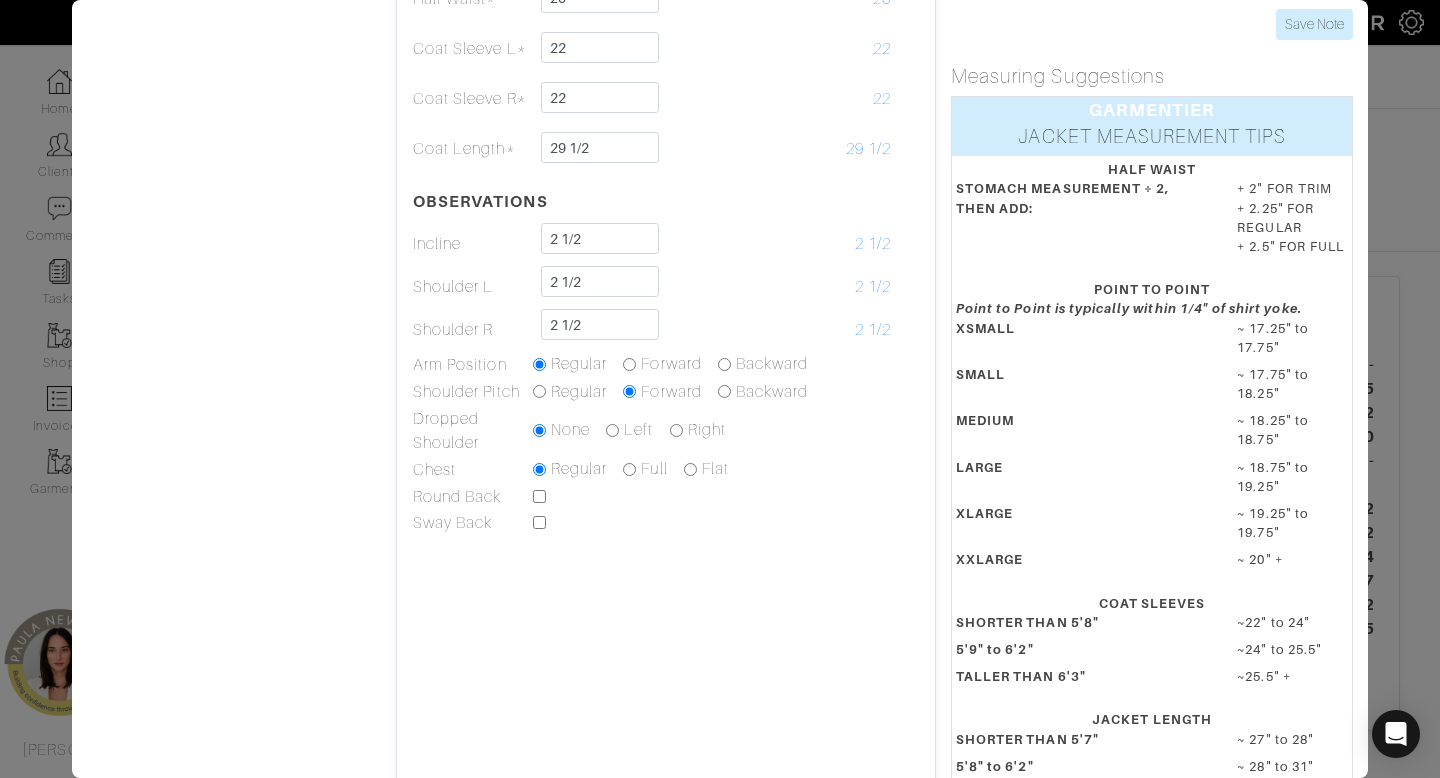 scroll, scrollTop: 445, scrollLeft: 0, axis: vertical 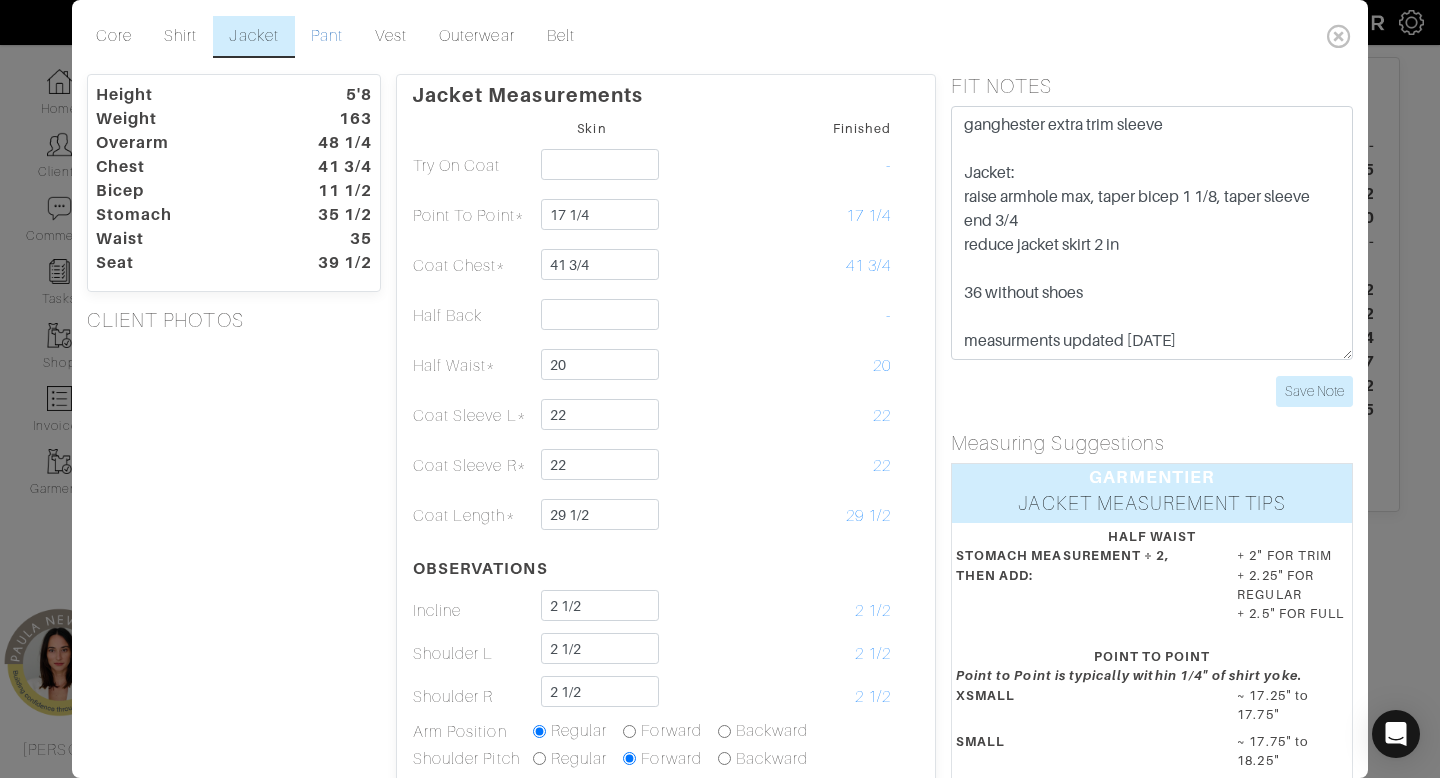 click on "Pant" at bounding box center (327, 37) 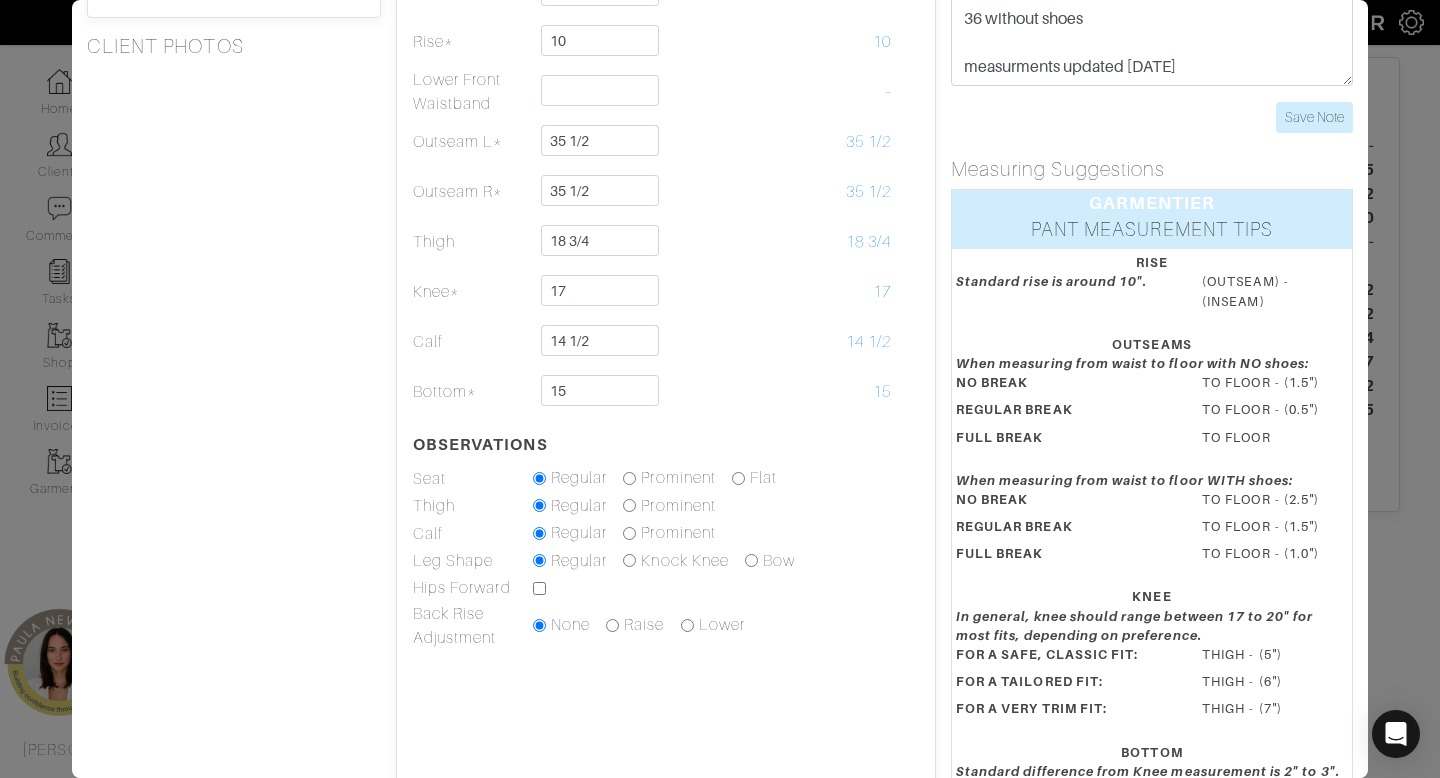 scroll, scrollTop: 360, scrollLeft: 0, axis: vertical 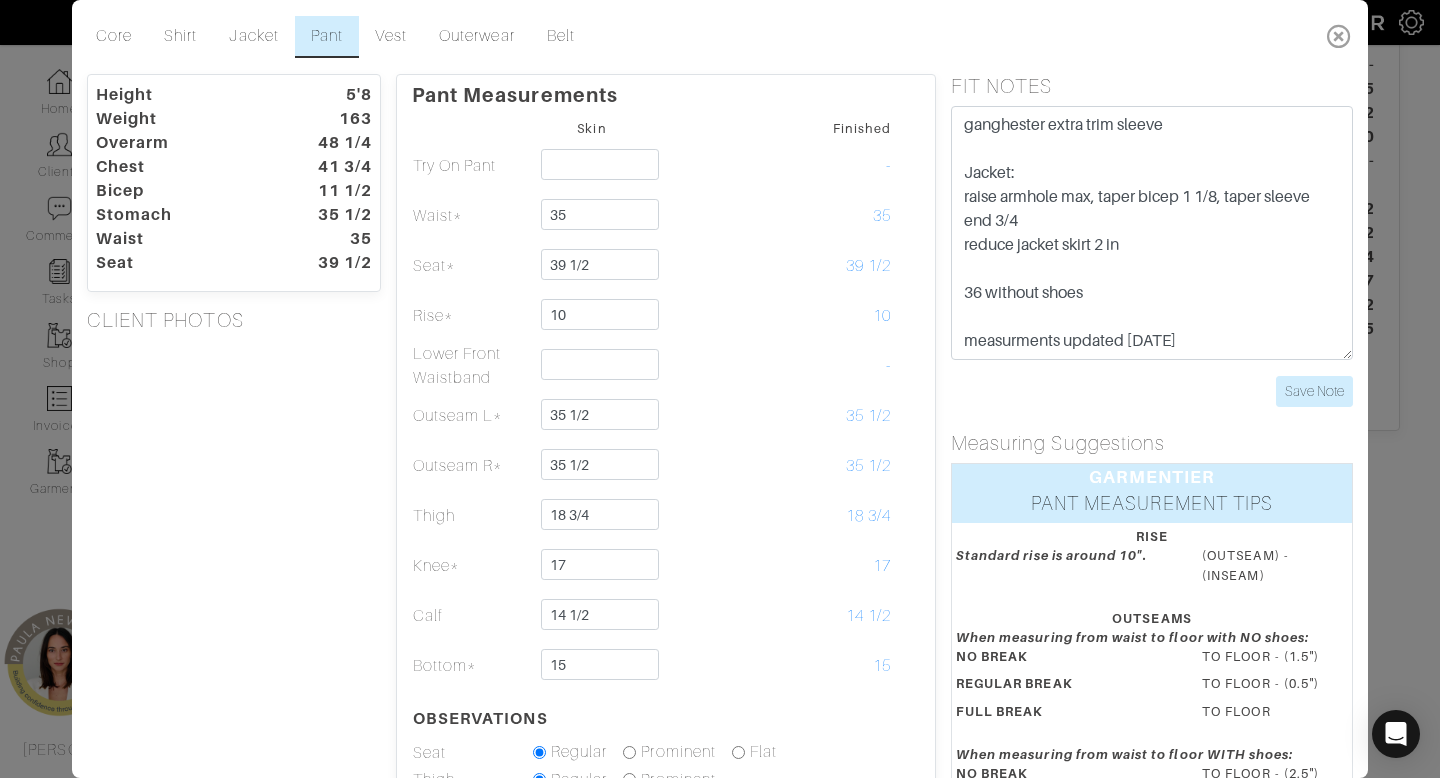 click at bounding box center (1339, 36) 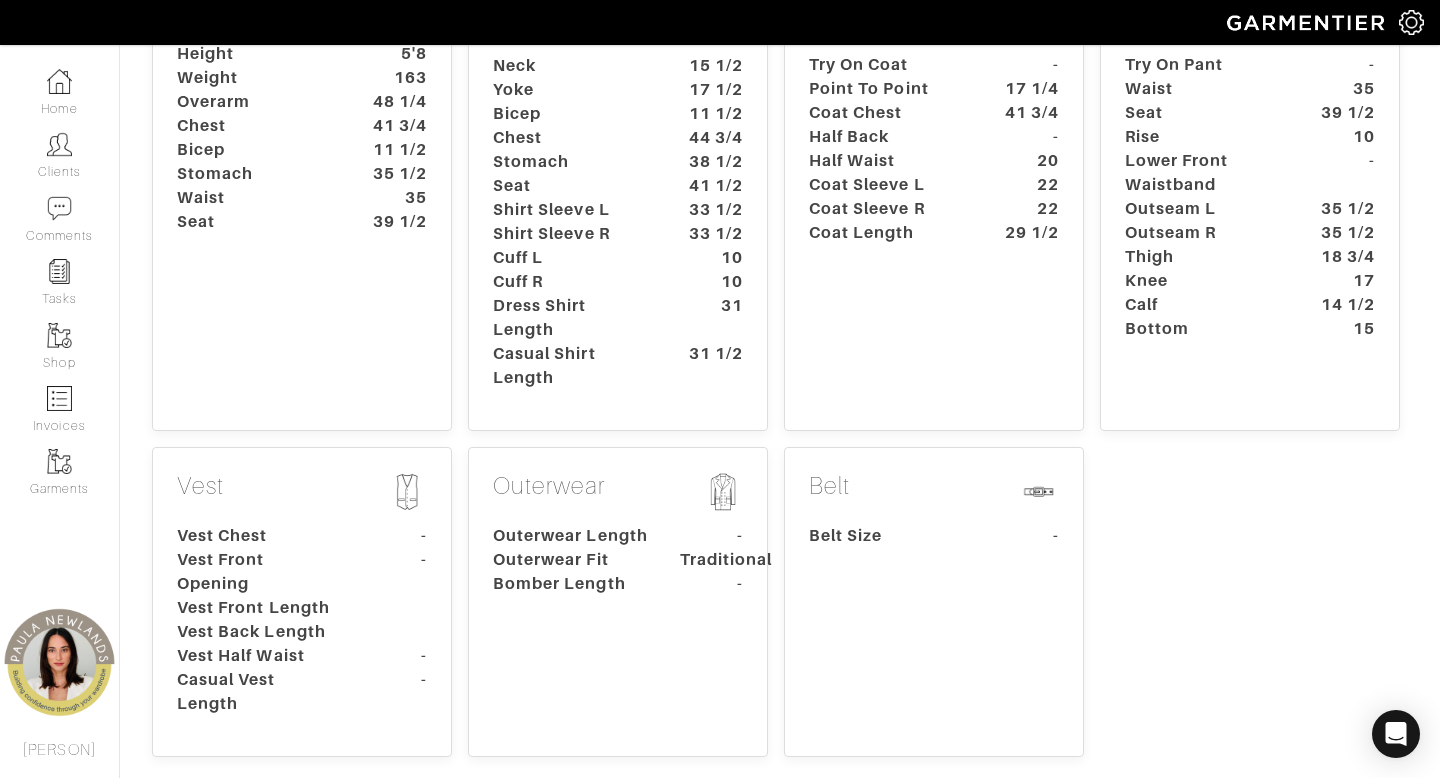 scroll, scrollTop: 0, scrollLeft: 0, axis: both 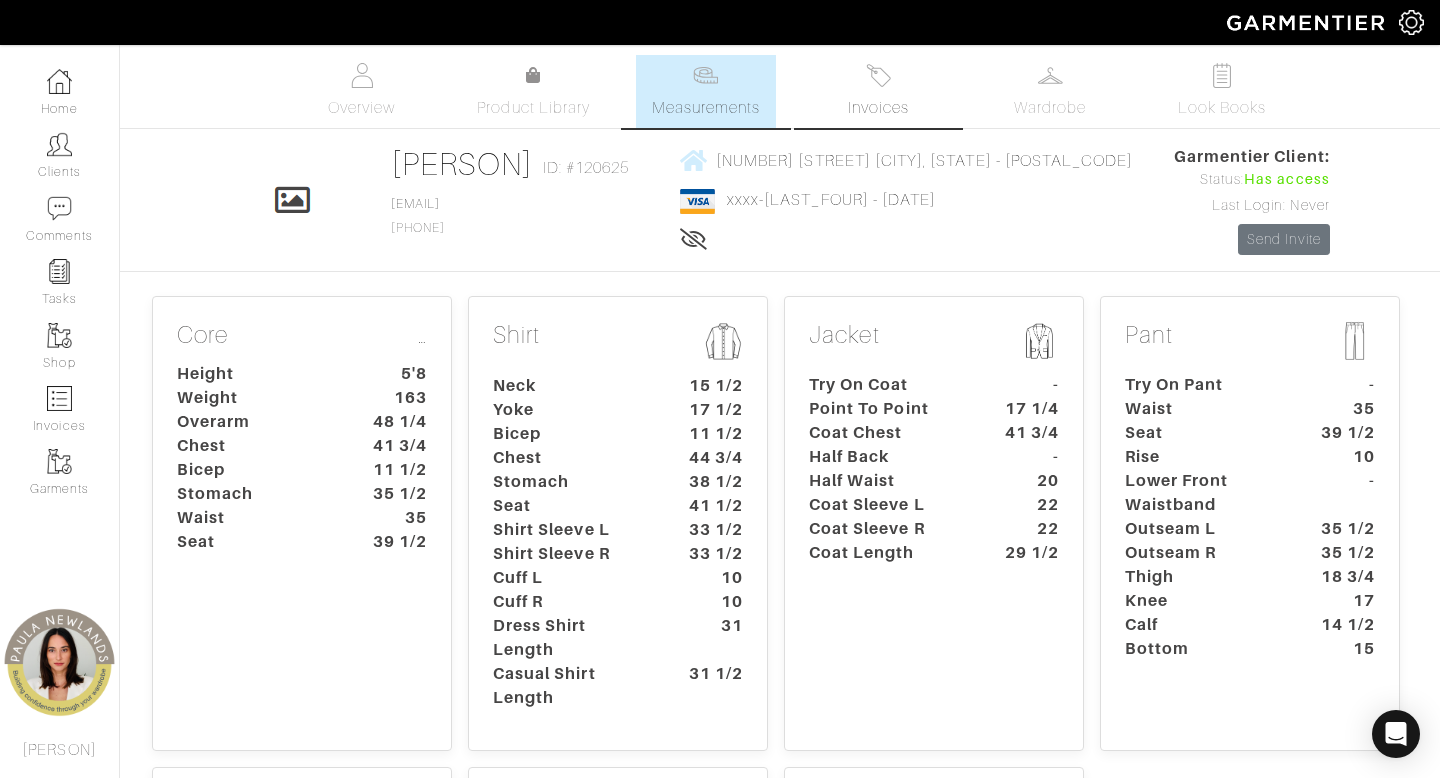 click on "Invoices" at bounding box center [878, 108] 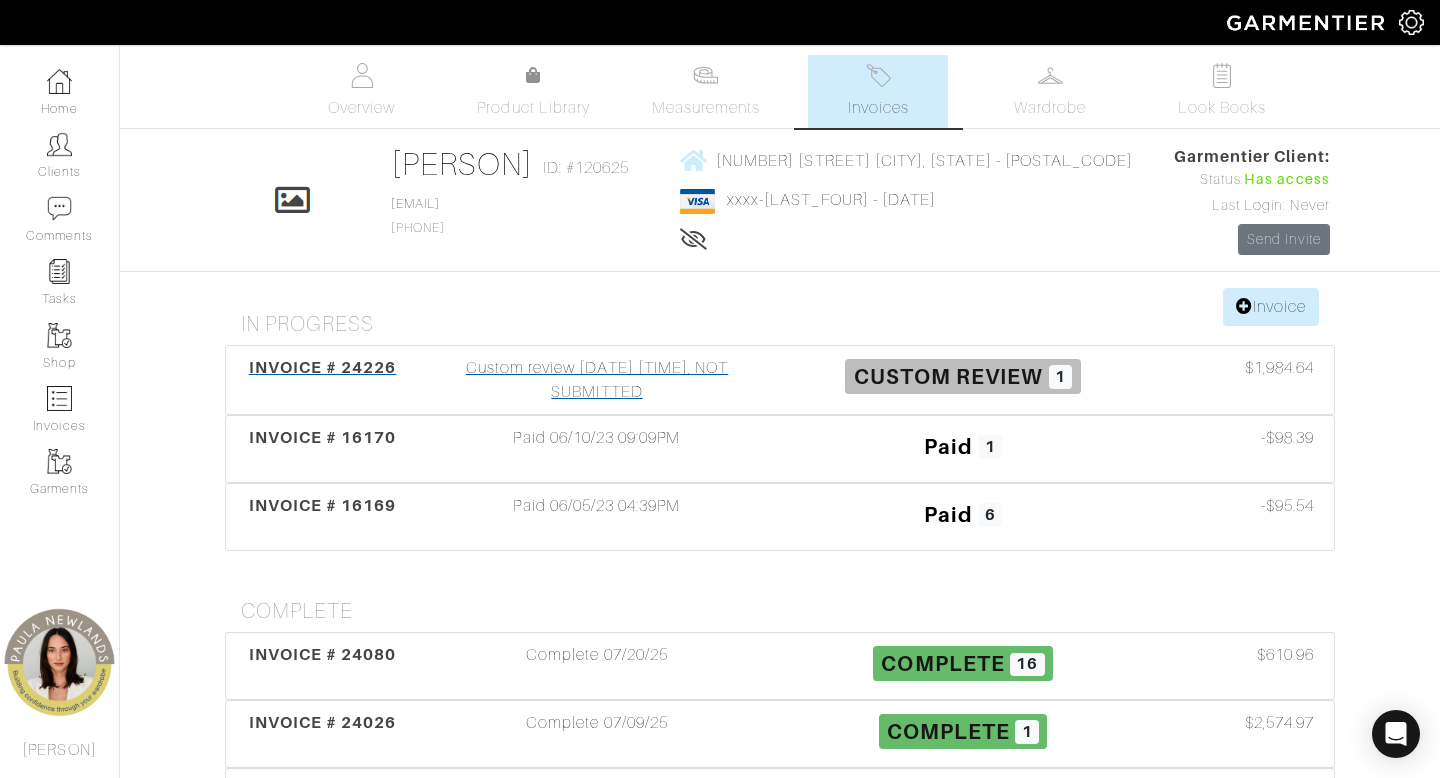 click on "Custom review 08/01/25 10:33PM, NOT SUBMITTED" at bounding box center [597, 380] 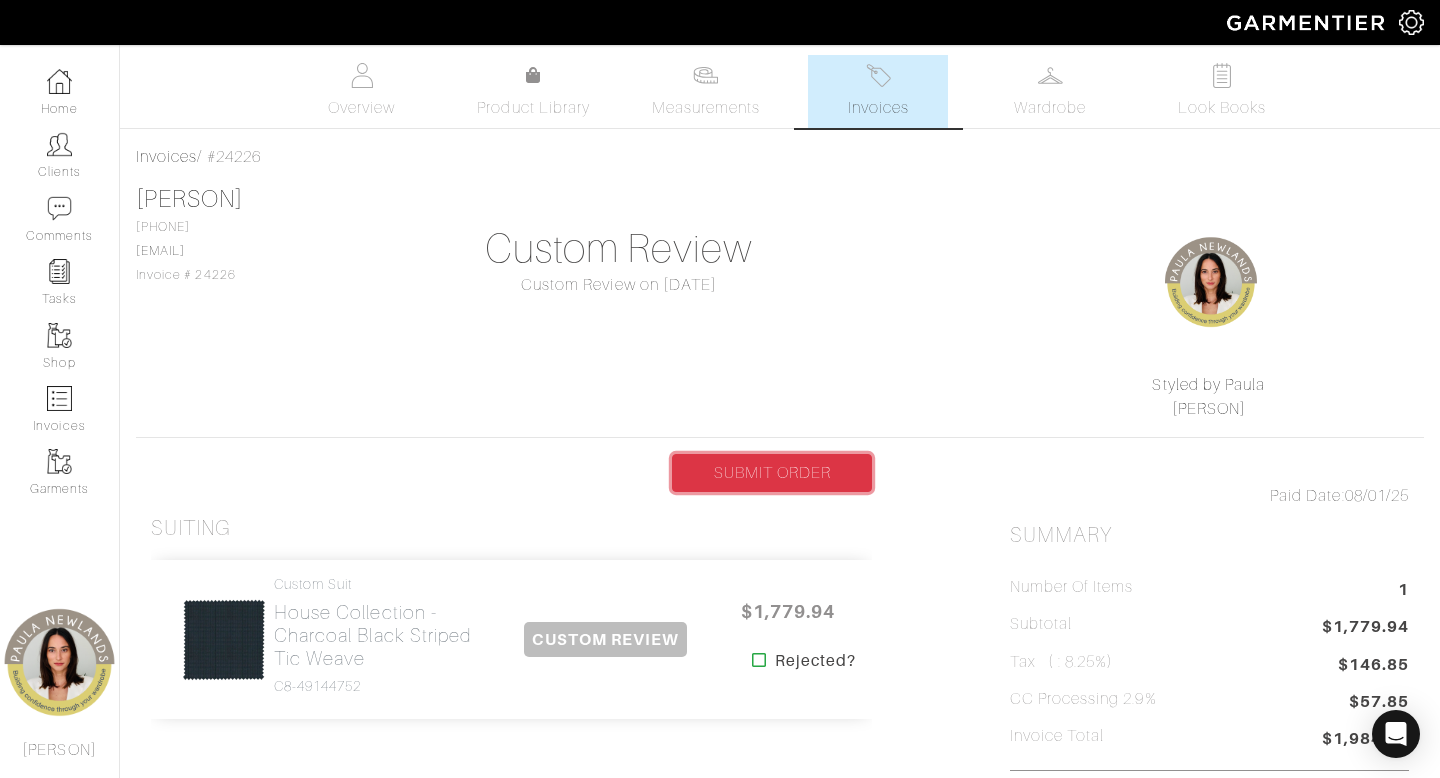 click on "SUBMIT ORDER" at bounding box center (772, 473) 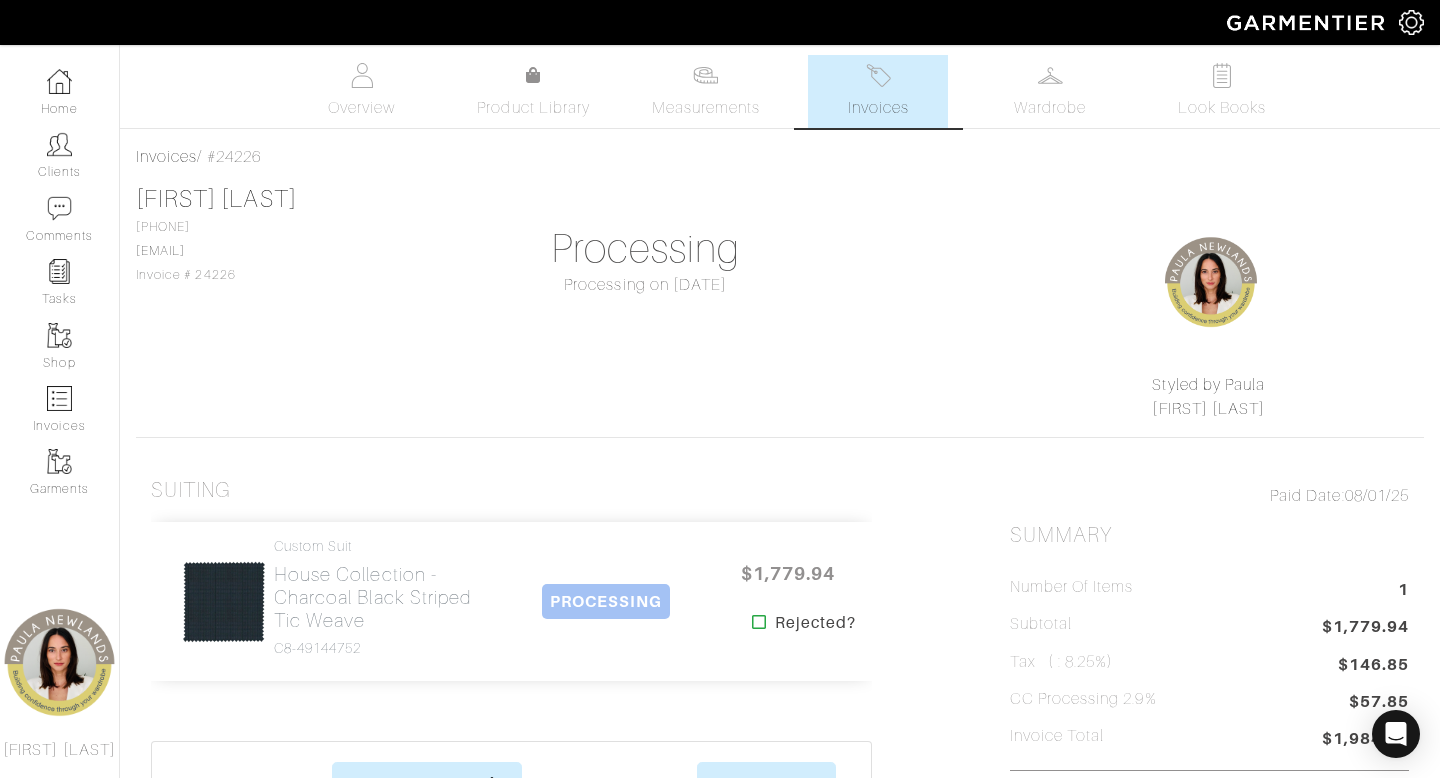 scroll, scrollTop: 0, scrollLeft: 0, axis: both 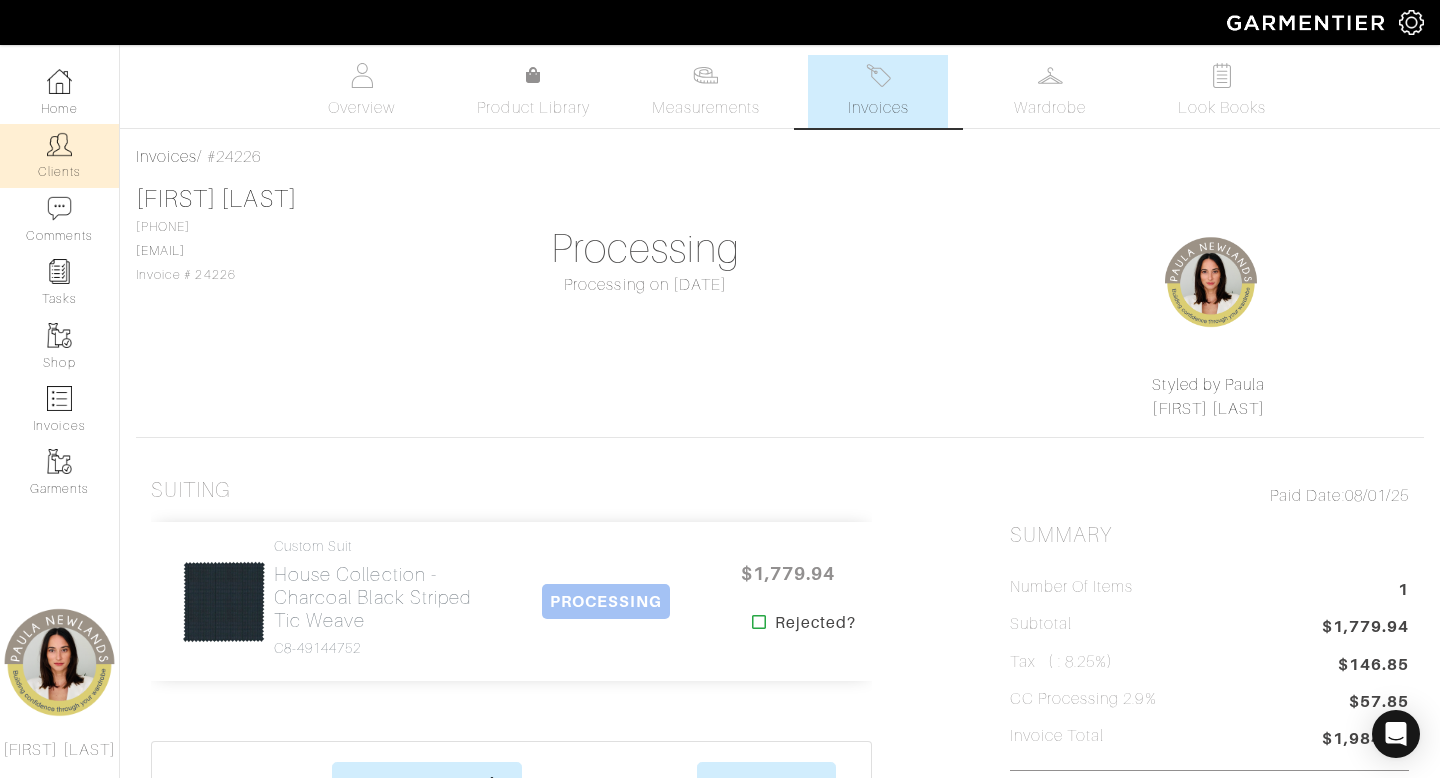 click on "Clients" at bounding box center (59, 155) 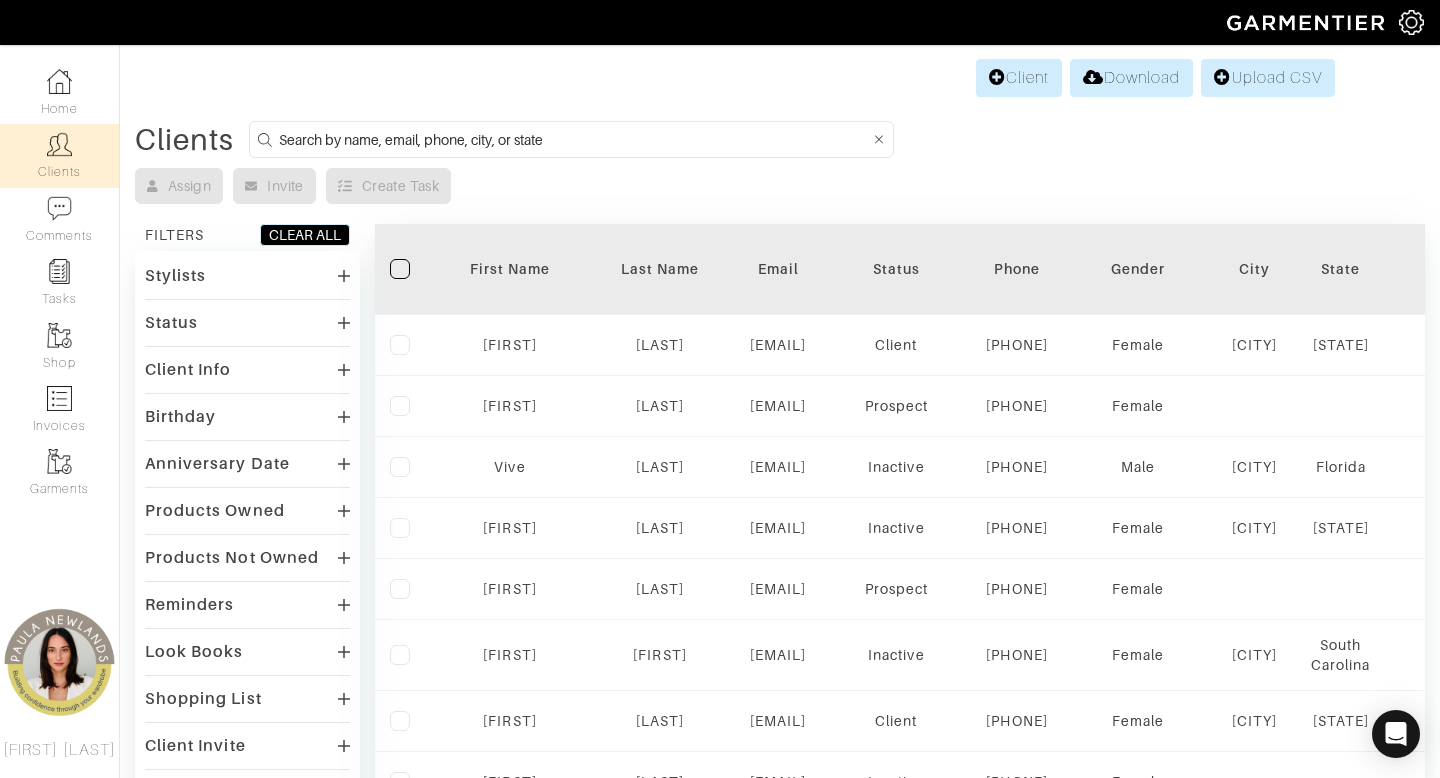 click at bounding box center [574, 139] 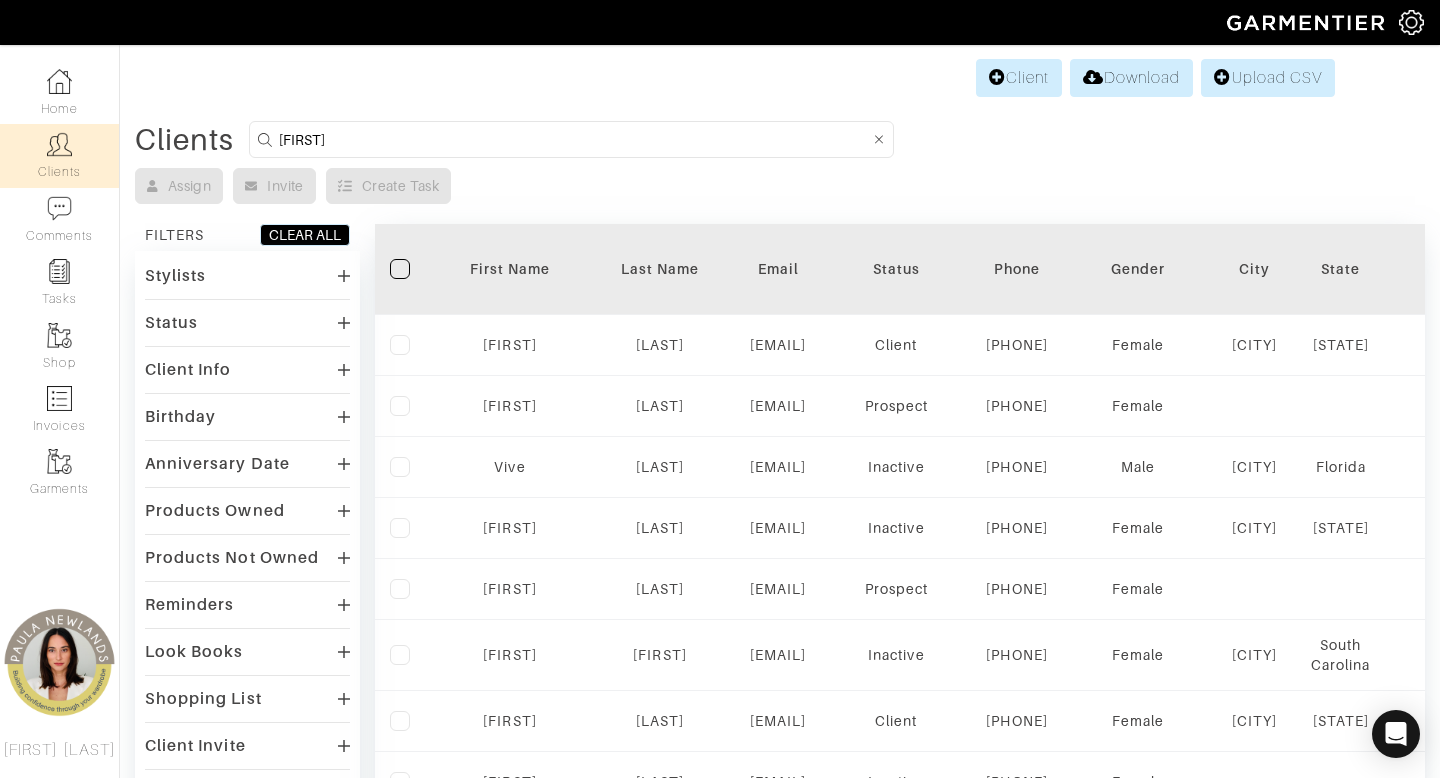 type on "[FIRST]" 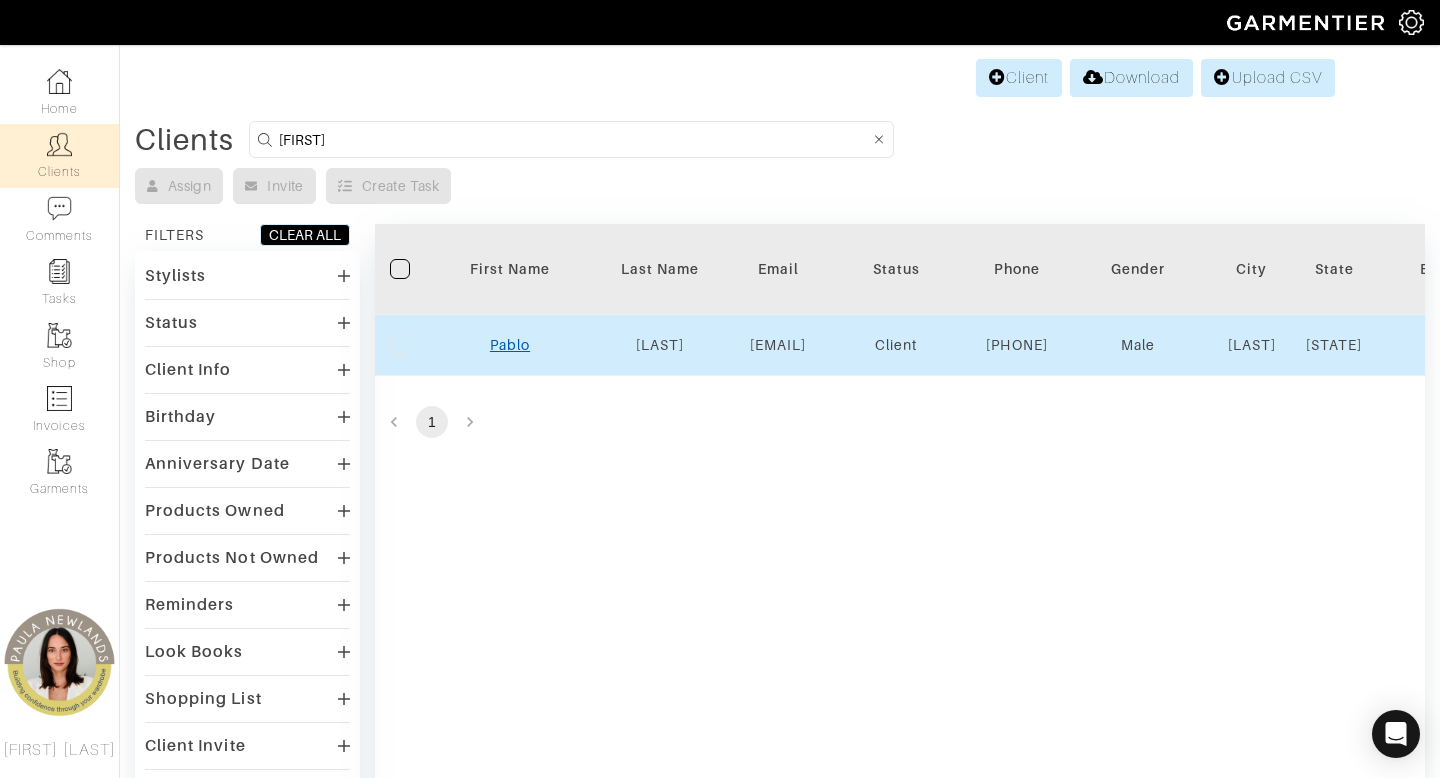 click on "Pablo" at bounding box center (510, 345) 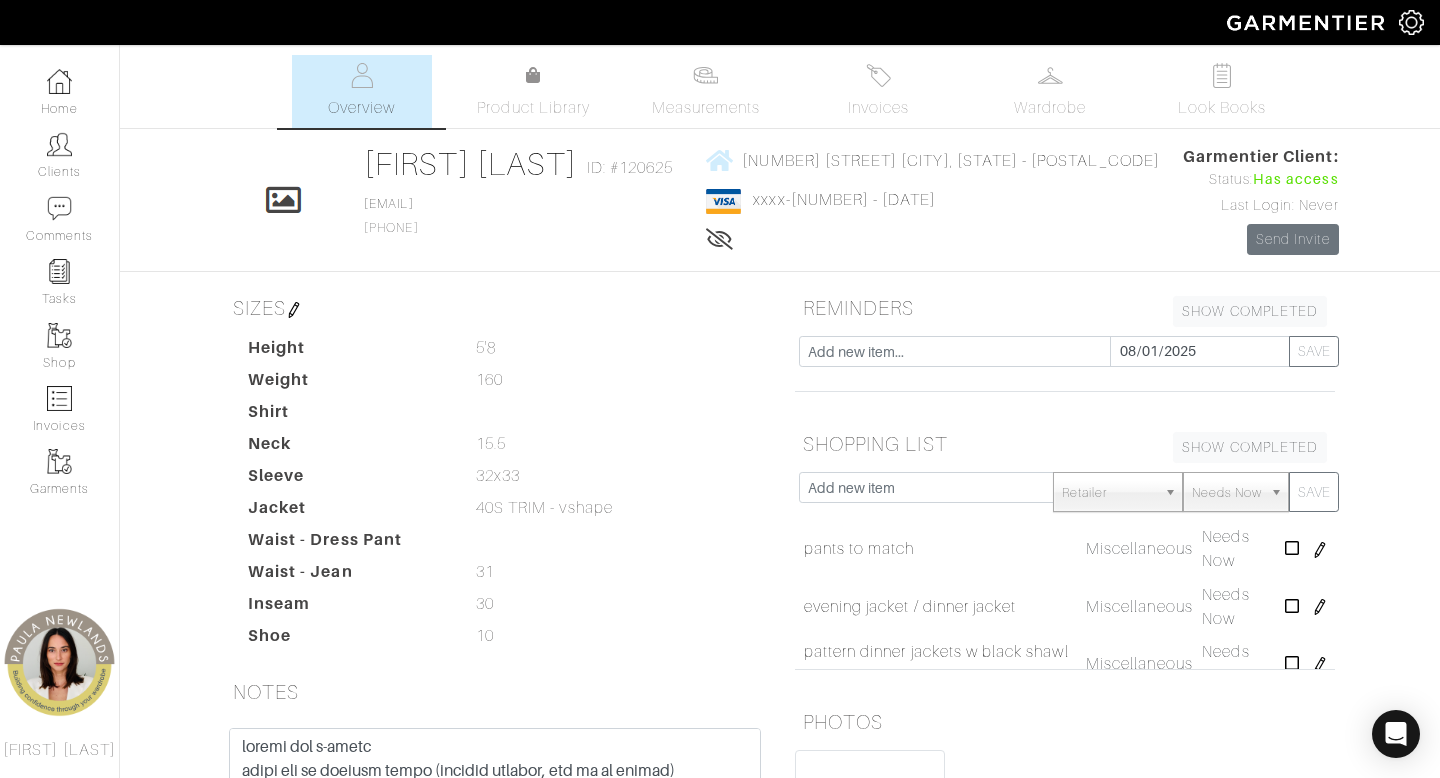 scroll, scrollTop: 0, scrollLeft: 0, axis: both 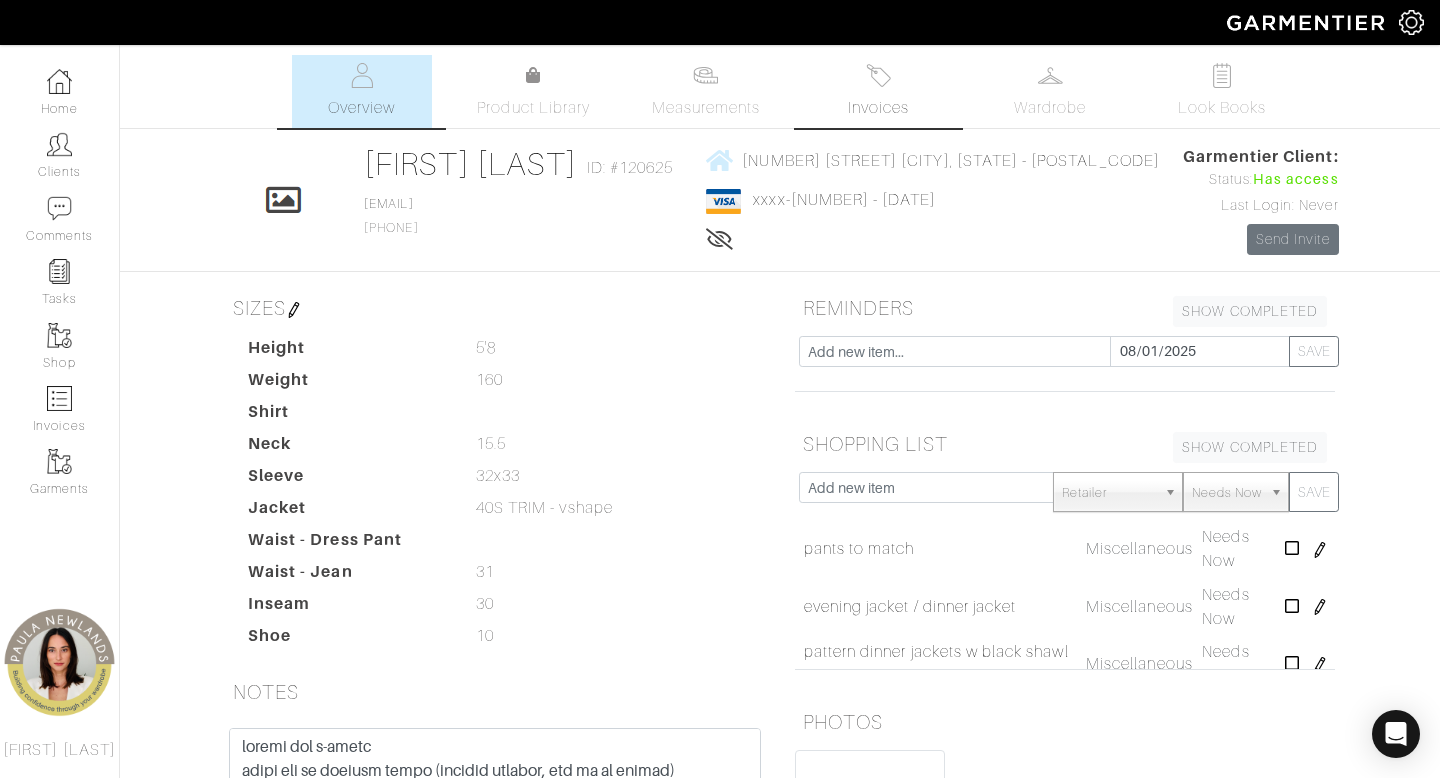 click on "Invoices" at bounding box center [878, 91] 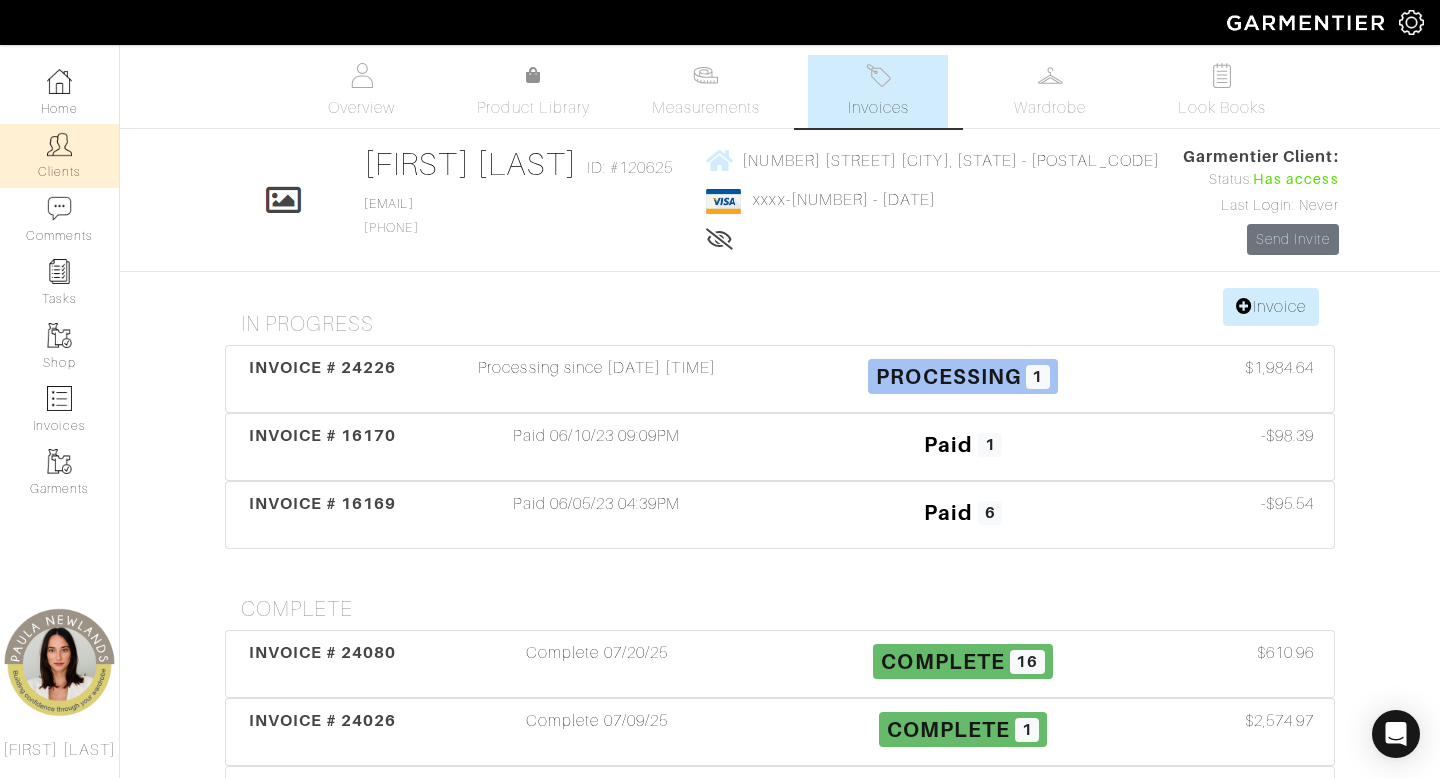 click on "Clients" at bounding box center (59, 155) 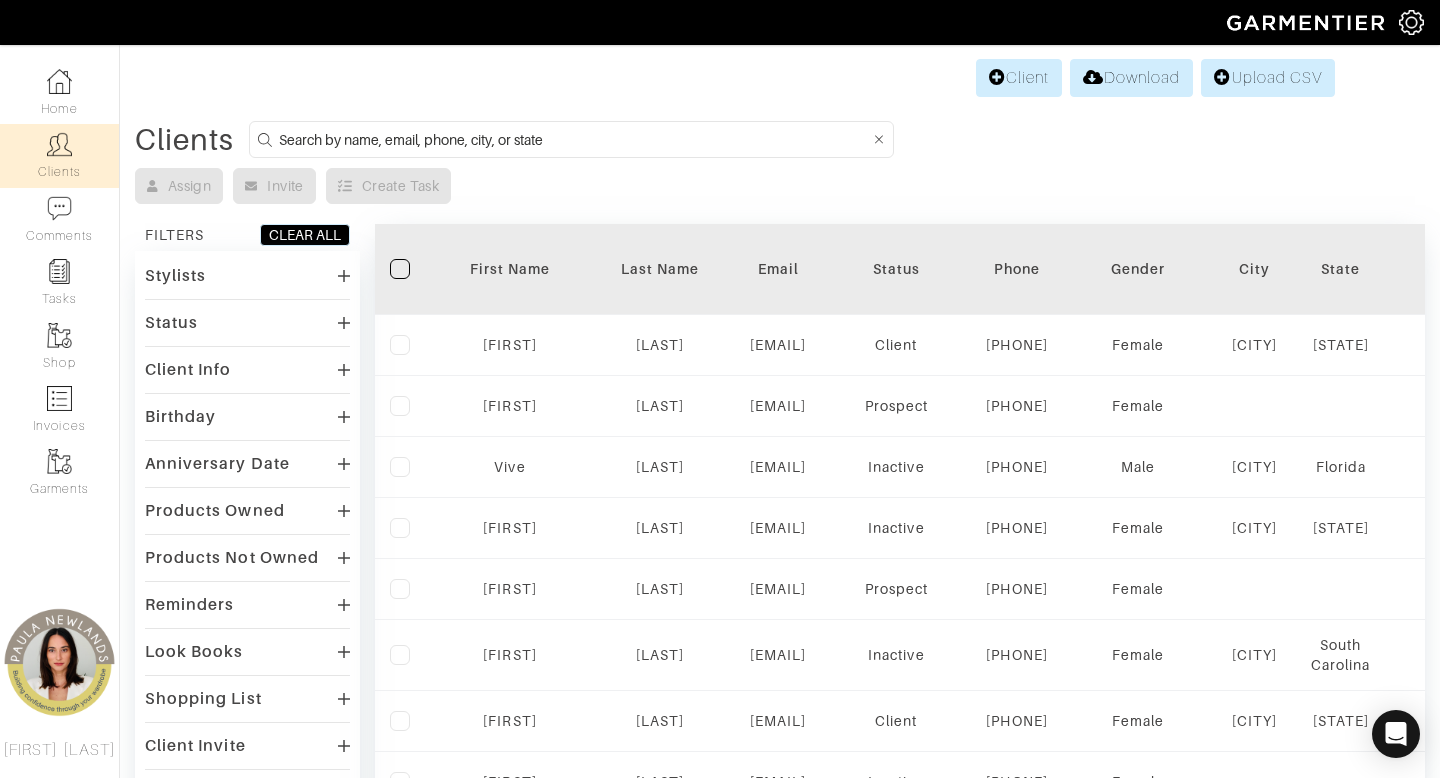 click at bounding box center (574, 139) 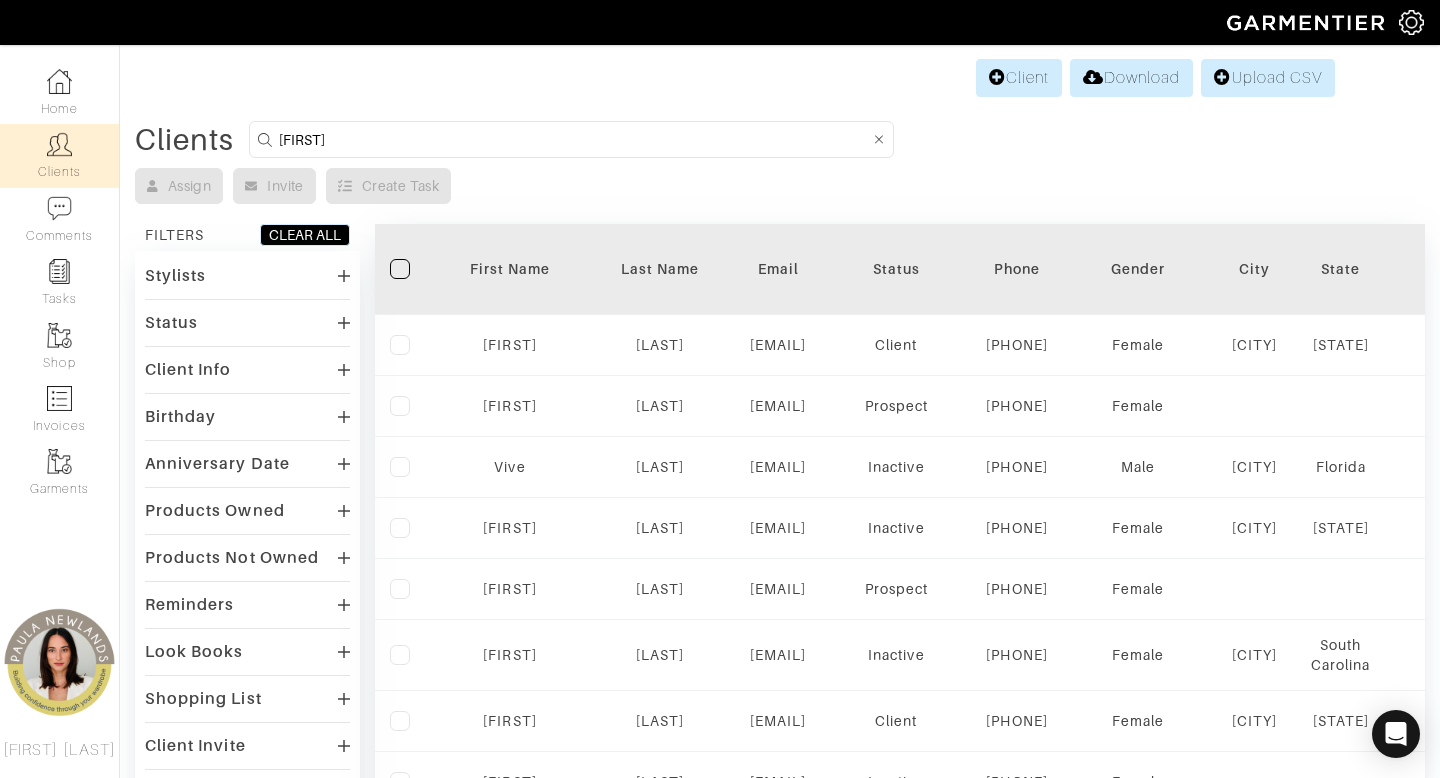 type on "patrick" 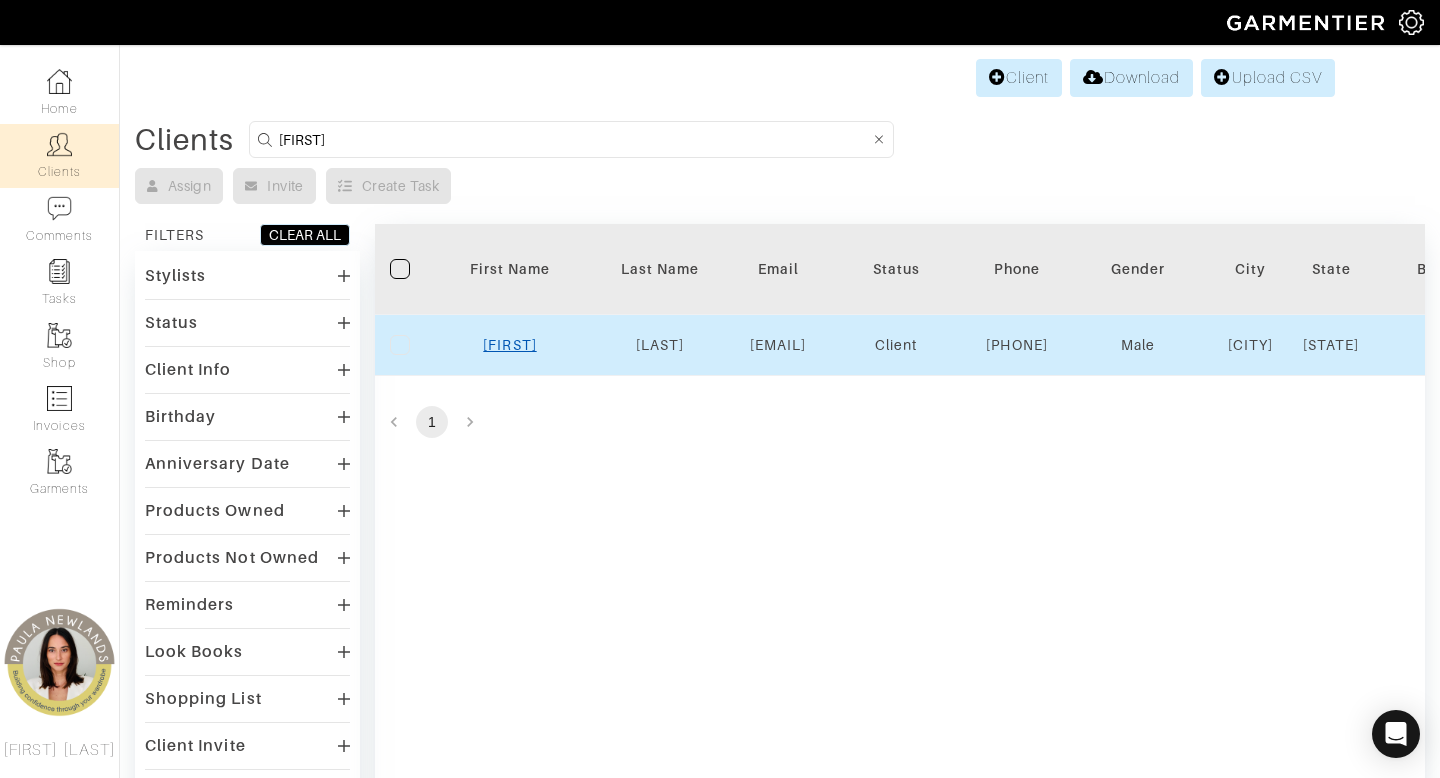click on "Patrick" at bounding box center (509, 345) 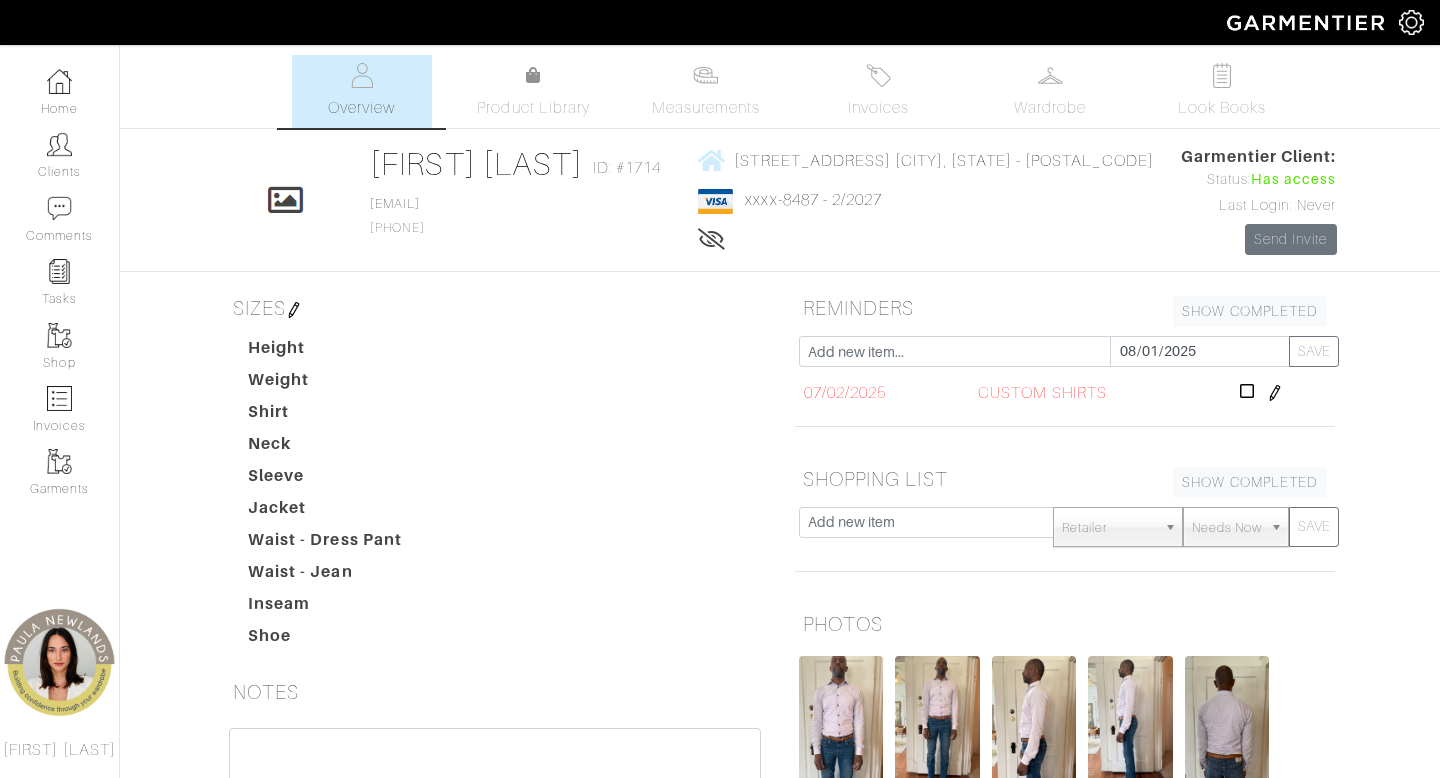 scroll, scrollTop: 0, scrollLeft: 0, axis: both 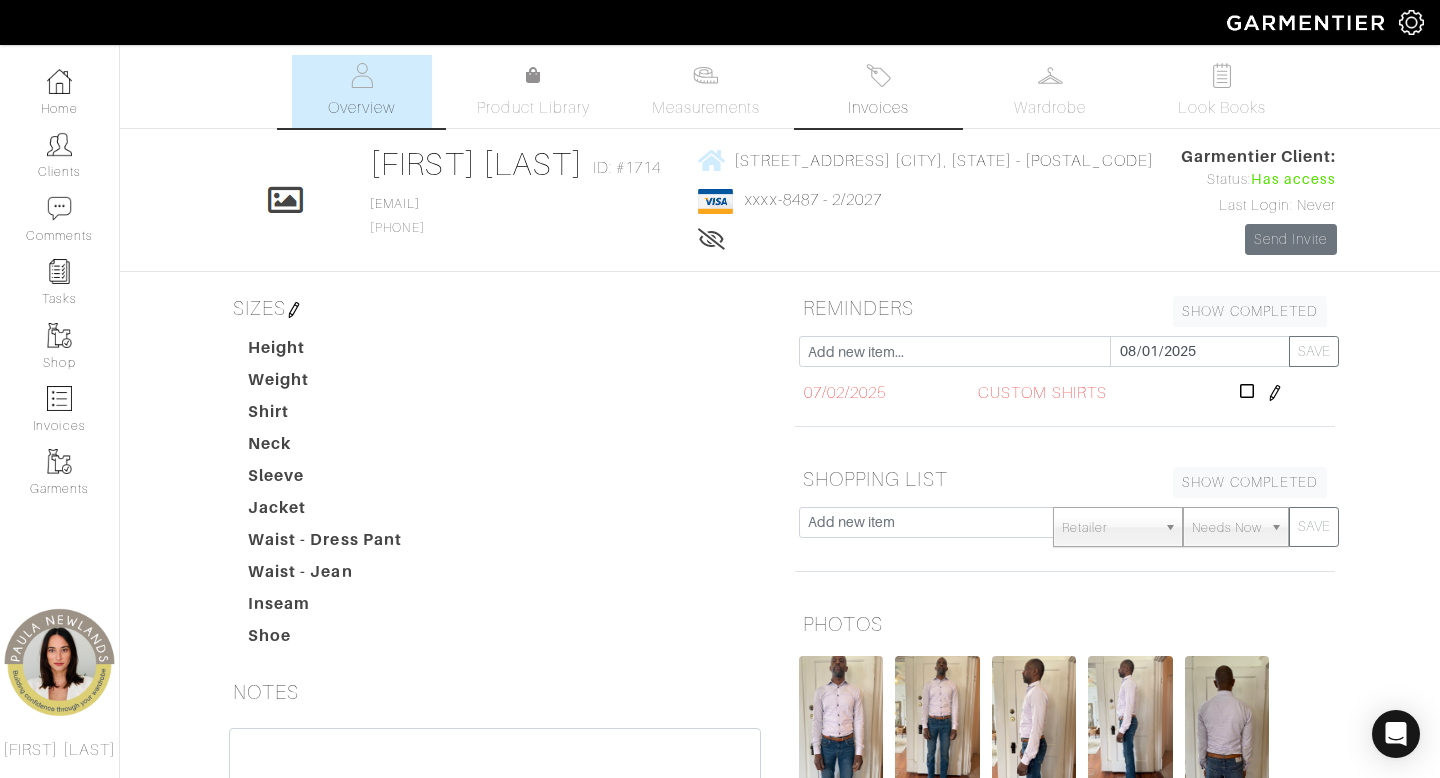 click on "Invoices" at bounding box center (878, 108) 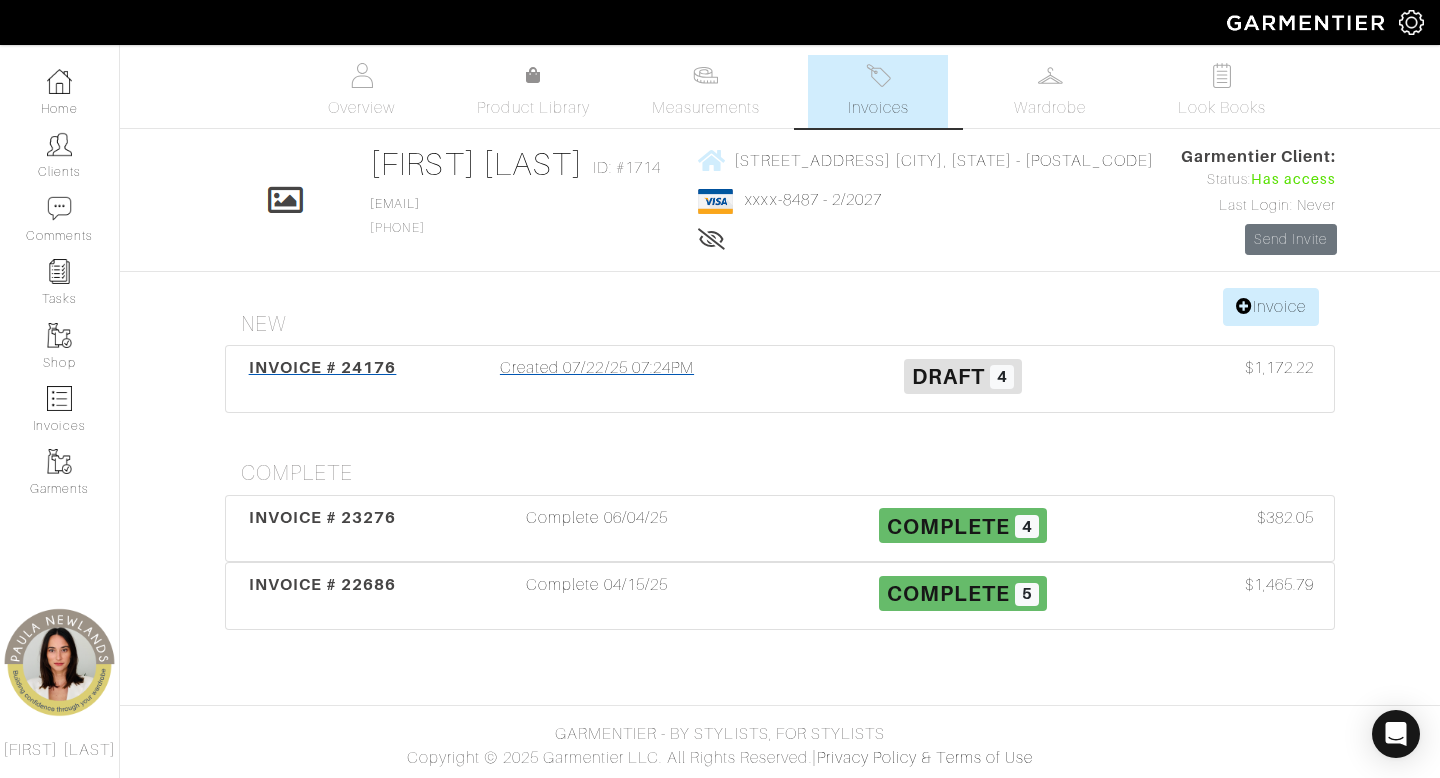 click on "Created 07/22/25 07:24PM" at bounding box center (597, 379) 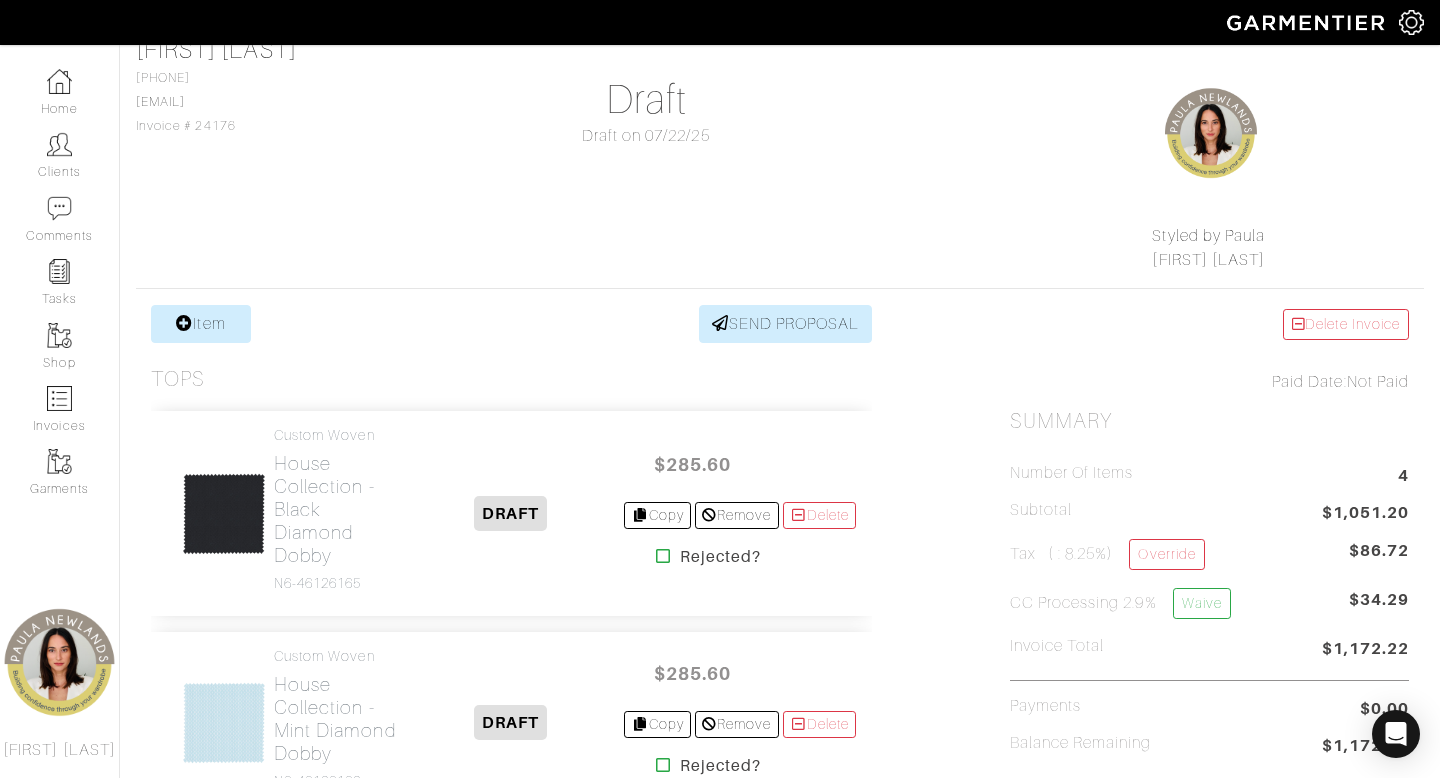 scroll, scrollTop: 0, scrollLeft: 0, axis: both 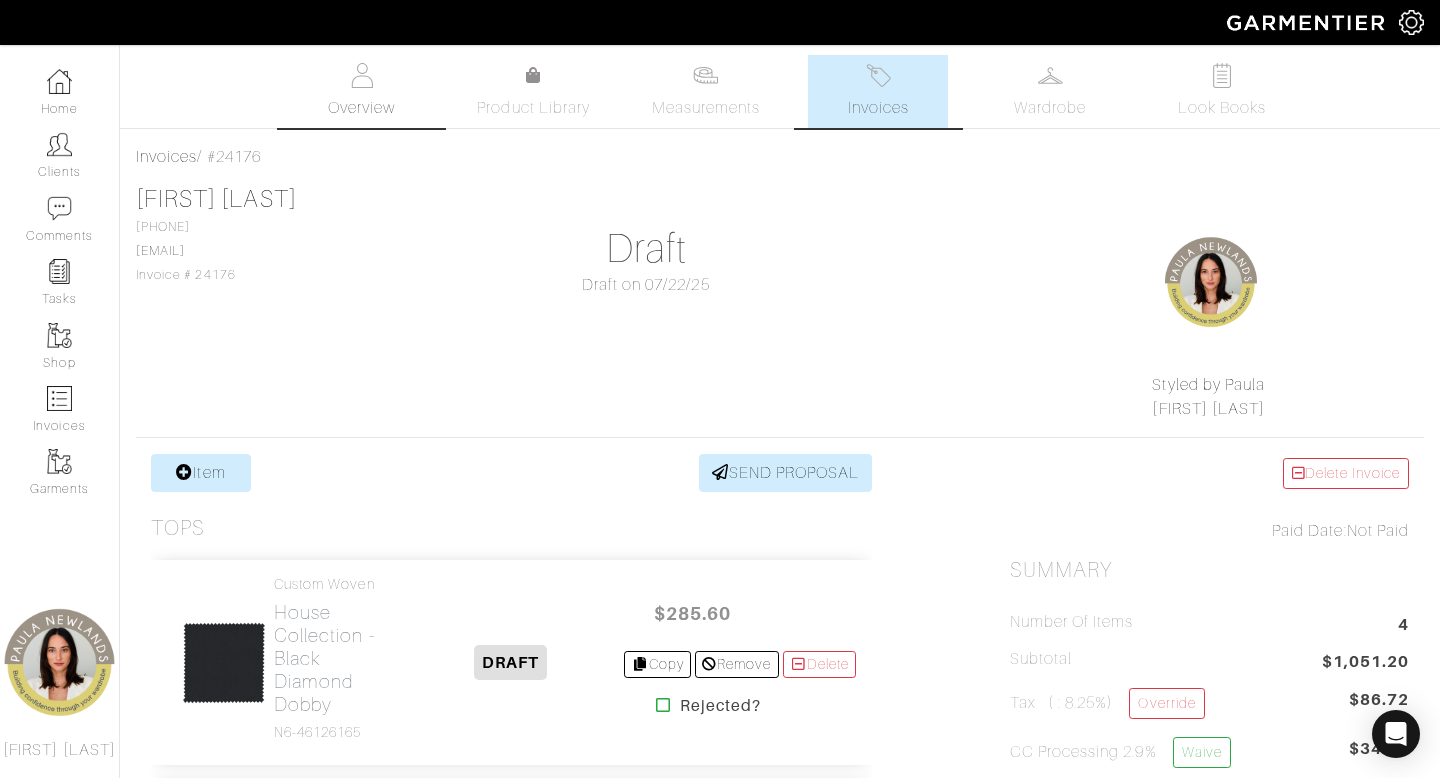 click on "Overview" at bounding box center (362, 91) 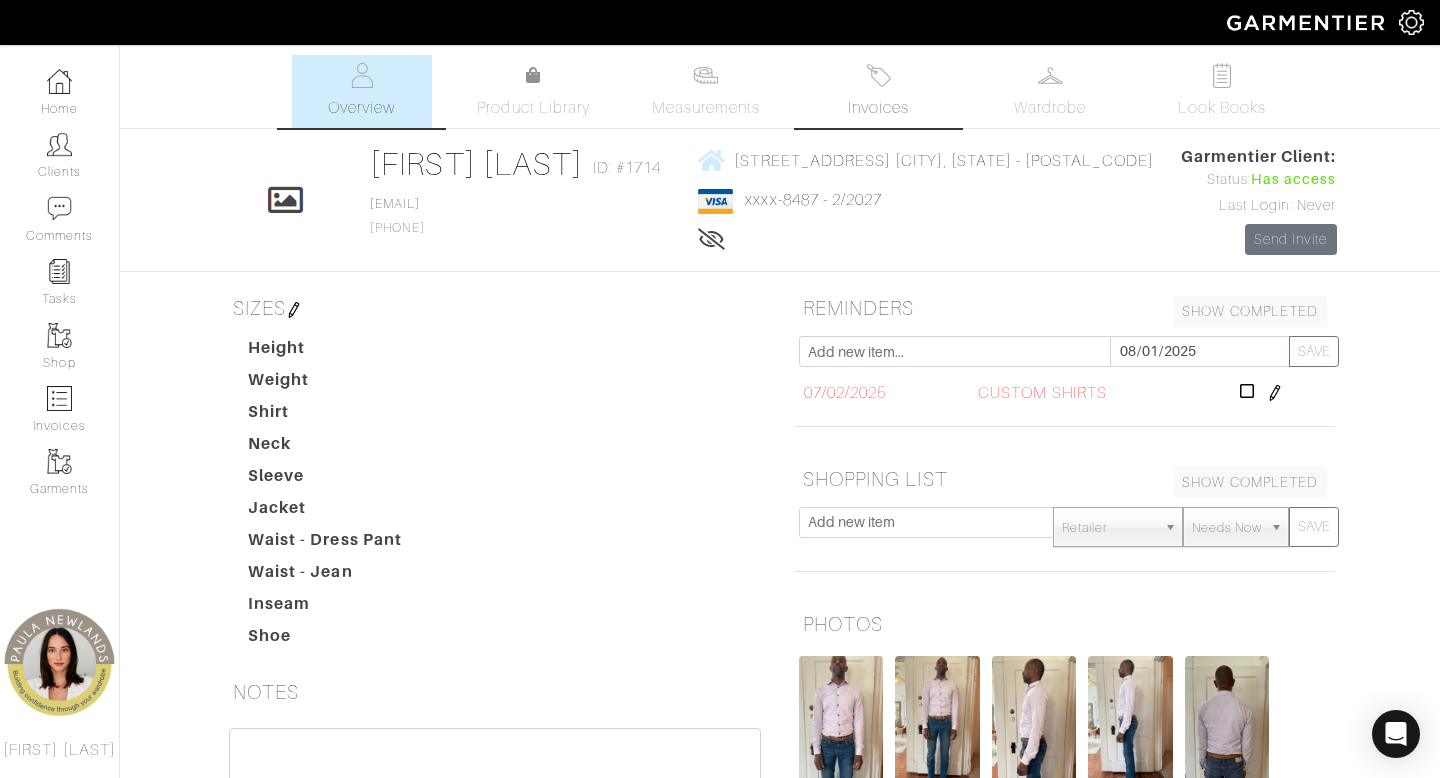 click at bounding box center (878, 75) 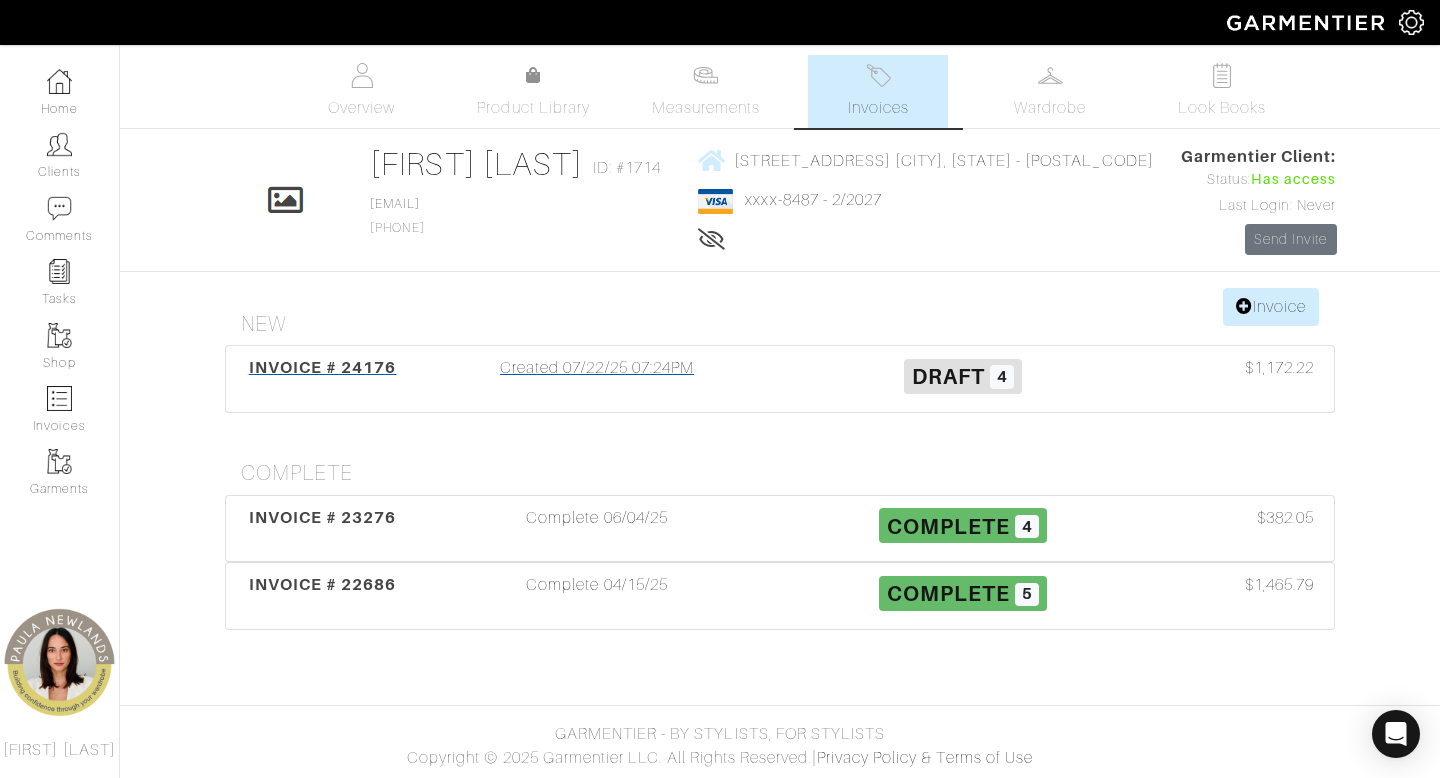 click on "Created 07/22/25 07:24PM" at bounding box center (597, 379) 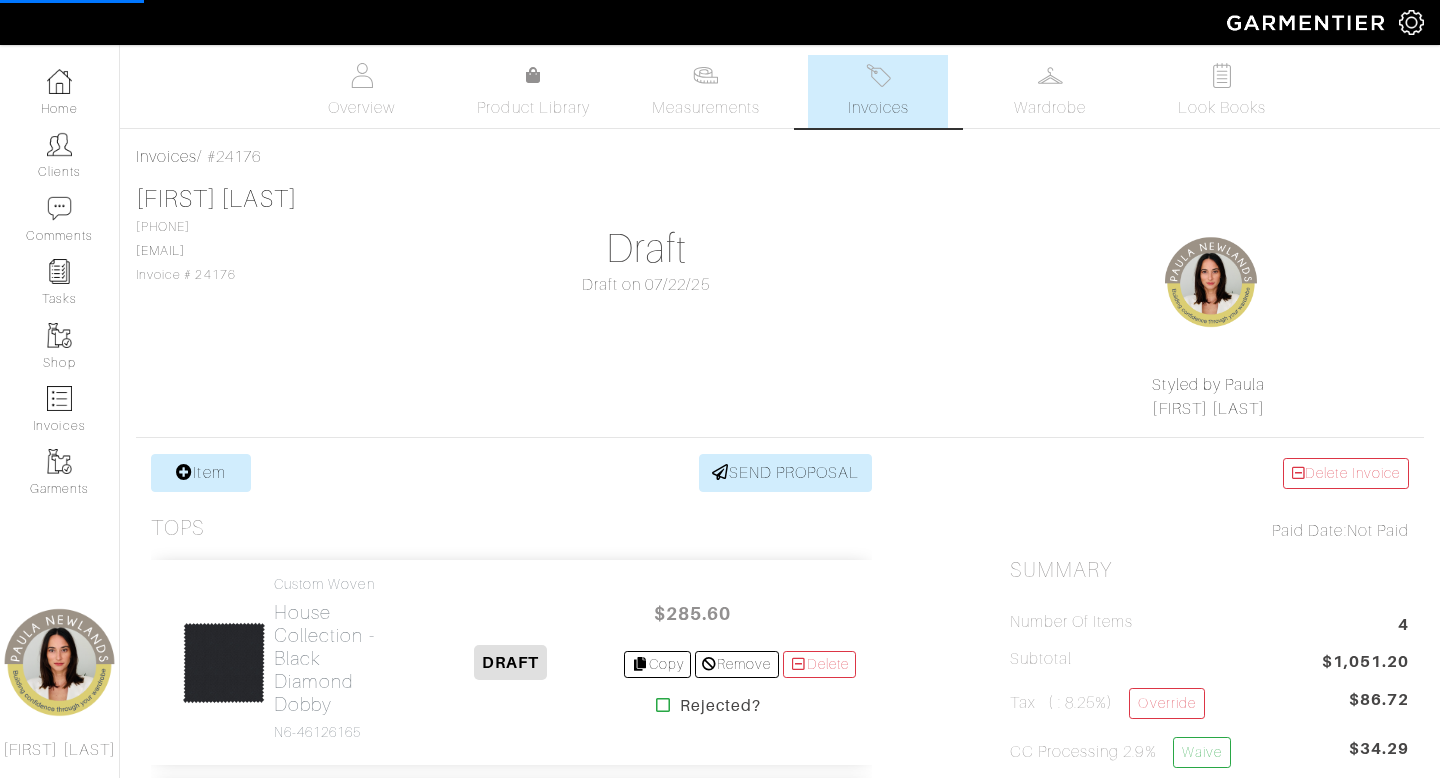 scroll, scrollTop: 344, scrollLeft: 0, axis: vertical 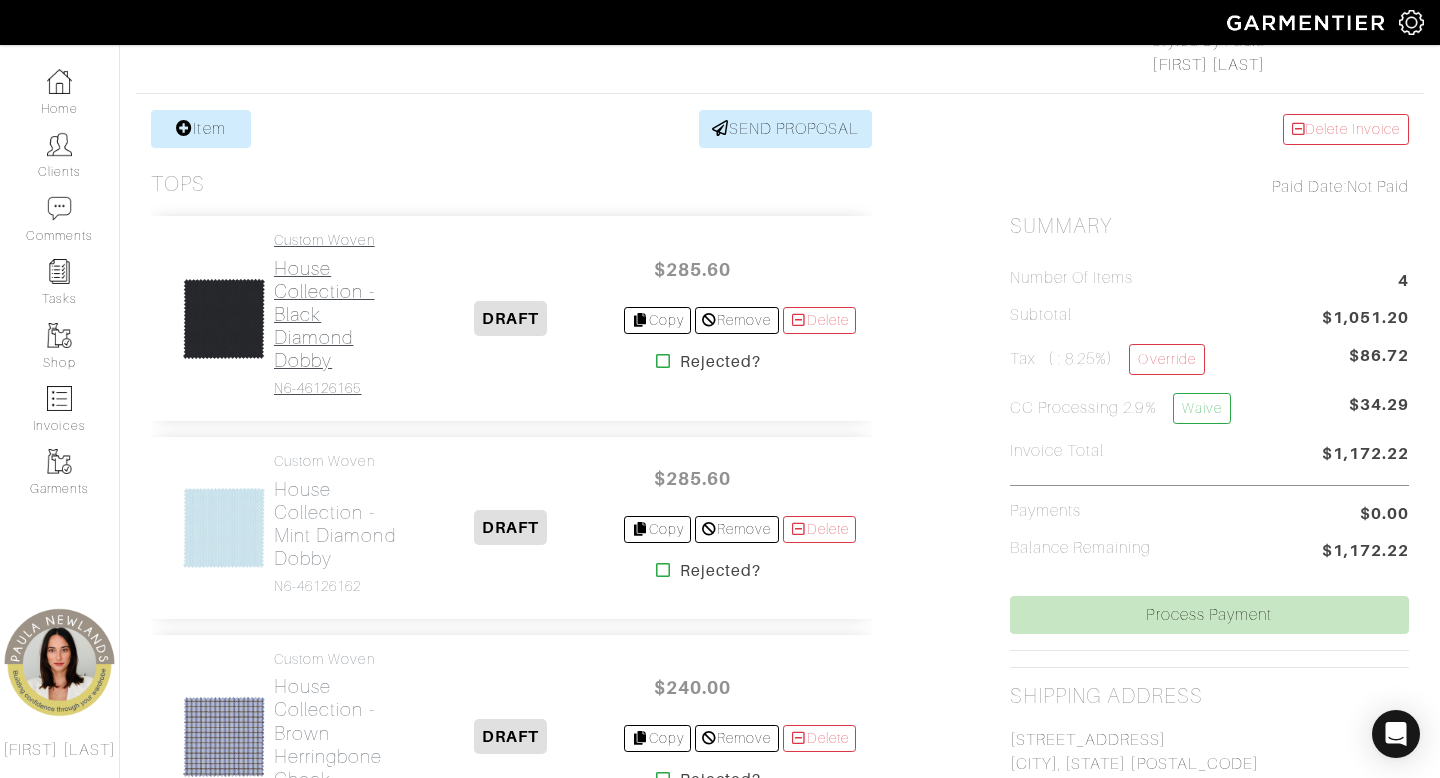 click on "Custom Woven
House Collection -
Black Diamond Dobby
N6-46126165" at bounding box center [335, 314] 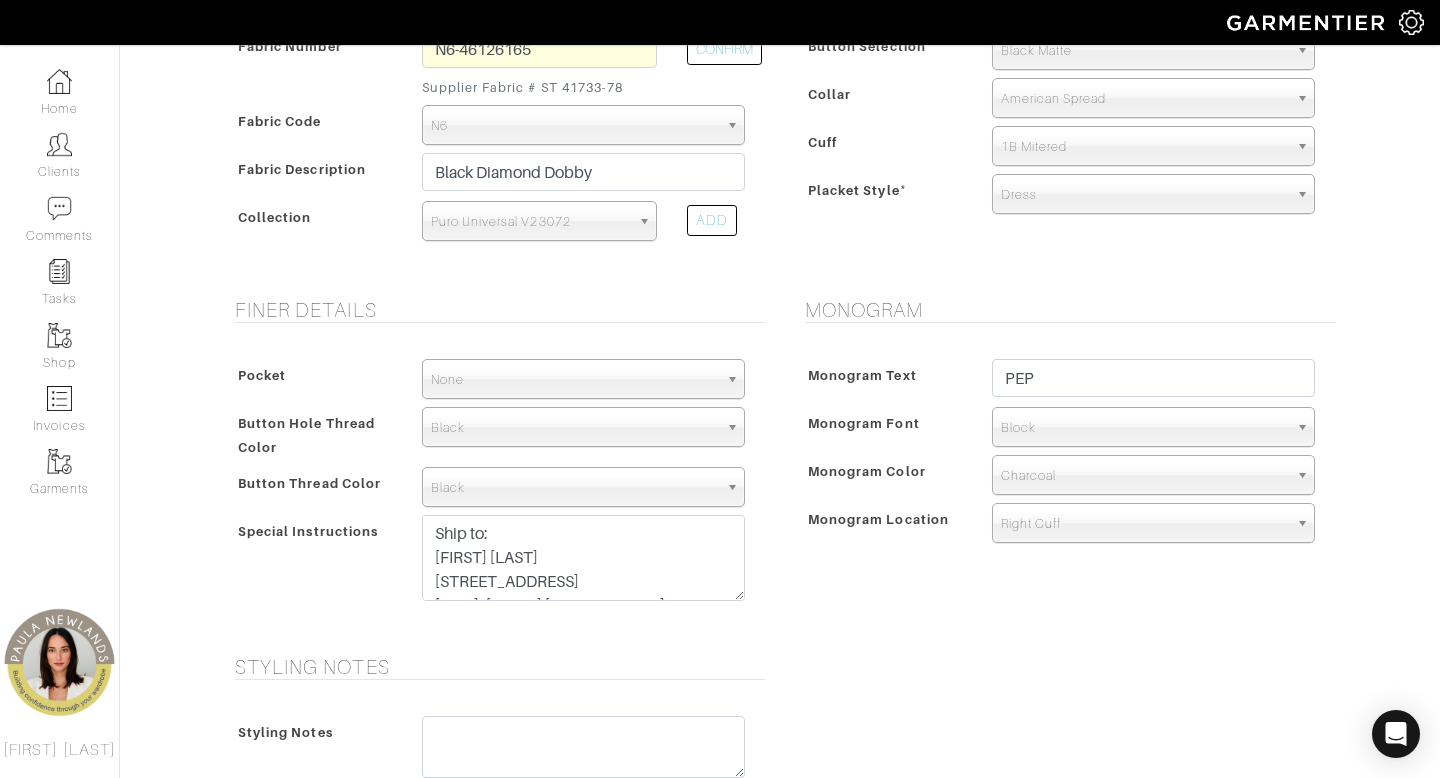 scroll, scrollTop: 559, scrollLeft: 0, axis: vertical 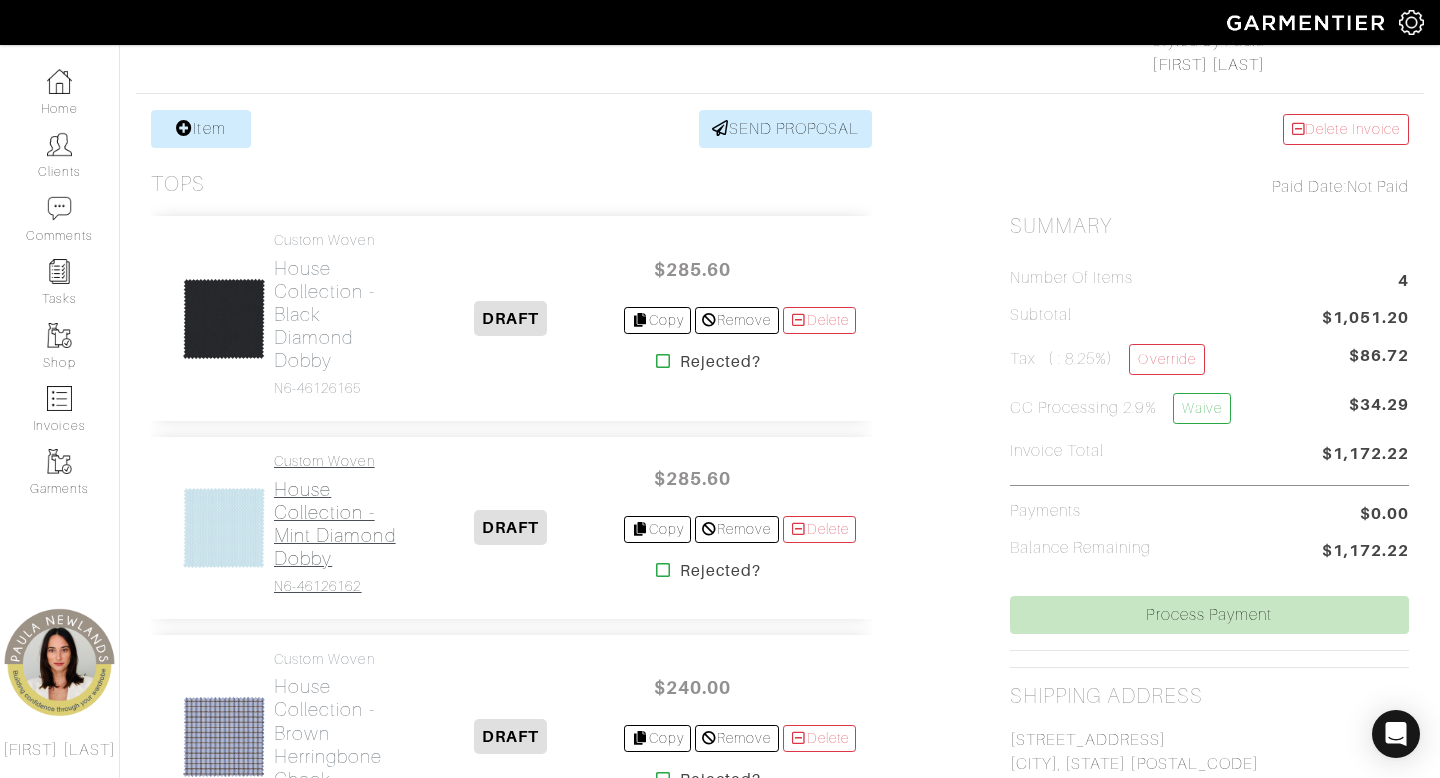 click on "House Collection -
Mint Diamond Dobby" at bounding box center (335, 524) 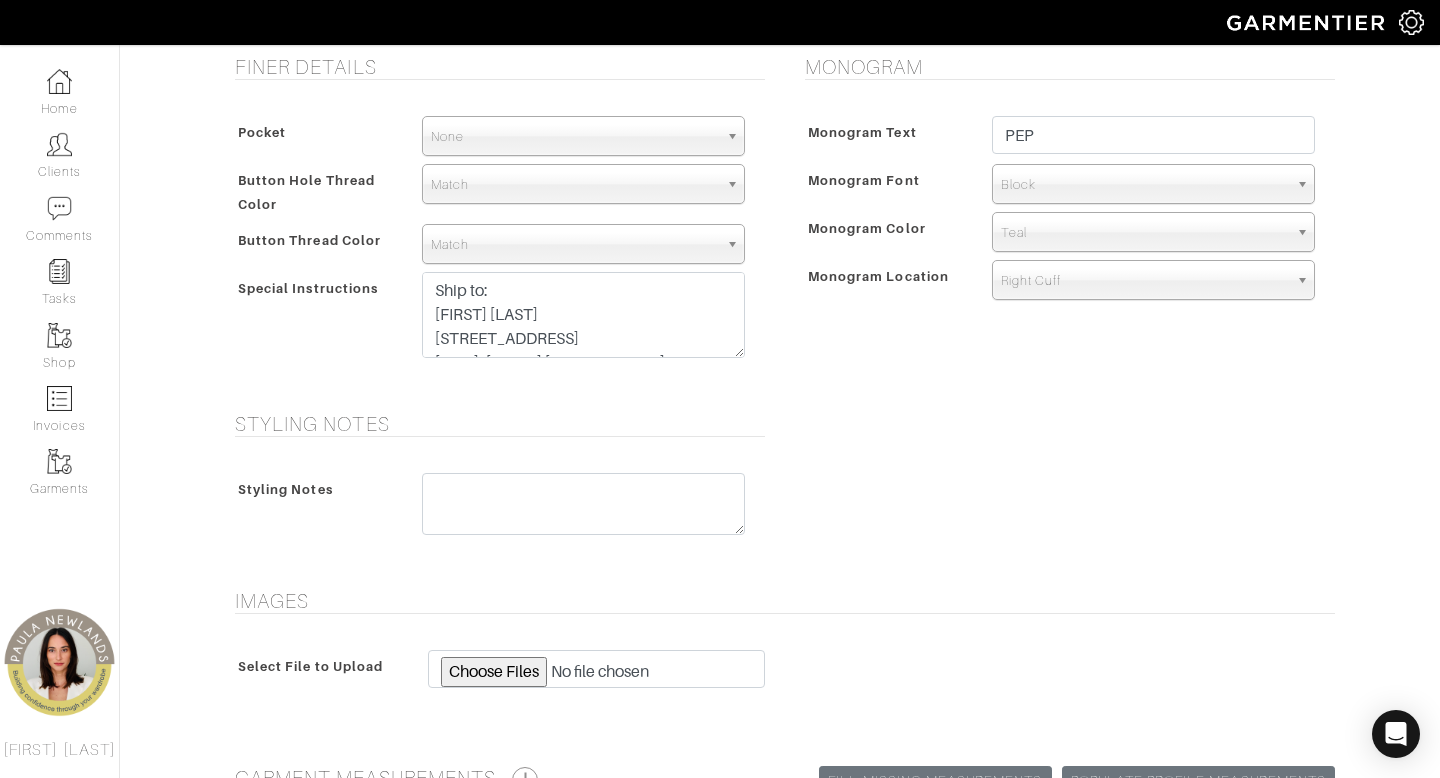 scroll, scrollTop: 812, scrollLeft: 0, axis: vertical 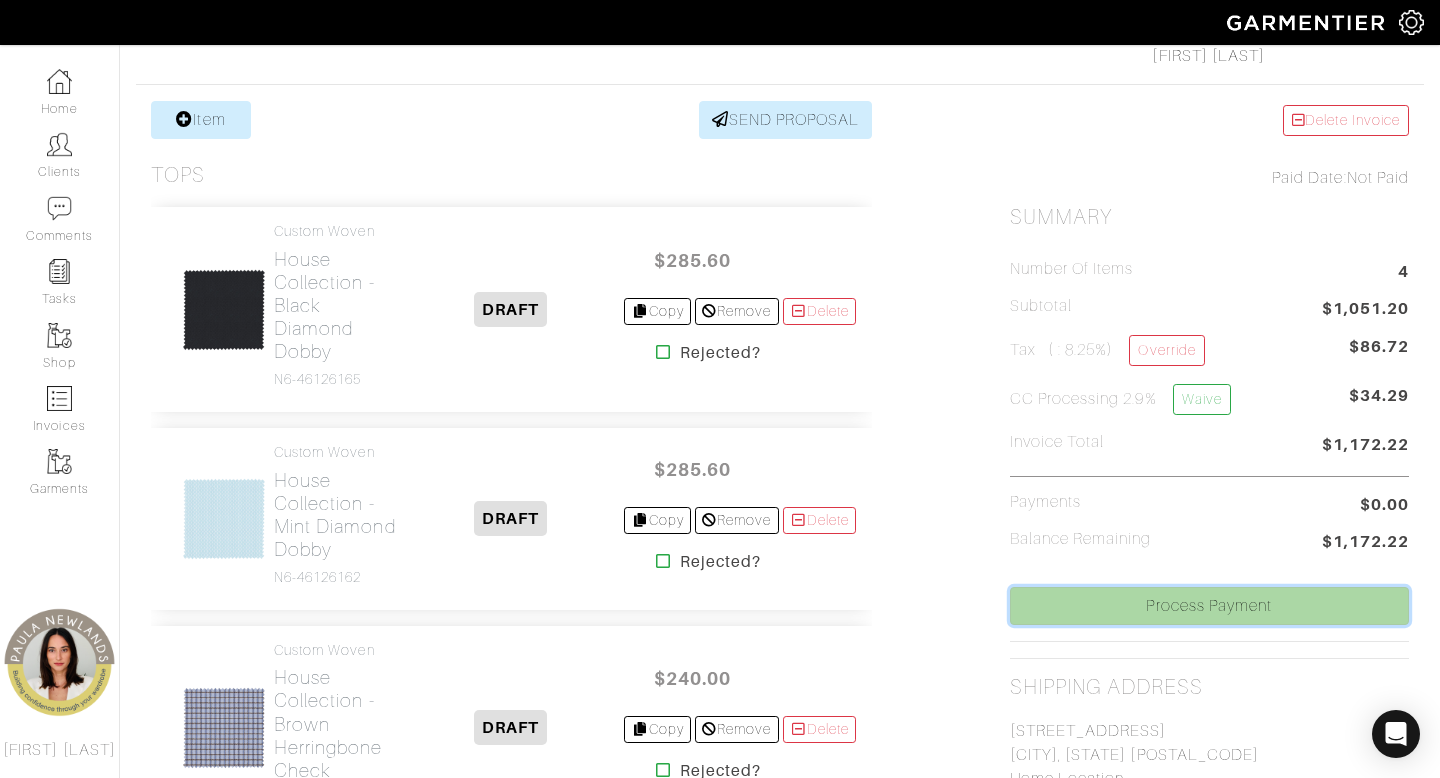click on "Process Payment" at bounding box center (1209, 606) 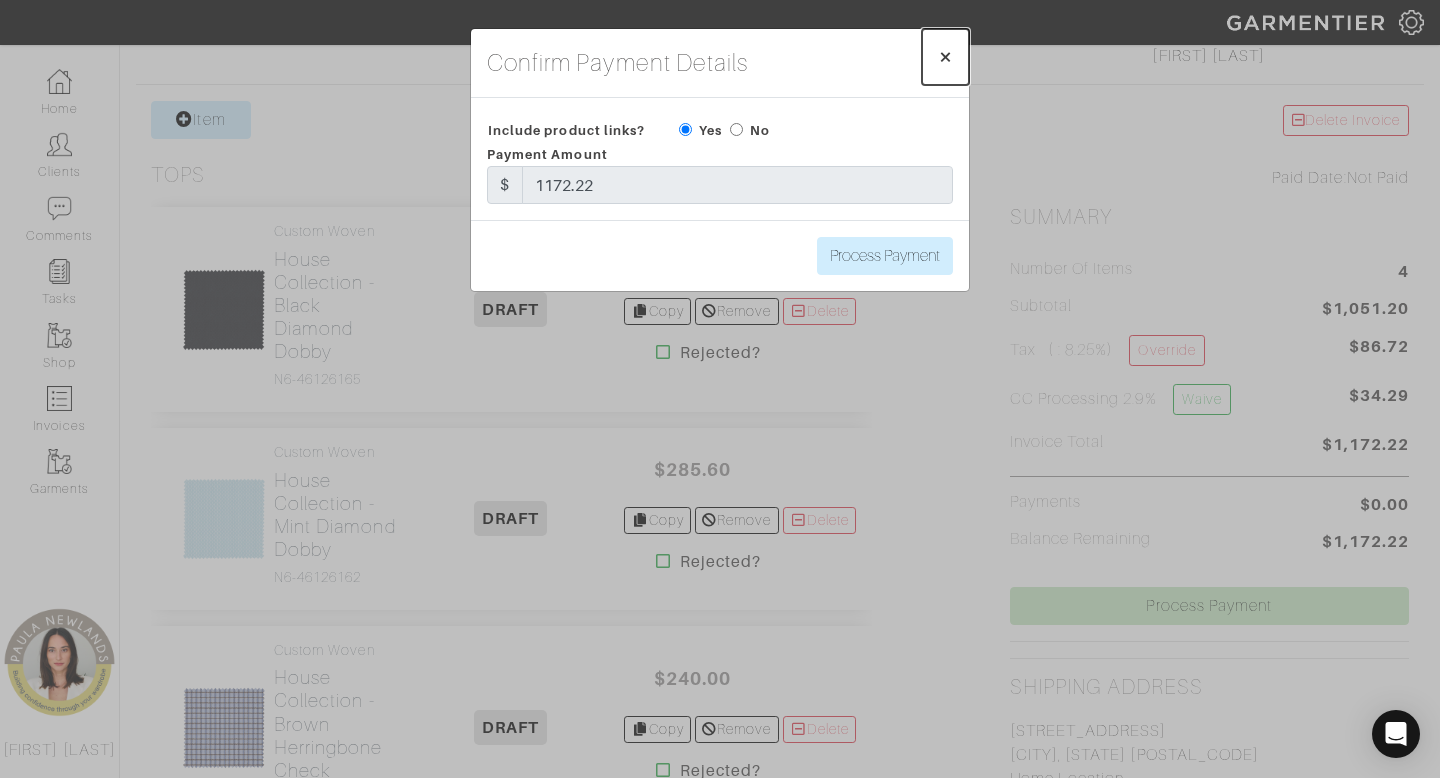 click on "×" at bounding box center (945, 56) 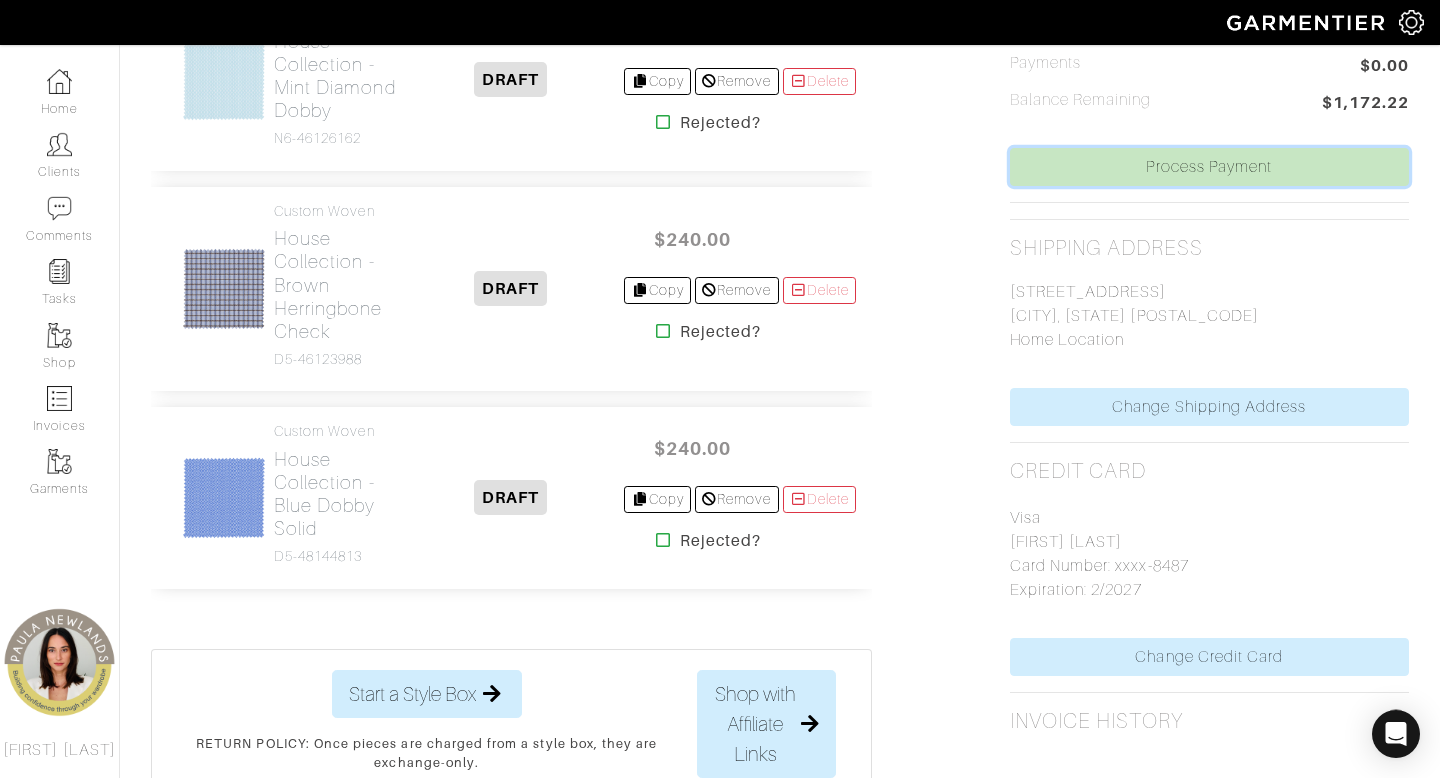 scroll, scrollTop: 800, scrollLeft: 0, axis: vertical 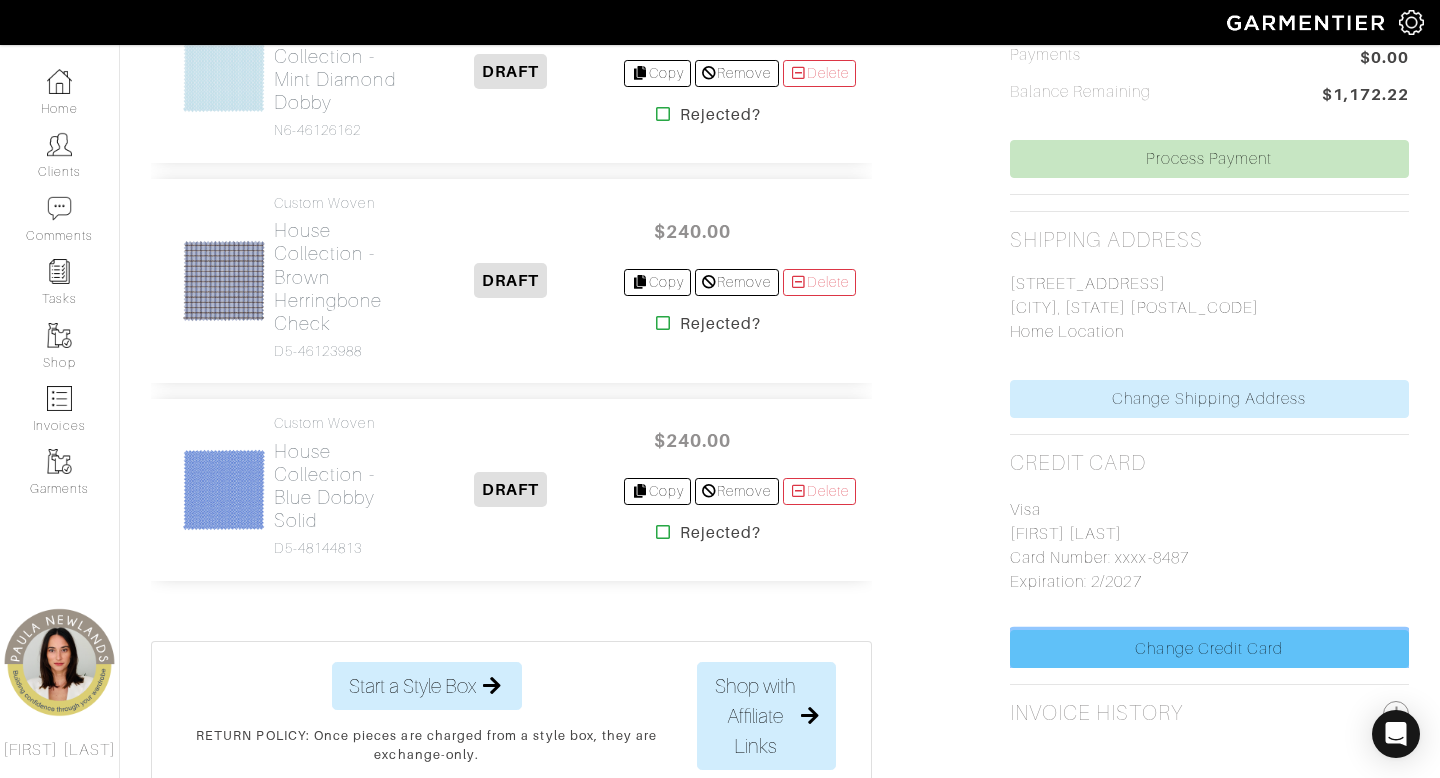 click on "Change Credit Card" at bounding box center (1209, 649) 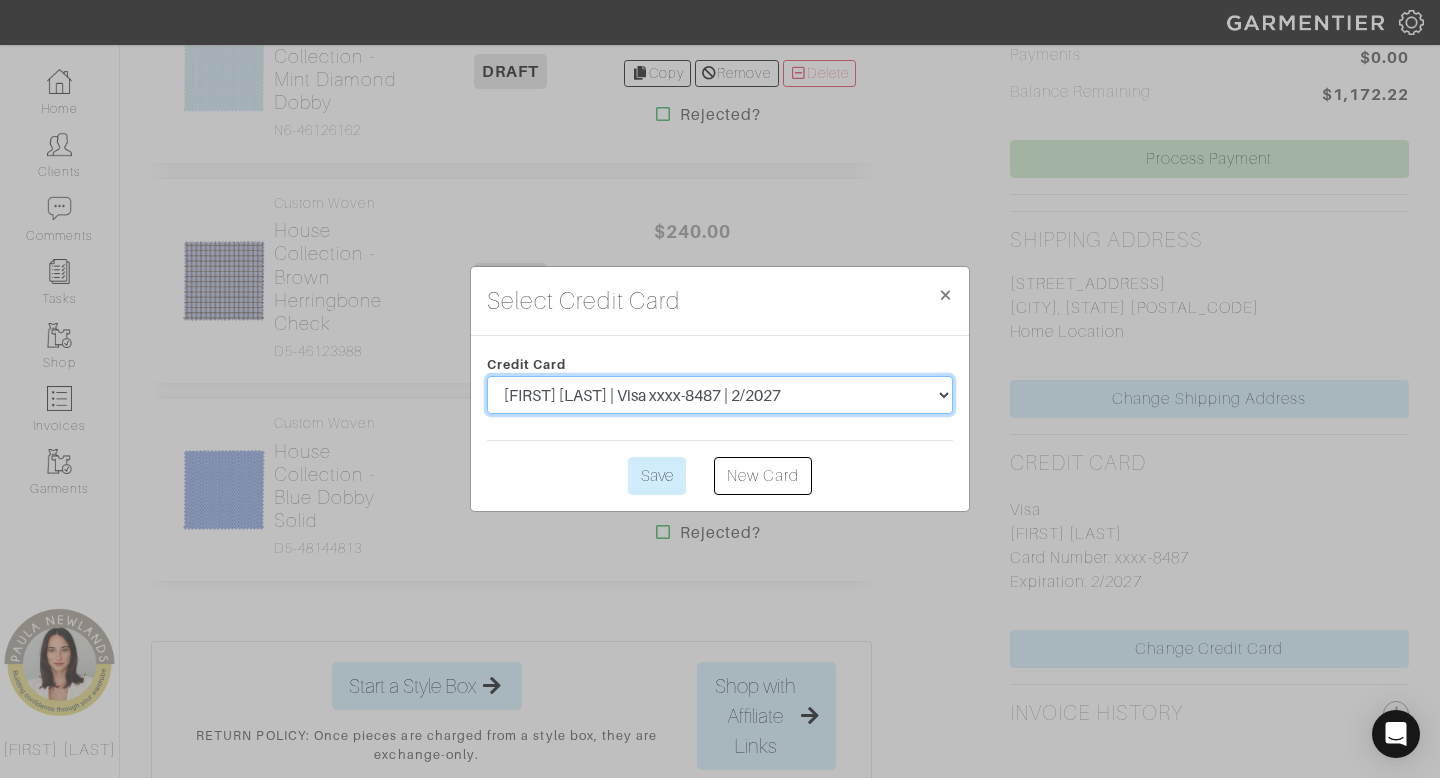 click on "Patrick Pinkney | MasterCard xxxx-7908 | 8/2029
Paula Newlands | Visa xxxx-8487 | 2/2027" at bounding box center (720, 395) 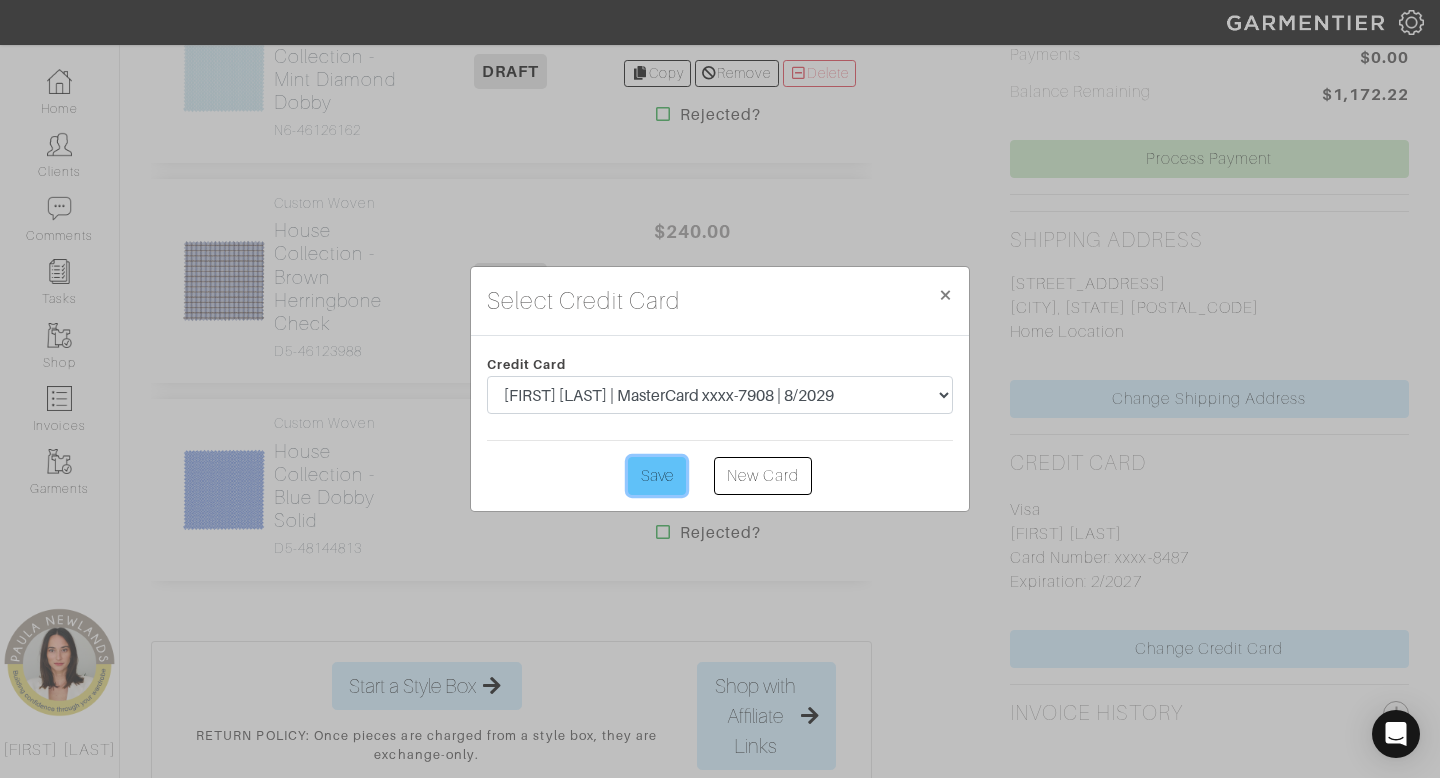 click on "Save" at bounding box center [657, 476] 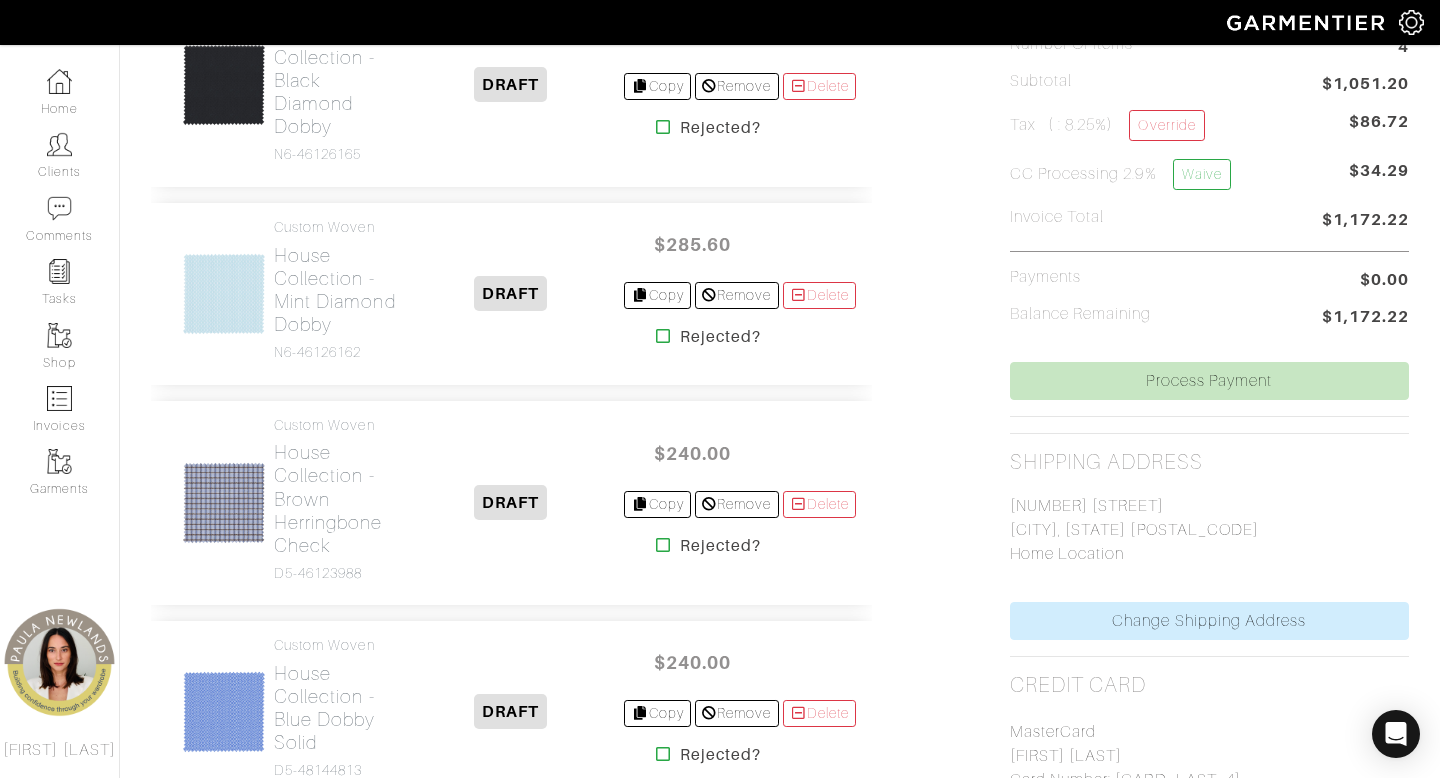 scroll, scrollTop: 559, scrollLeft: 0, axis: vertical 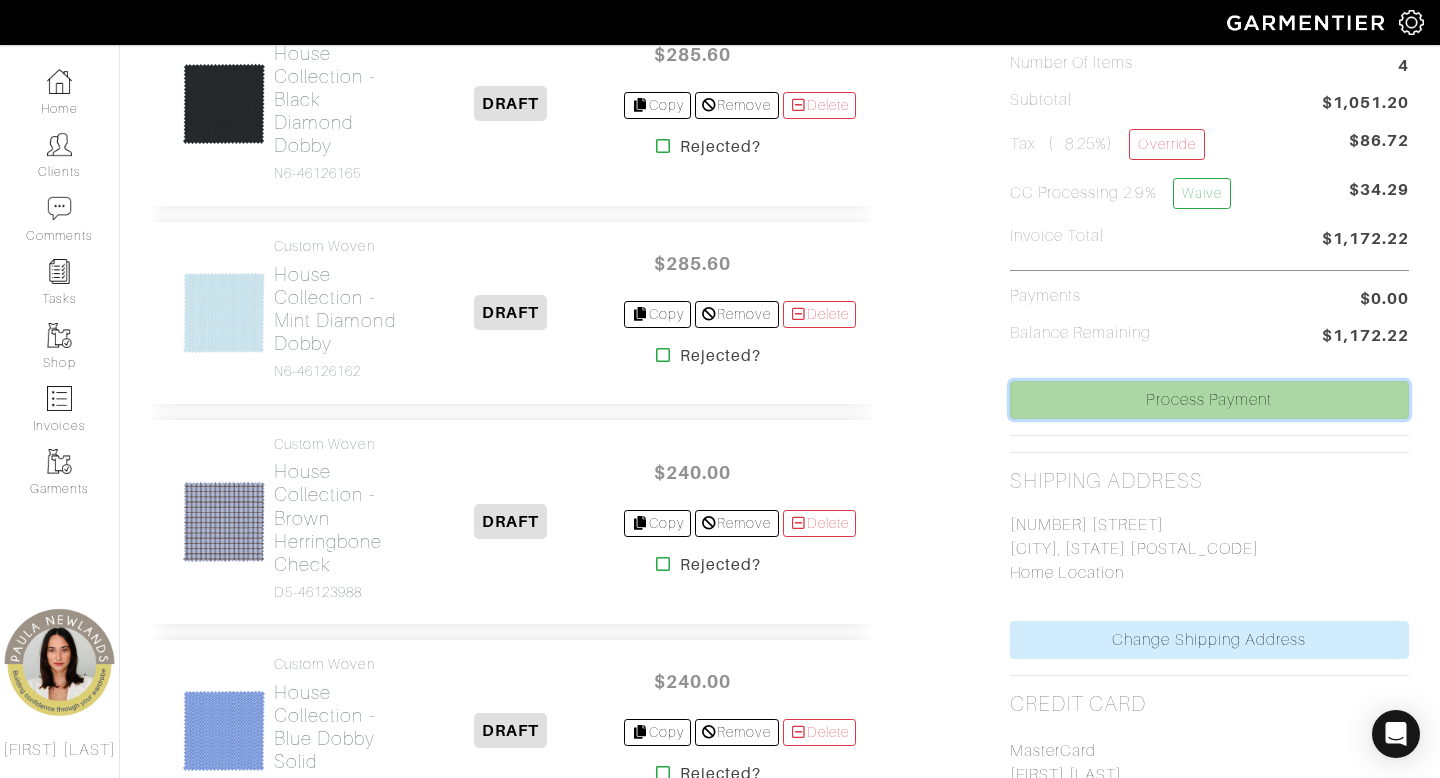 click on "Process Payment" at bounding box center (1209, 400) 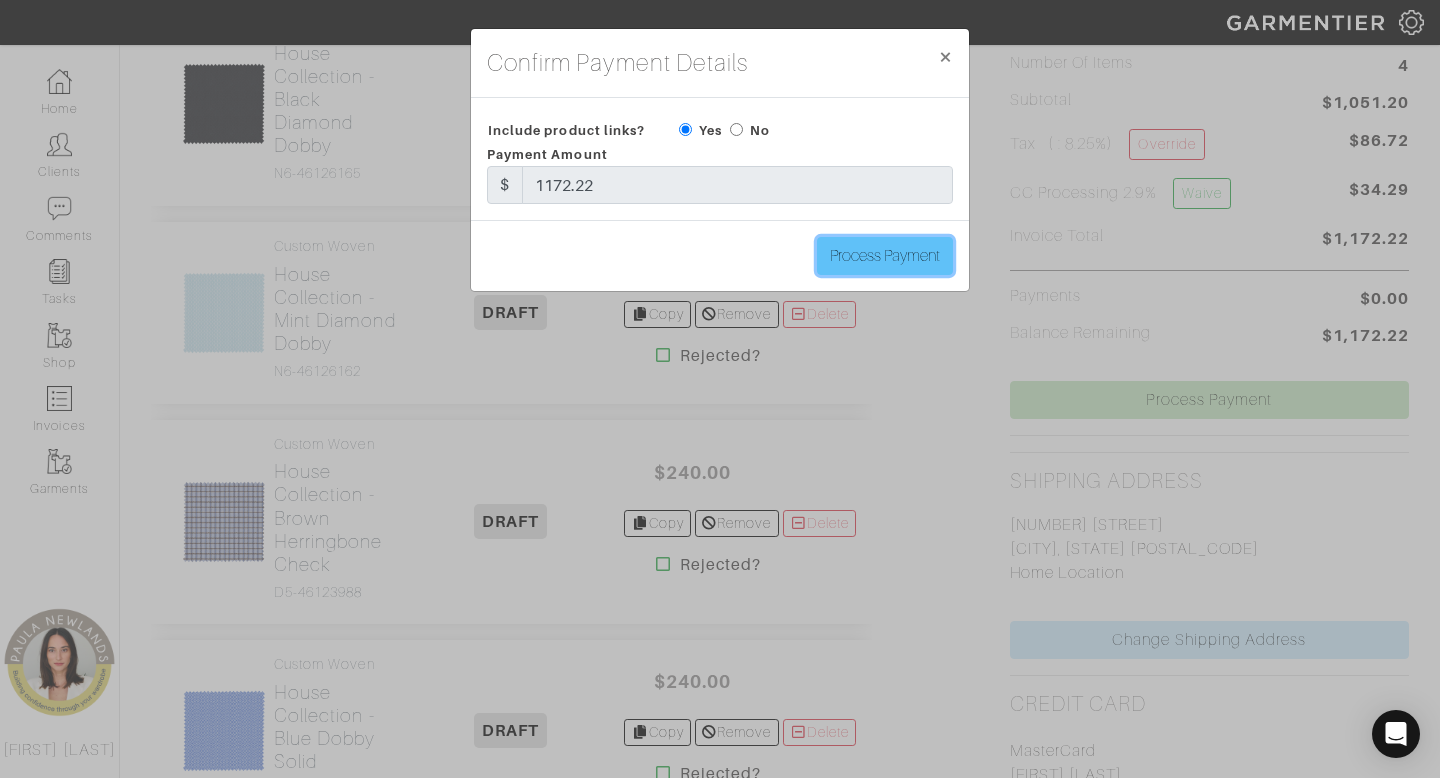 click on "Process Payment" at bounding box center (885, 256) 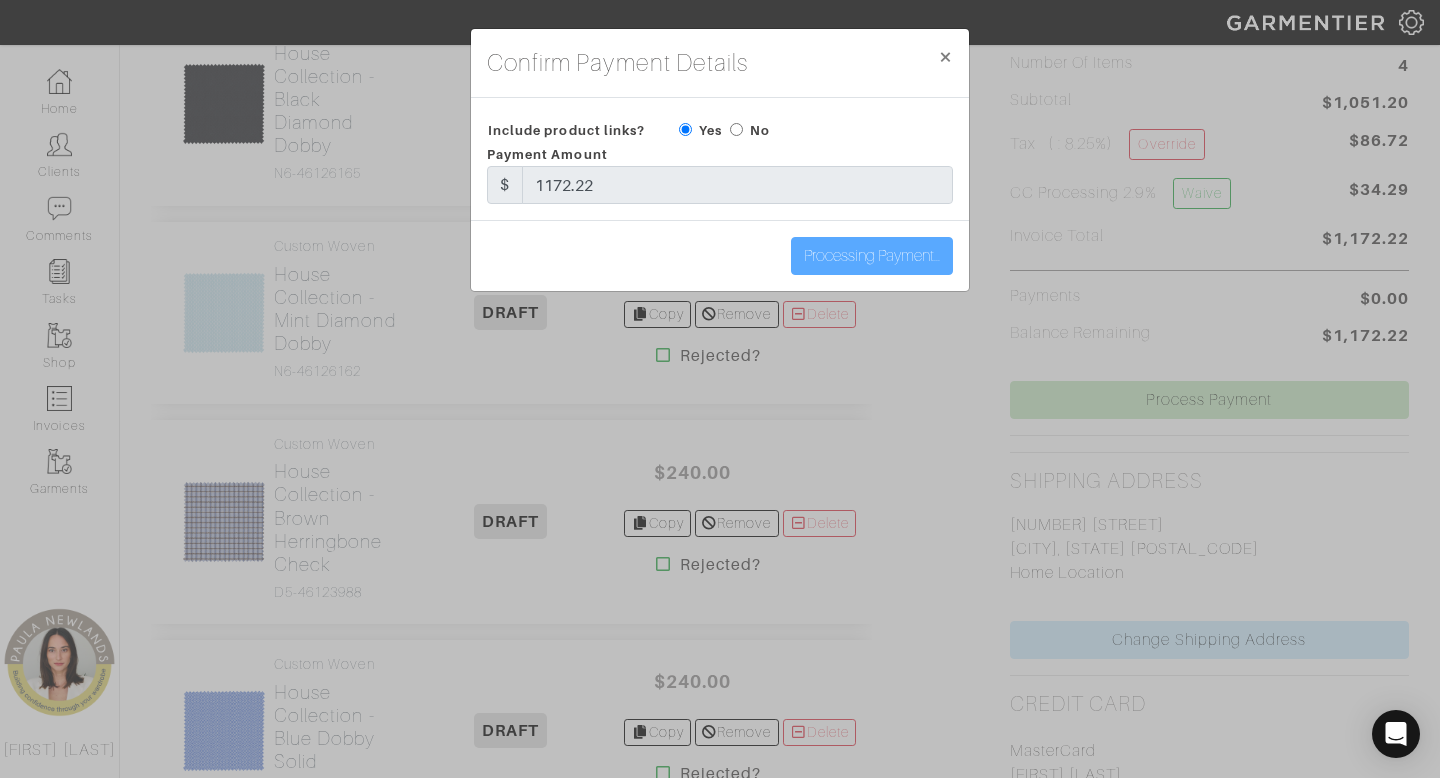 type on "Process Payment" 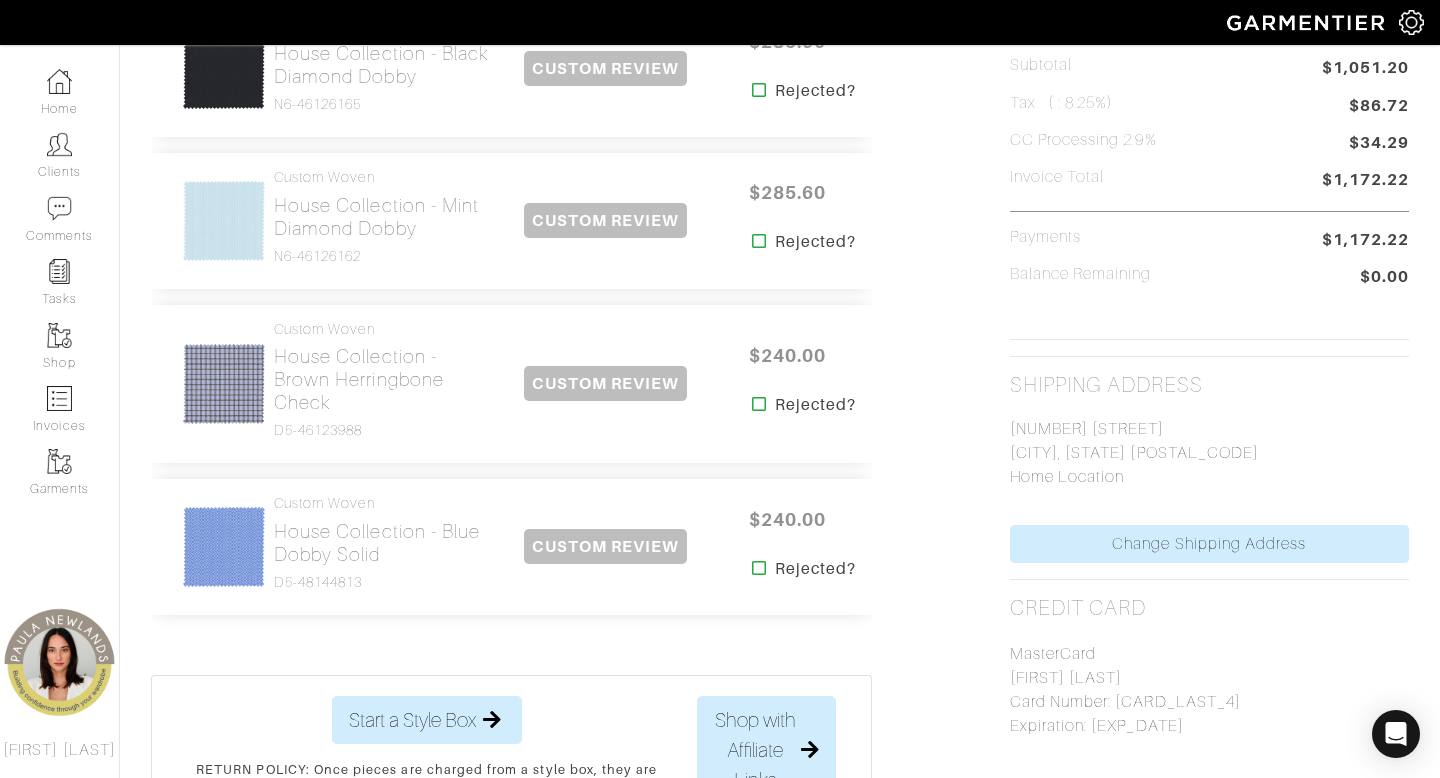 scroll, scrollTop: 0, scrollLeft: 0, axis: both 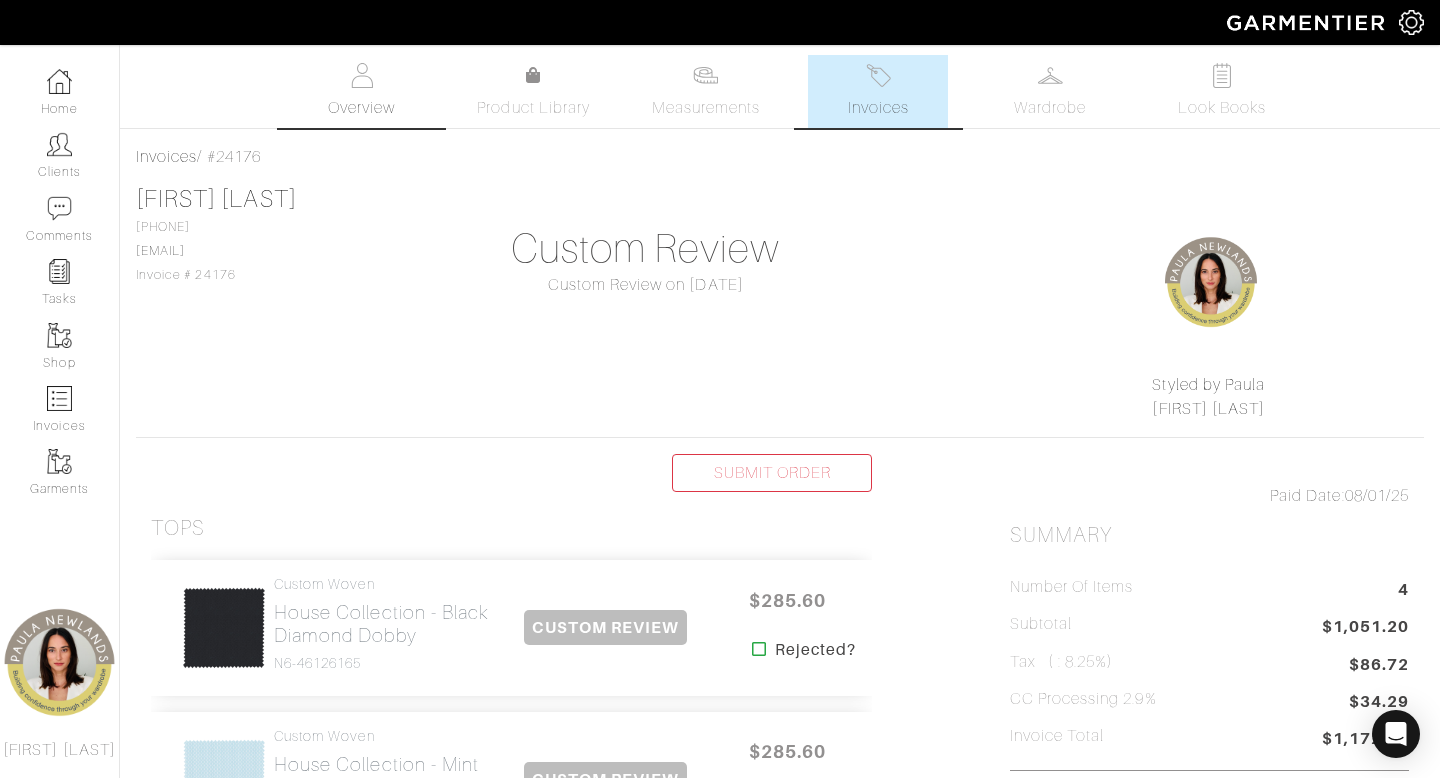 click on "Overview" at bounding box center [362, 91] 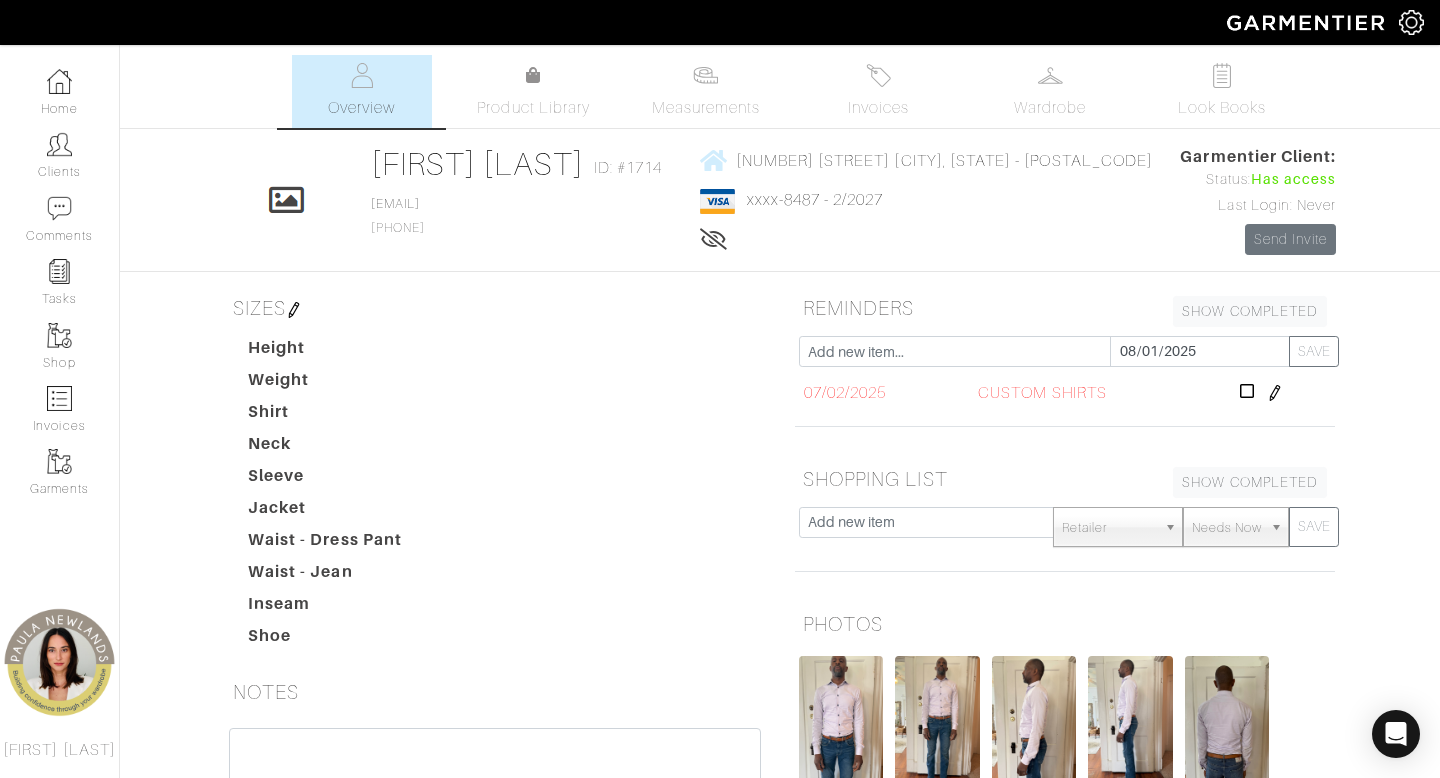 click on "Patrick Pinkney
Overview
Overview
Measurements
Product Library
Invoices
Wardrobe
Look Books
Overview
Product Library
Measurements
Invoices" at bounding box center [720, 554] 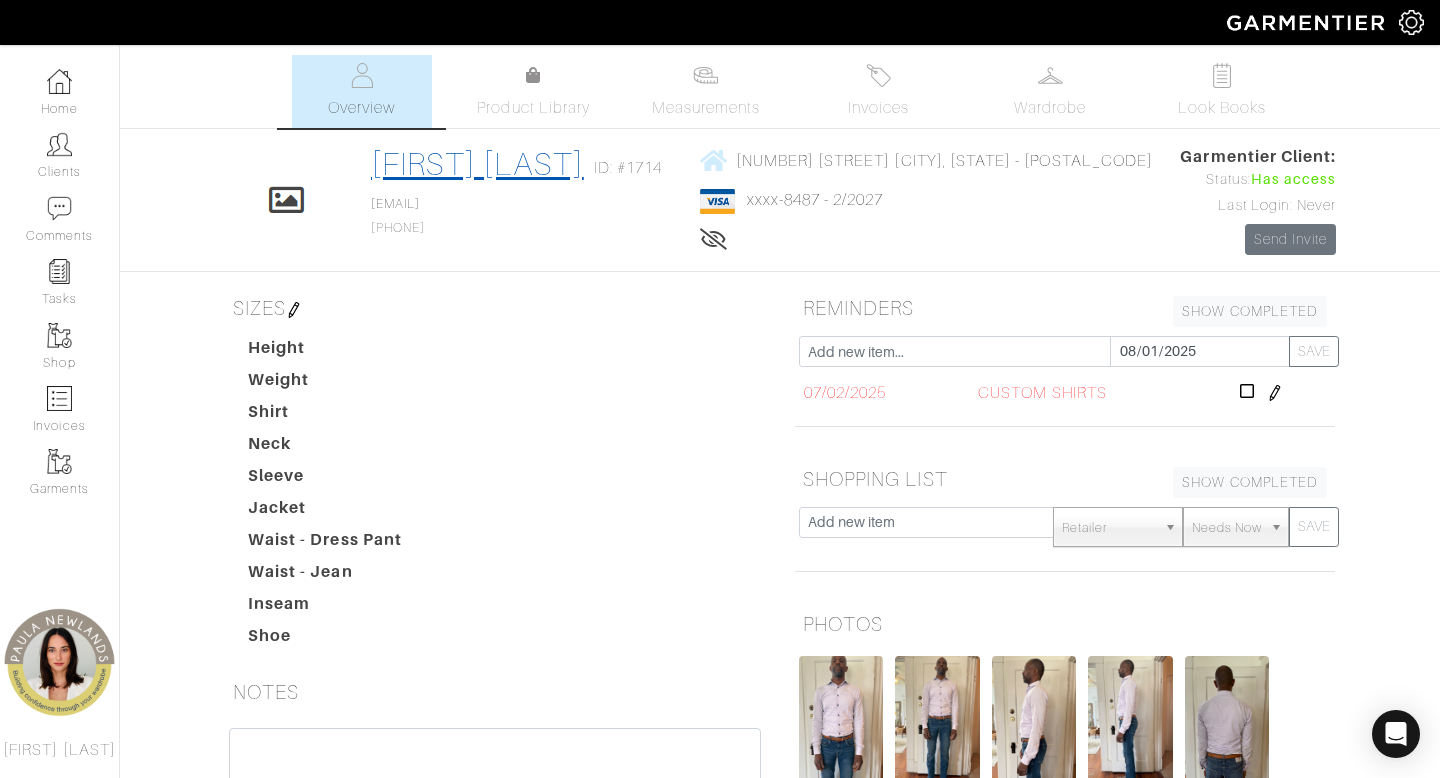 click on "[FIRST] [LAST]" at bounding box center (477, 164) 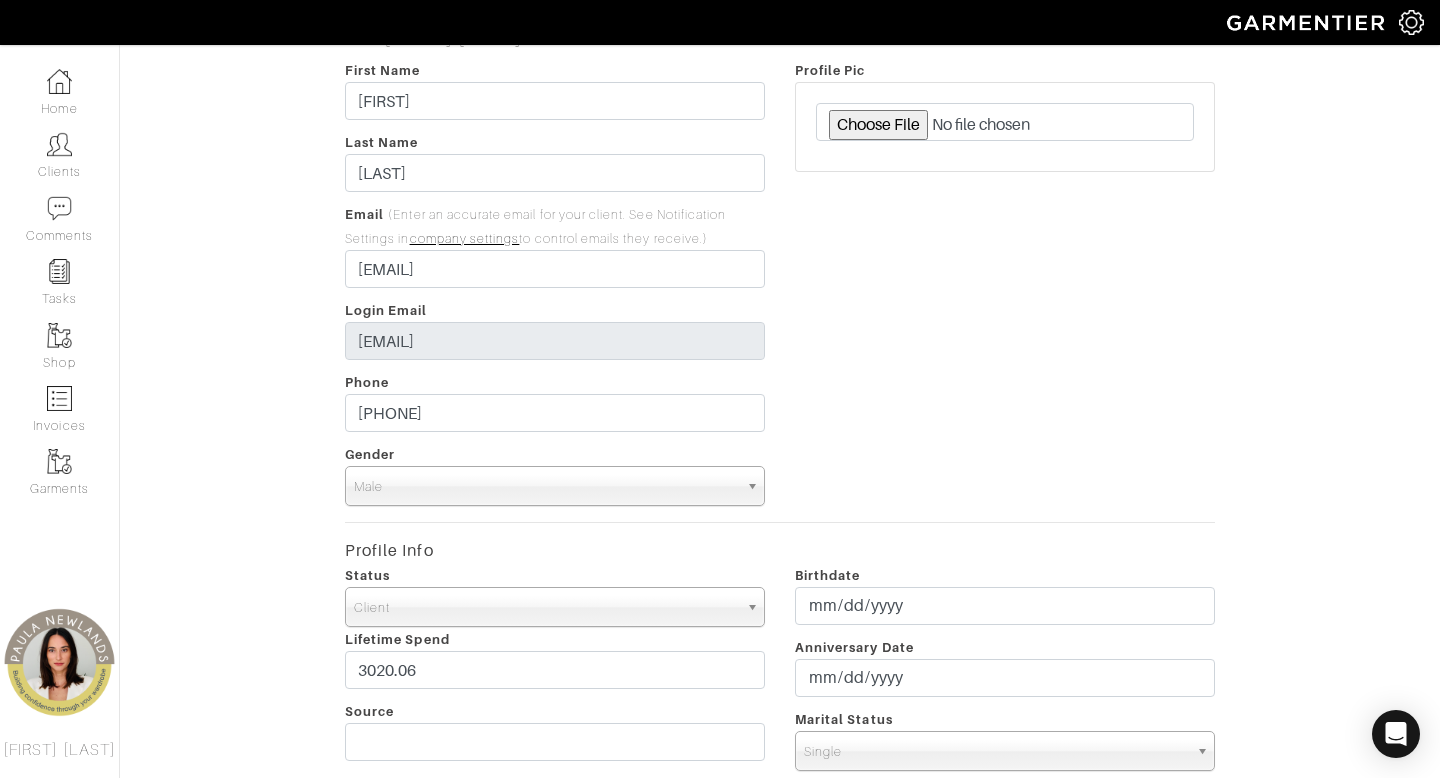 scroll, scrollTop: 131, scrollLeft: 0, axis: vertical 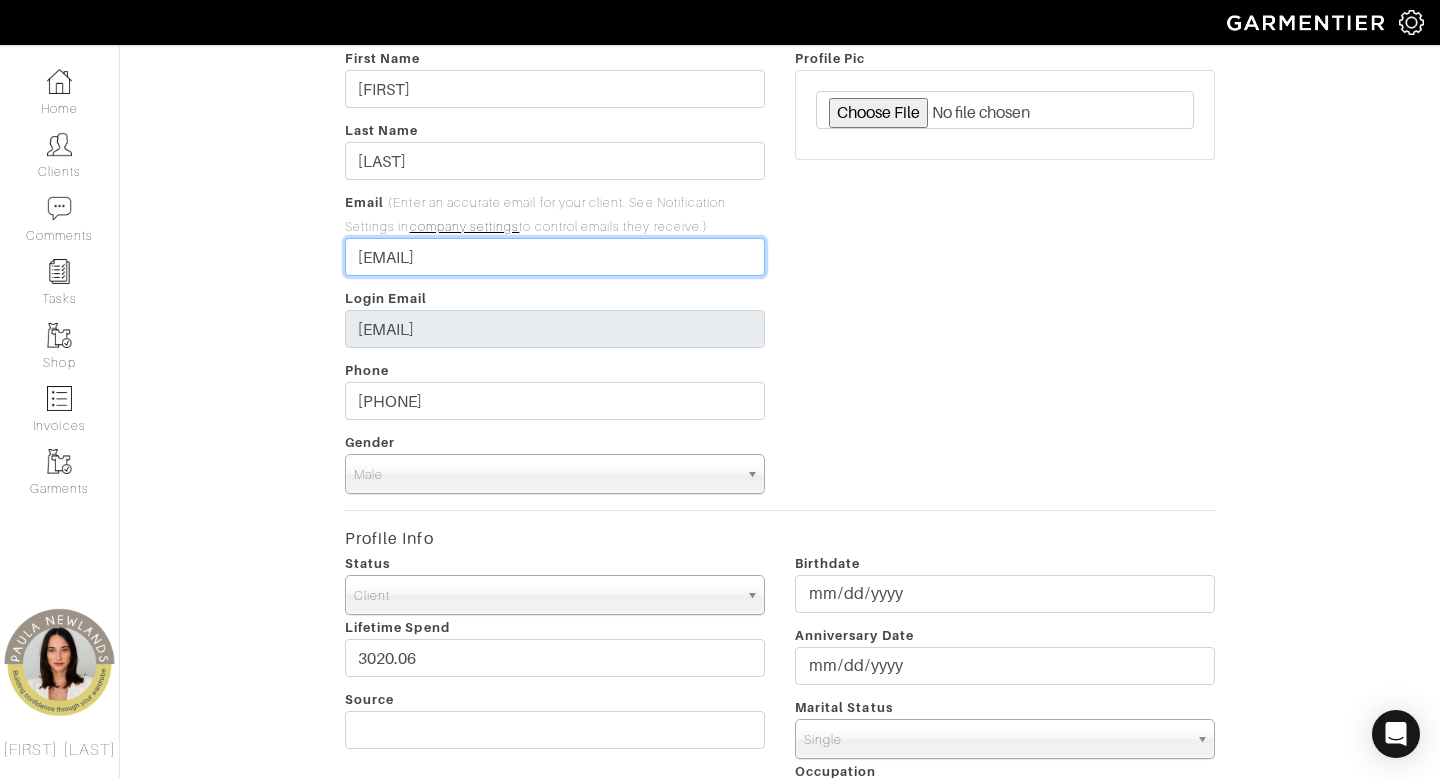 click on "paula@styledbypaula.com" at bounding box center [555, 257] 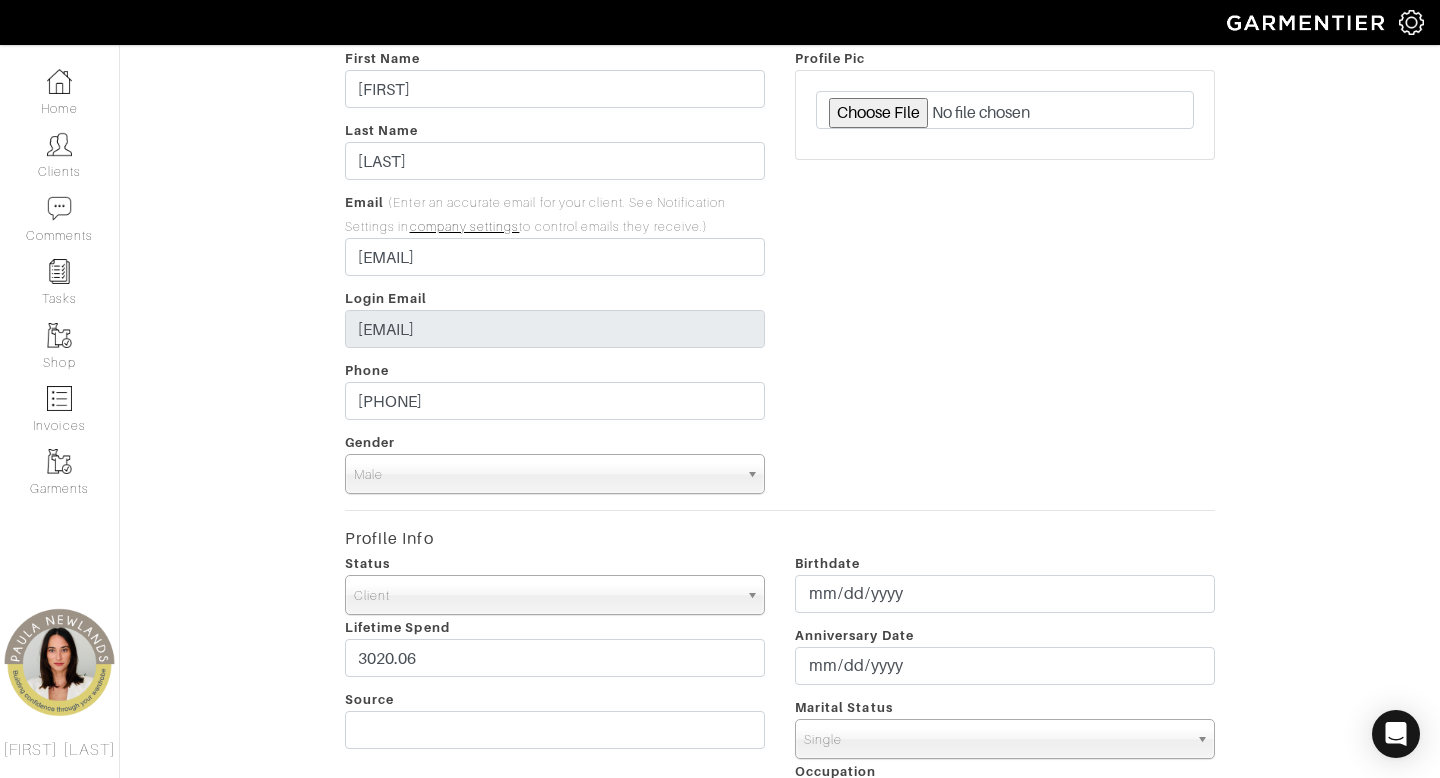 click on "Edit Patrick Pinkney Client Profile
First Name
Patrick
Last Name
Pinkney
Email
(Enter an accurate email for your client. See Notification Settings in
company settings
to control emails they receive.)
pmplumb@yahoo.com
Login Email
paula@styledbypaula.com
Phone
228-209-2754
Gender
Male
Female
Non-binary
Not Provided
Male
Profile Pic
Profile Info
Status
Client
Prospect
Inactive
Client
Lifetime Spend
3020.06
Source
Birthdate
Anniversary Date
Marital Status
Single
Partnered
Engaged
Married
Separated
Divorced
Widowed
Single" at bounding box center [780, 703] 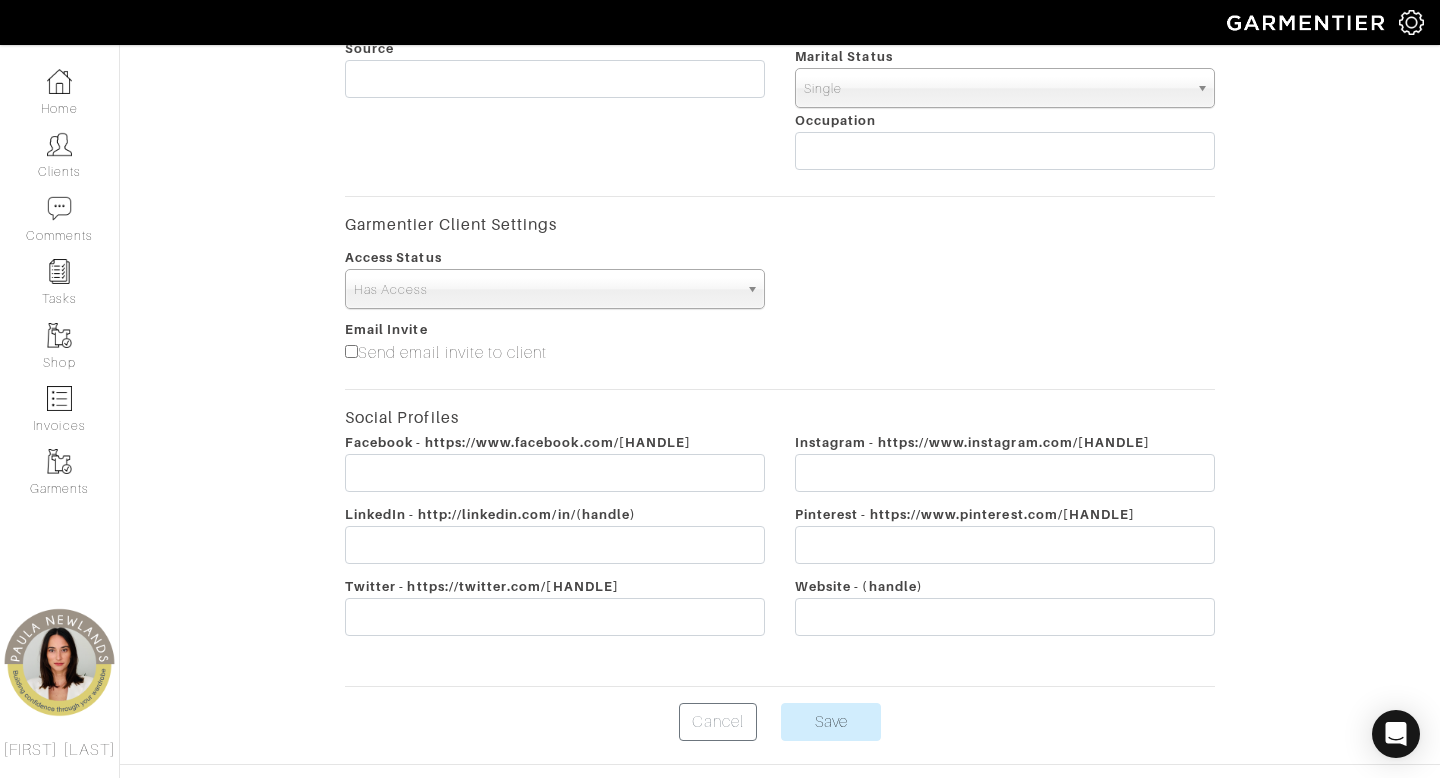 scroll, scrollTop: 841, scrollLeft: 0, axis: vertical 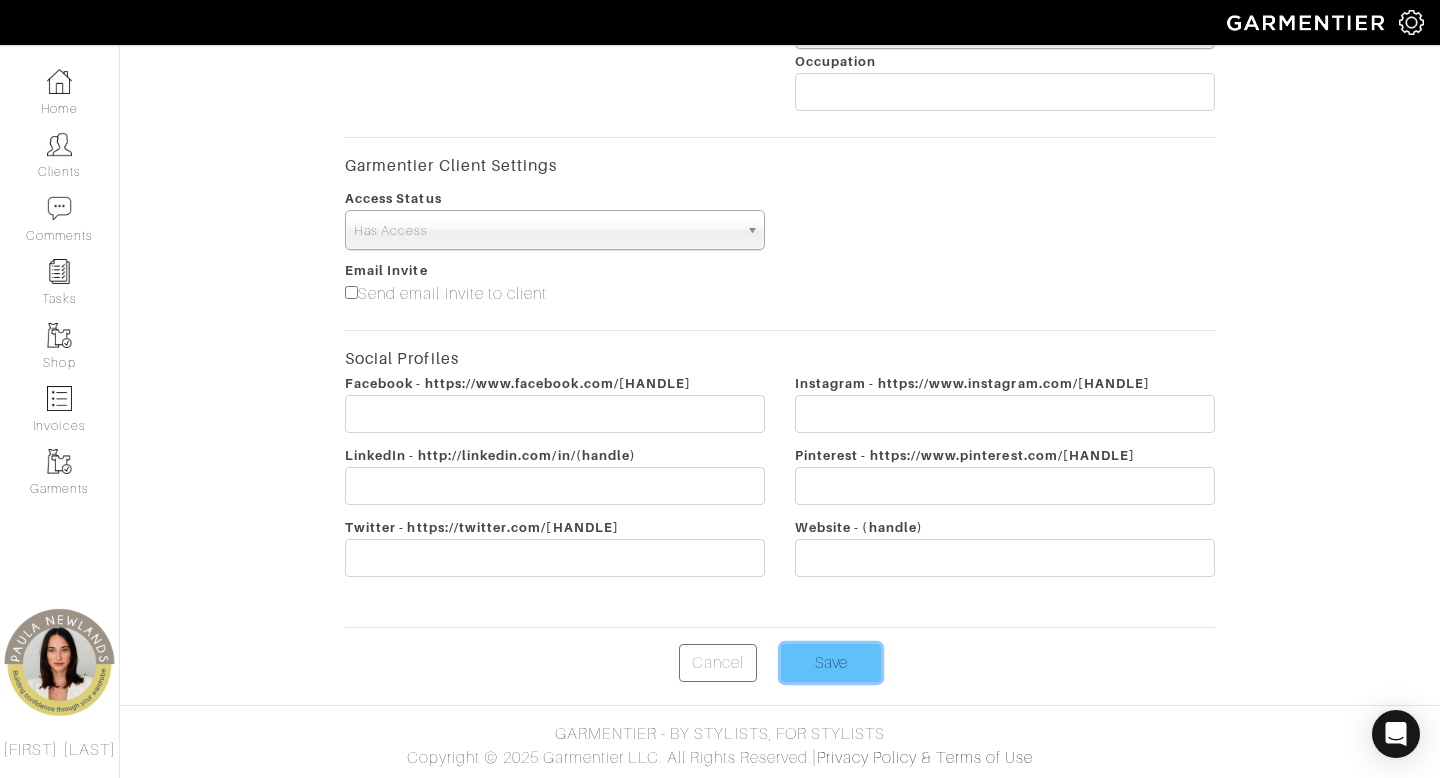 click on "Save" at bounding box center [831, 663] 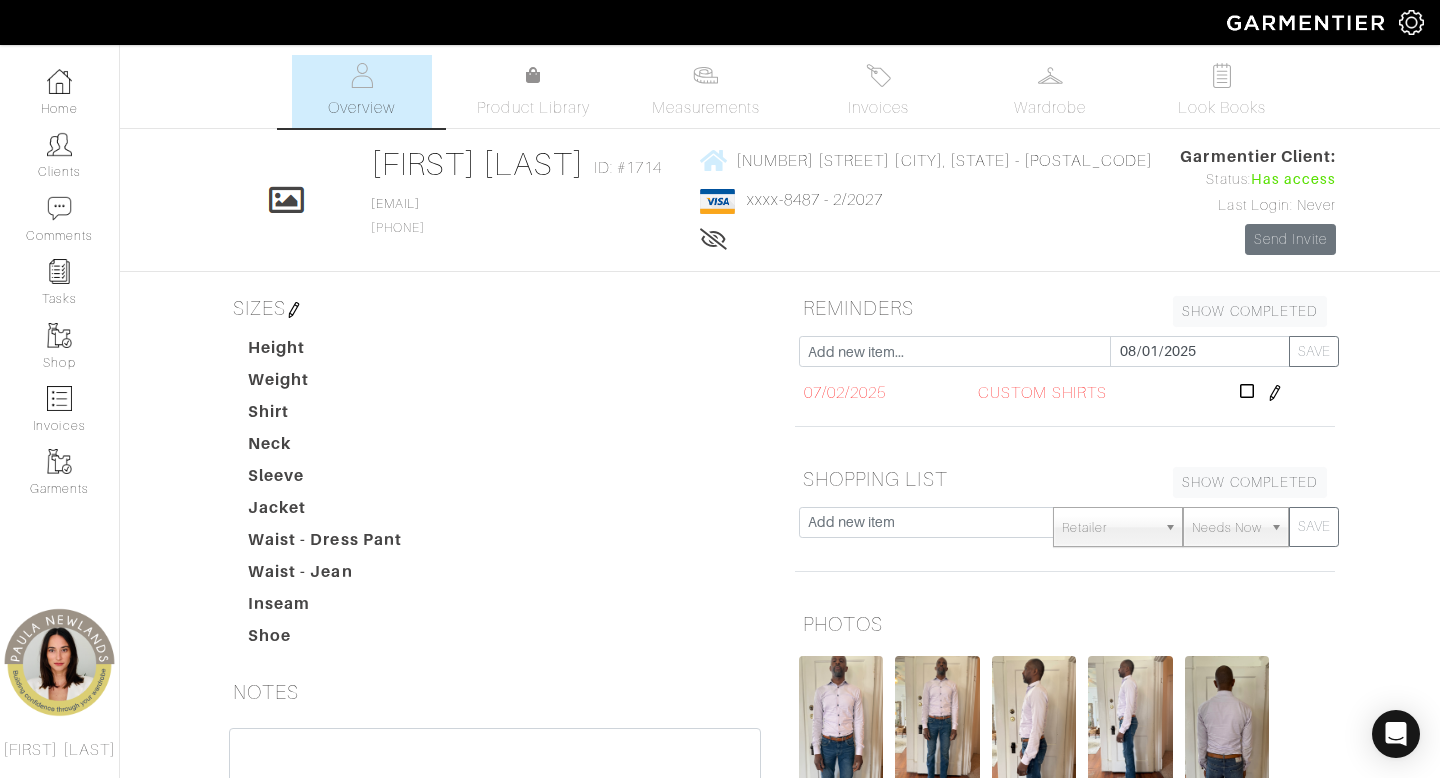 scroll, scrollTop: 0, scrollLeft: 0, axis: both 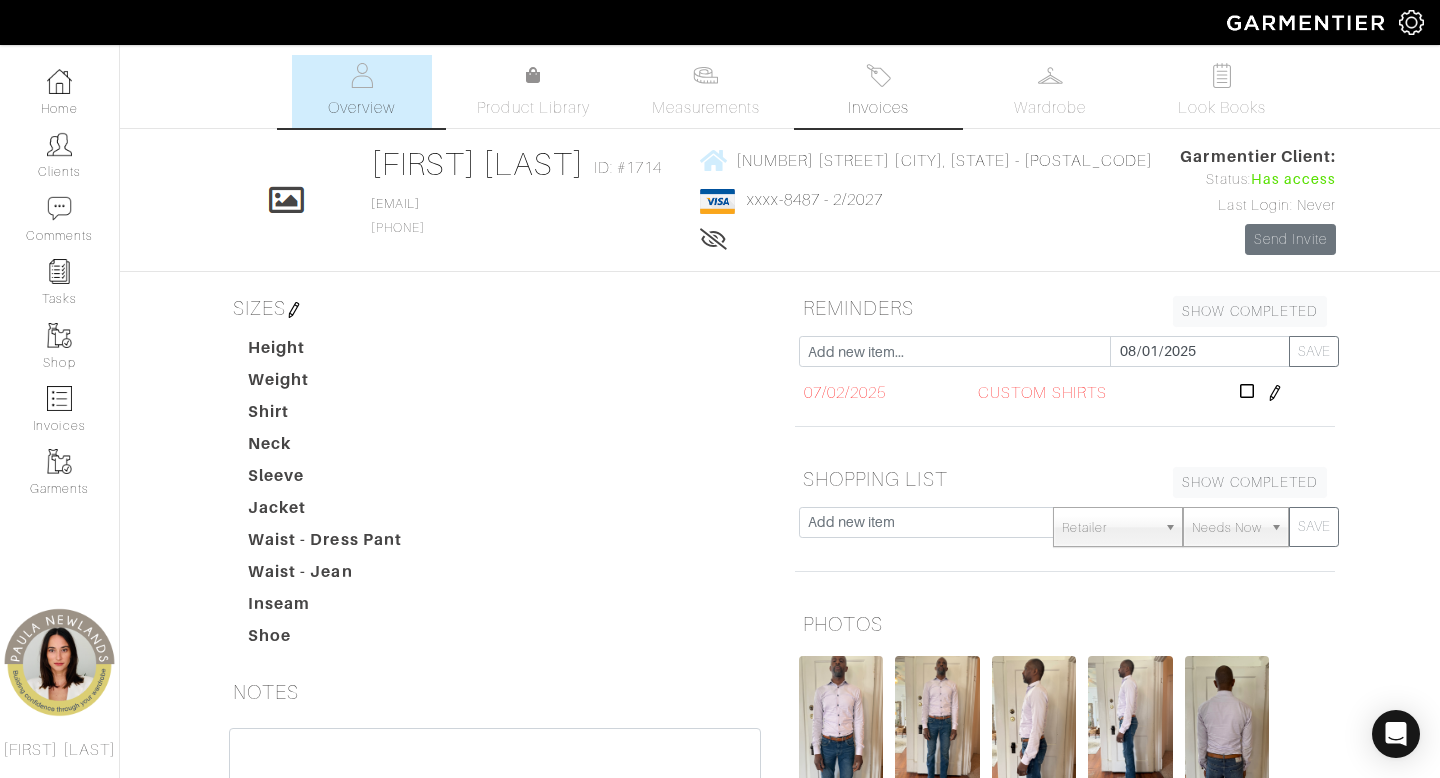 click at bounding box center [878, 75] 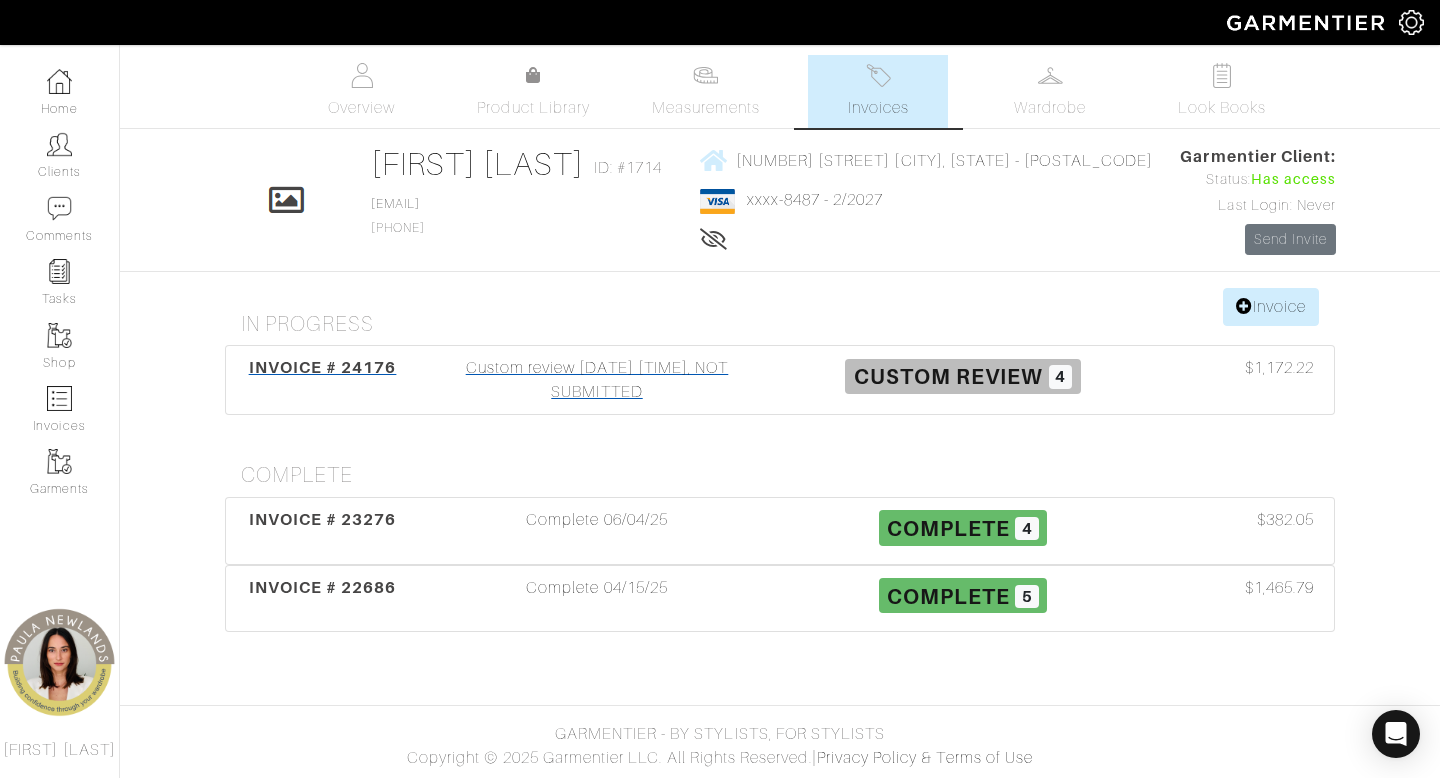 click on "Custom review [DATE] [TIME], NOT SUBMITTED" at bounding box center [597, 380] 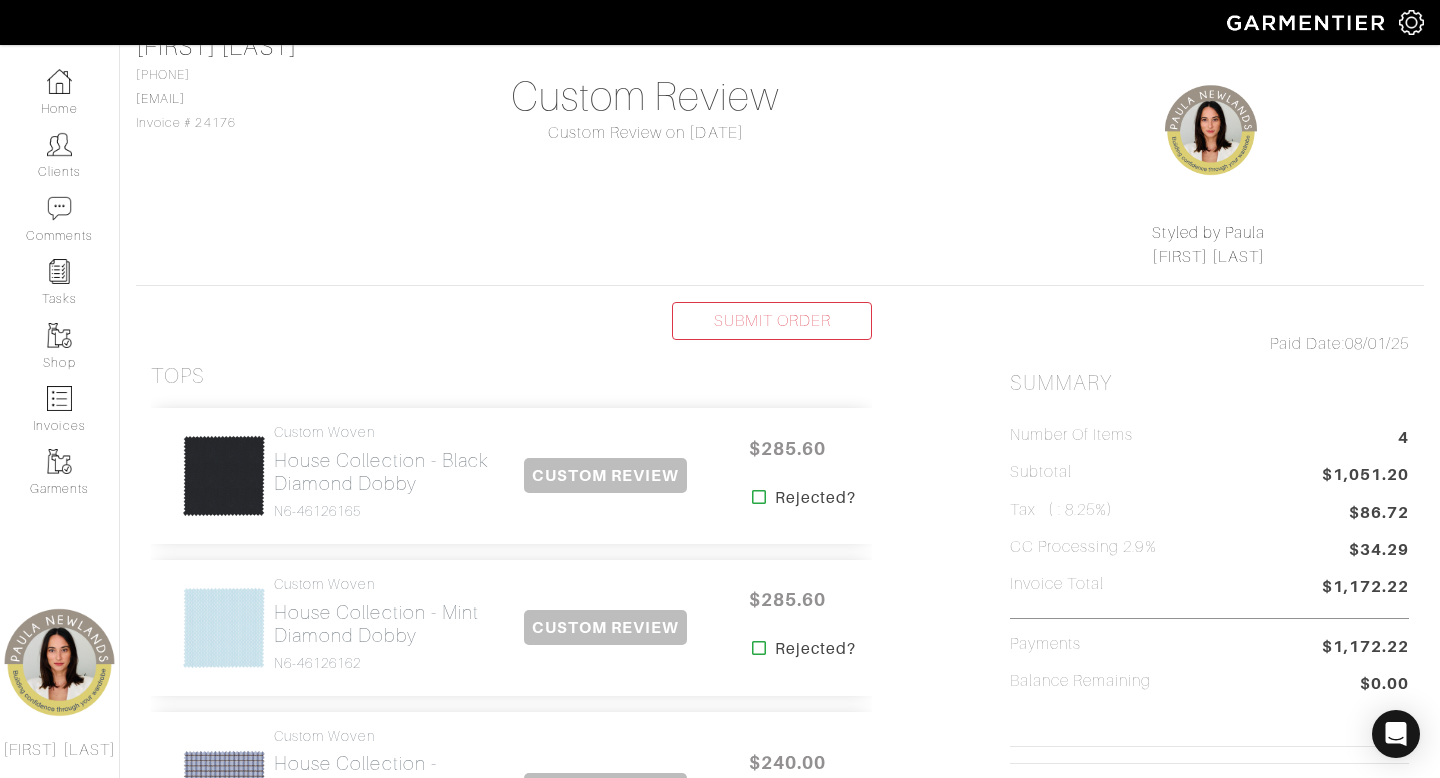 scroll, scrollTop: 154, scrollLeft: 0, axis: vertical 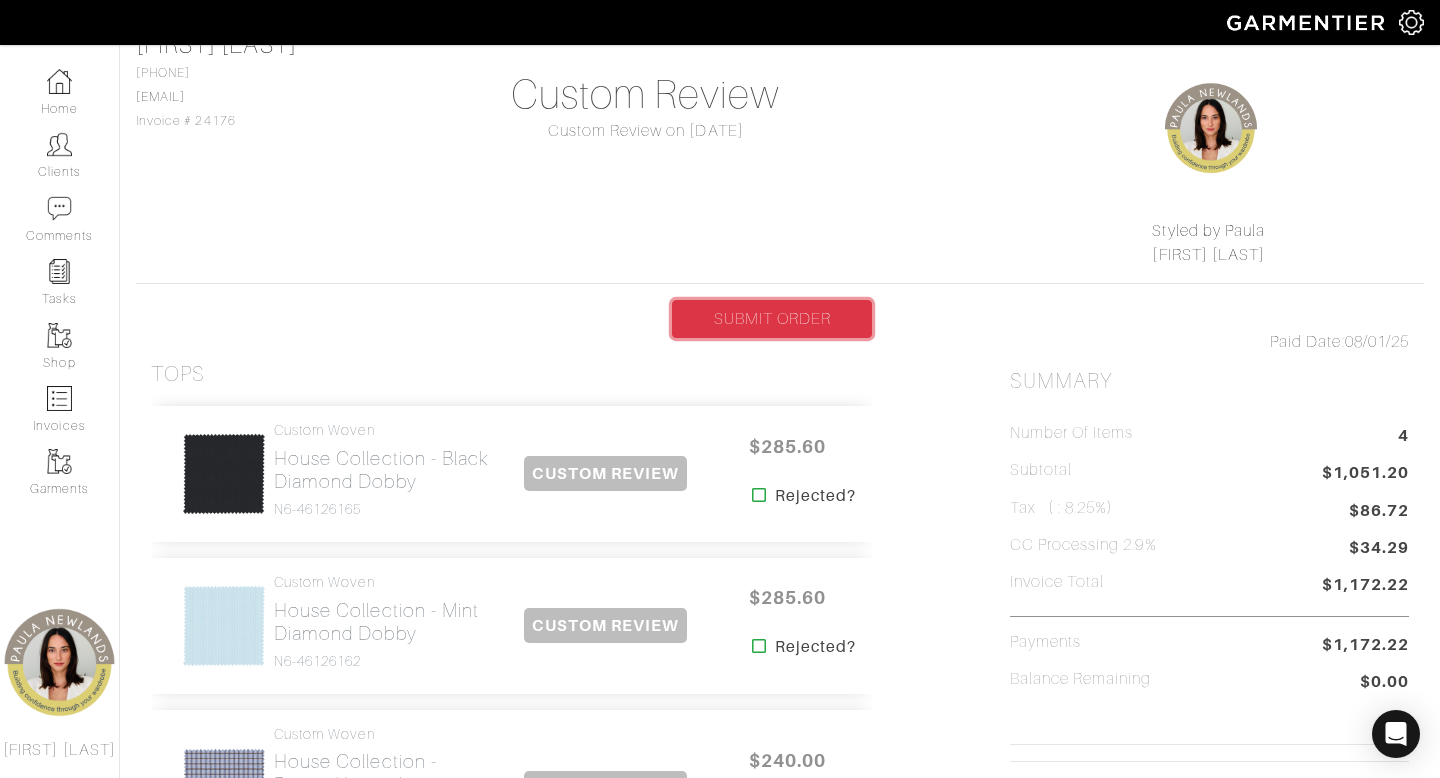 click on "SUBMIT ORDER" at bounding box center [772, 319] 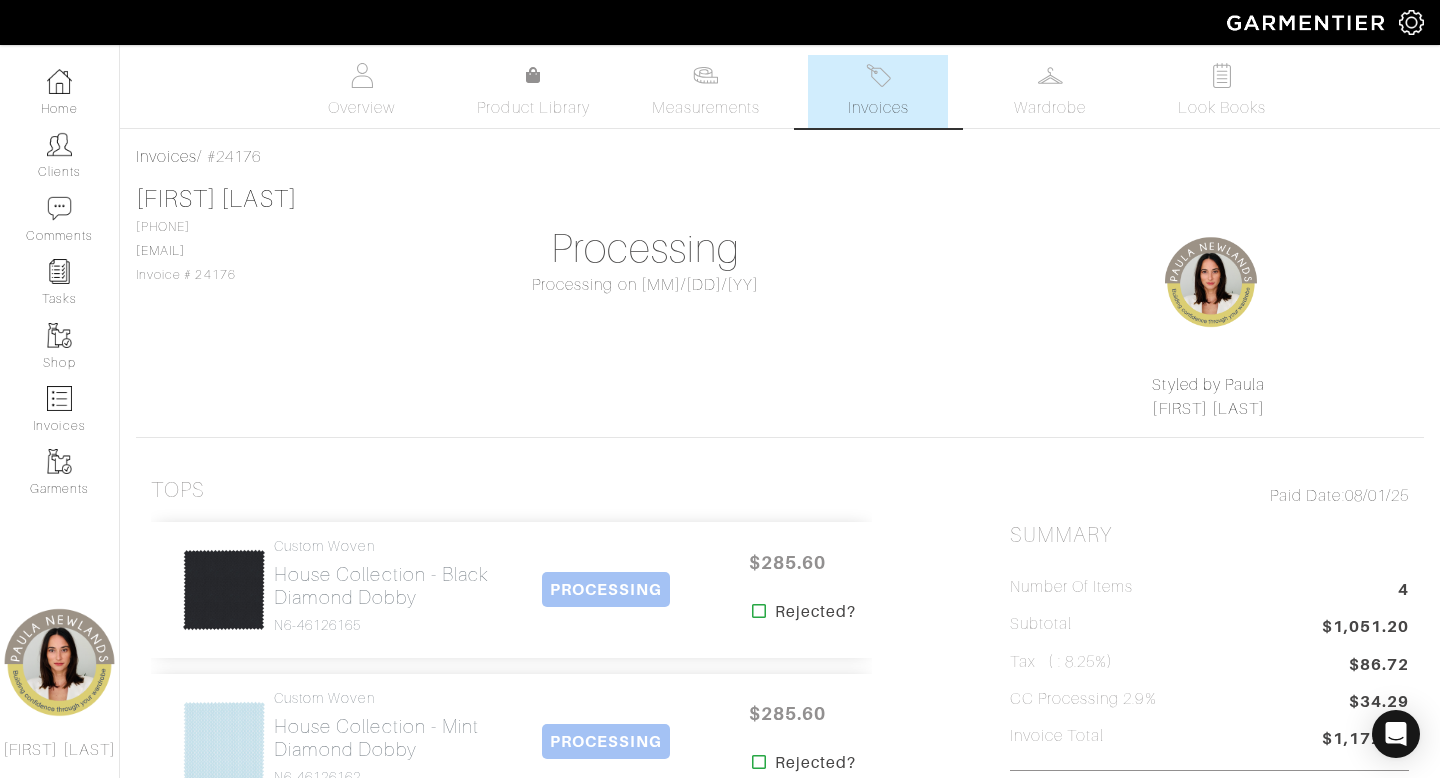 scroll, scrollTop: 0, scrollLeft: 0, axis: both 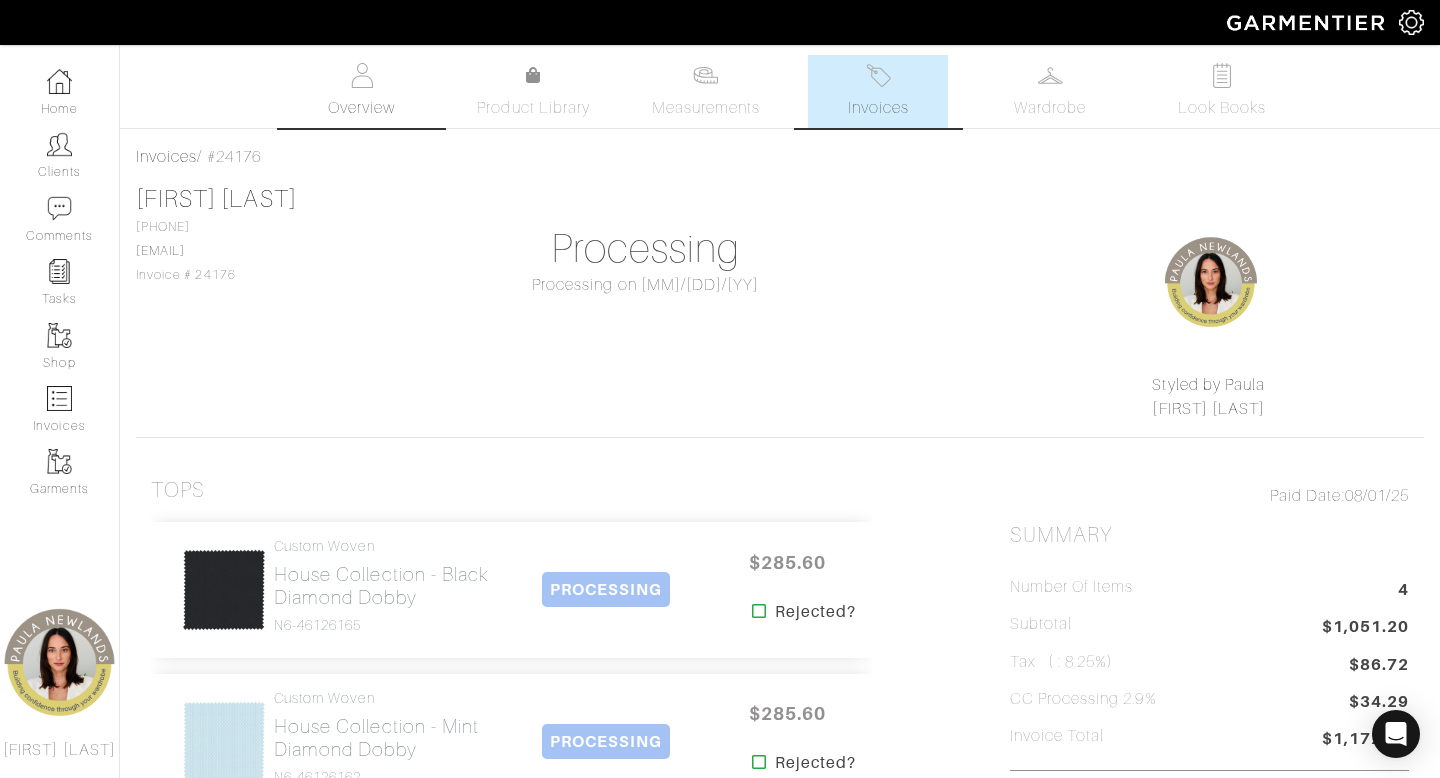 click on "Overview" at bounding box center (361, 108) 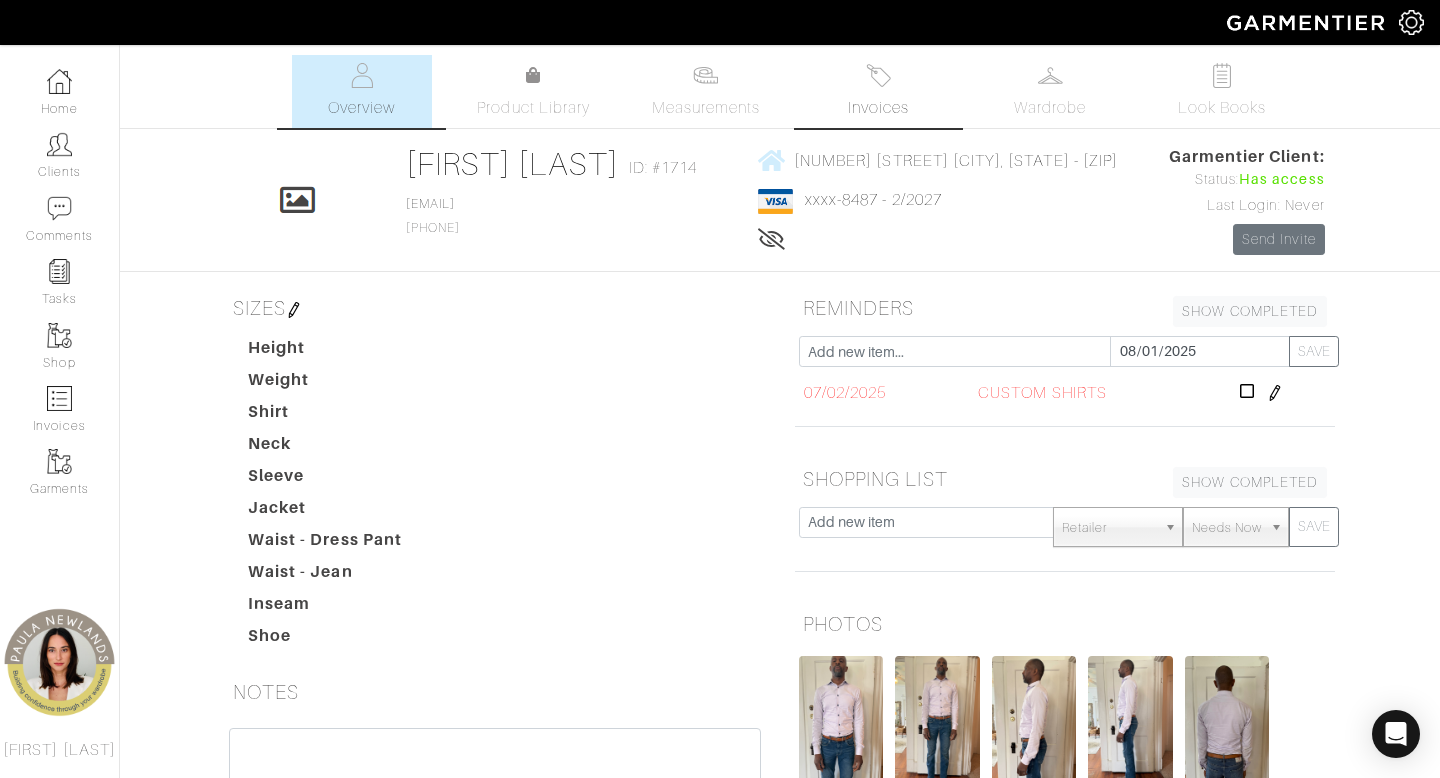 click on "Invoices" at bounding box center [878, 108] 